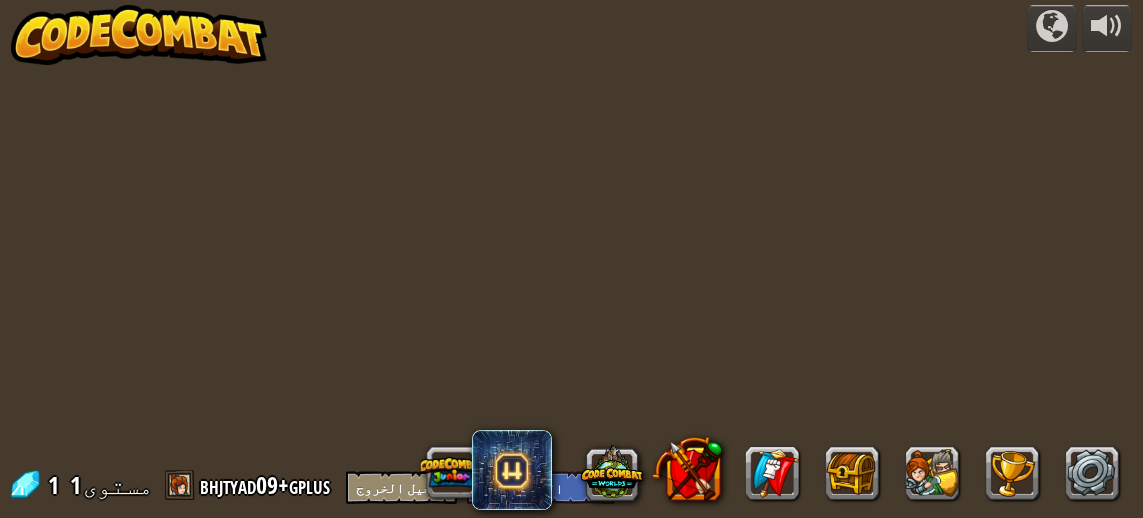 scroll, scrollTop: 0, scrollLeft: 0, axis: both 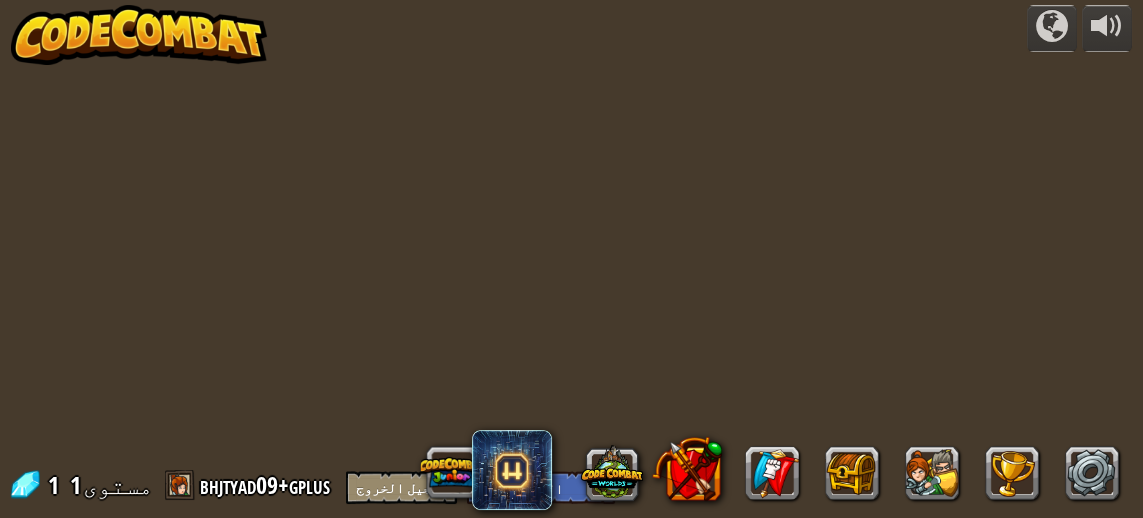 select on "ar" 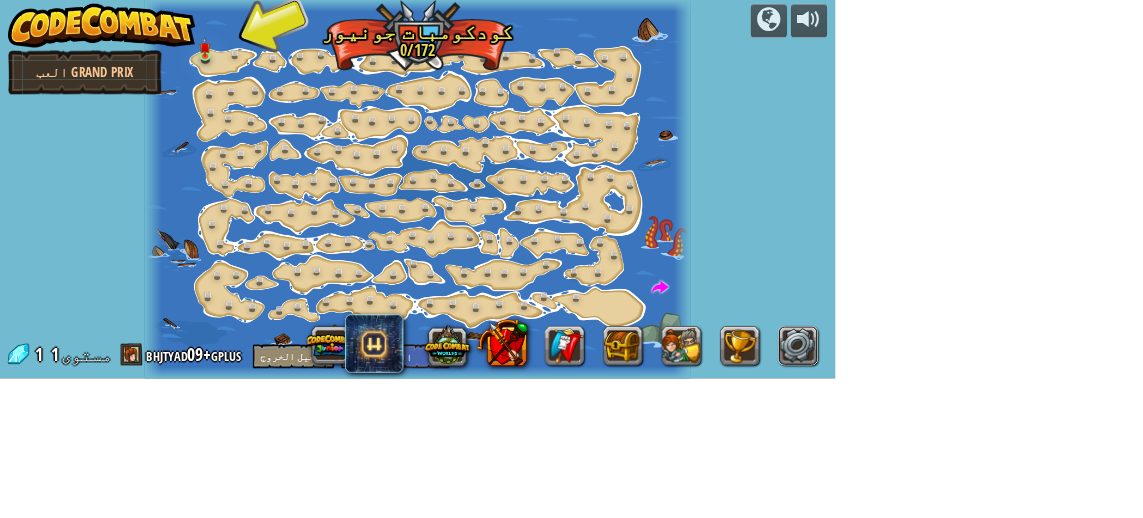 click at bounding box center [1092, 473] 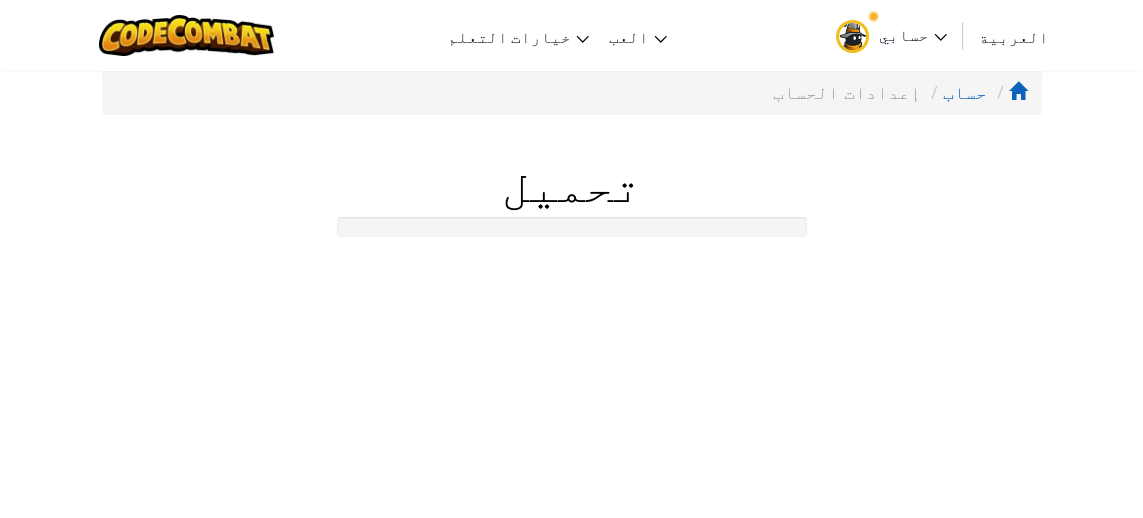 click on "حساب إعدادات الحساب أنا اسم المستخدم bhjtyad09+gplus البريد الالكتروني ( لم يتم التحقق بعد. احفظ أولاً ثم أعد إرسال البريد الإلكتروني من فضلك   تم إرسال البريد! تحقق من صندوق الوارد. ) [EMAIL_ADDRESS][DOMAIN_NAME] الاسم الأول. بهجت الاسم الأخير عياد الرمز السري كلمة سر جديدة تحقق من حسابات ذات صلة أضف اتصالات بين حسابات CodeCombat المختلفة لتتمكن من التبديل بسرعة بينها. على سبيل المثال، كأب، يمكنك التبديل لرؤية CodeCombat من حسابات أطفالك. أو، كمعلم، يمكنك إضافة حساب طالب اختبار لنفسك لرؤية ما يراه طلابك. إدارة   حذف حسابك الخاص اكتب بريدك الإلكتروني لتأكيد حذف حسابك. حذف هذا الحساب بشكل دائم" at bounding box center (571, 705) 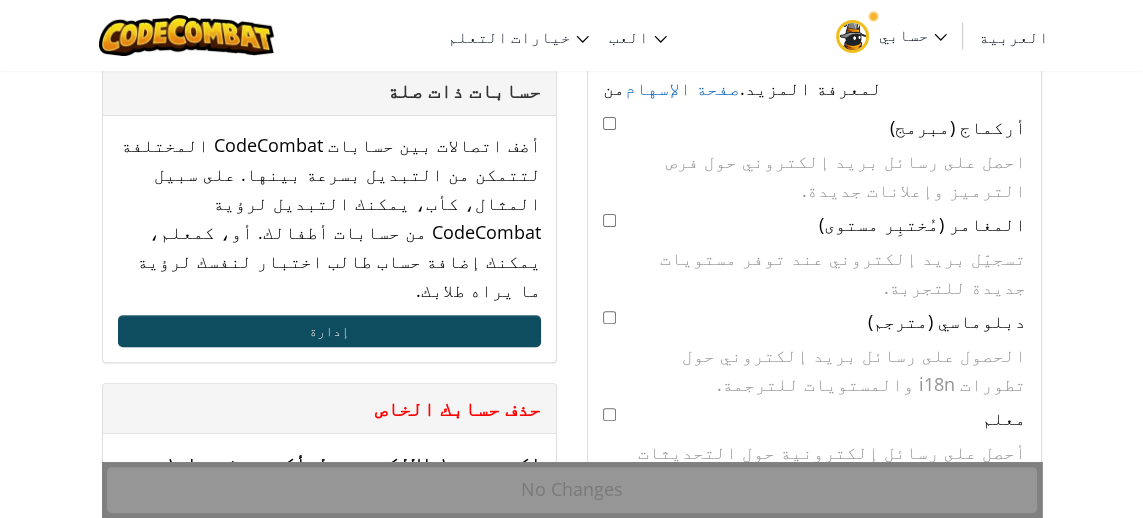 scroll, scrollTop: 740, scrollLeft: 0, axis: vertical 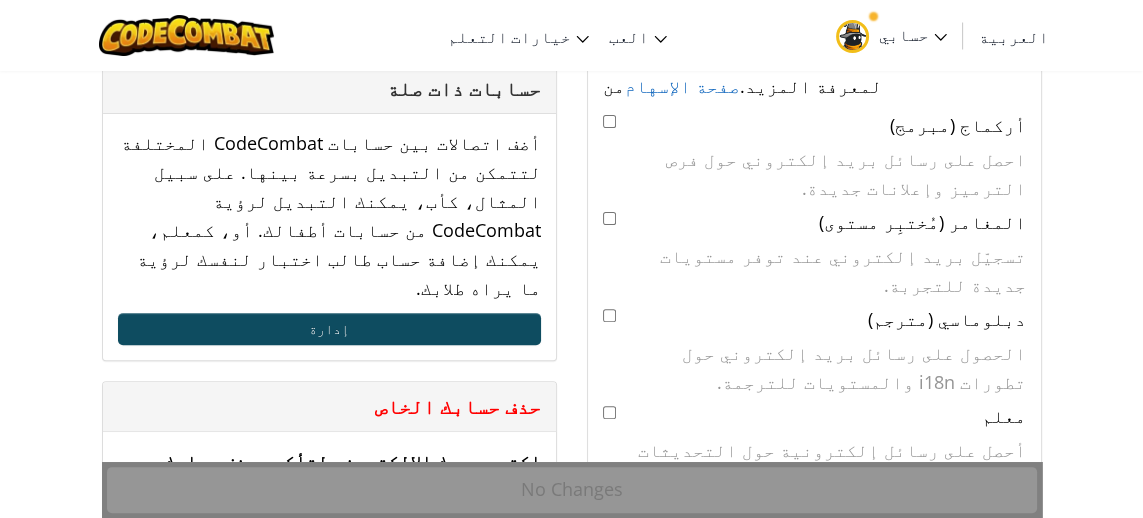 select on "ar" 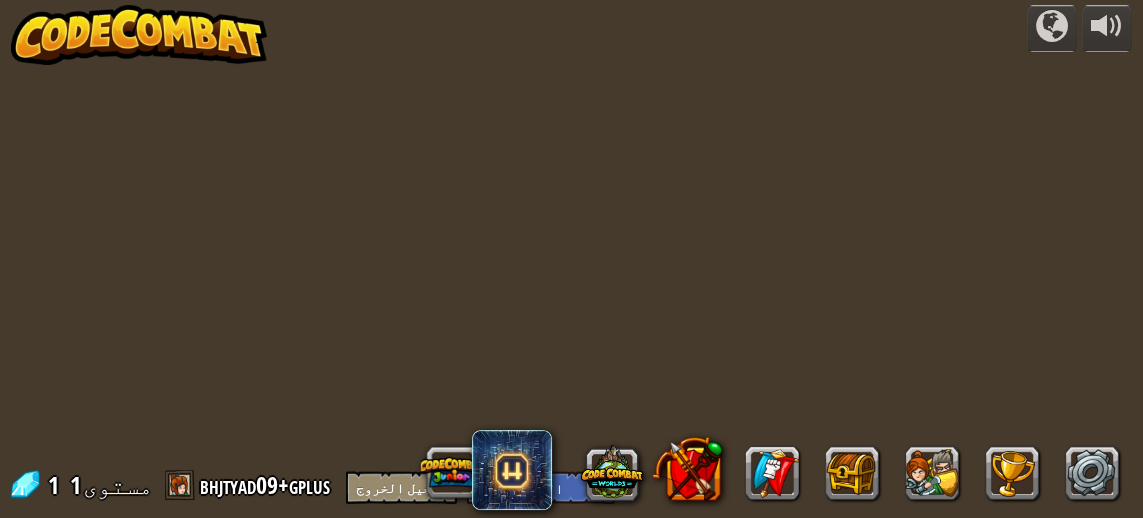 scroll, scrollTop: 0, scrollLeft: 0, axis: both 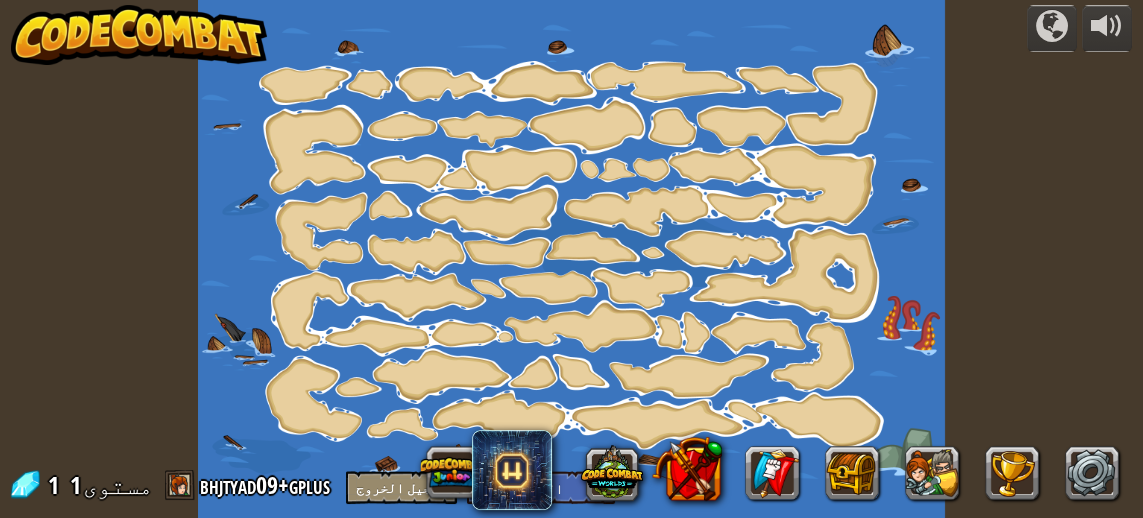select on "ar" 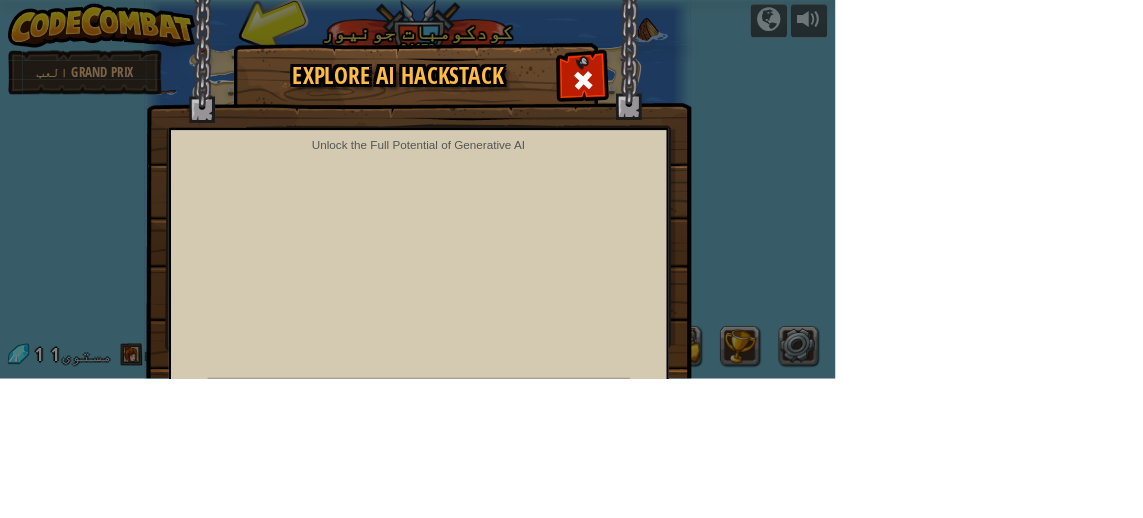 click on "Explore AI HackStack Unlock the Full Potential of Generative AI New to AI? Explore CodeCombat AI HackStack  — the easiest way to dive into AI literacy. Unlock the power of top models like  ChatGPT-4 ,  [PERSON_NAME] ,  Stable Diffusion , and  DALL-E . With hands-on tools, creating games, art, websites, code, and more has never been simpler. It’s the perfect companion for any creative project, no experience required!
Try It Free" at bounding box center [571, 259] 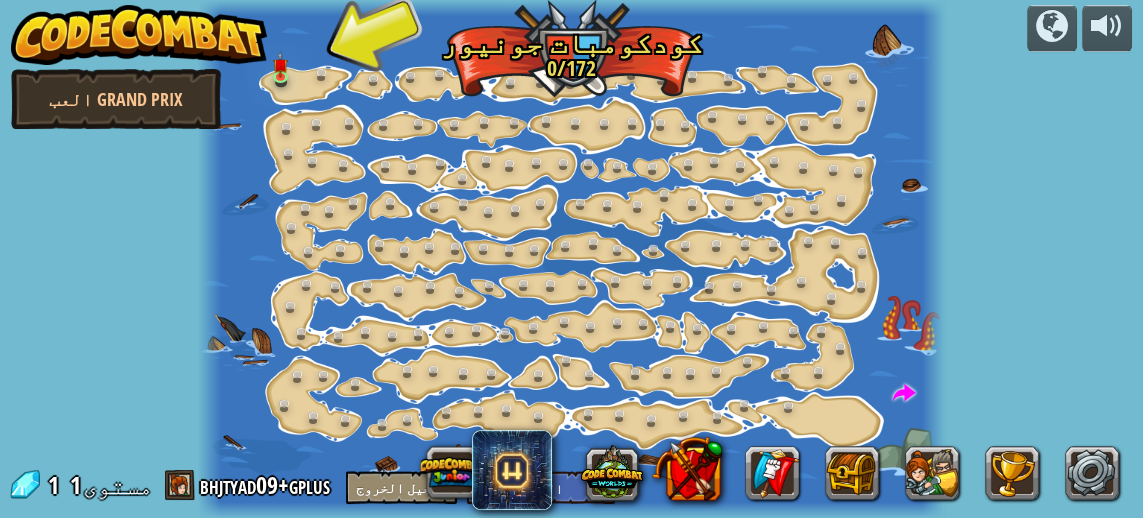 click at bounding box center [512, 470] 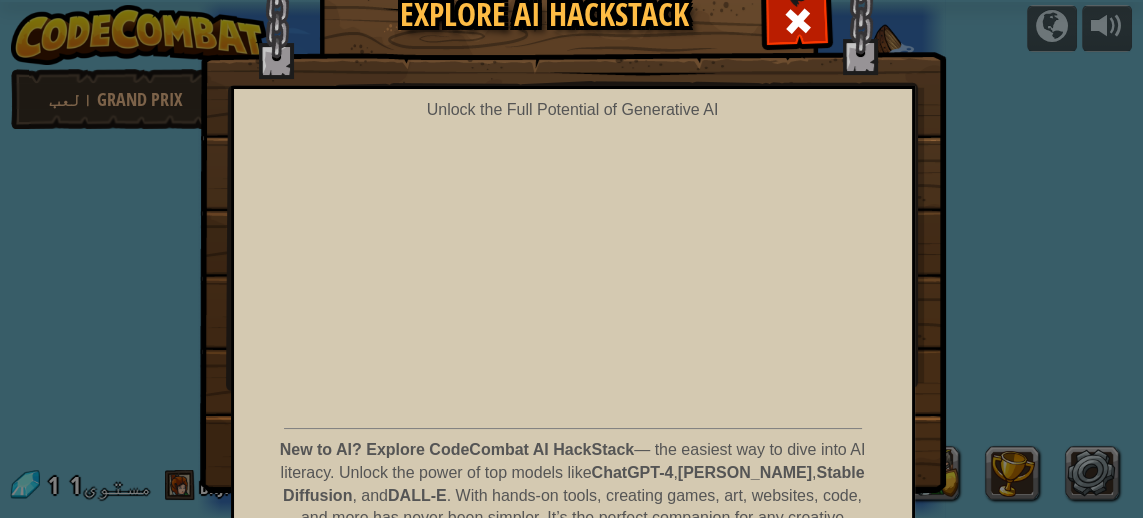 scroll, scrollTop: 120, scrollLeft: 0, axis: vertical 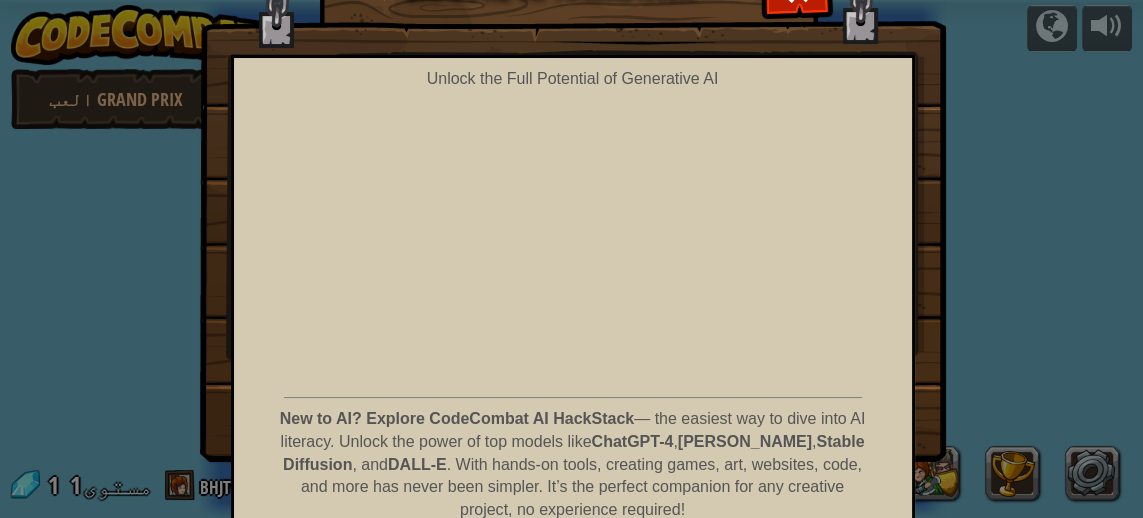 click on "Explore AI HackStack Unlock the Full Potential of Generative AI New to AI? Explore CodeCombat AI HackStack  — the easiest way to dive into AI literacy. Unlock the power of top models like  ChatGPT-4 ,  [PERSON_NAME] ,  Stable Diffusion , and  DALL-E . With hands-on tools, creating games, art, websites, code, and more has never been simpler. It’s the perfect companion for any creative project, no experience required!
Try It Free" at bounding box center (571, 200) 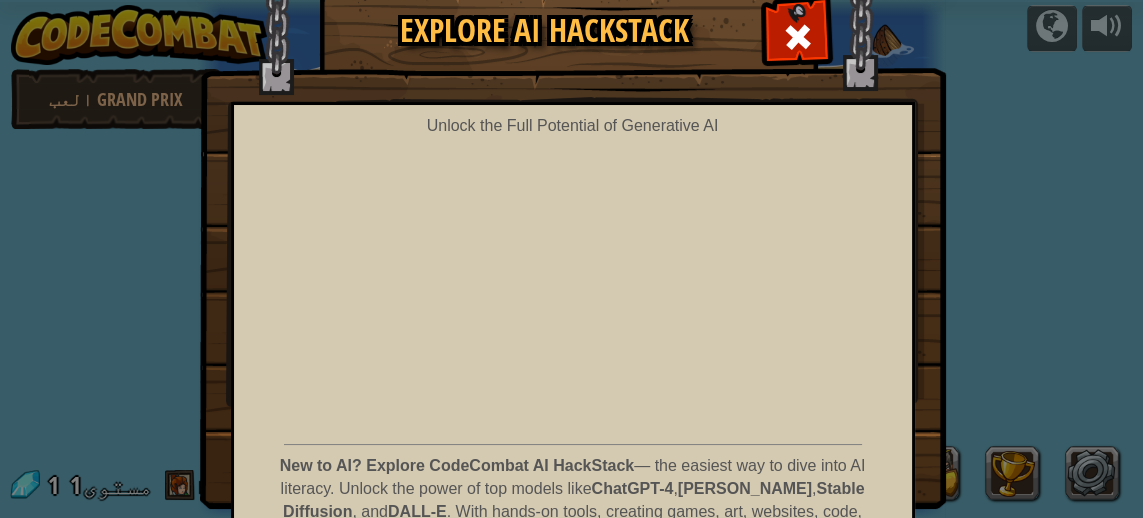 scroll, scrollTop: 71, scrollLeft: 0, axis: vertical 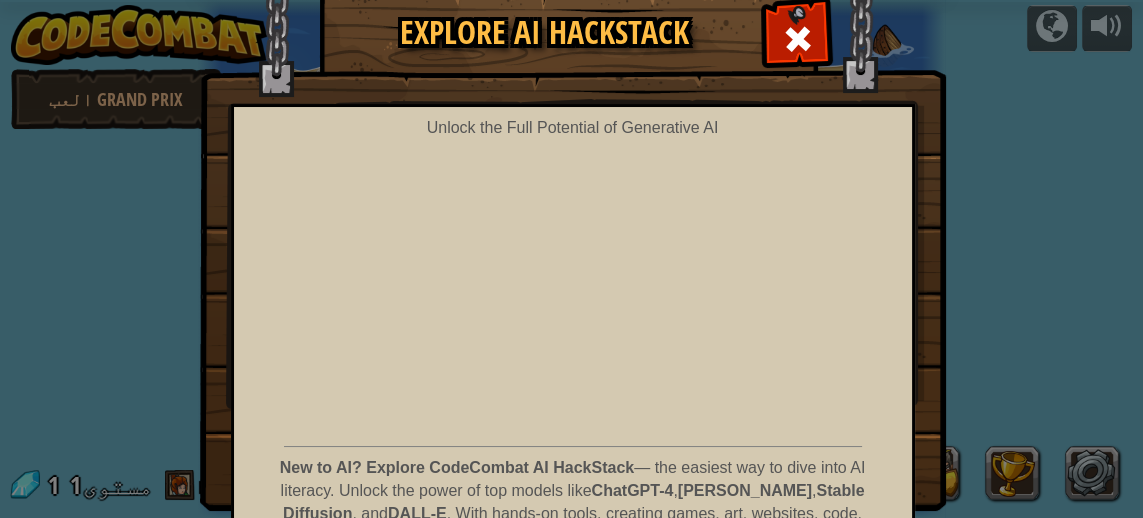 click at bounding box center [798, 39] 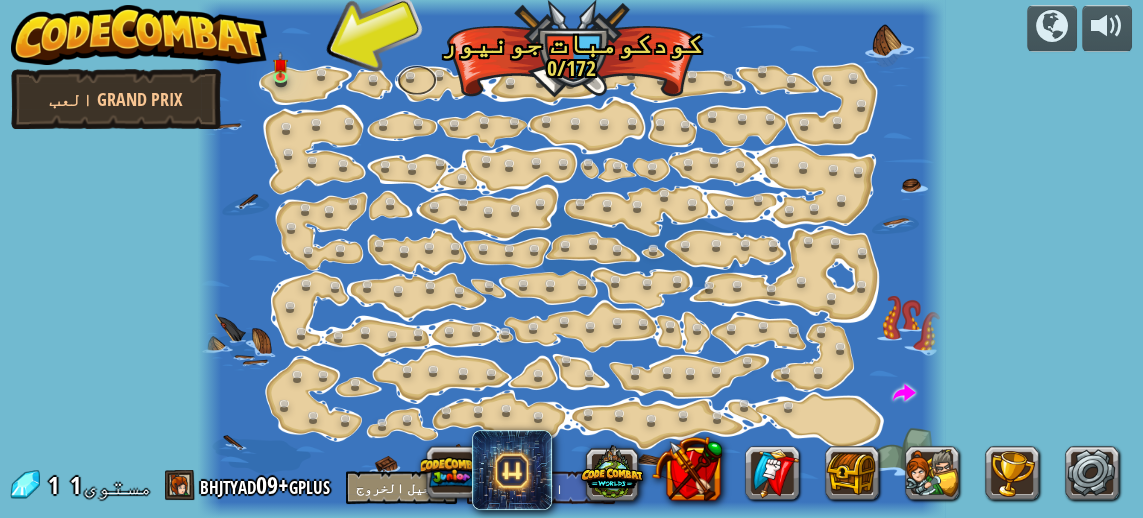click at bounding box center [417, 80] 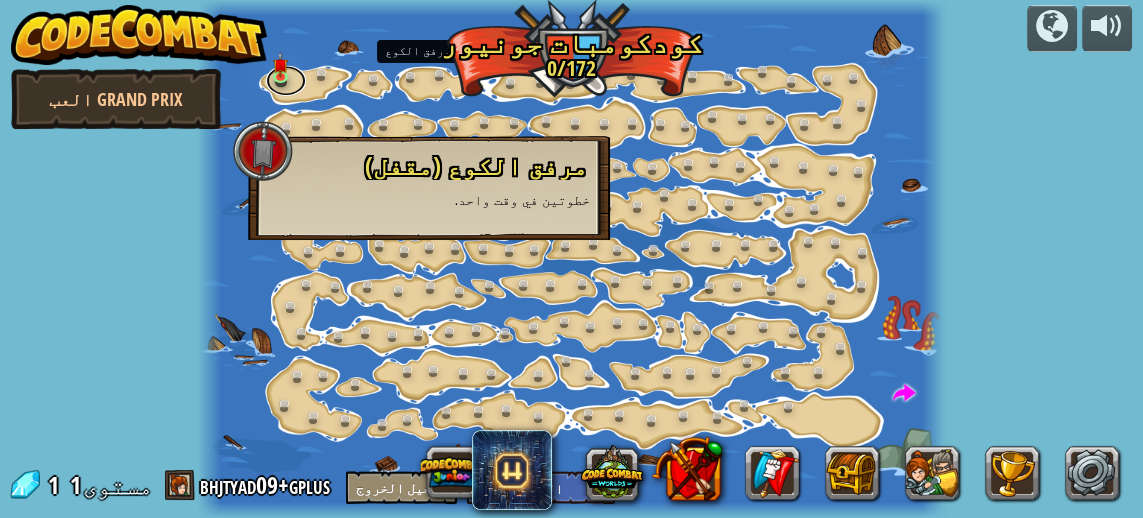 click at bounding box center [286, 81] 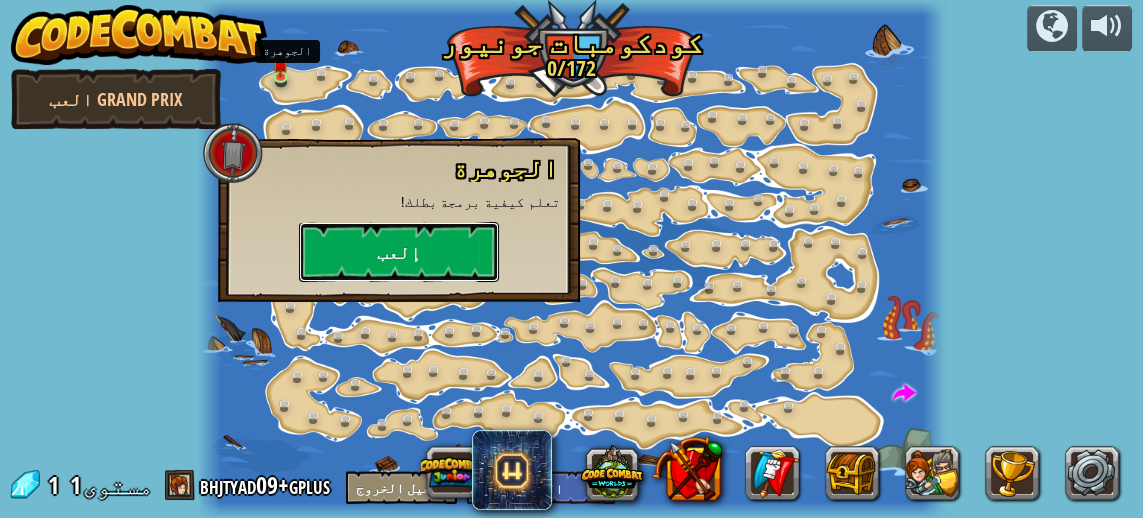 click on "إلعب" at bounding box center (399, 252) 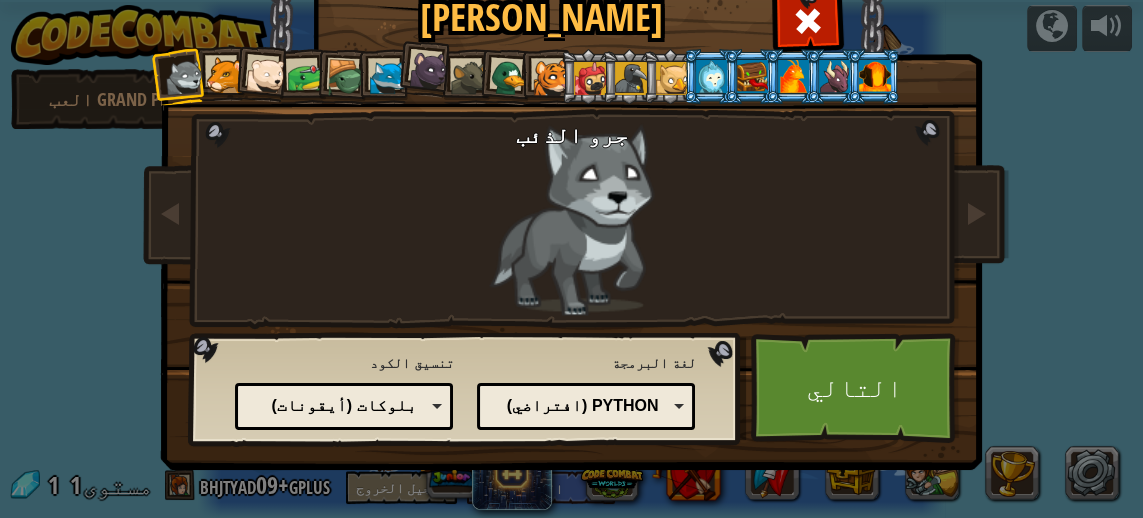click at bounding box center [224, 75] 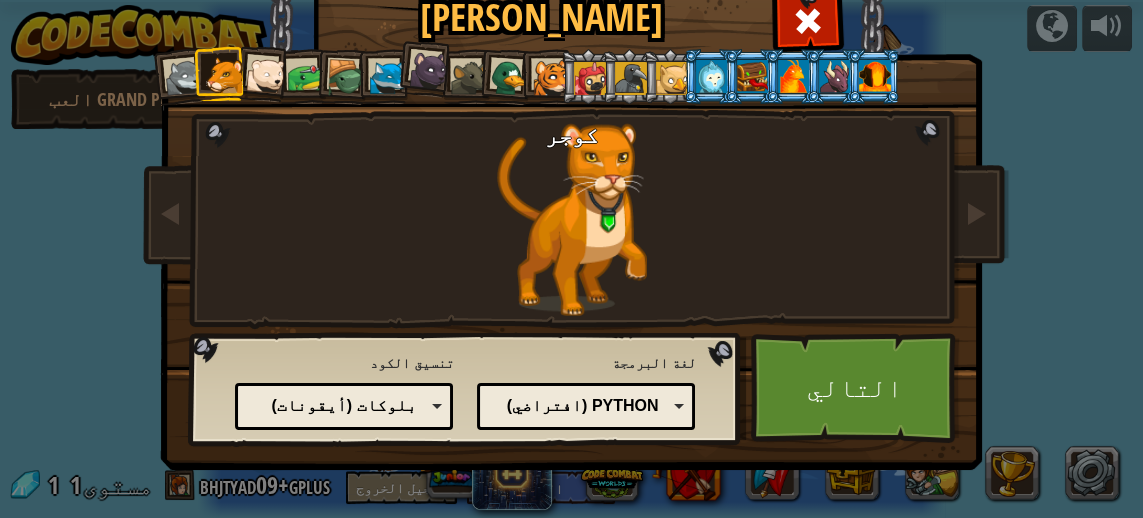 click at bounding box center [265, 76] 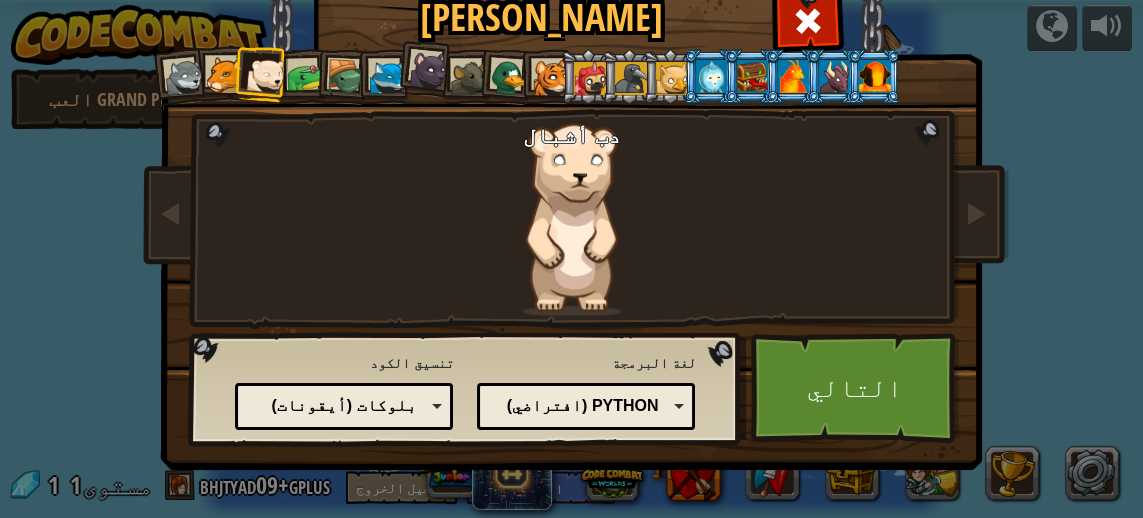 click at bounding box center (388, 78) 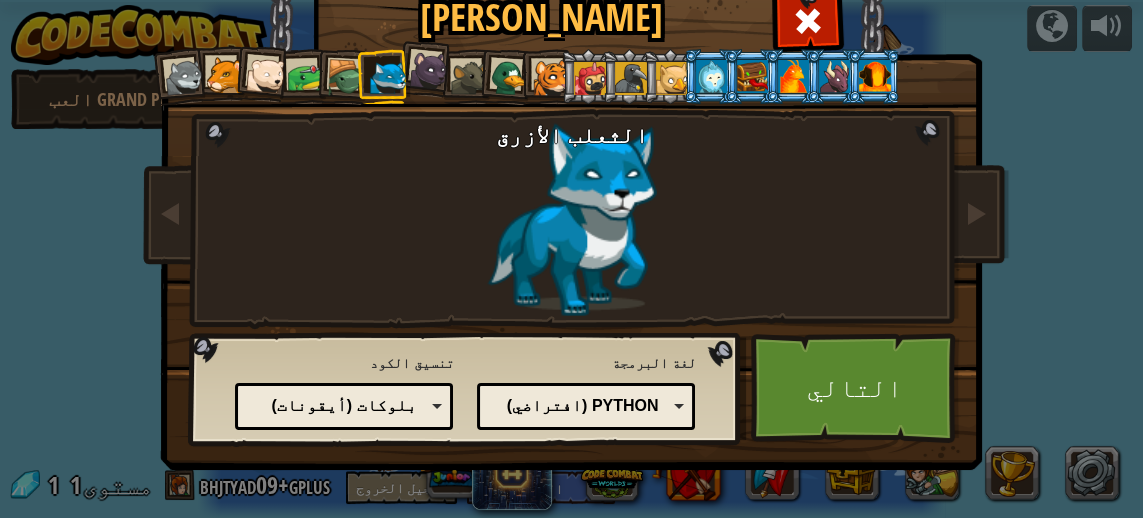 click at bounding box center (469, 78) 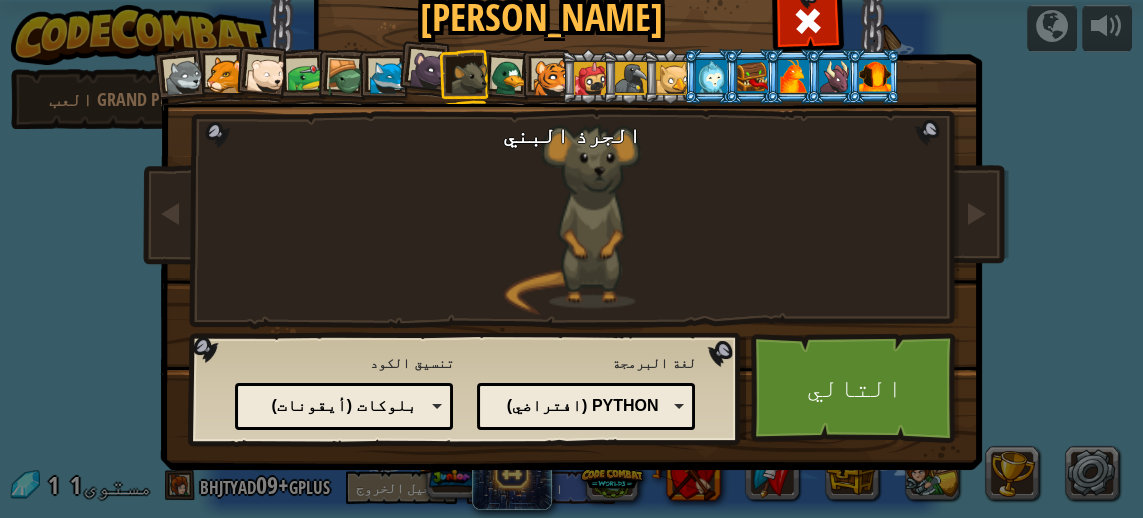 click at bounding box center [874, 76] 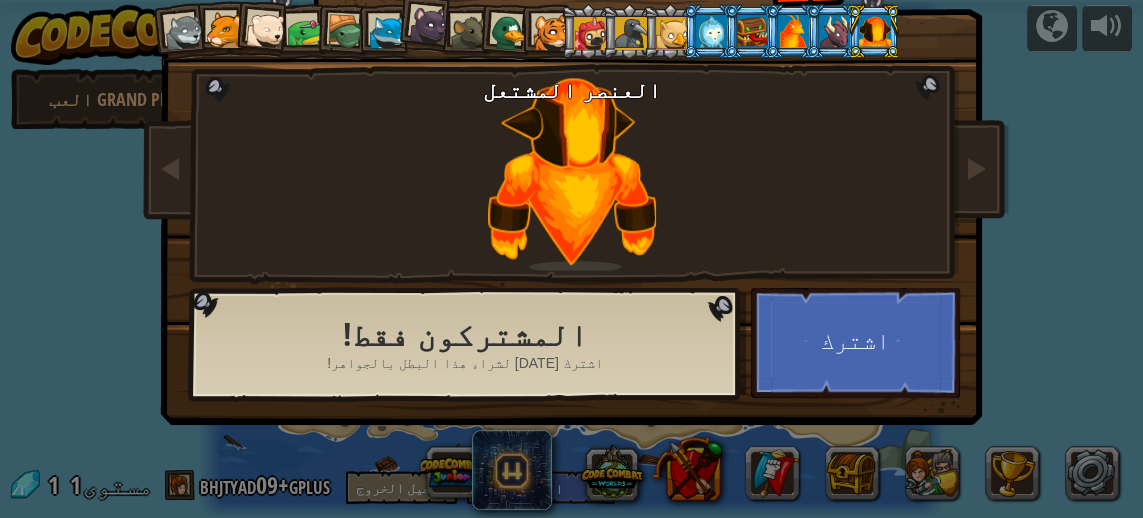 scroll, scrollTop: 62, scrollLeft: 0, axis: vertical 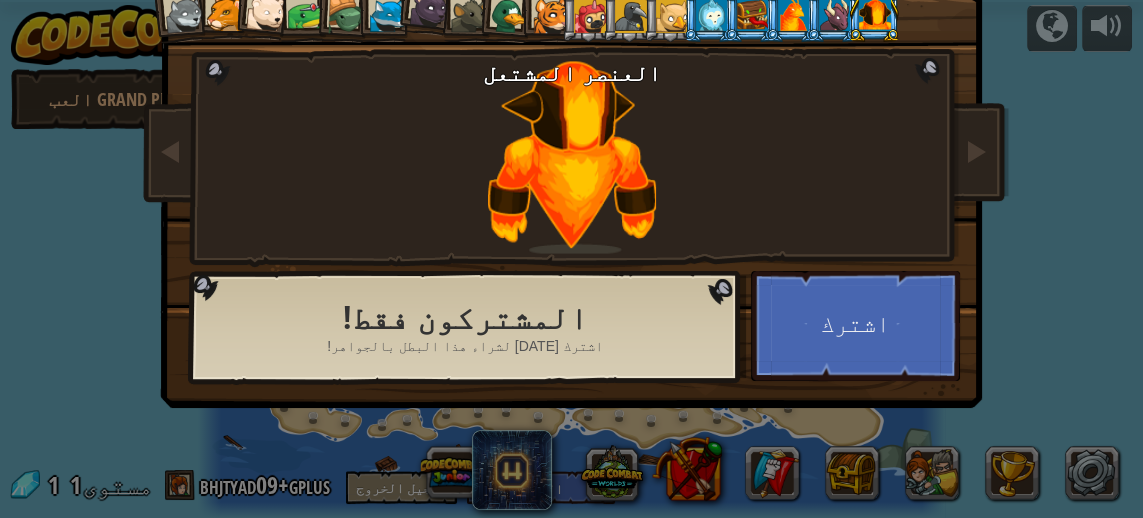 click at bounding box center [551, 16] 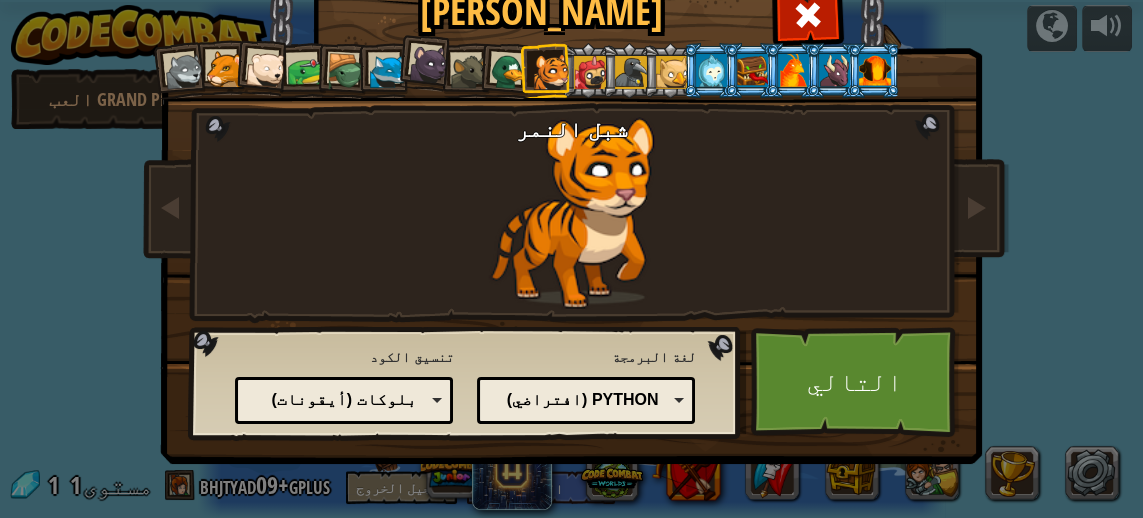 scroll, scrollTop: 2, scrollLeft: 0, axis: vertical 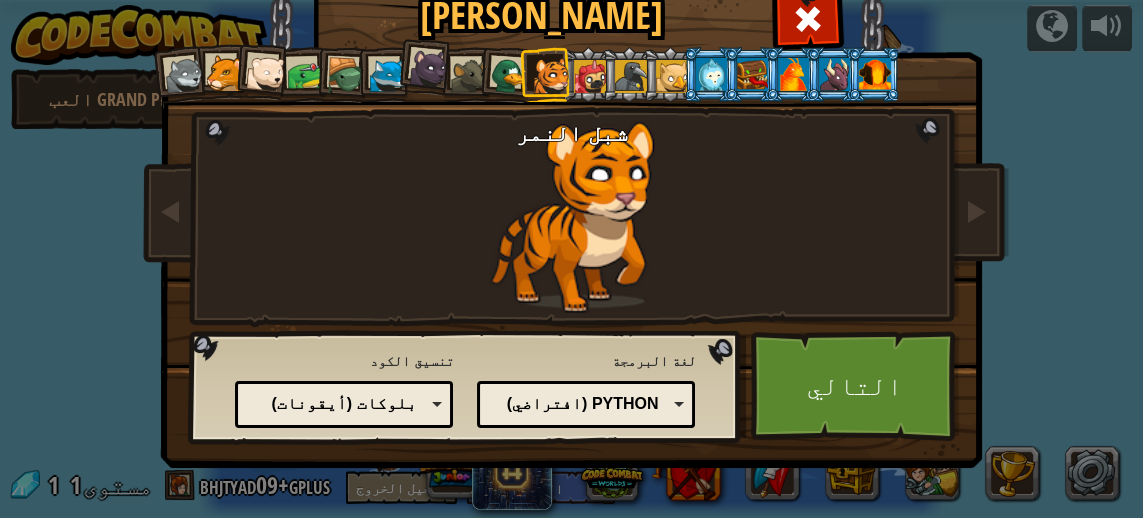click at bounding box center [388, 76] 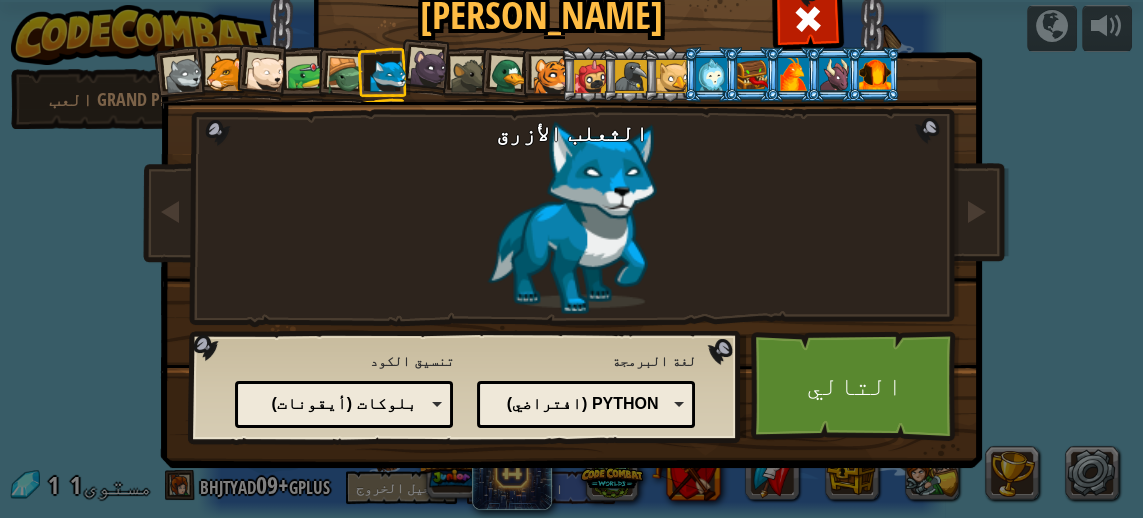 click at bounding box center [347, 76] 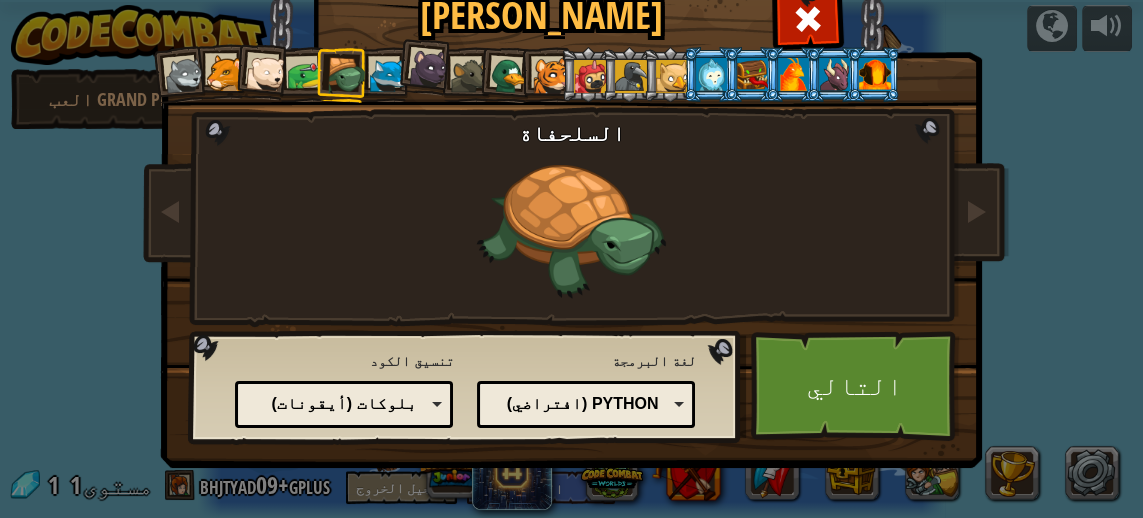 click at bounding box center (424, 66) 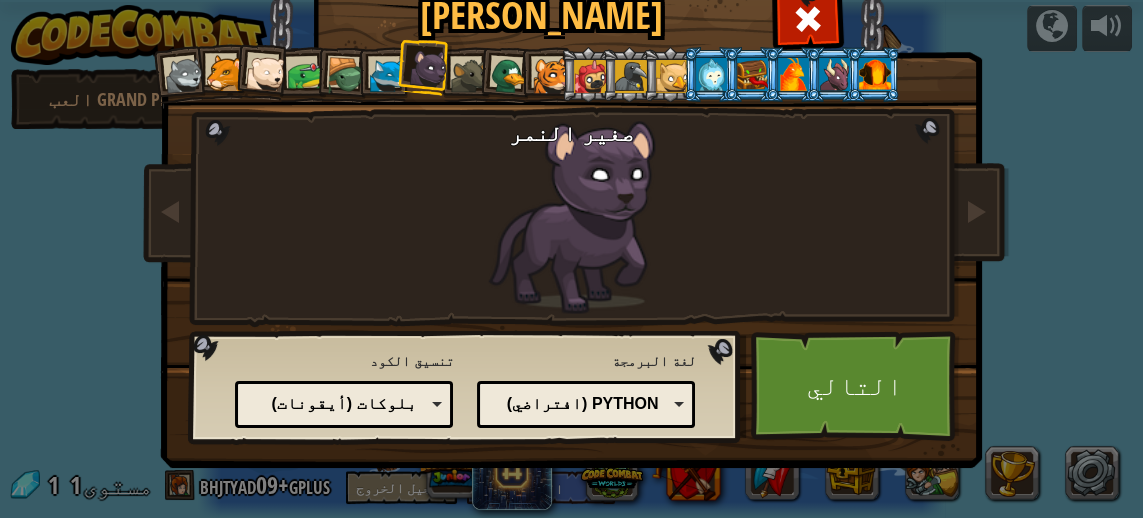 click on "Python (افتراضي)" at bounding box center [576, 404] 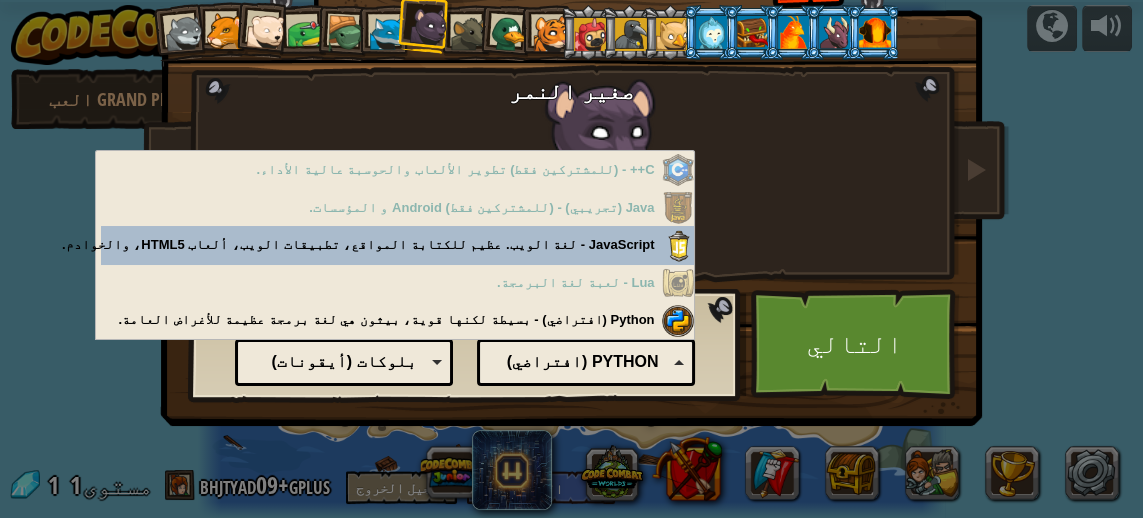 scroll, scrollTop: 69, scrollLeft: 0, axis: vertical 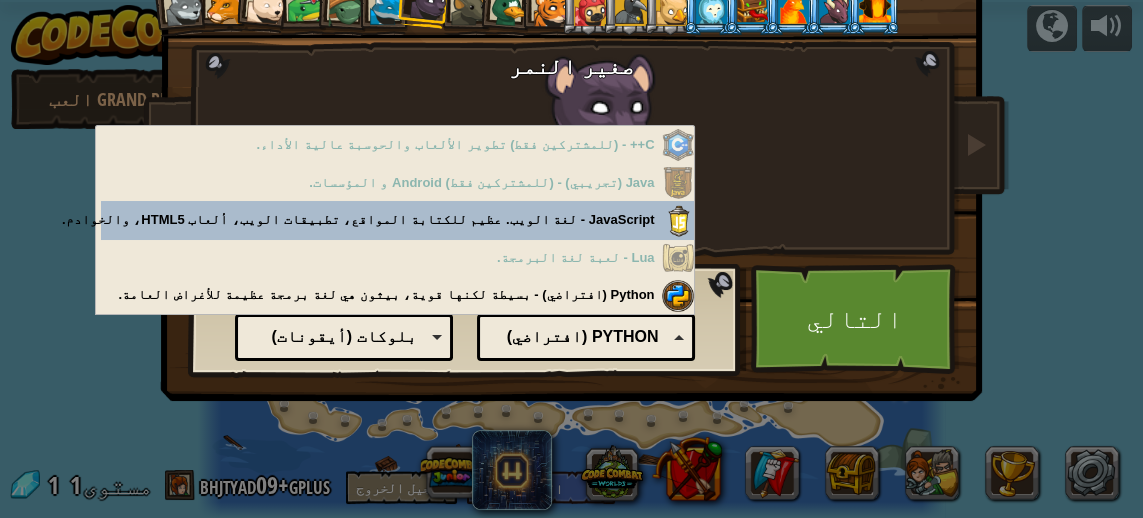 click on "Python (افتراضي) JavaScript Lua C++ Java (تجريبي) Python (افتراضي)" at bounding box center (586, 337) 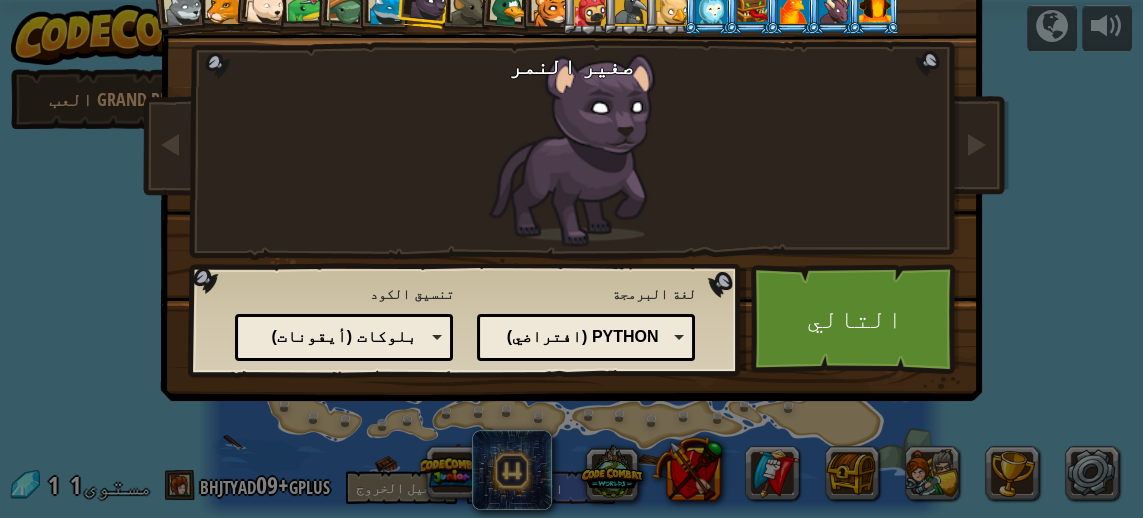 click on "بلوكات (أيقونات)" at bounding box center (340, 337) 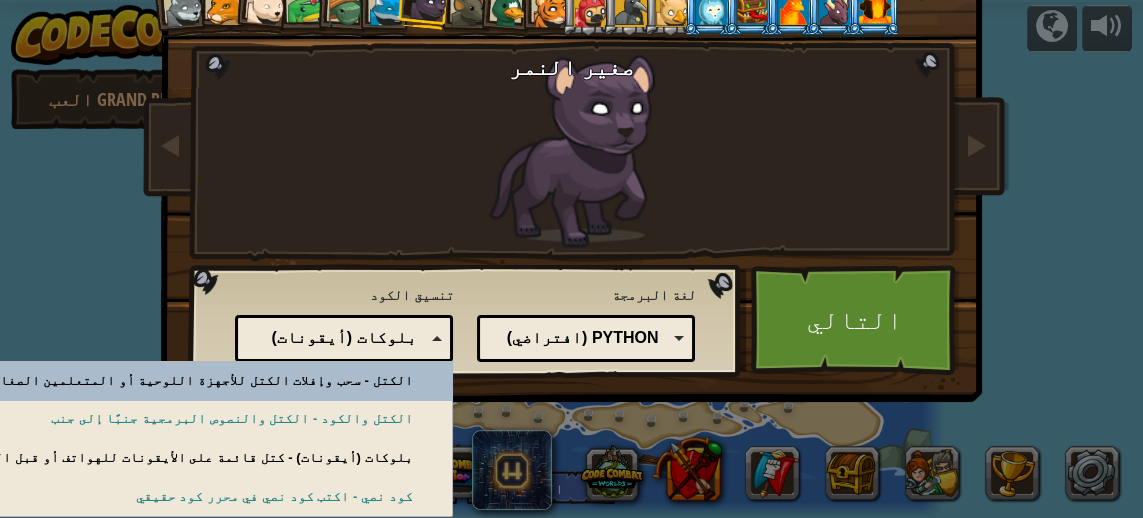 scroll, scrollTop: 38, scrollLeft: 0, axis: vertical 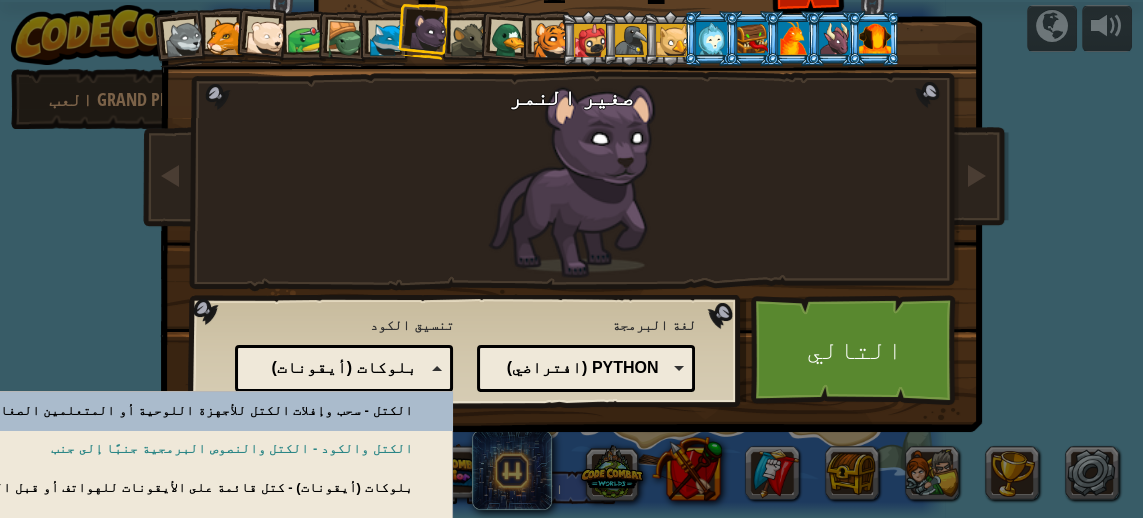 click on "التالي" at bounding box center (855, 350) 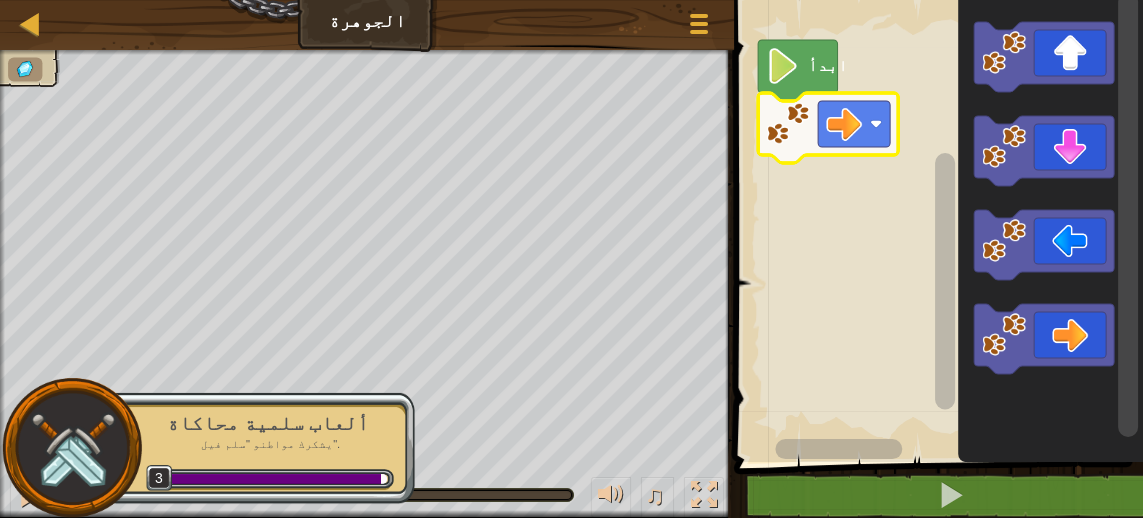 click 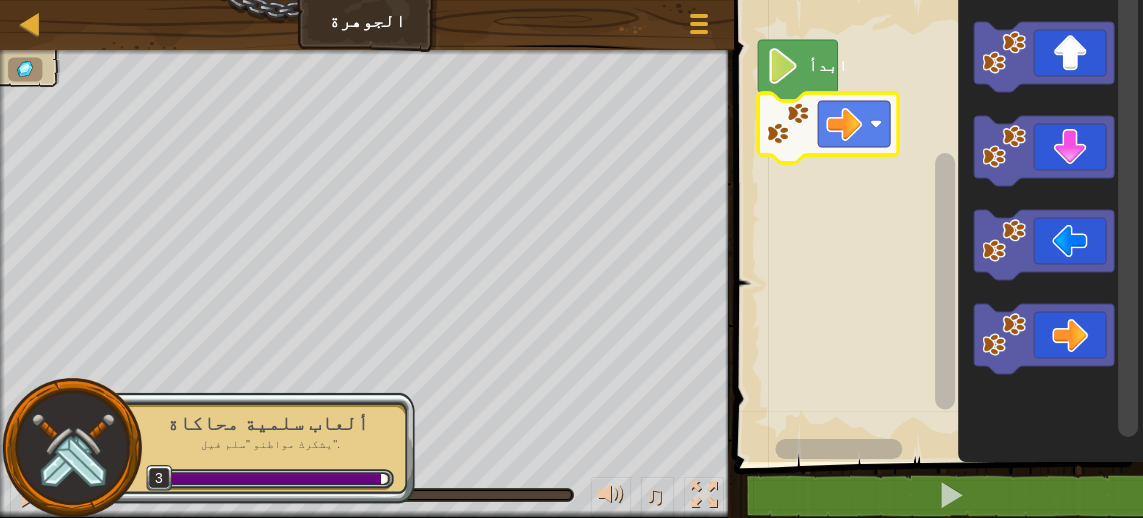 click 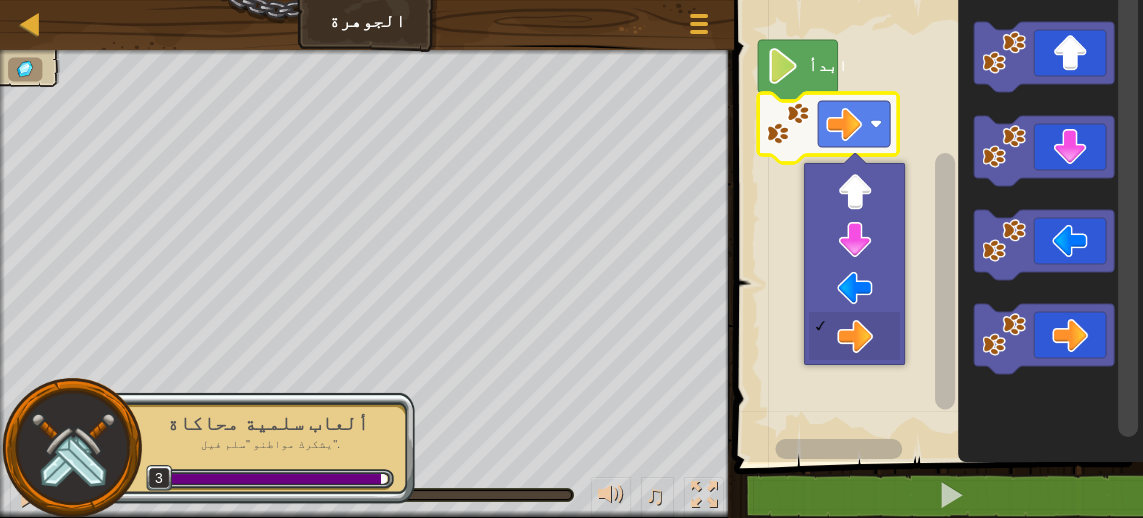 click 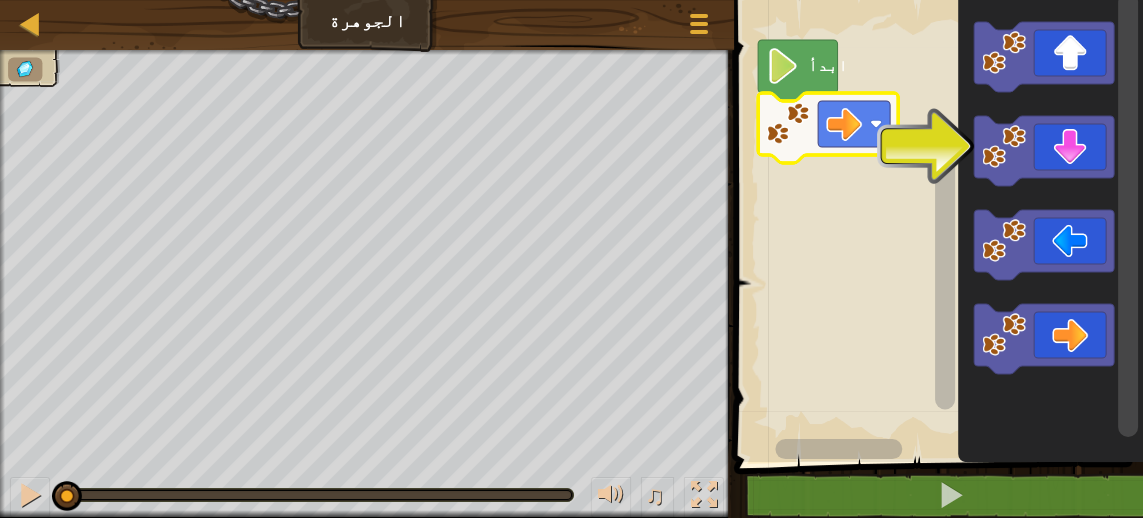 click 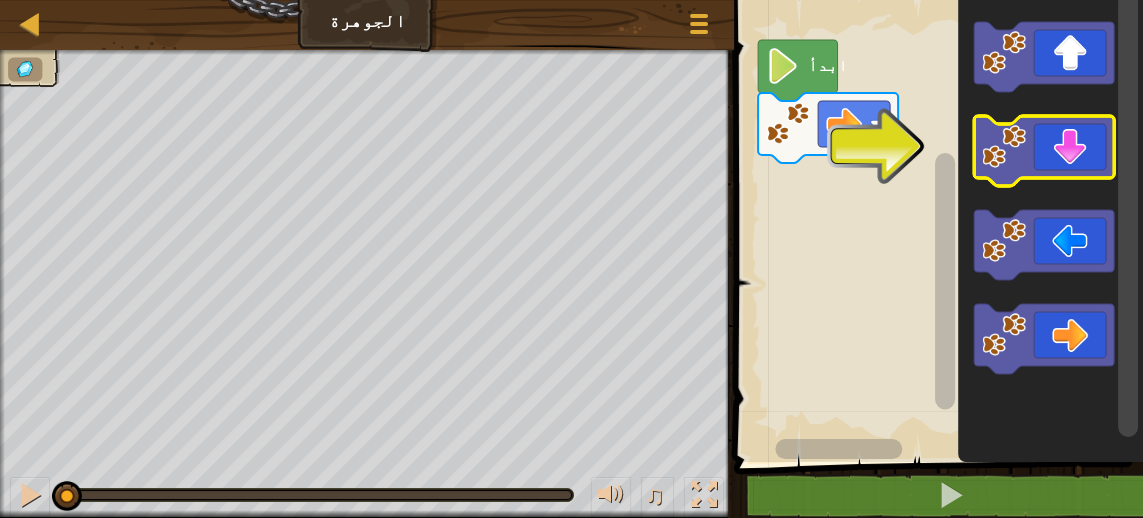click 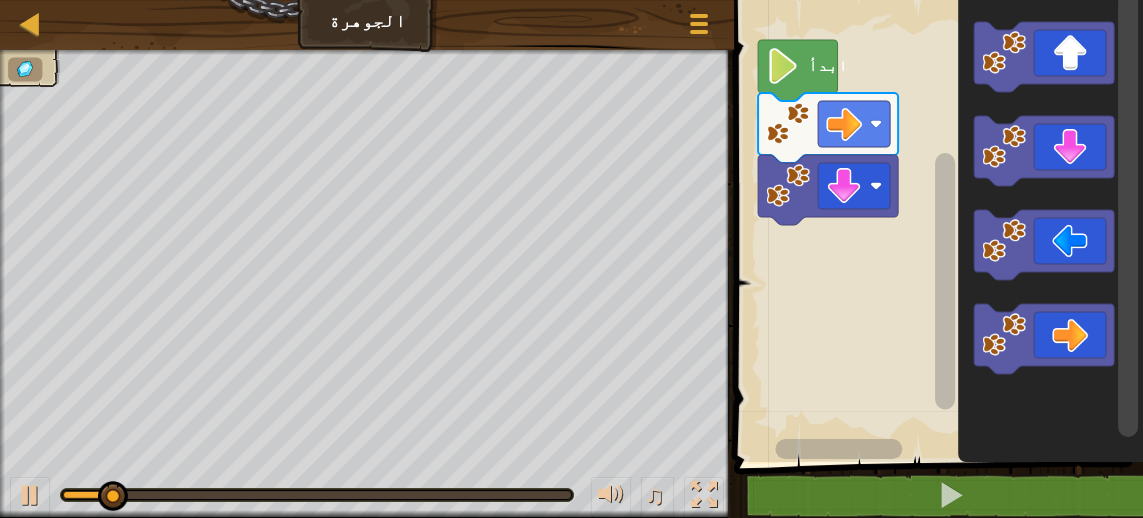 click 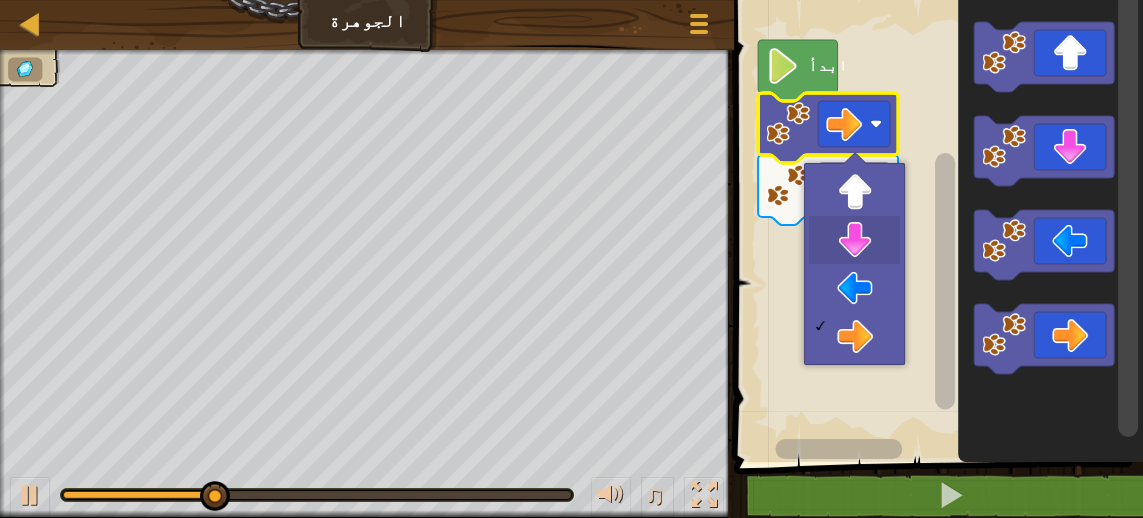 click 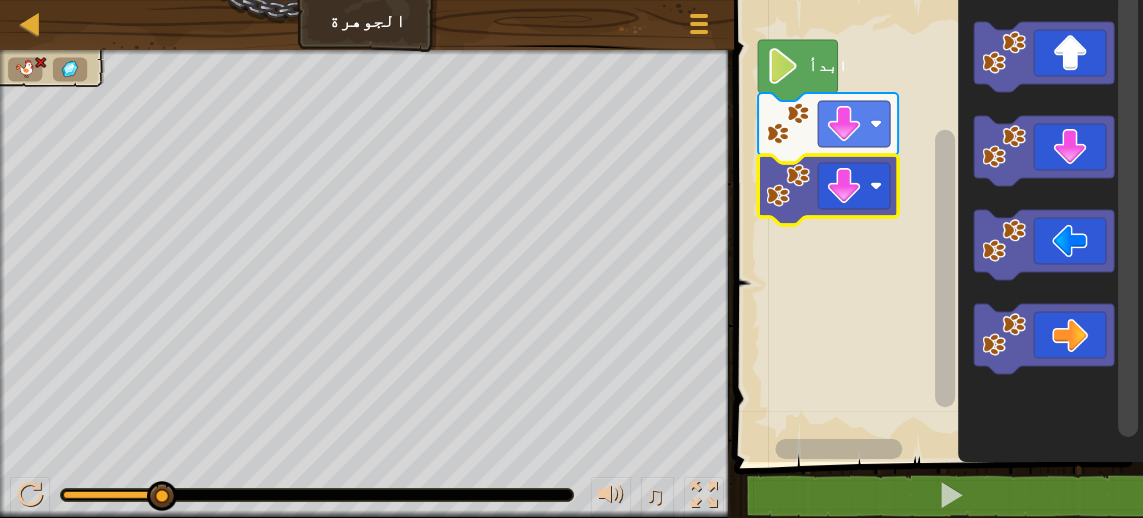 click 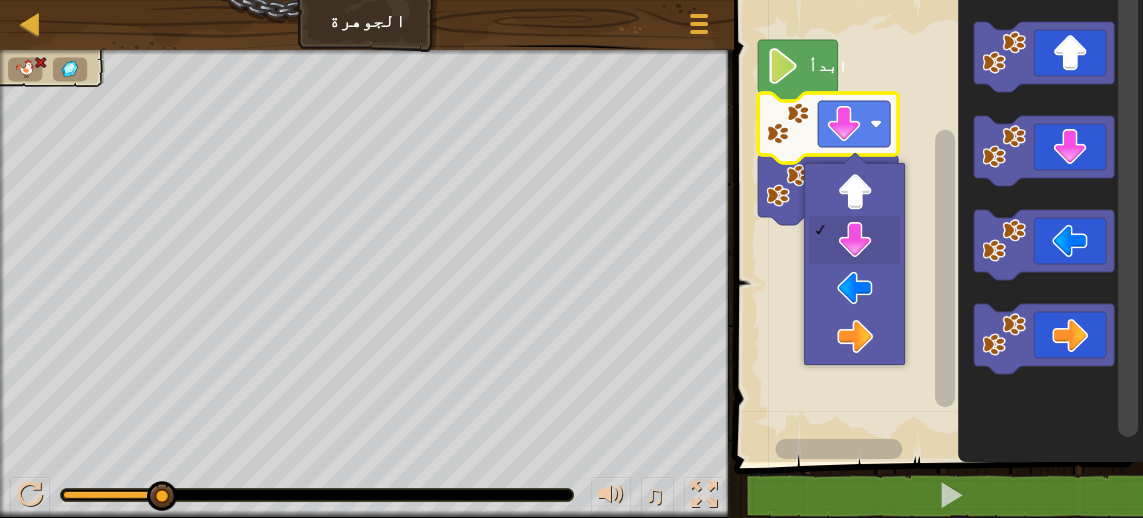click 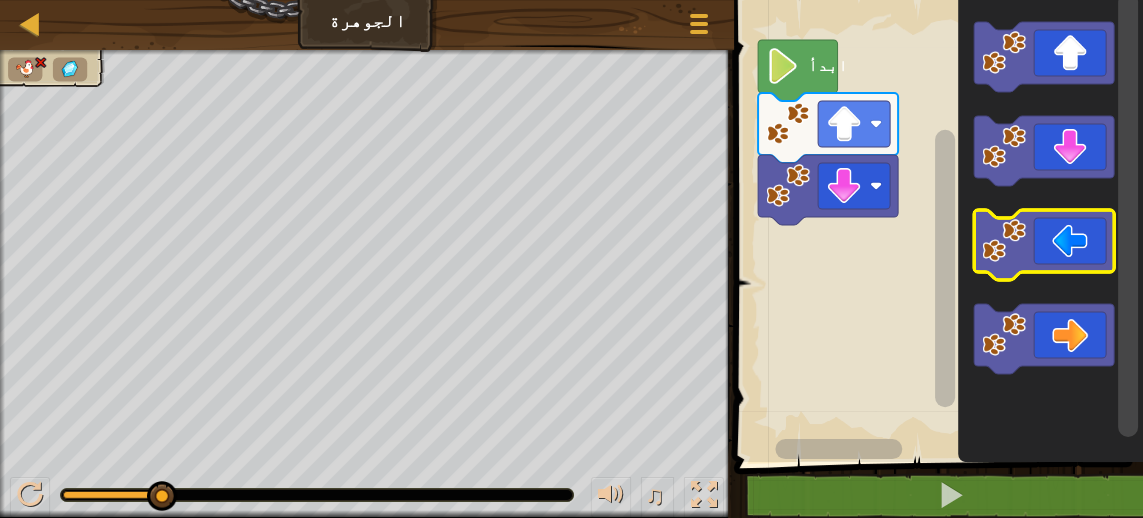 click 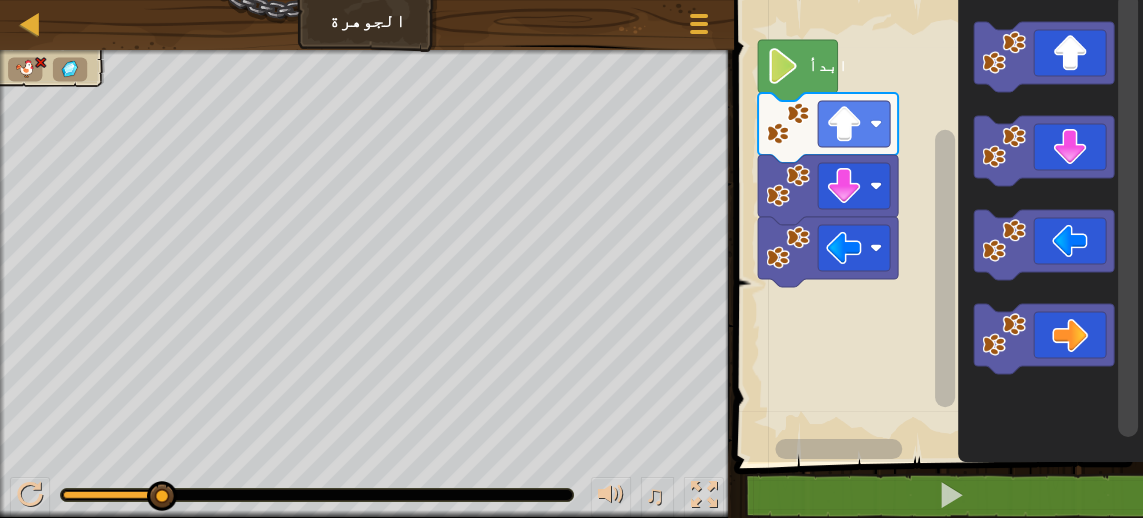 click 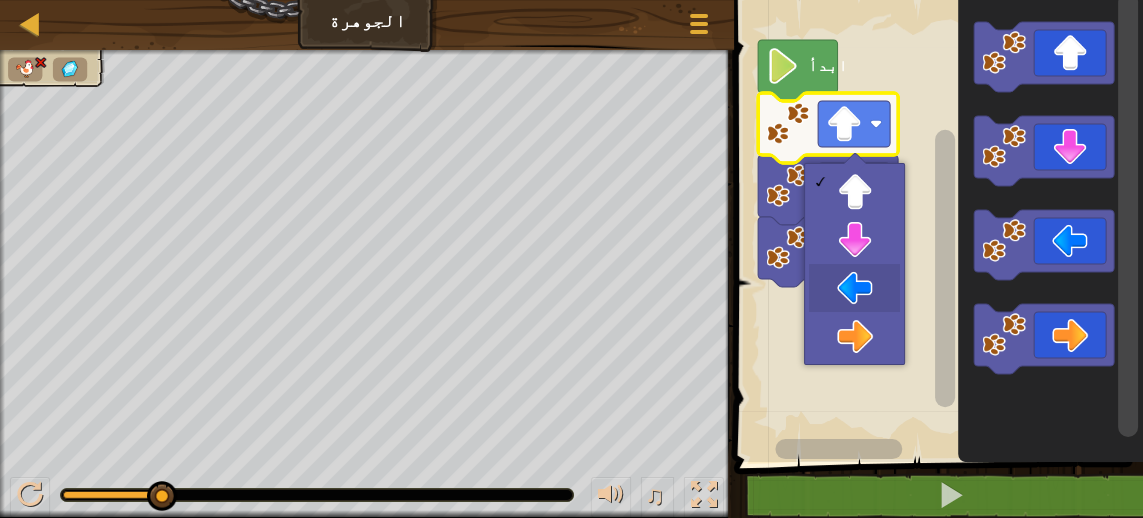 click 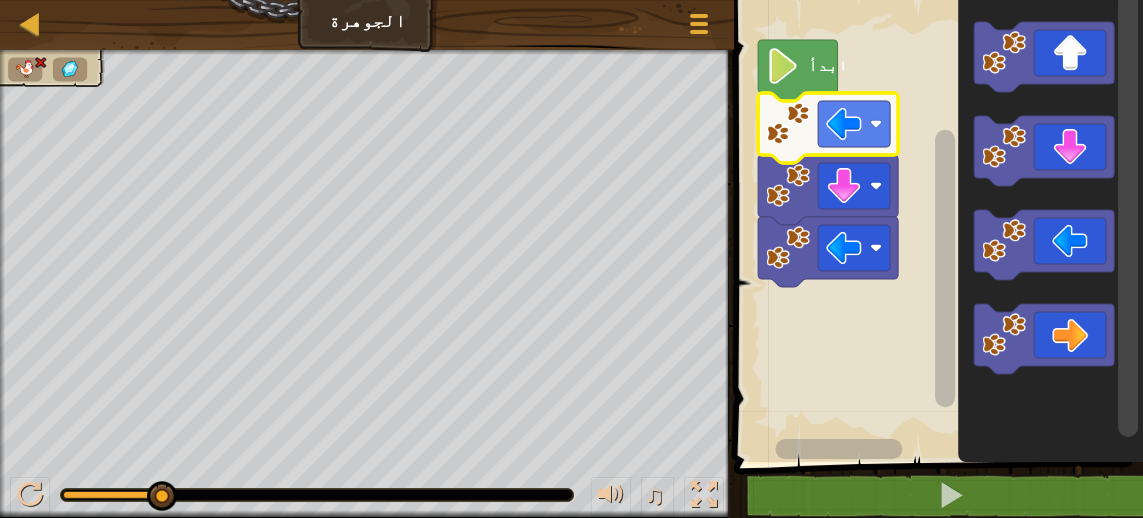 click 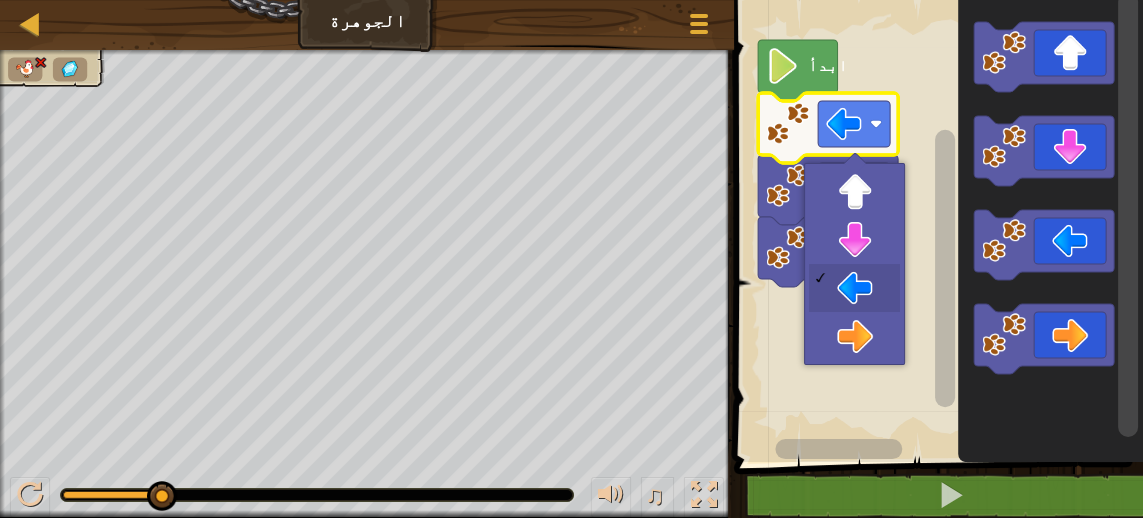 click 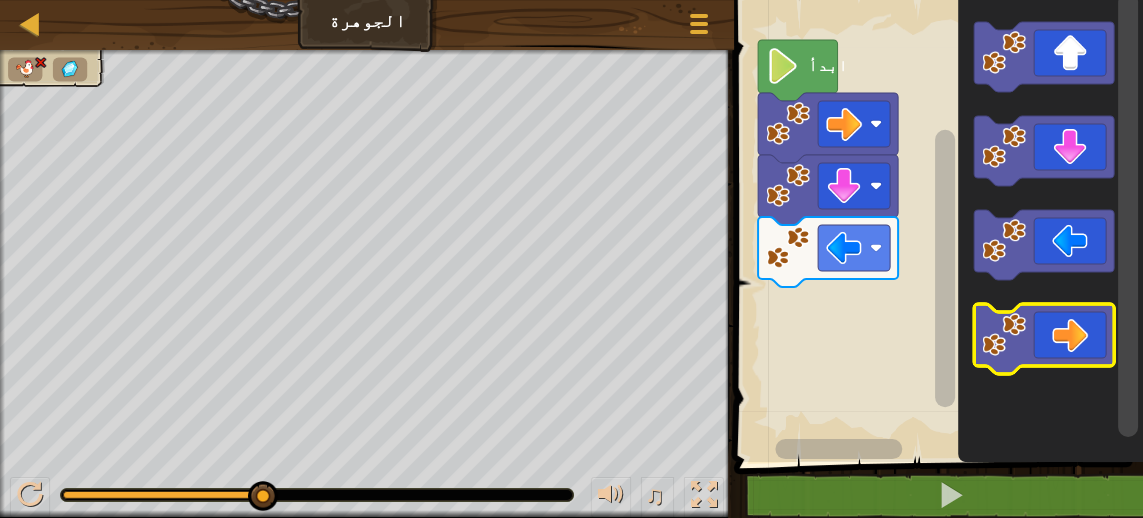 click 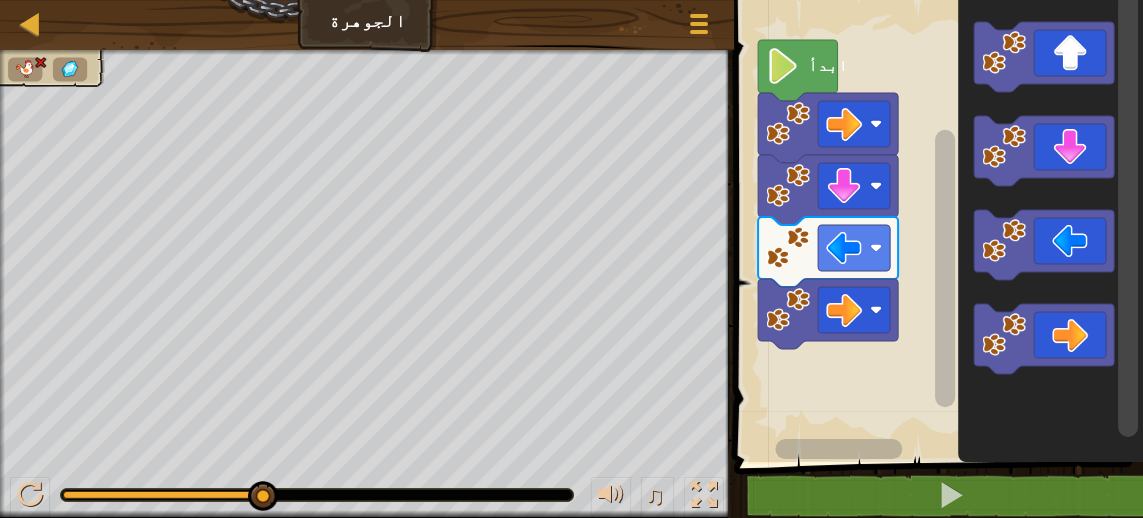 click 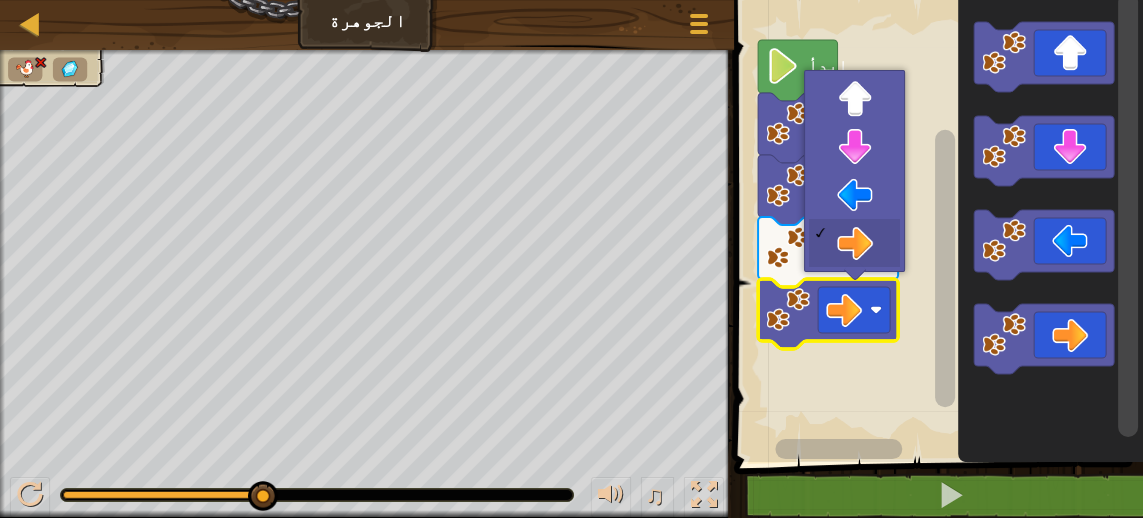click 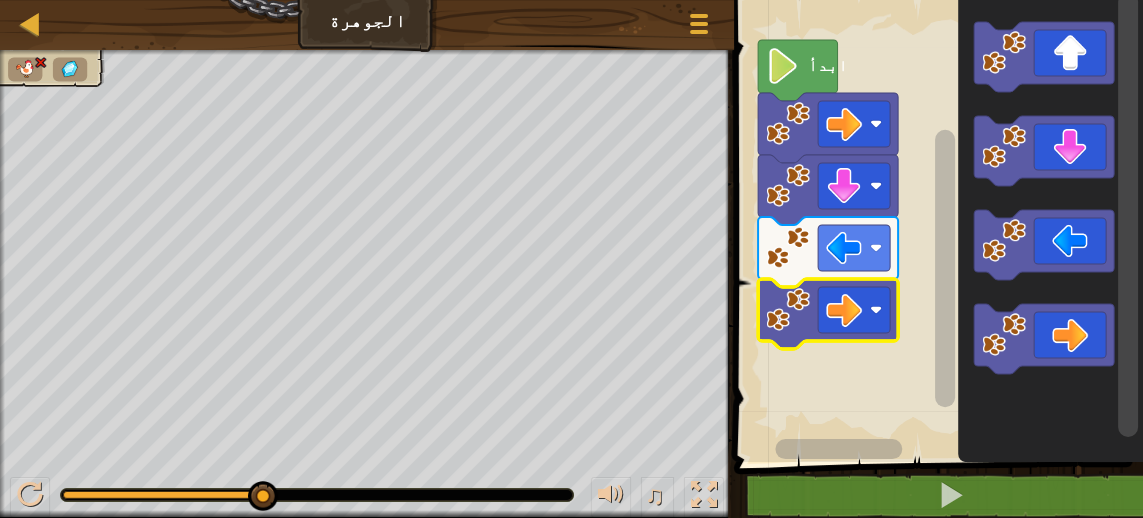 click 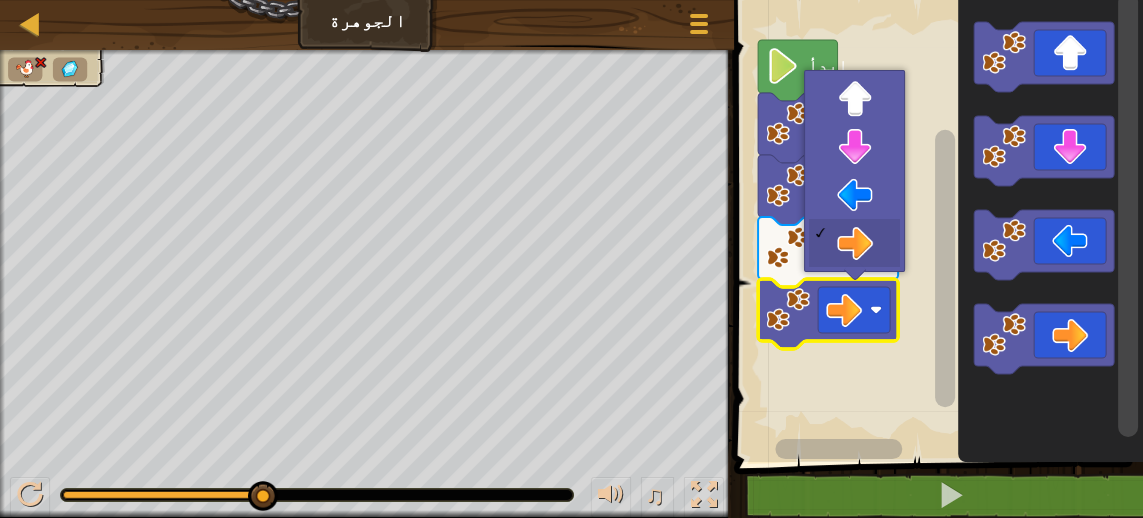 click 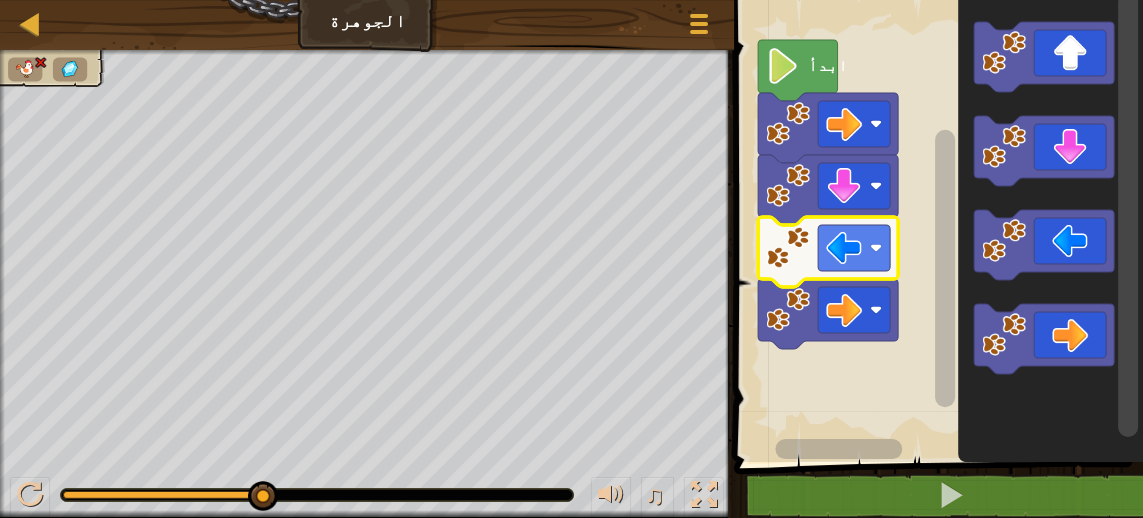 click 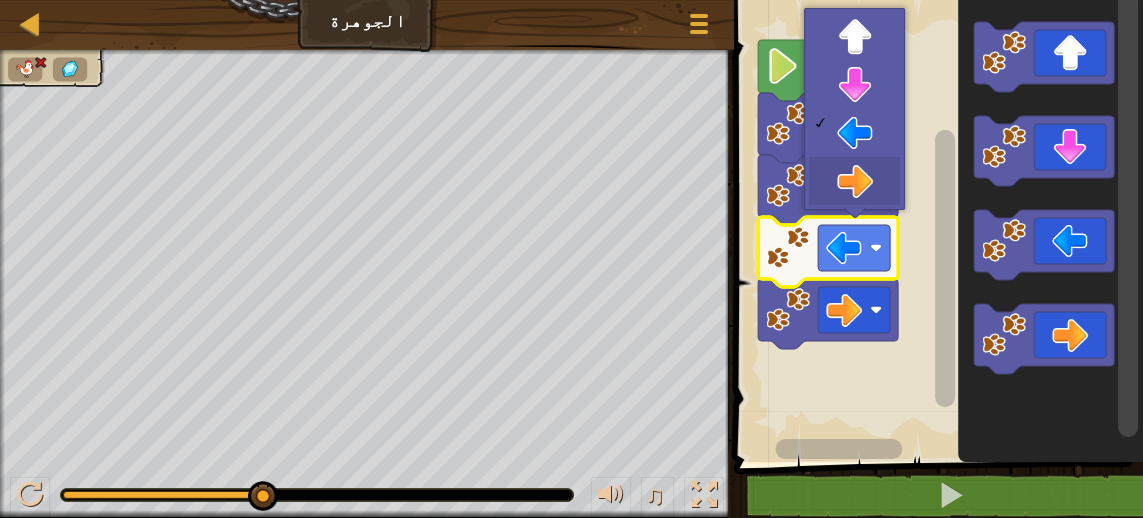 click 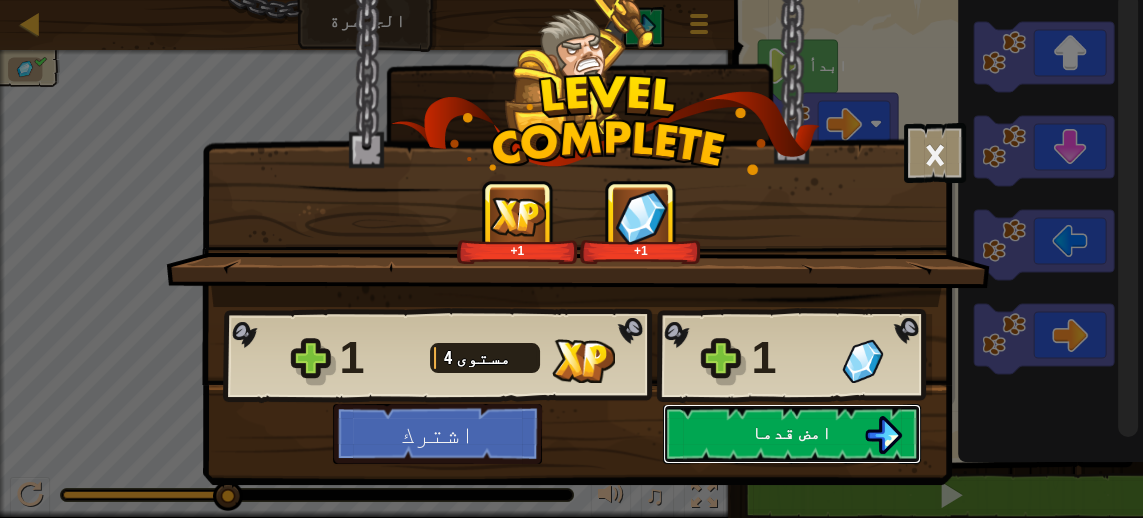 click on "امض قدما" at bounding box center [792, 434] 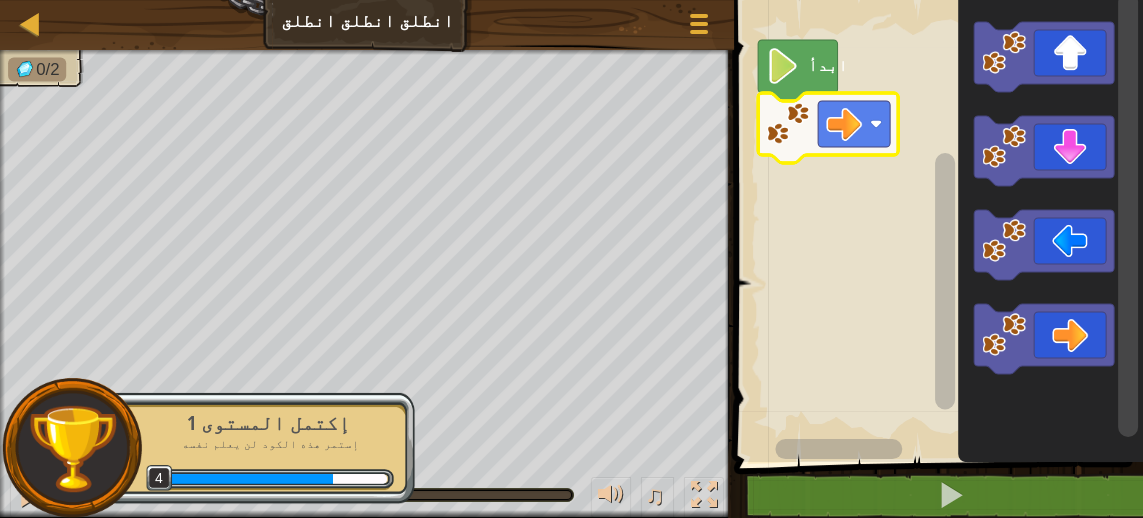 click 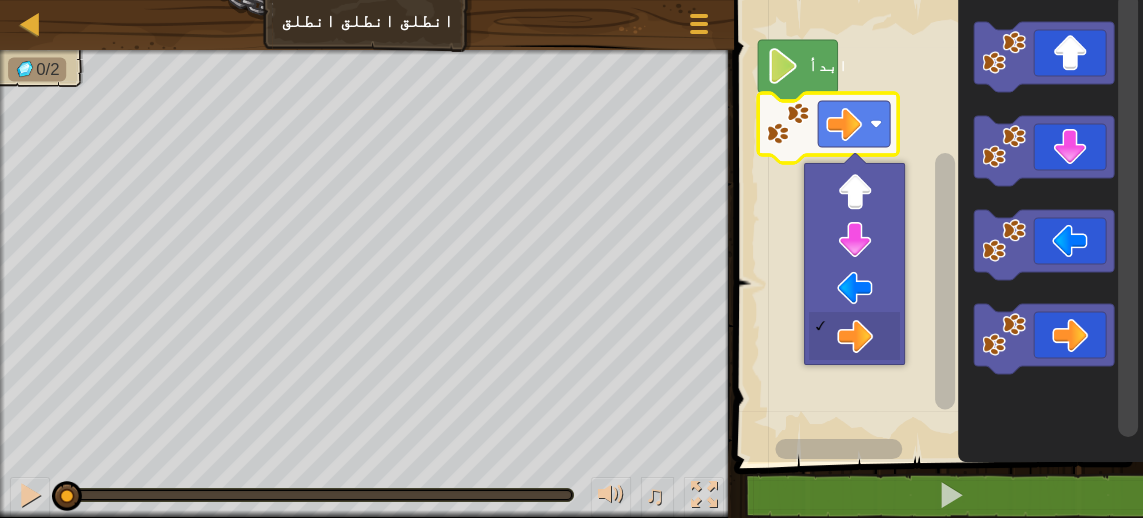 click 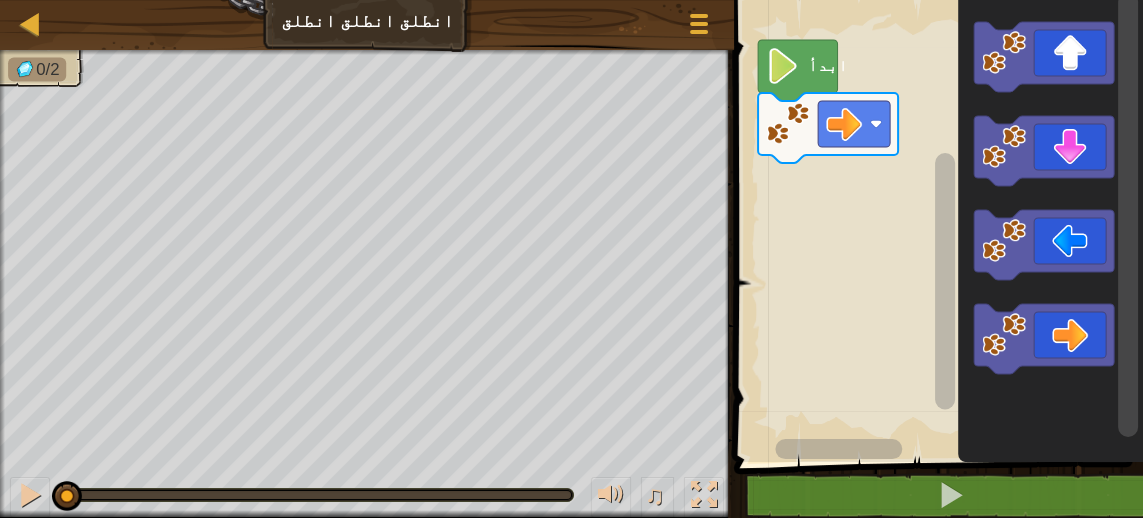 click 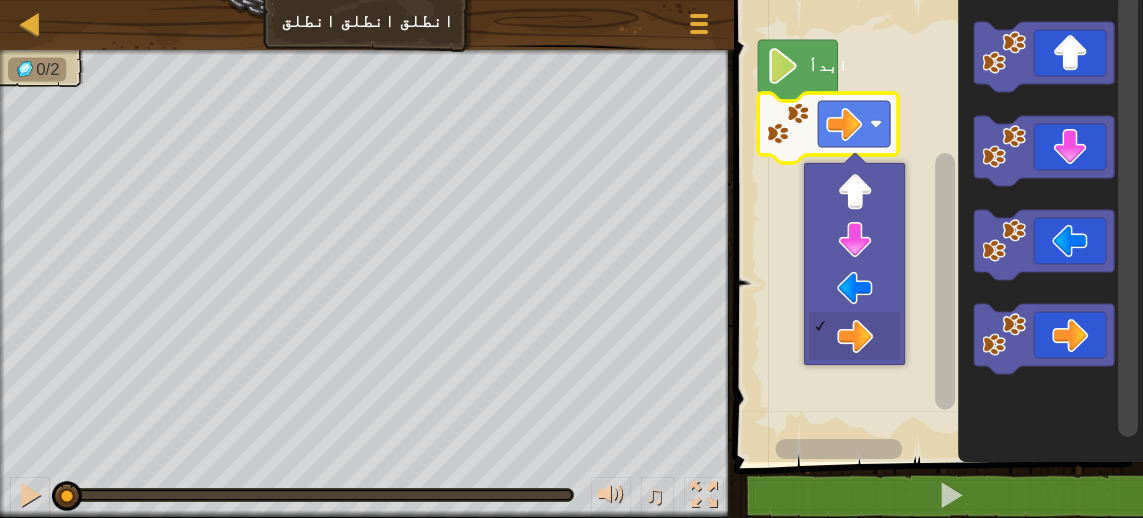 click 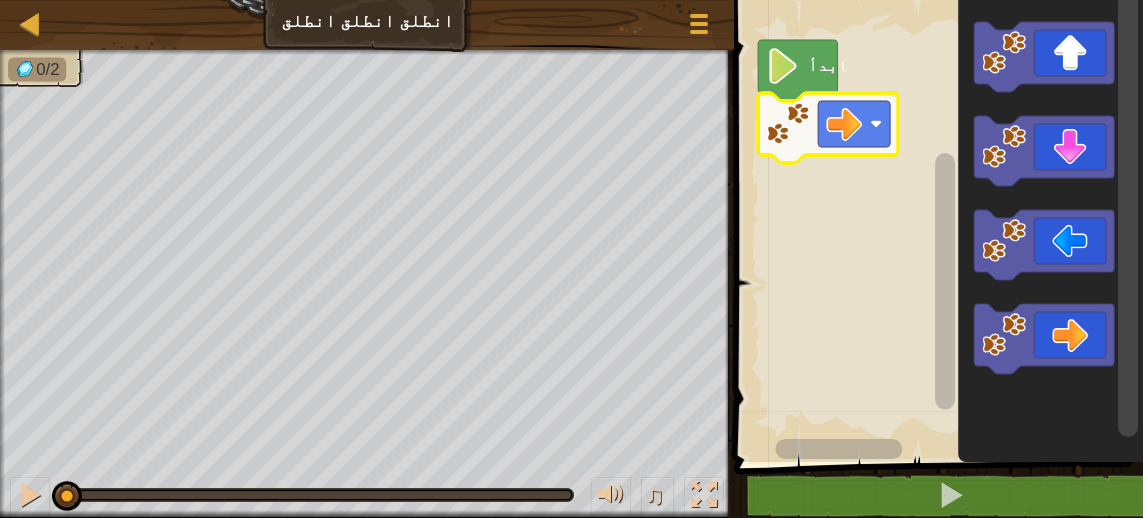 click 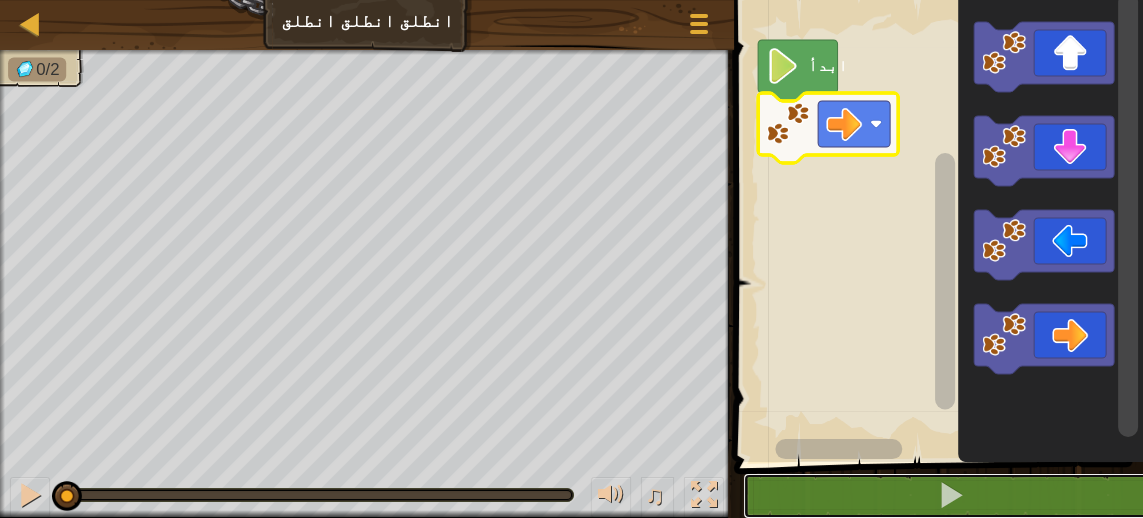 click at bounding box center (950, 496) 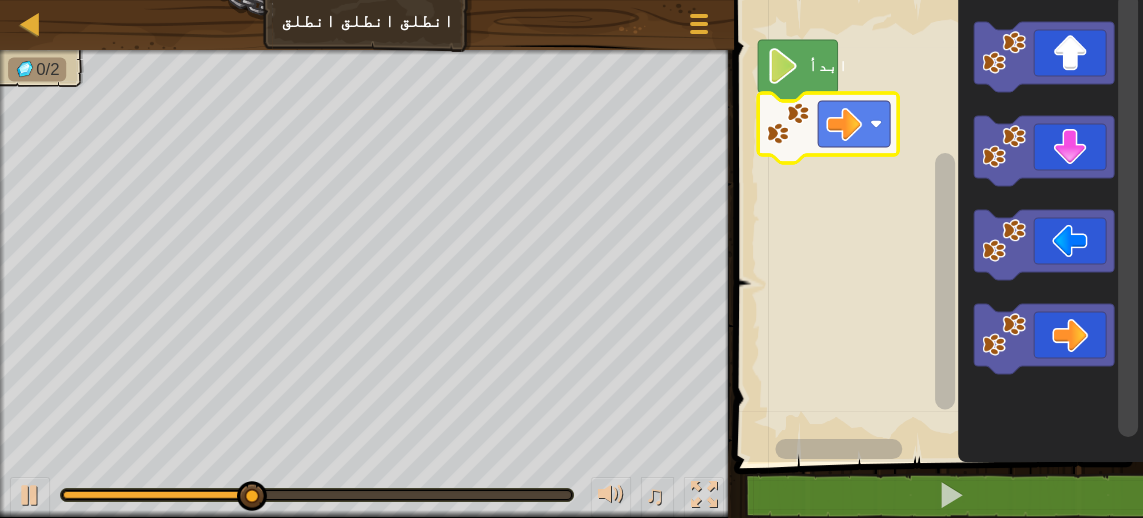 click 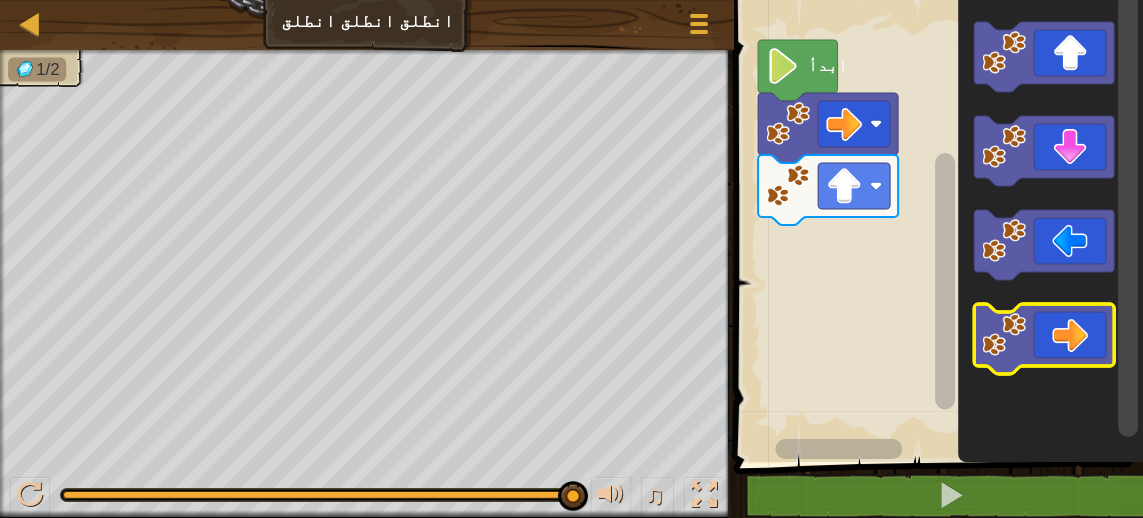 click 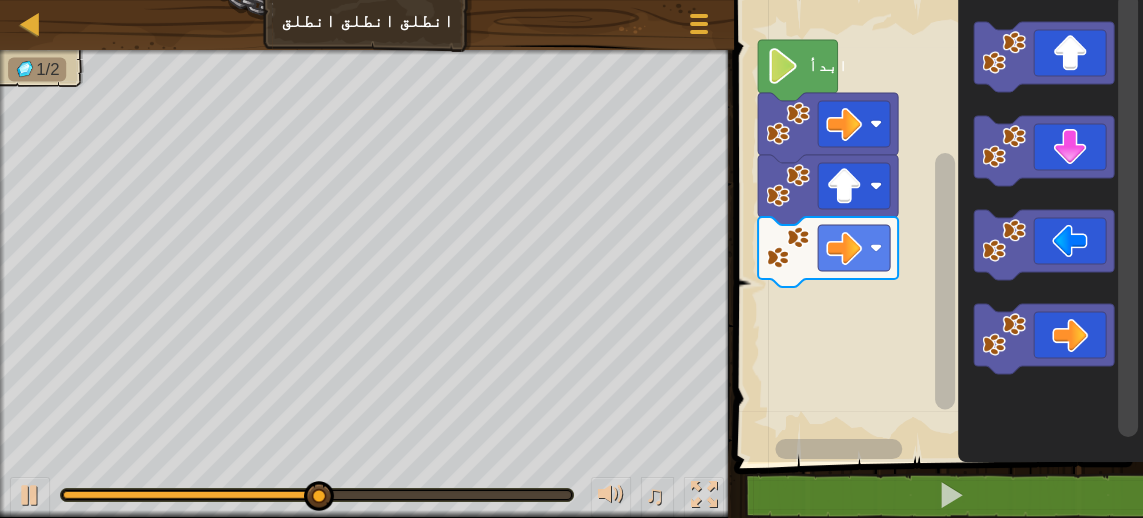 click 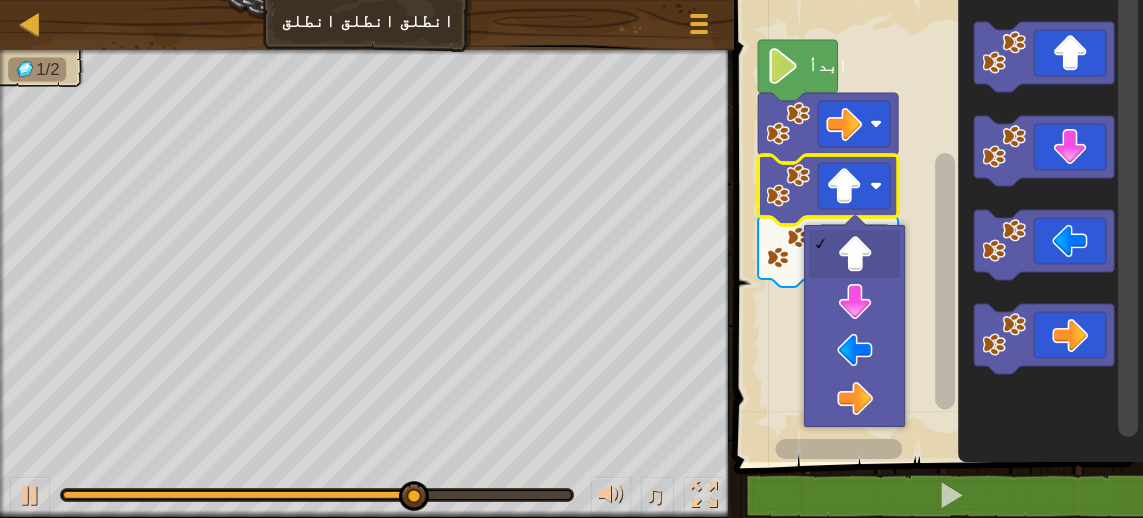 click 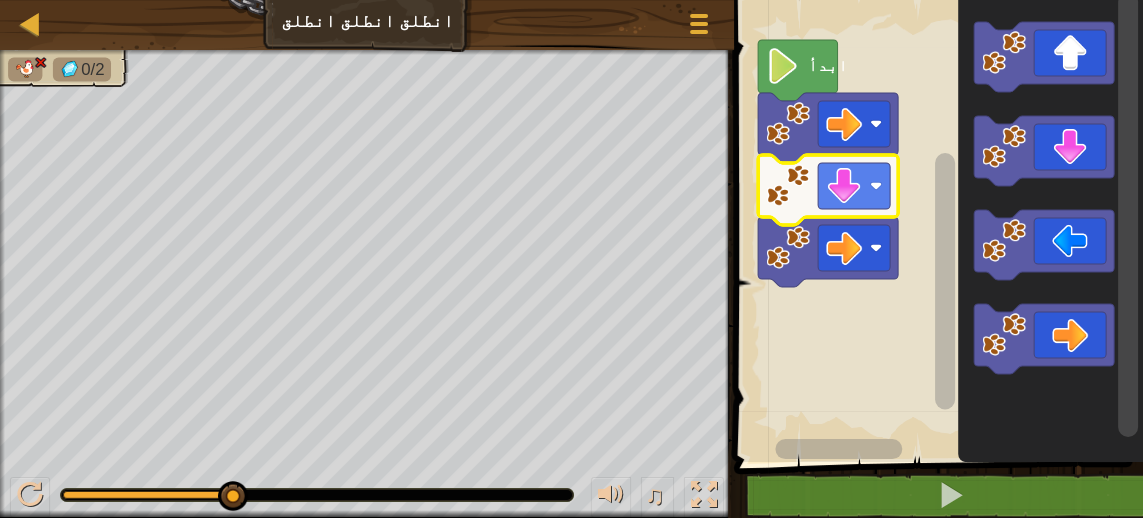 click 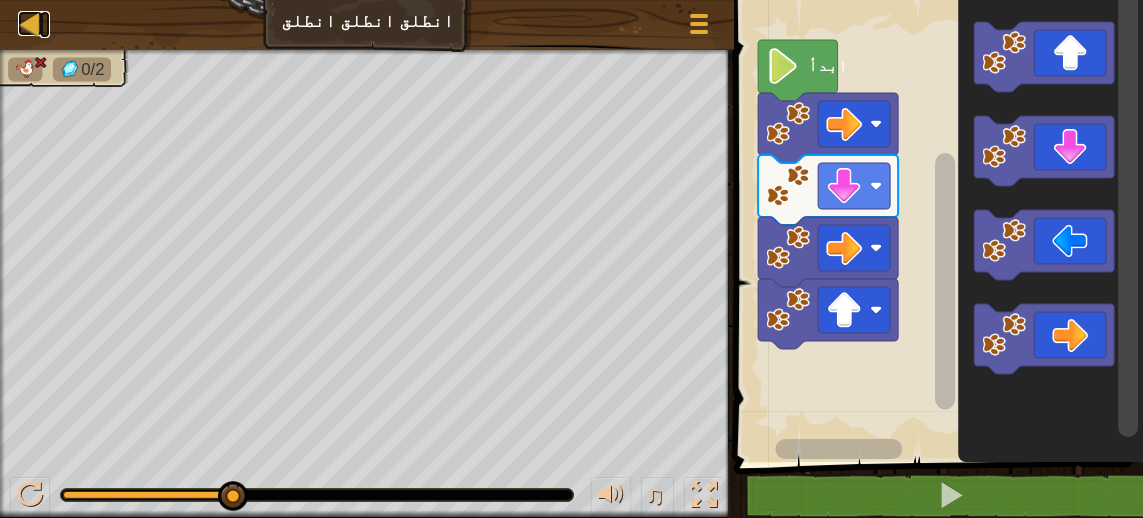 click at bounding box center [30, 23] 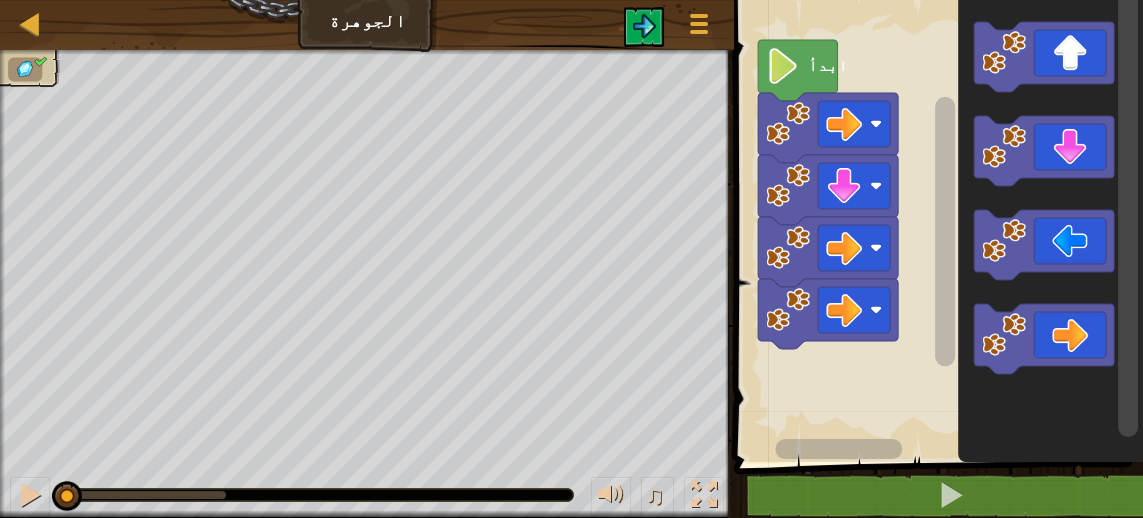 click on "خريطة الجوهرة قائمة اللعبة 1     הההההההההההההההההההההההההההההההההההההההההההההההההההההההההההההההההההההההההההההההההההההההההההההההההההההההההההההההההההההההההההההההההההההההההההההההההההההההההההההההההההההההההההההההההההההההההההההההההההההההההההההההההההההההההההההההההההההההההההההההההההההההההההההההה XXXXXXXXXXXXXXXXXXXXXXXXXXXXXXXXXXXXXXXXXXXXXXXXXXXXXXXXXXXXXXXXXXXXXXXXXXXXXXXXXXXXXXXXXXXXXXXXXXXXXXXXXXXXXXXXXXXXXXXXXXXXXXXXXXXXXXXXXXXXXXXXXXXXXXXXXXXXXXXXXXXXXXXXXXXXXXXXXXXXXXXXXXXXXXXXXXXXXXXXXXXXXXXXXXXXXXXXXXXXXXXXXXXXXXXXXXXXXXXXXXXXXXXXXXXXXXXX الحل   × الكتل 1 2 3 4 5 go ( 'right' ) go ( 'down' ) go ( 'right' ) go ( 'right' )     ابدأ تم حفظ الكود اللغة البرمجية : Python Statement   /  Call   /  ×" at bounding box center [571, 0] 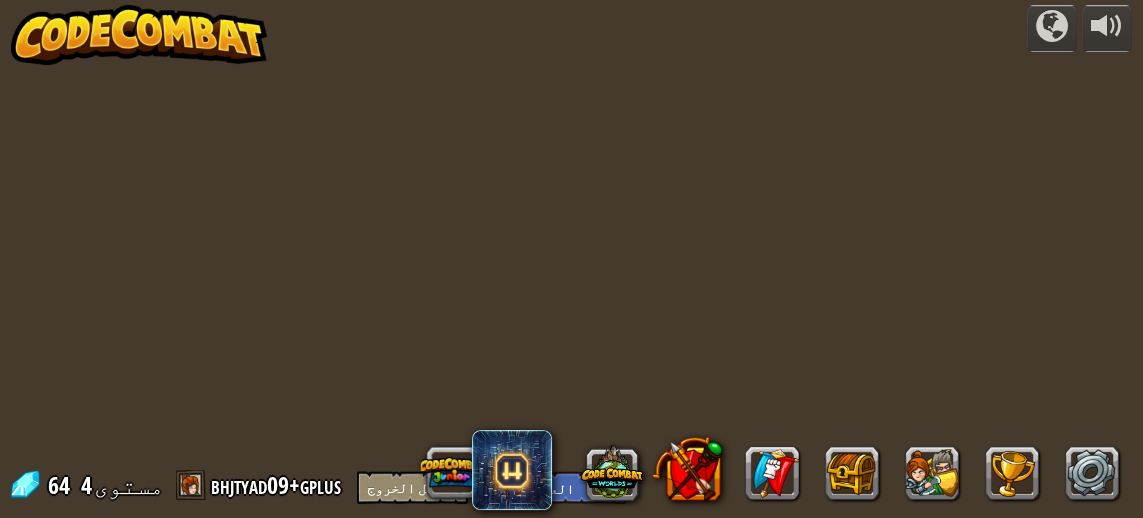select on "ar" 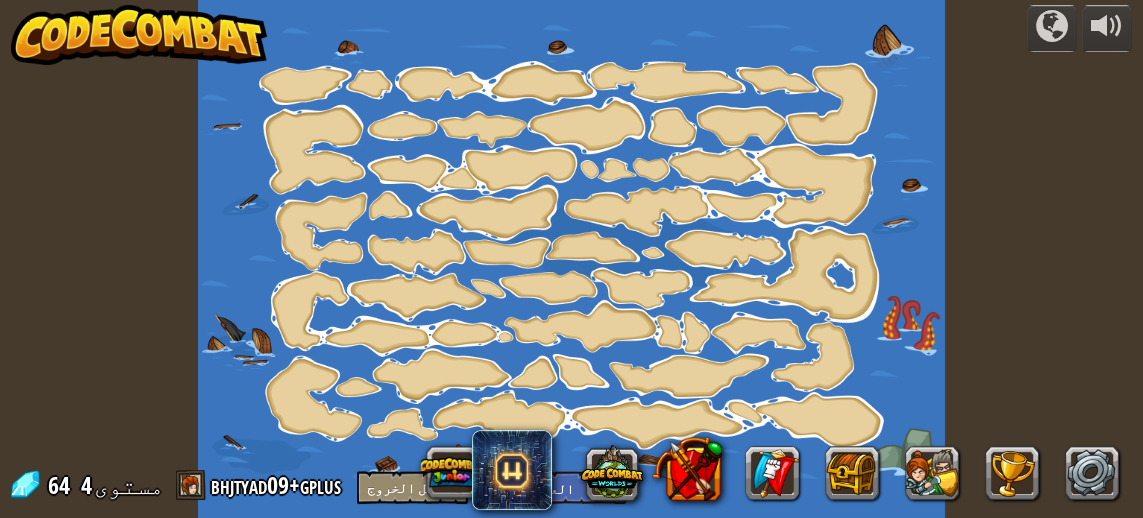 select on "ar" 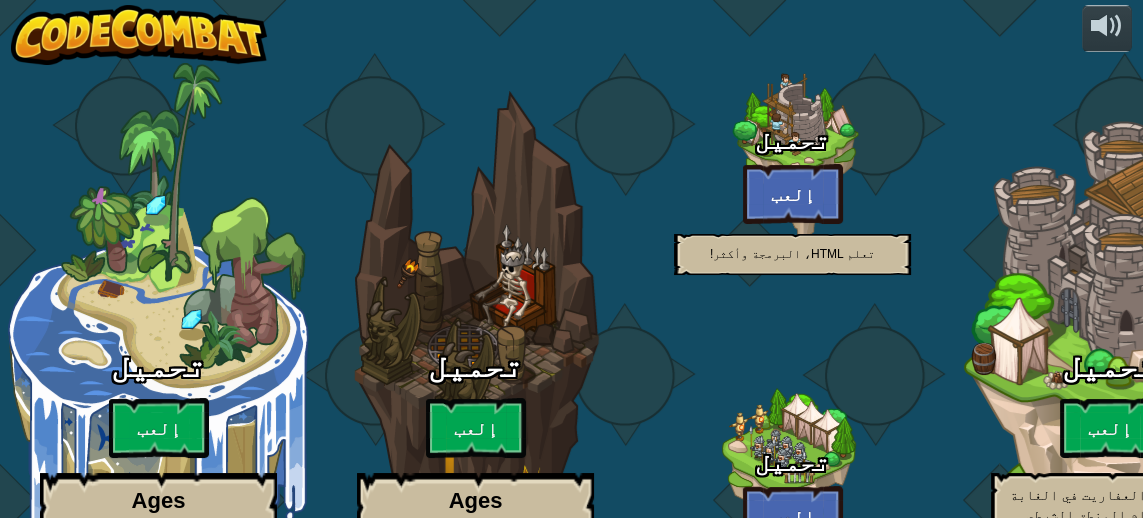 select on "ar" 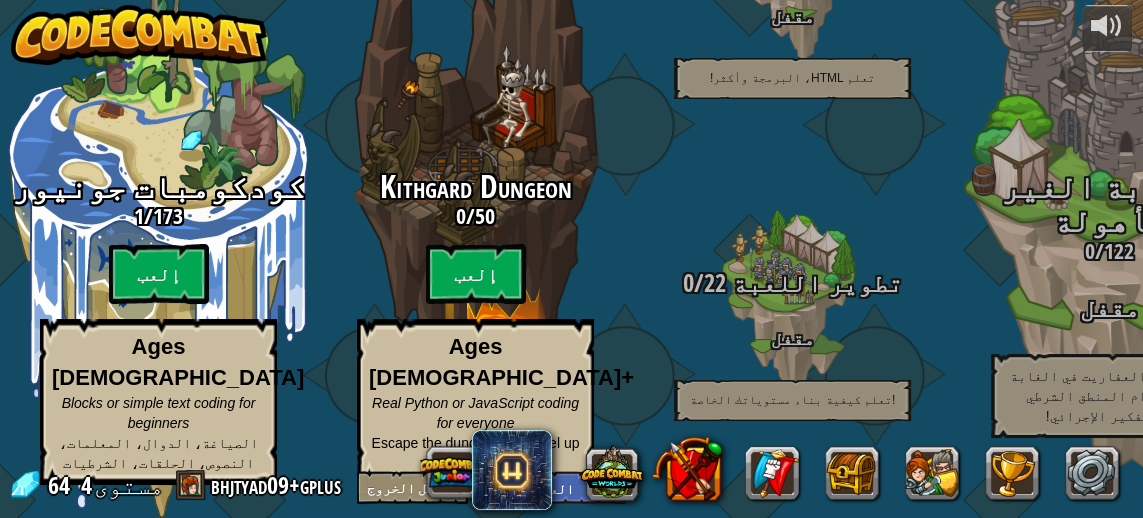 scroll, scrollTop: 242, scrollLeft: 0, axis: vertical 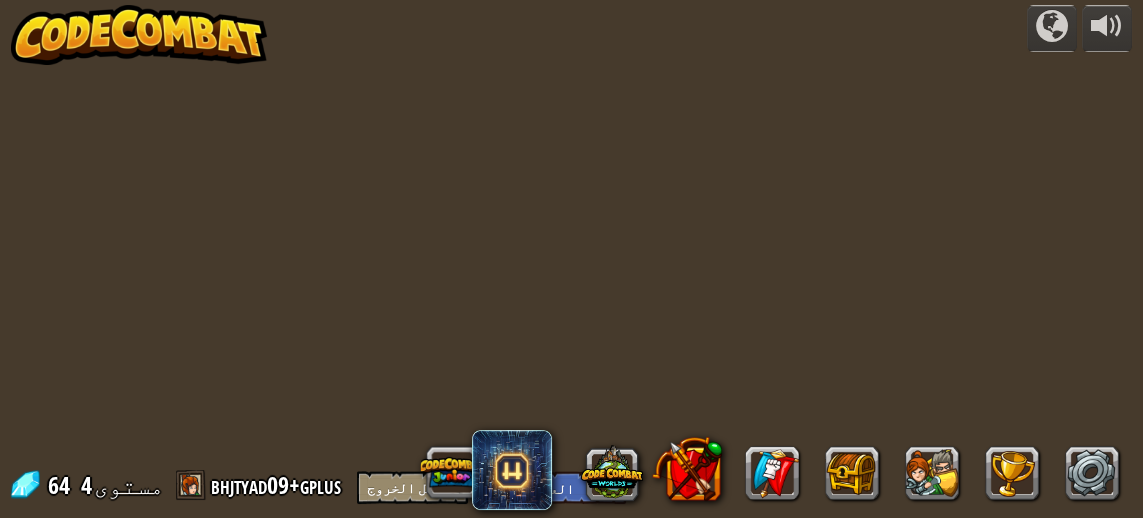 select on "ar" 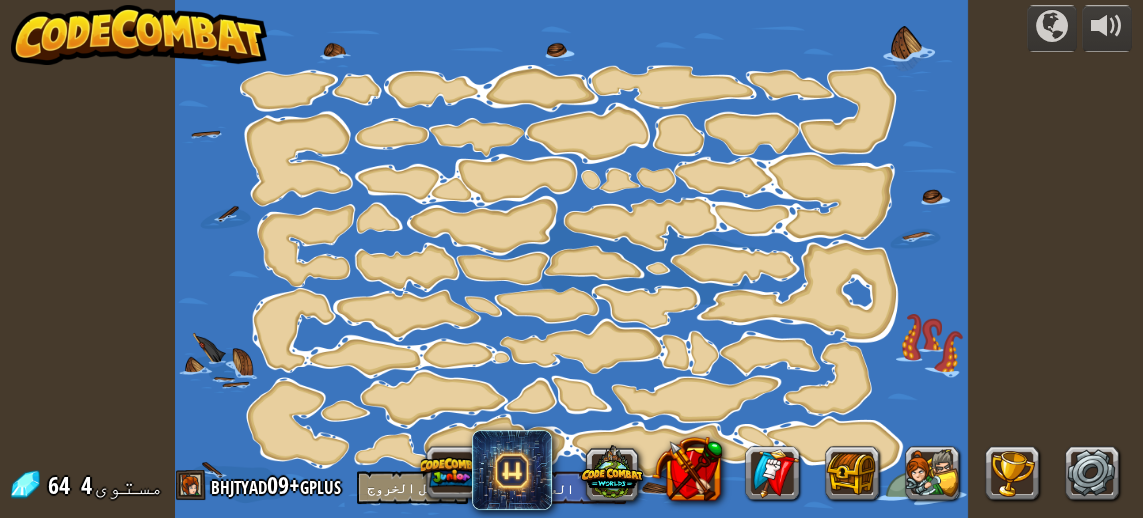 select on "ar" 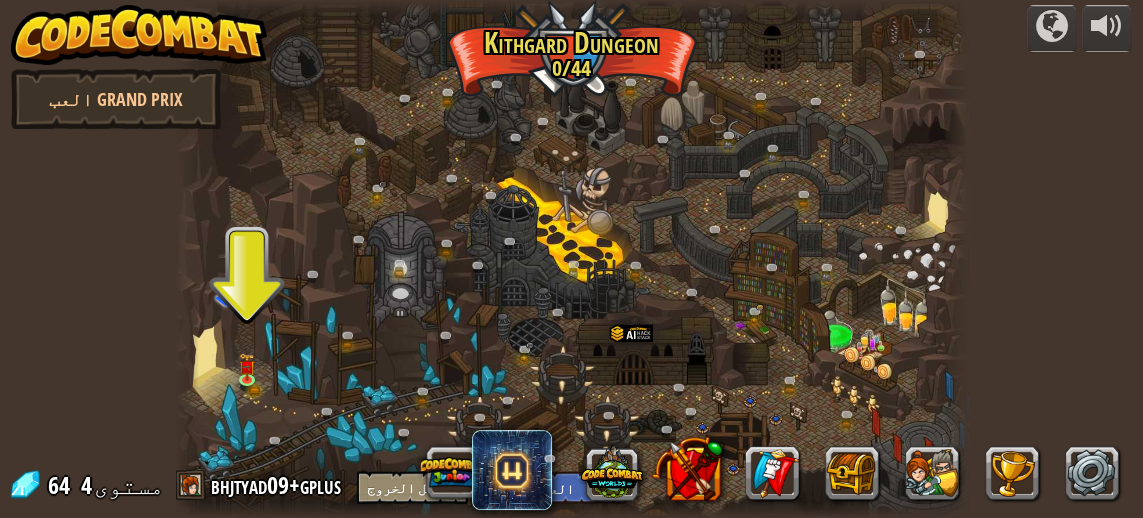 click at bounding box center (246, 367) 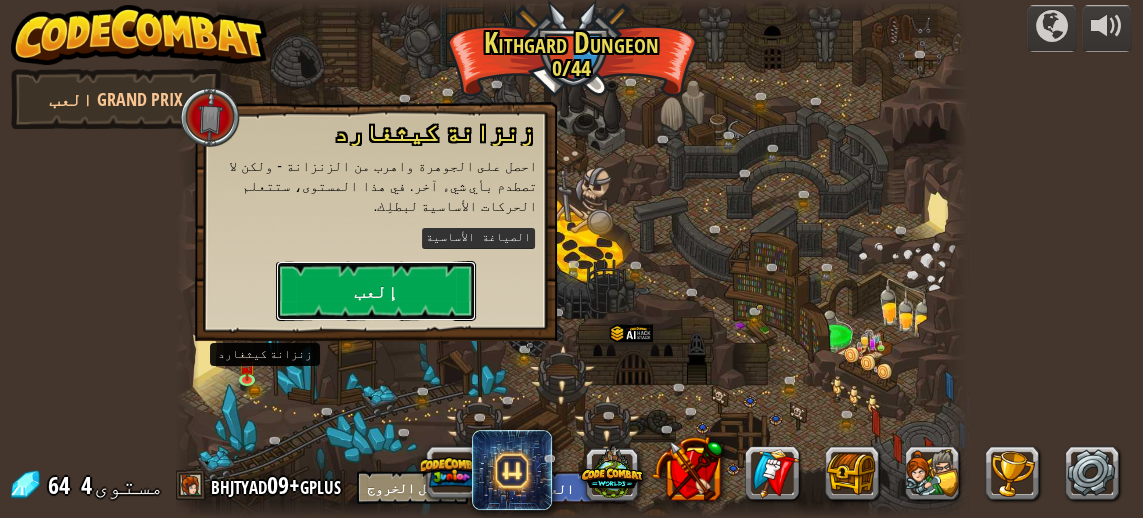 click on "إلعب" at bounding box center [376, 291] 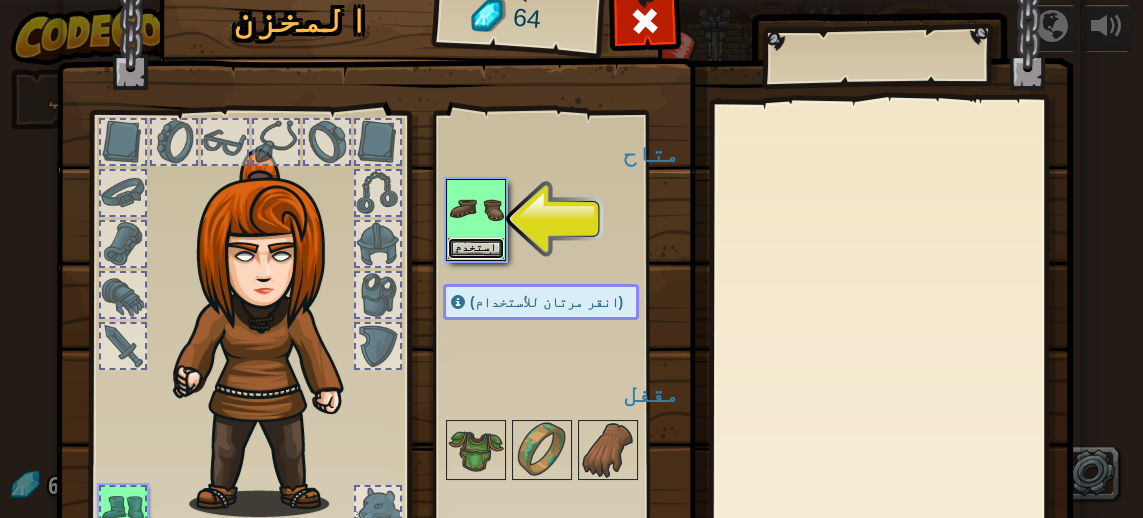 click on "استخدم" at bounding box center (476, 248) 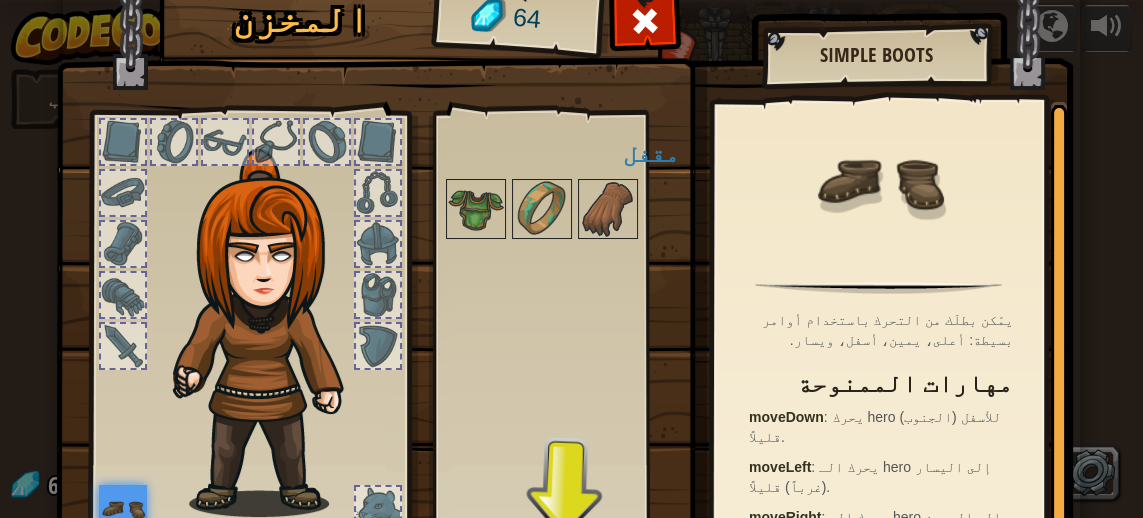 scroll, scrollTop: 76, scrollLeft: 0, axis: vertical 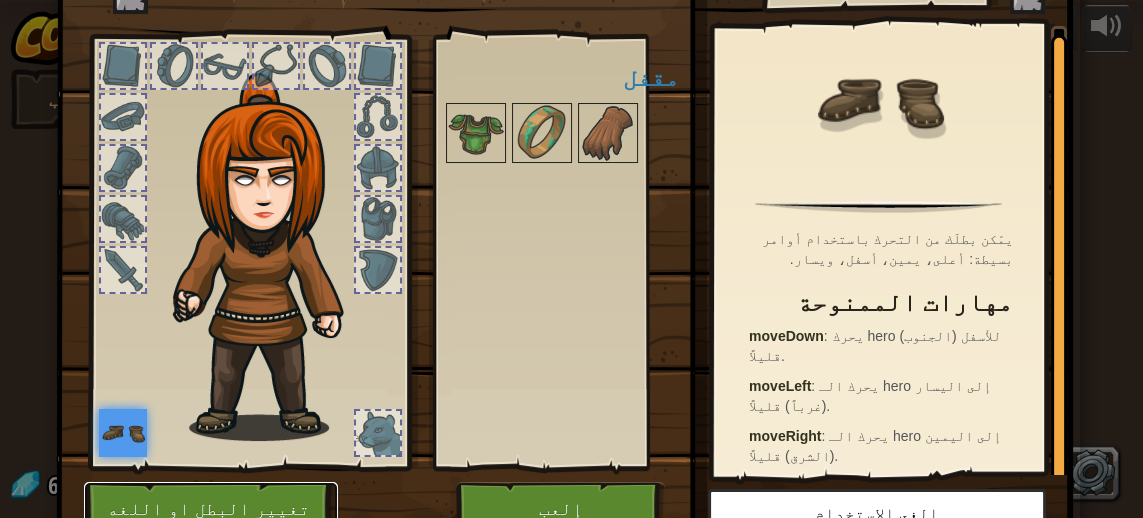 click on "تغيير البطل او اللغه" at bounding box center (211, 509) 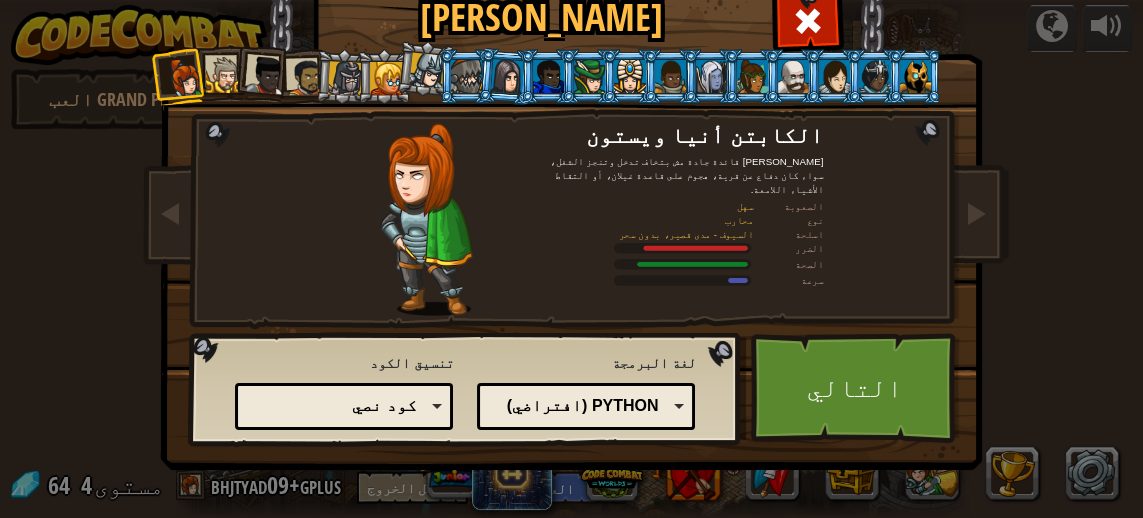 click on "كود نصي" at bounding box center (340, 406) 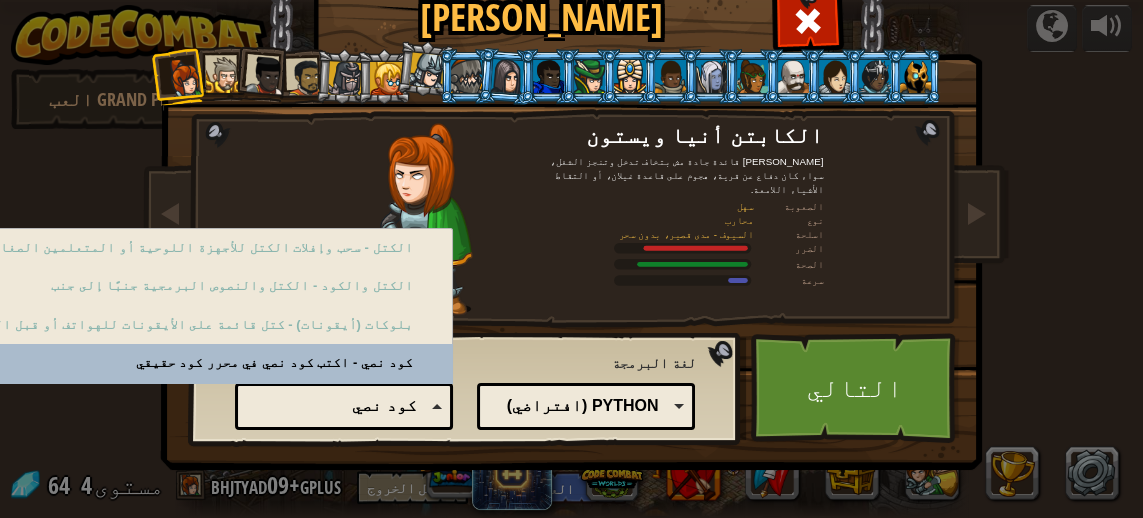 click on "التالي" at bounding box center [855, 388] 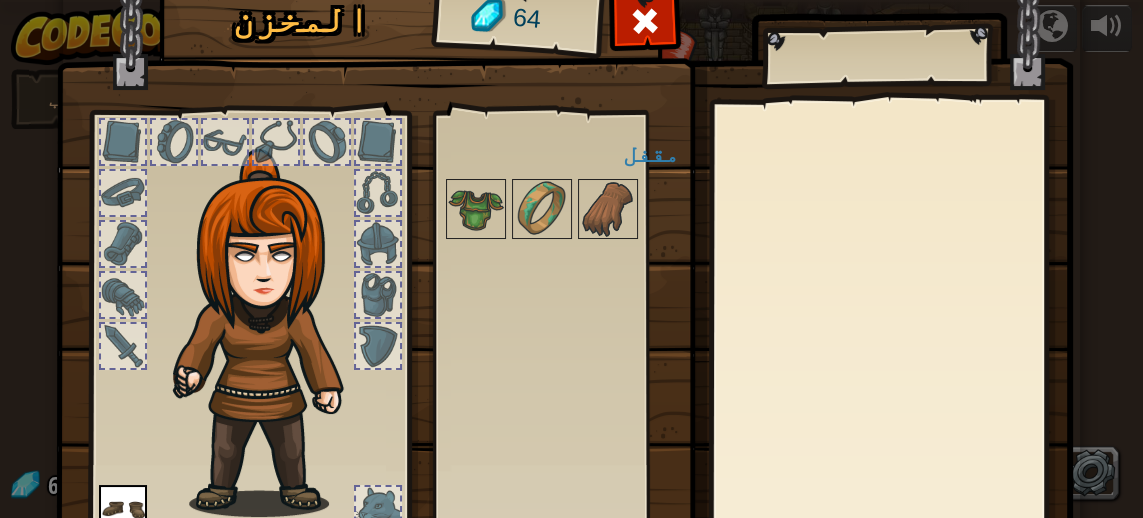 click on "إلعب" at bounding box center (560, 585) 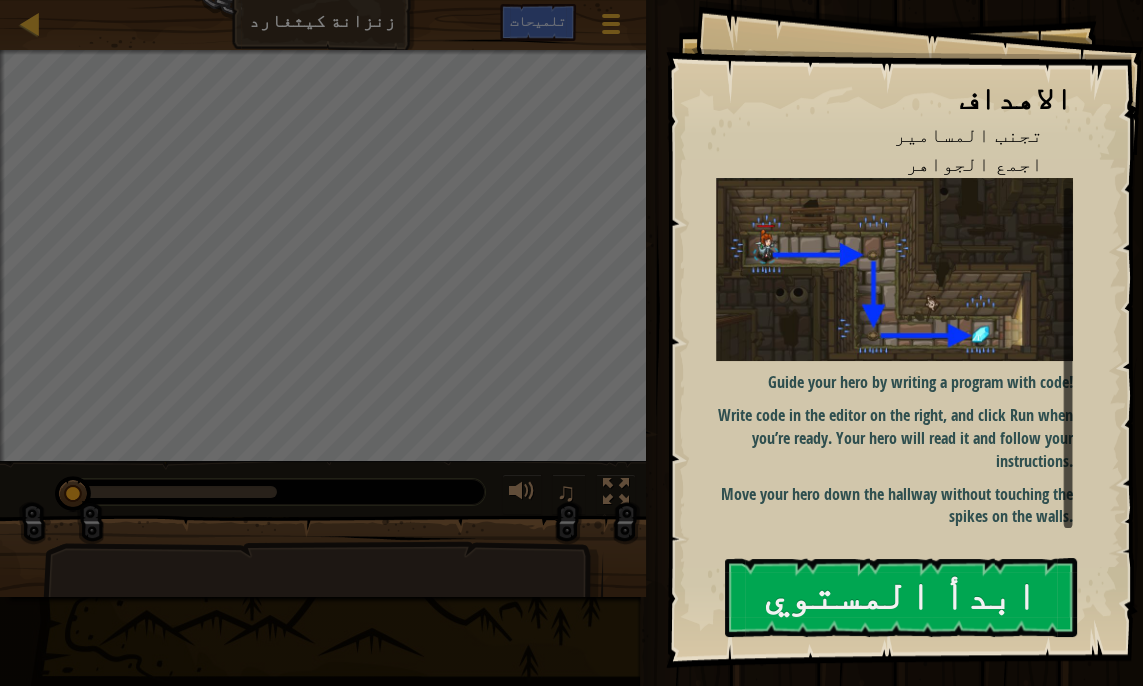 scroll, scrollTop: 10, scrollLeft: 0, axis: vertical 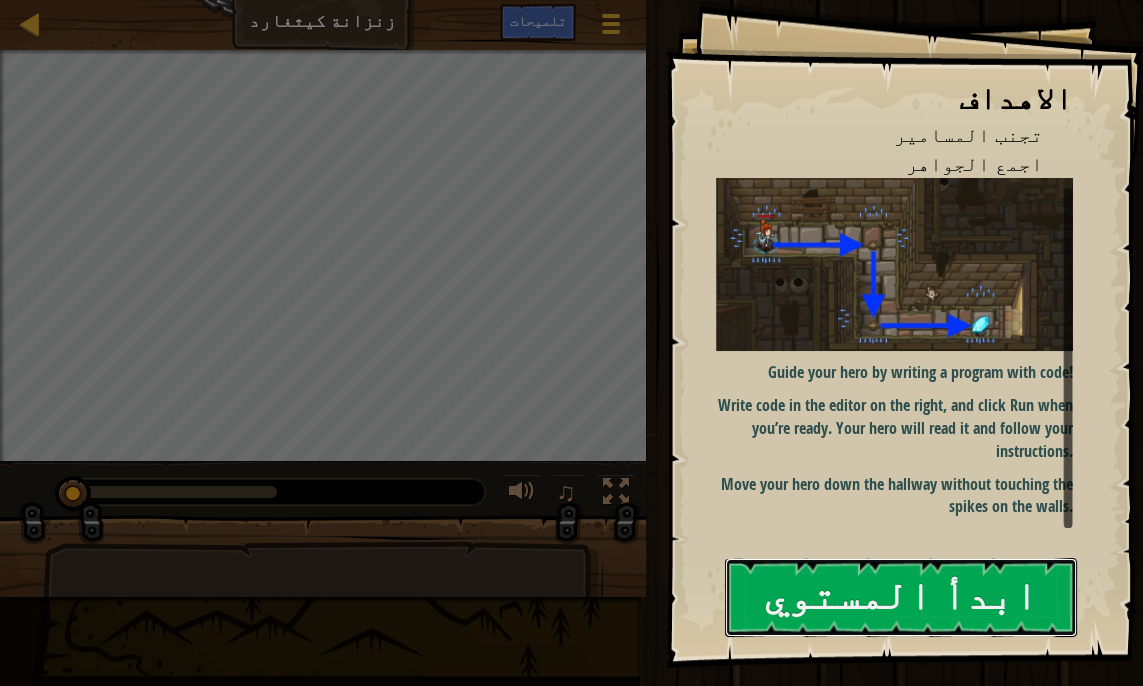 click on "ابدأ المستوي" at bounding box center [901, 597] 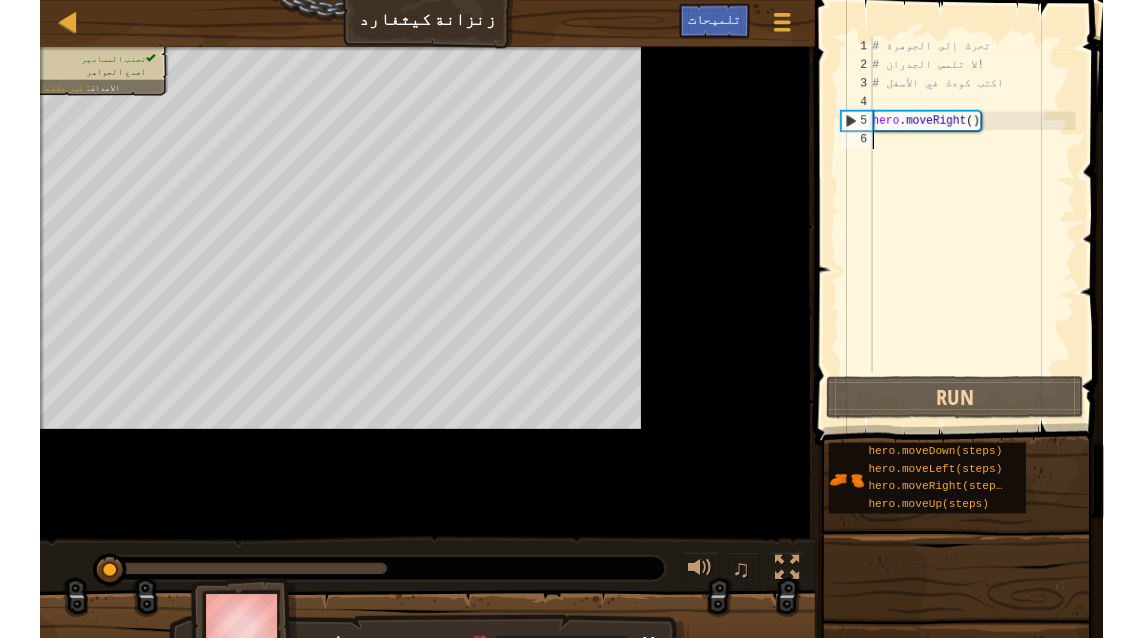 scroll, scrollTop: 9, scrollLeft: 0, axis: vertical 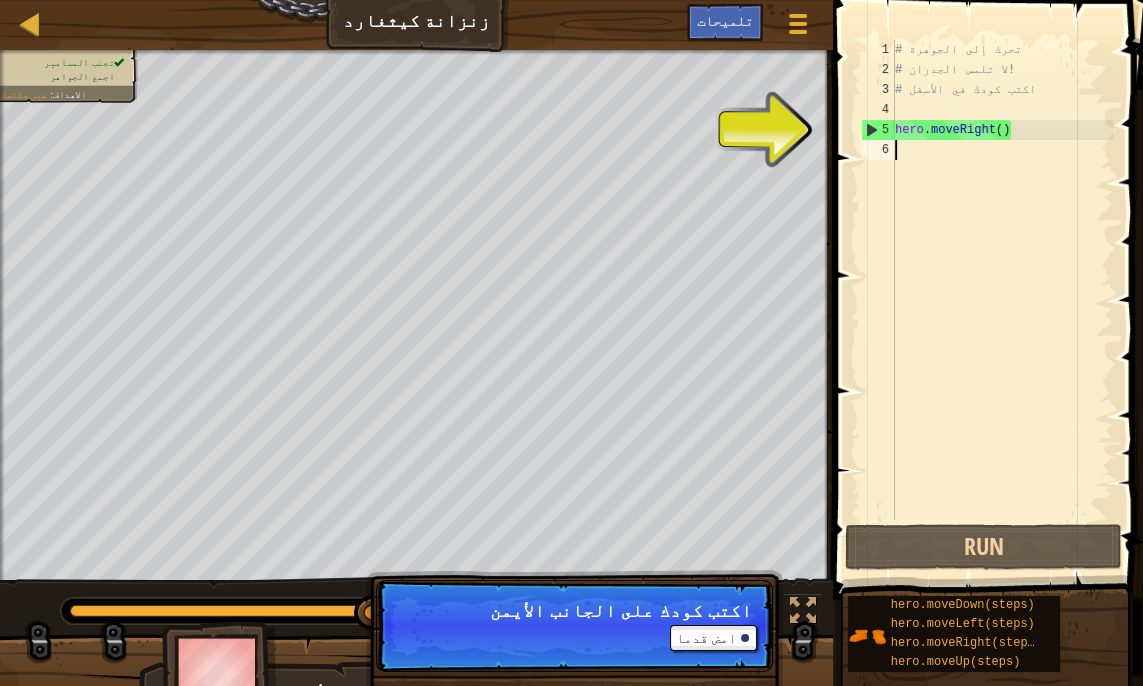 click on "# تحرك إلى الجوهرة # لا تلمس الجدران! # اكتب كودك في الأسفل hero . moveRight ( )" at bounding box center [1002, 300] 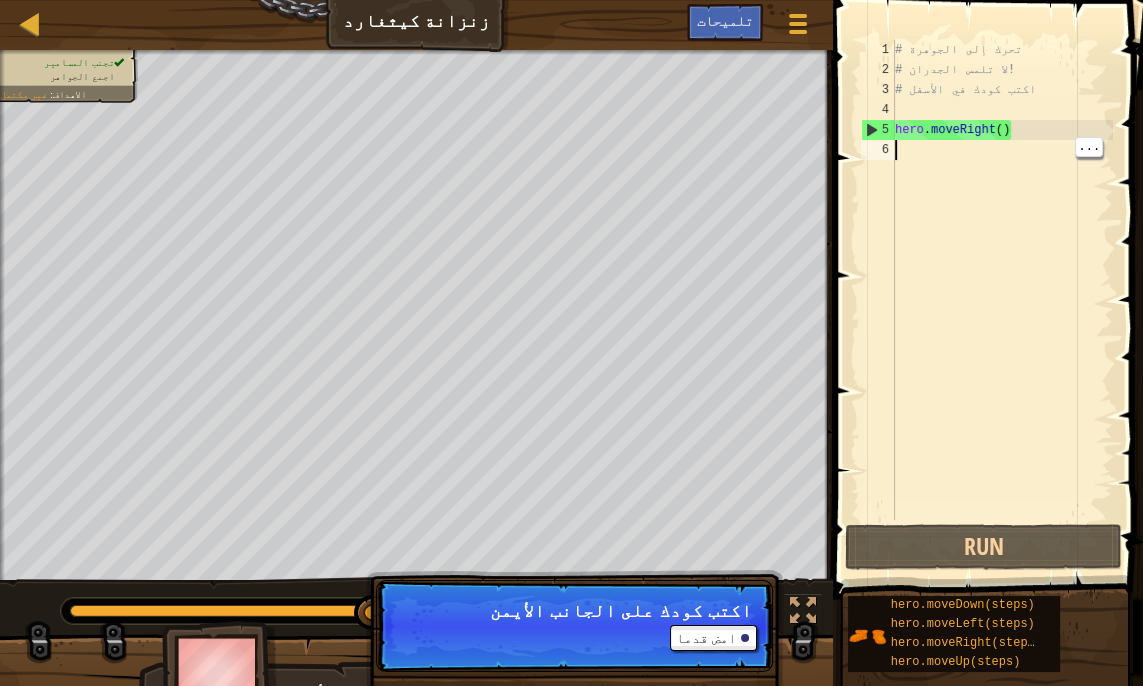 click on "# تحرك إلى الجوهرة # لا تلمس الجدران! # اكتب كودك في الأسفل hero . moveRight ( )" at bounding box center (1002, 300) 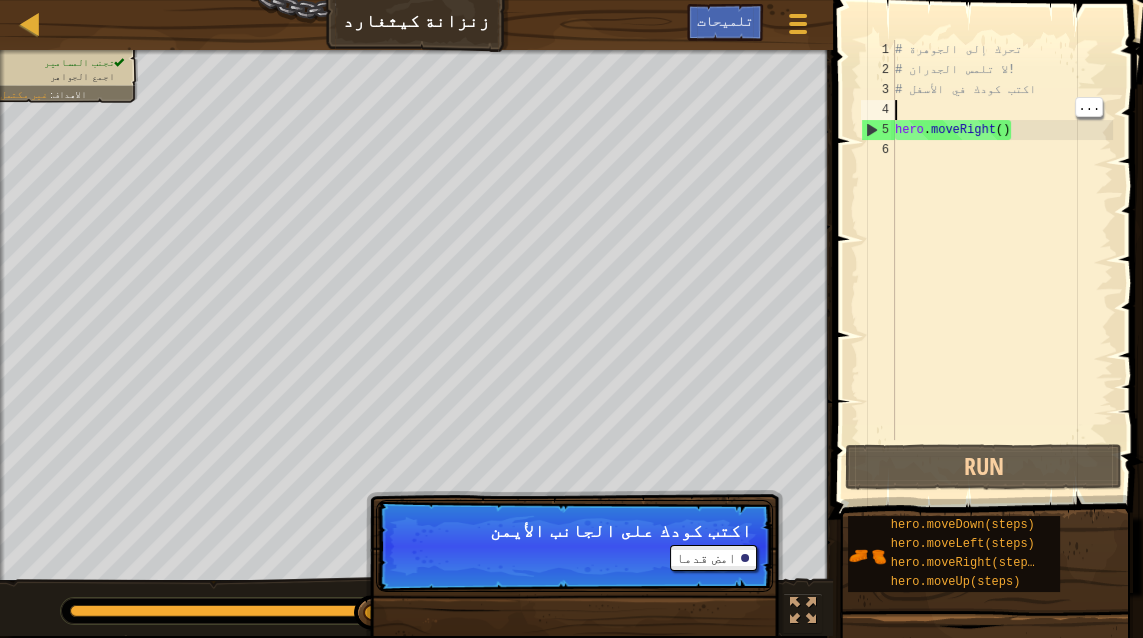 click on "# تحرك إلى الجوهرة # لا تلمس الجدران! # اكتب كودك في الأسفل hero . moveRight ( )" at bounding box center [1002, 260] 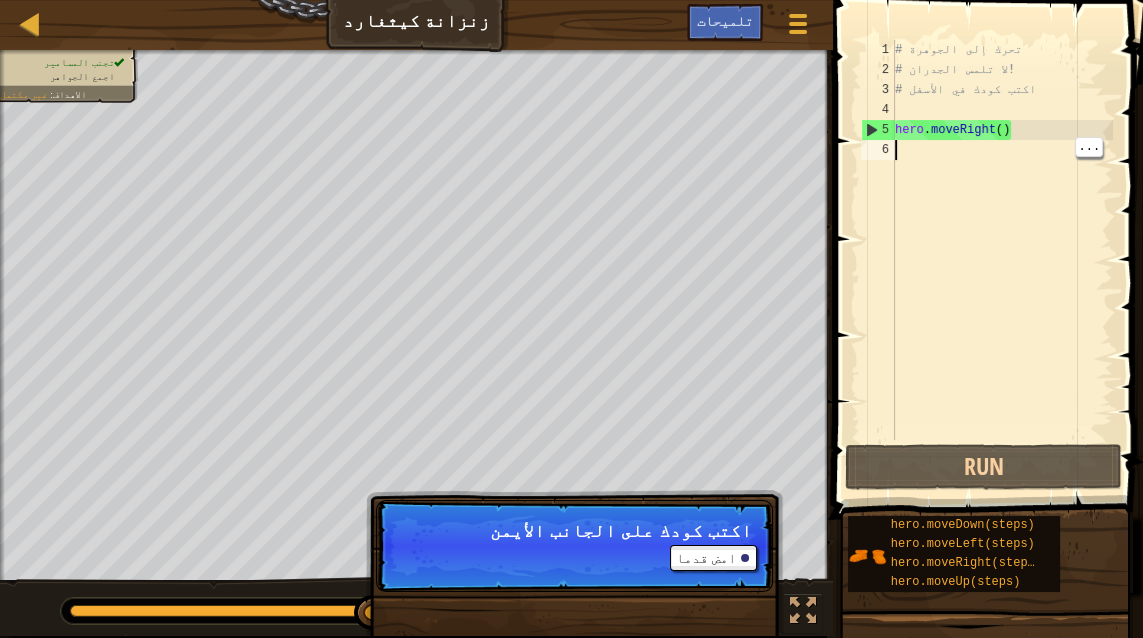 type on "hero.moveRight()" 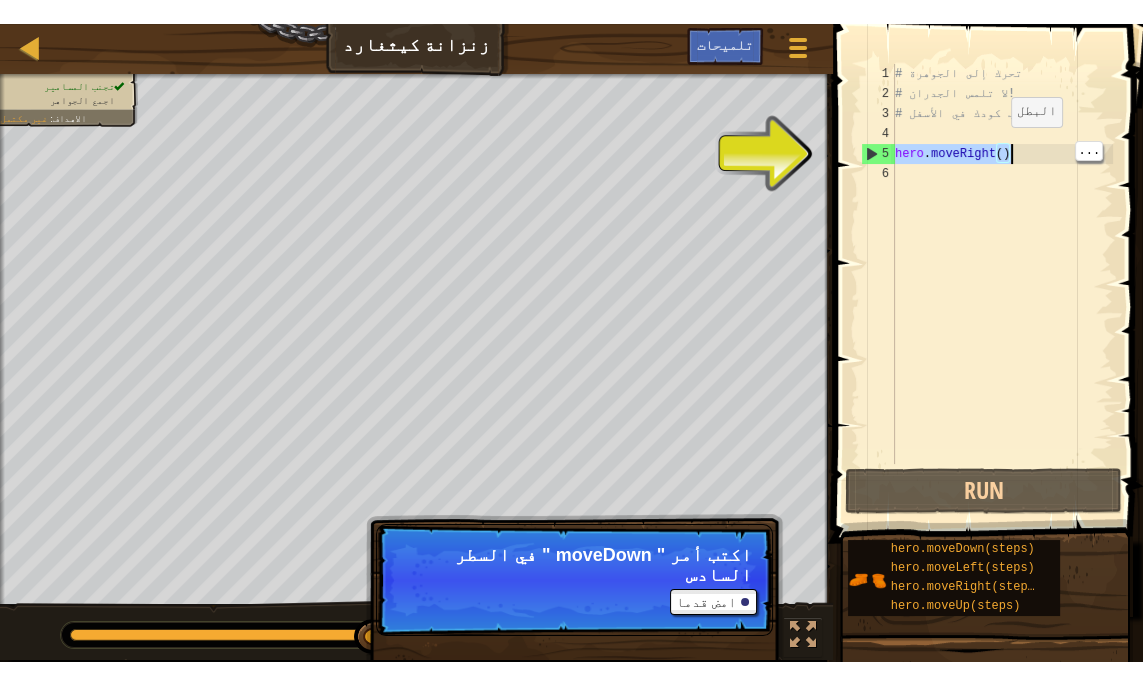 scroll, scrollTop: 9, scrollLeft: 0, axis: vertical 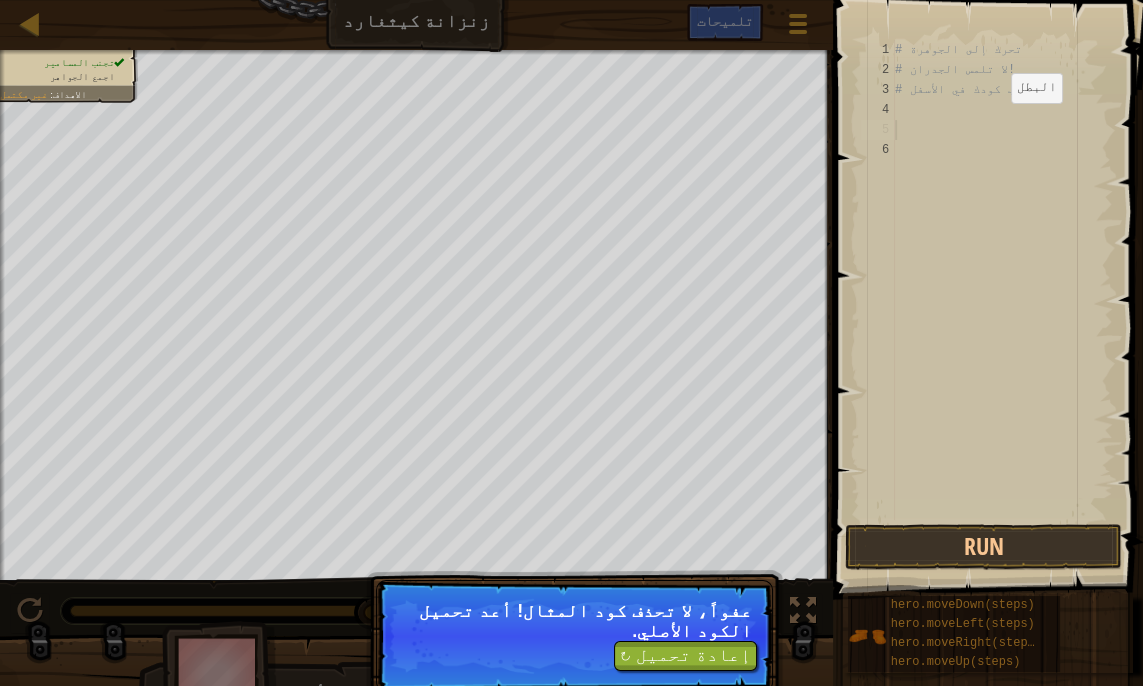 click on "# تحرك إلى الجوهرة # لا تلمس الجدران! # اكتب كودك في الأسفل" at bounding box center [1002, 300] 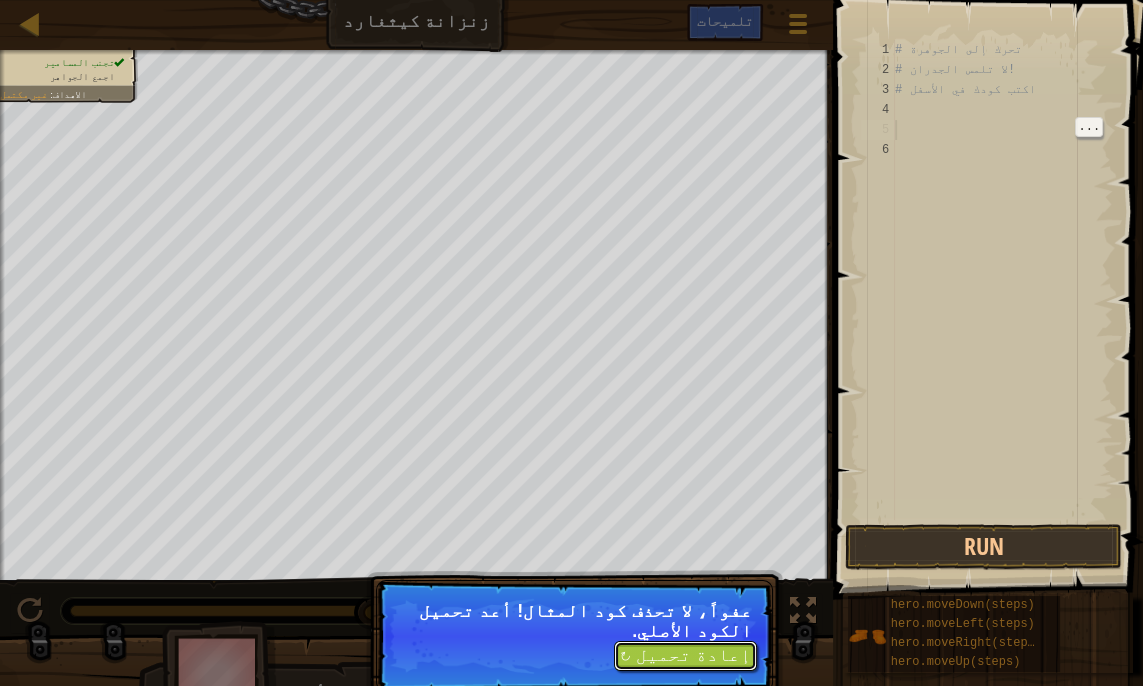 click on "↻ إعادة تحميل" at bounding box center (685, 656) 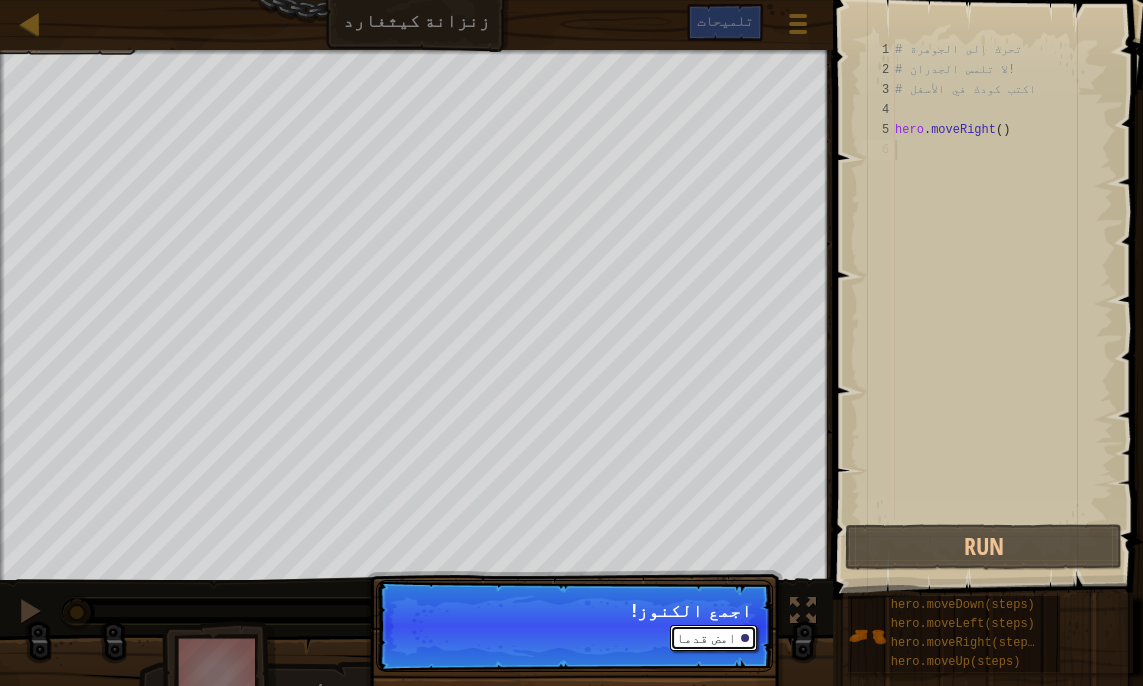 click on "امض قدما" at bounding box center (713, 638) 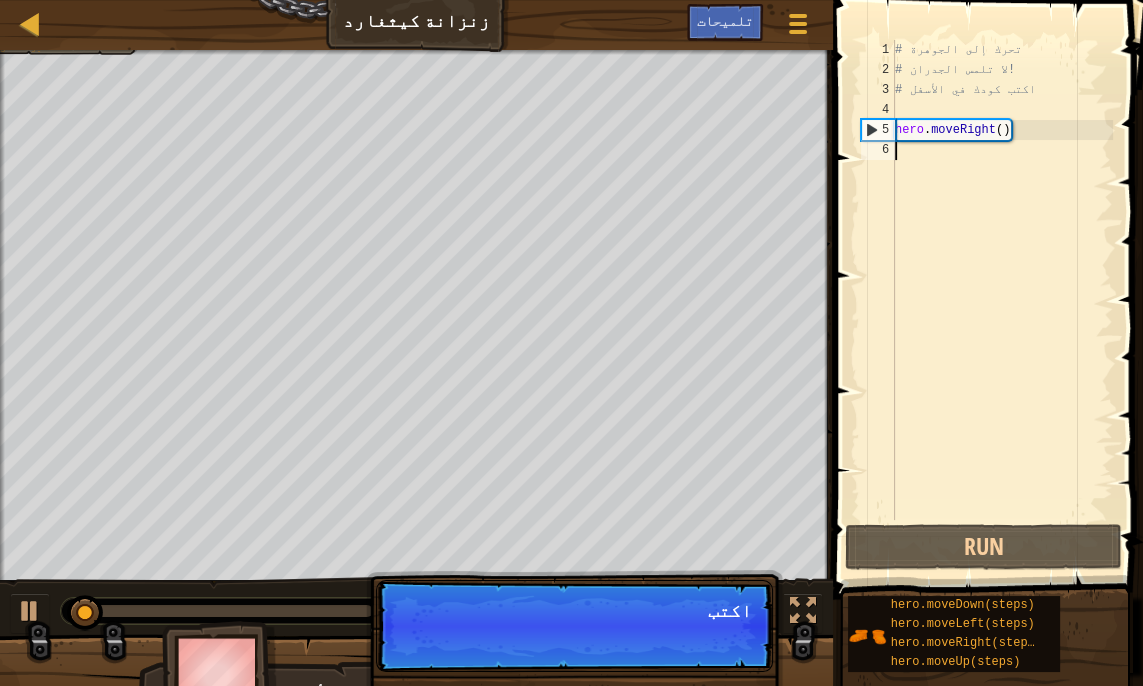 click at bounding box center (985, 871) 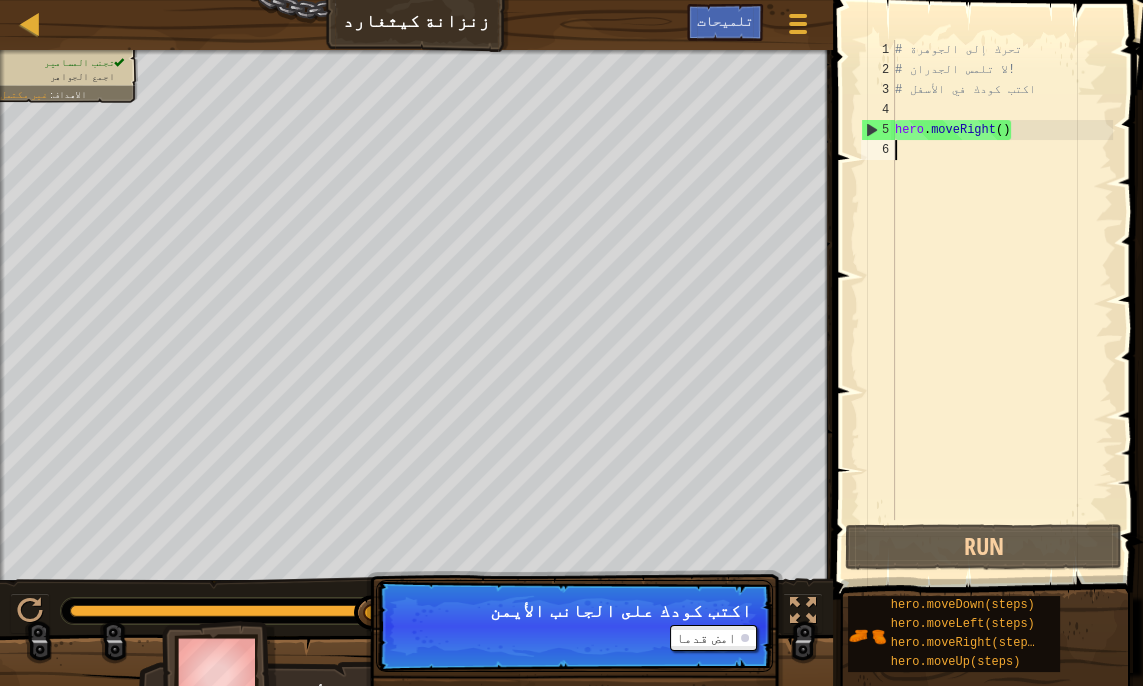 click on "# تحرك إلى الجوهرة # لا تلمس الجدران! # اكتب كودك في الأسفل hero . moveRight ( )" at bounding box center (1002, 300) 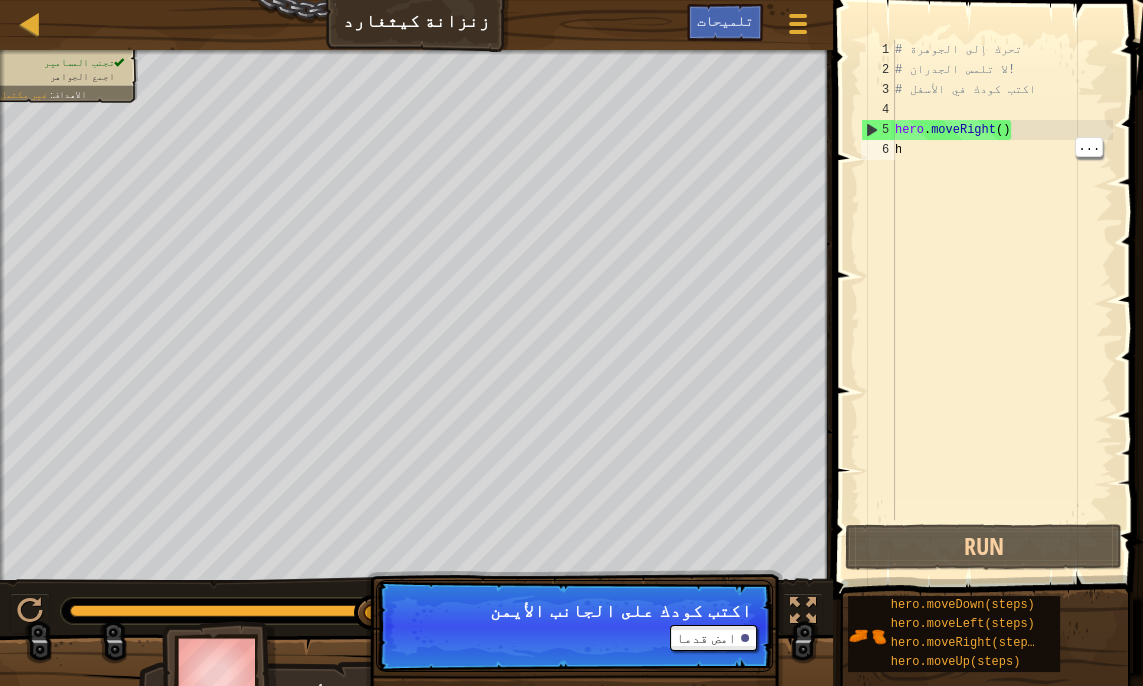scroll, scrollTop: 0, scrollLeft: 1, axis: horizontal 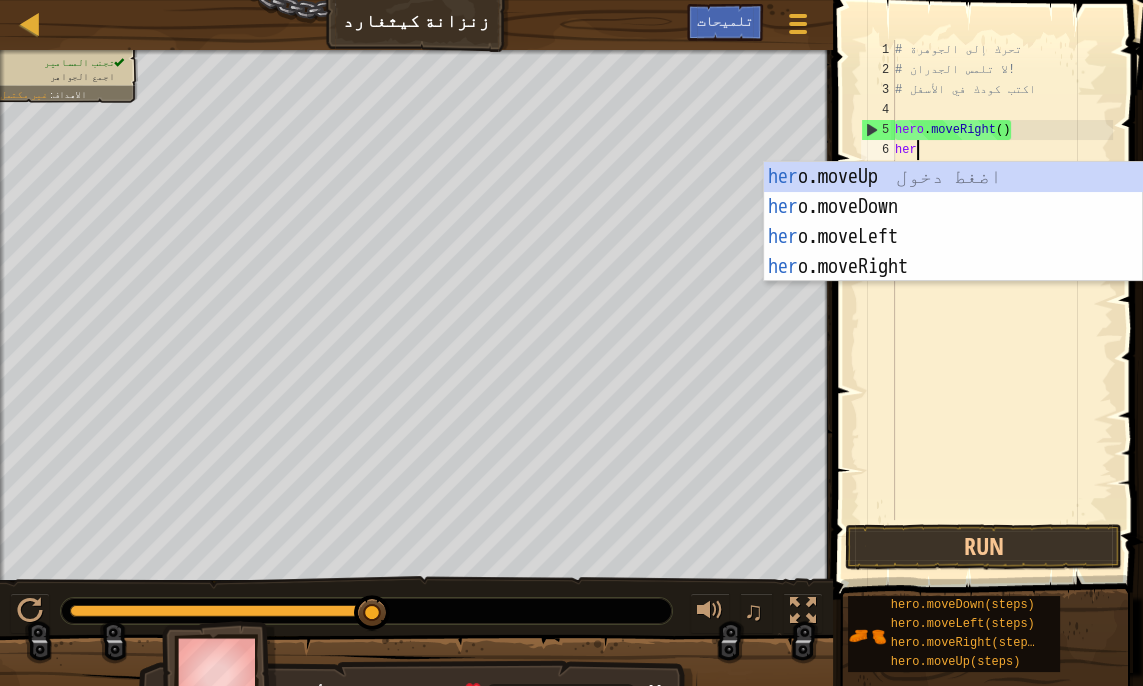 type on "her" 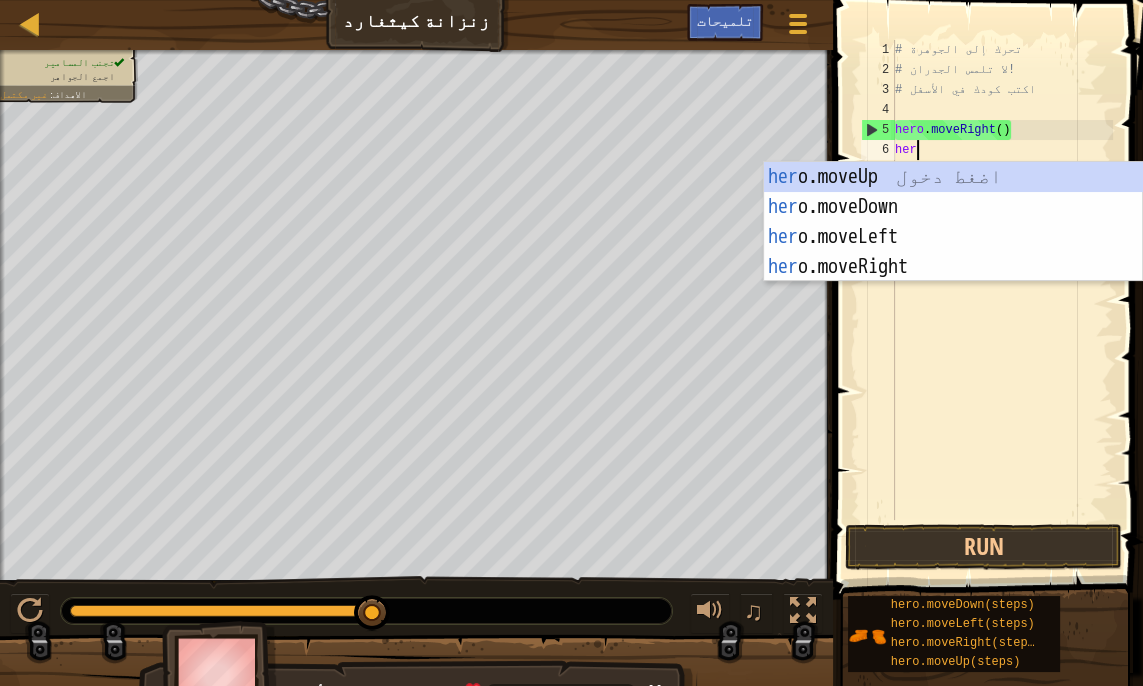 scroll, scrollTop: 0, scrollLeft: 0, axis: both 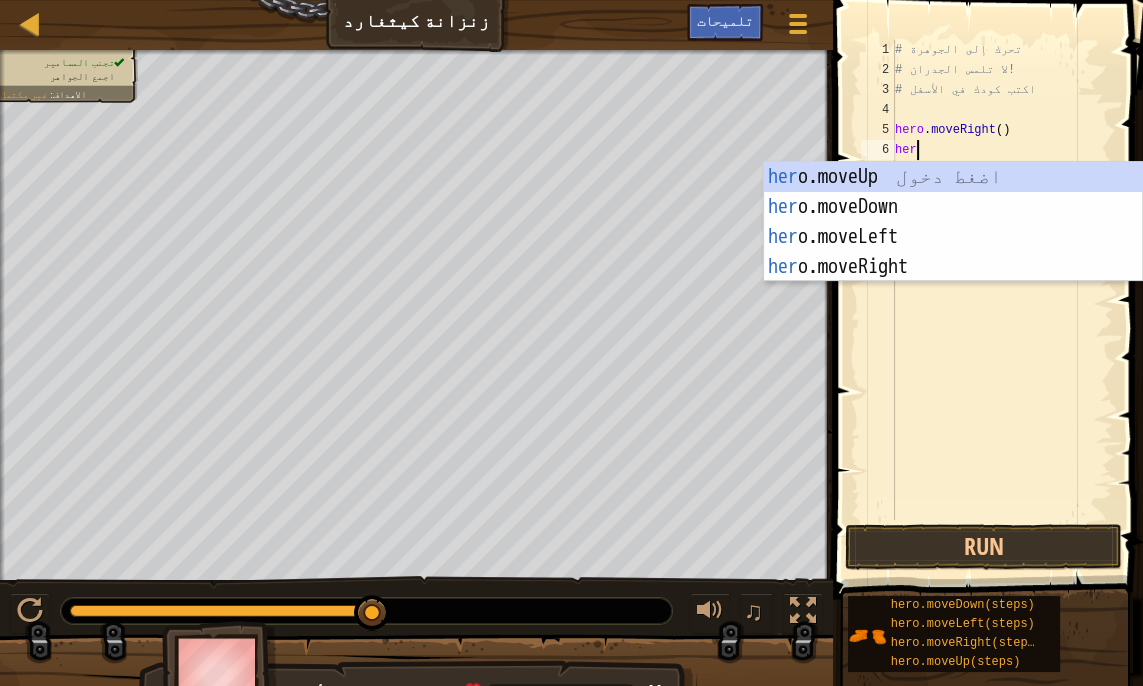 click on "her o.moveUp اضغط دخول her o.moveDown اضغط دخول her o.moveLeft اضغط دخول her o.moveRight اضغط دخول" at bounding box center [953, 252] 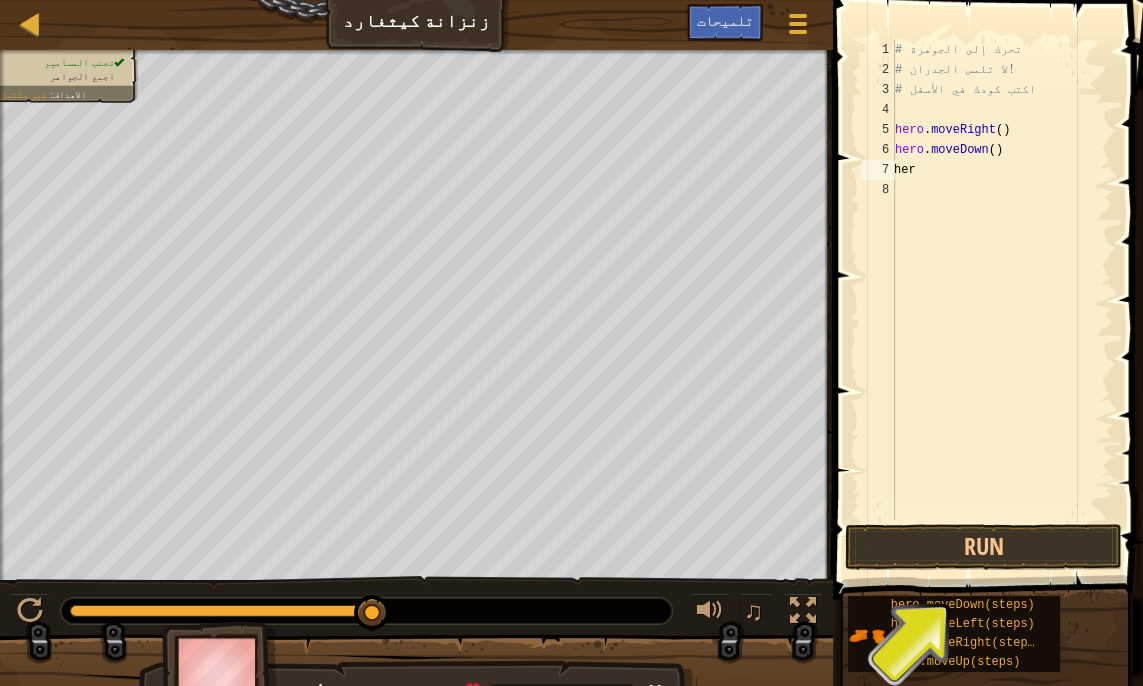 scroll, scrollTop: 9, scrollLeft: 1, axis: both 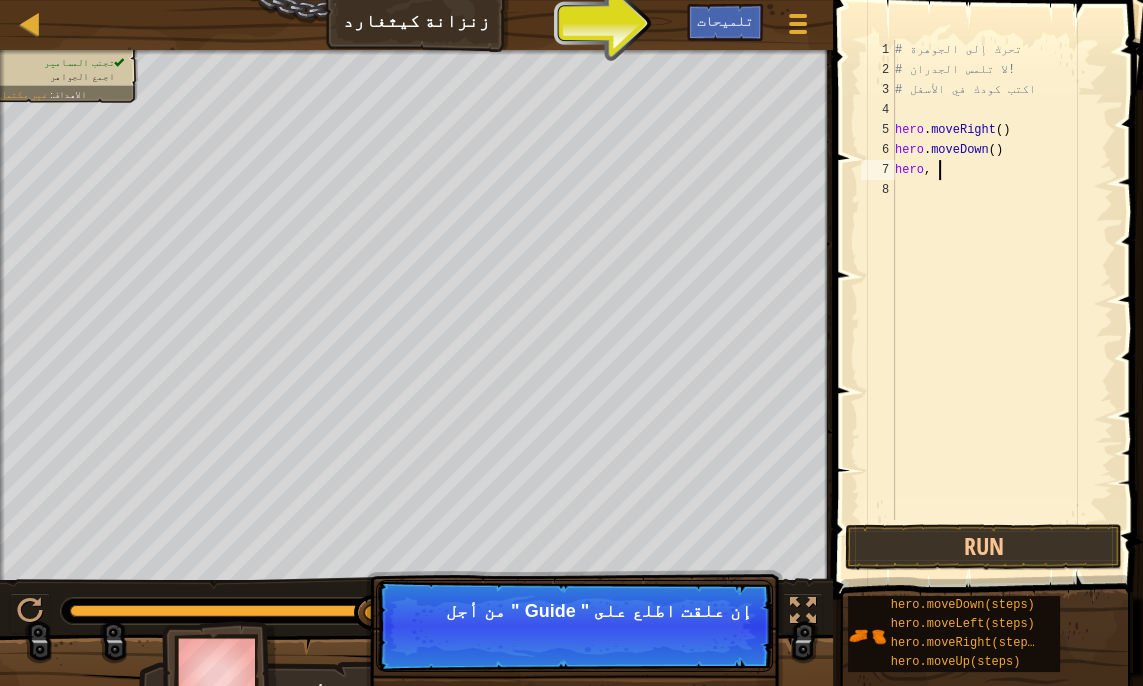 type on "hero,." 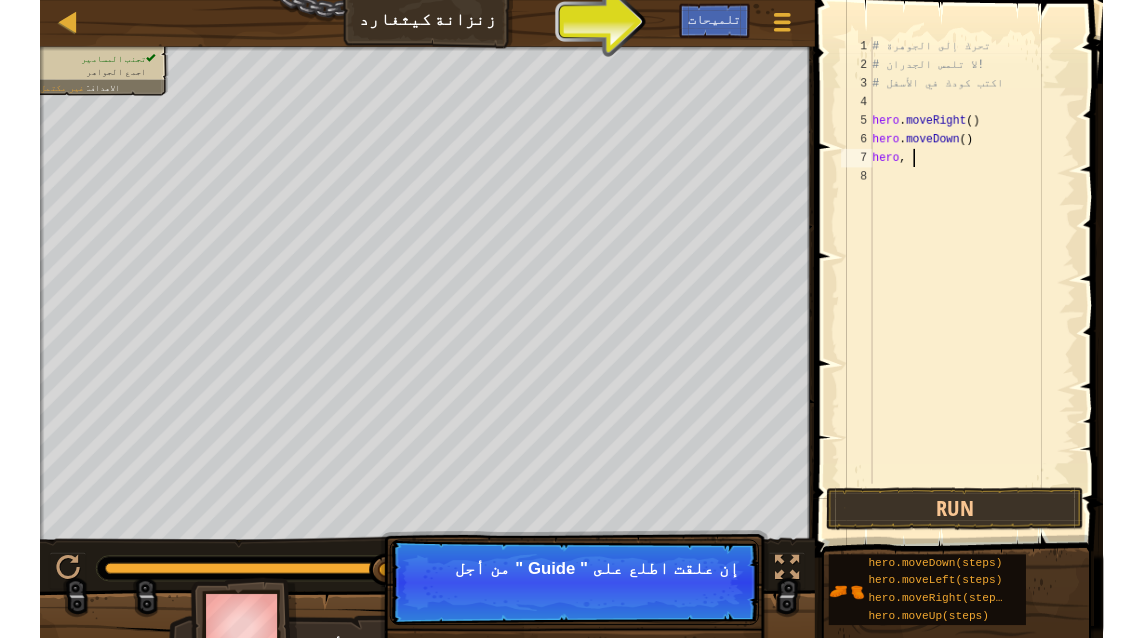 scroll, scrollTop: 9, scrollLeft: 2, axis: both 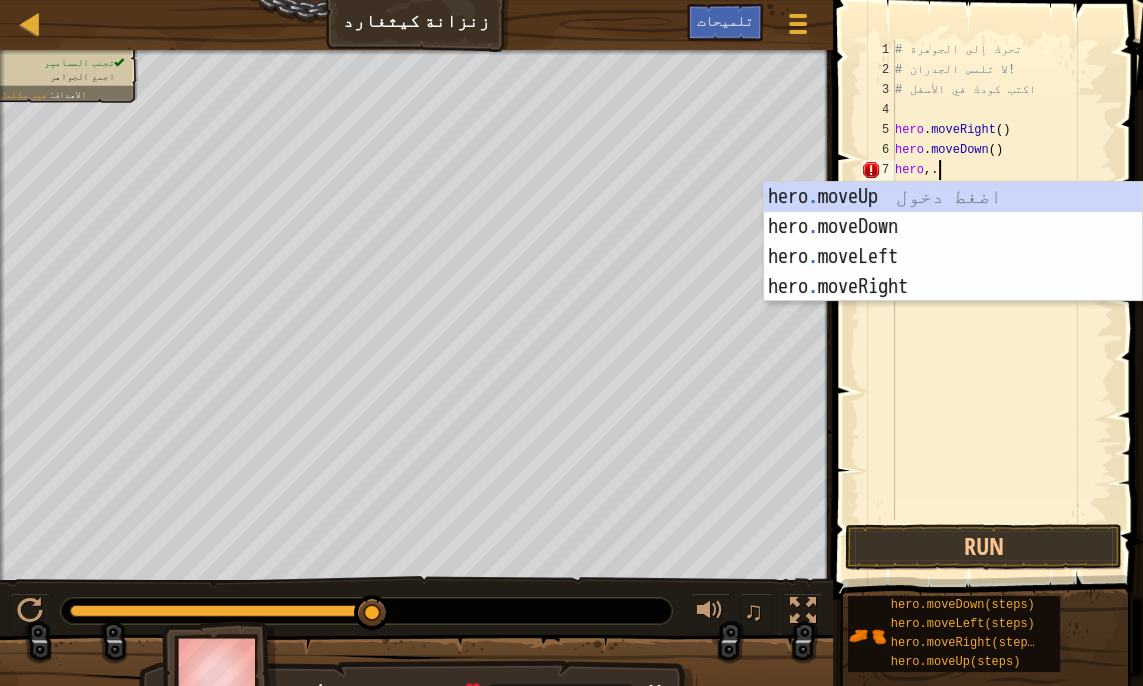 click on "hero . moveUp اضغط دخول hero . moveDown اضغط دخول hero . moveLeft اضغط دخول hero . moveRight اضغط دخول" at bounding box center [953, 272] 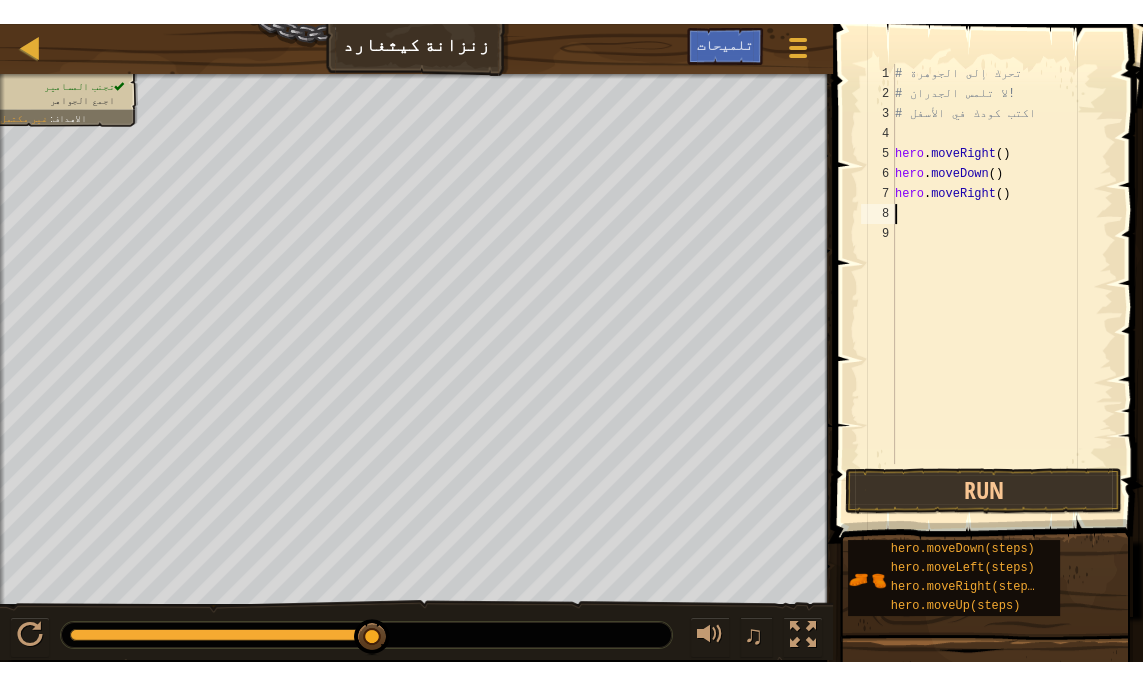 scroll, scrollTop: 9, scrollLeft: 0, axis: vertical 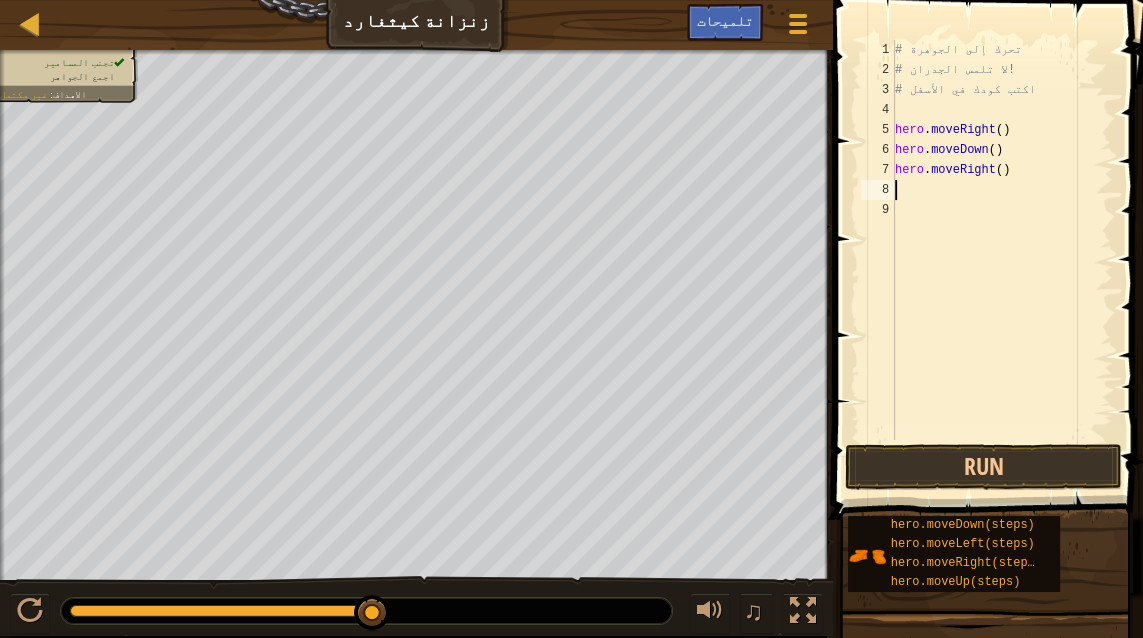 type 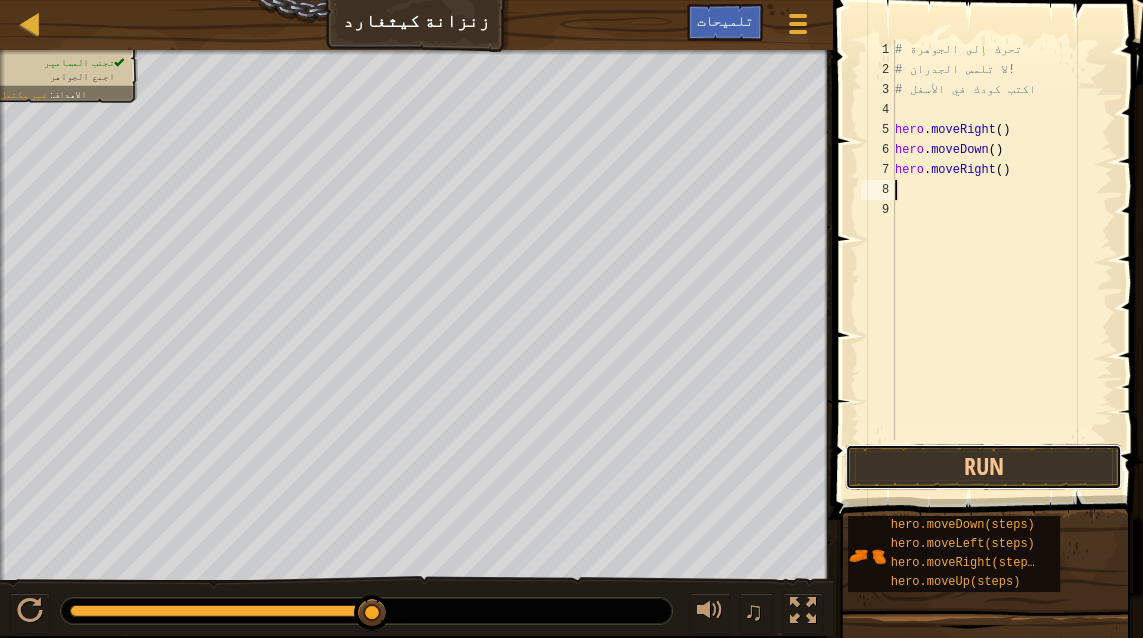 click on "Run" at bounding box center [983, 467] 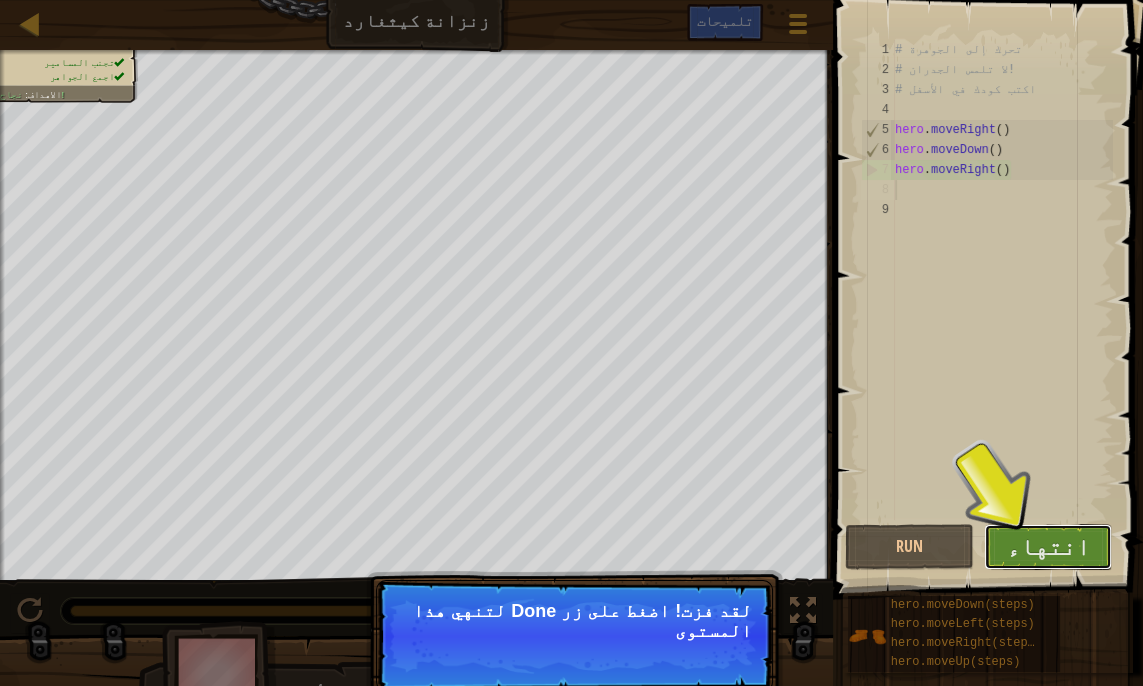 click on "انتهاء" at bounding box center [1048, 546] 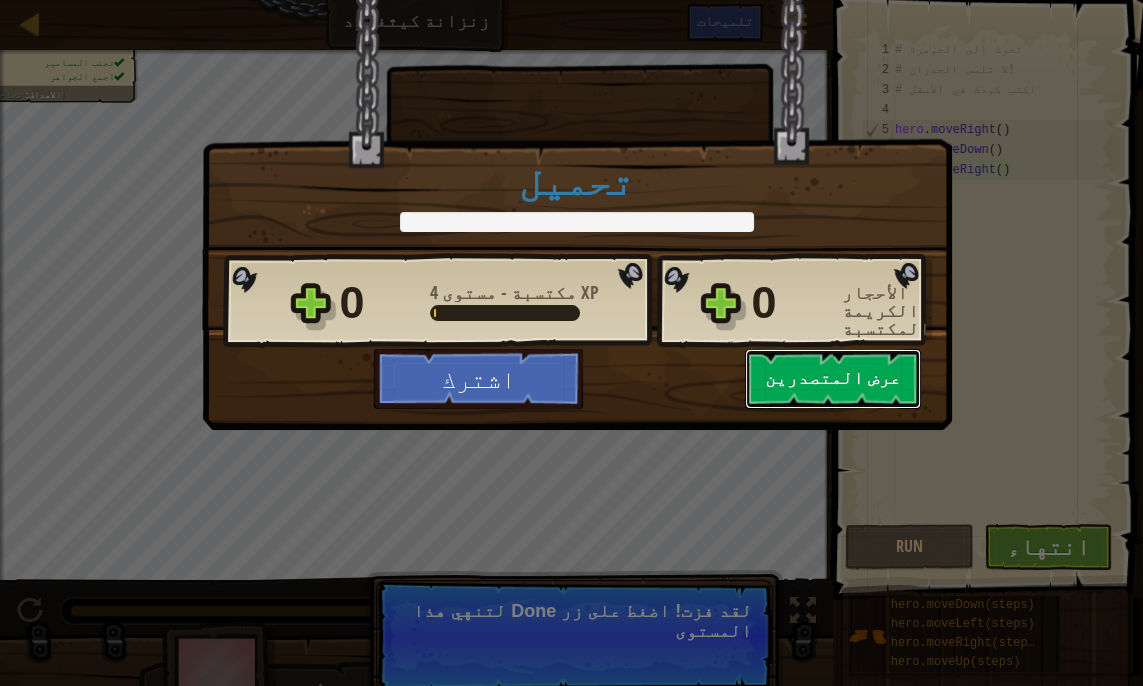click on "عرض المتصدرين" at bounding box center (833, 379) 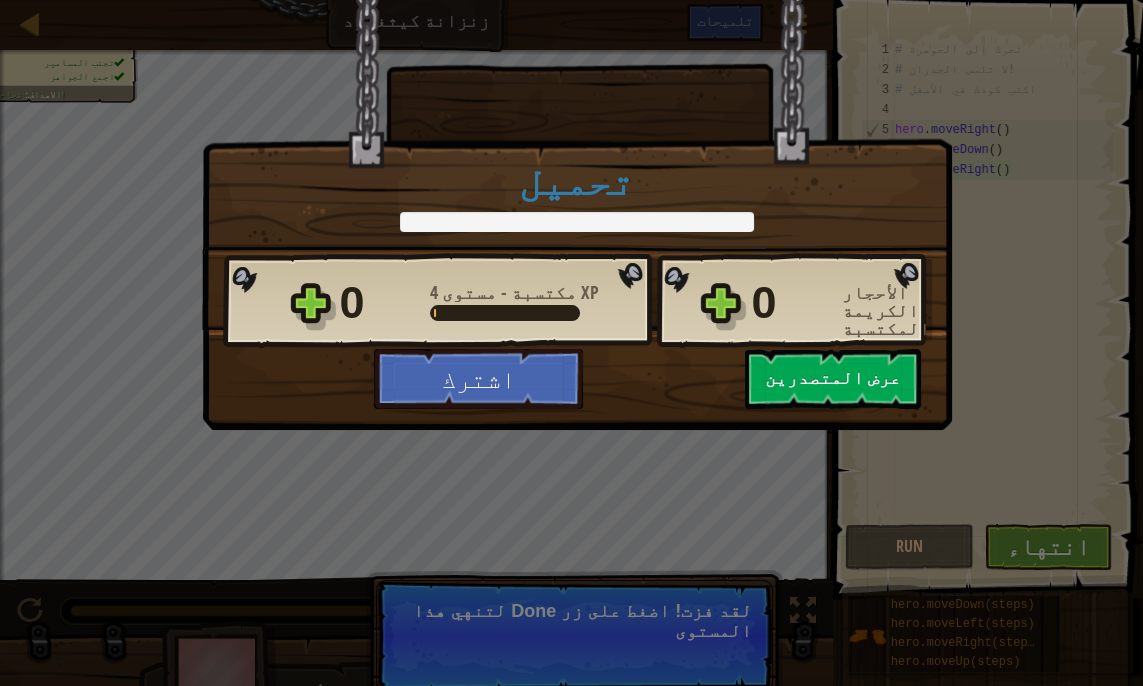 select on "ar" 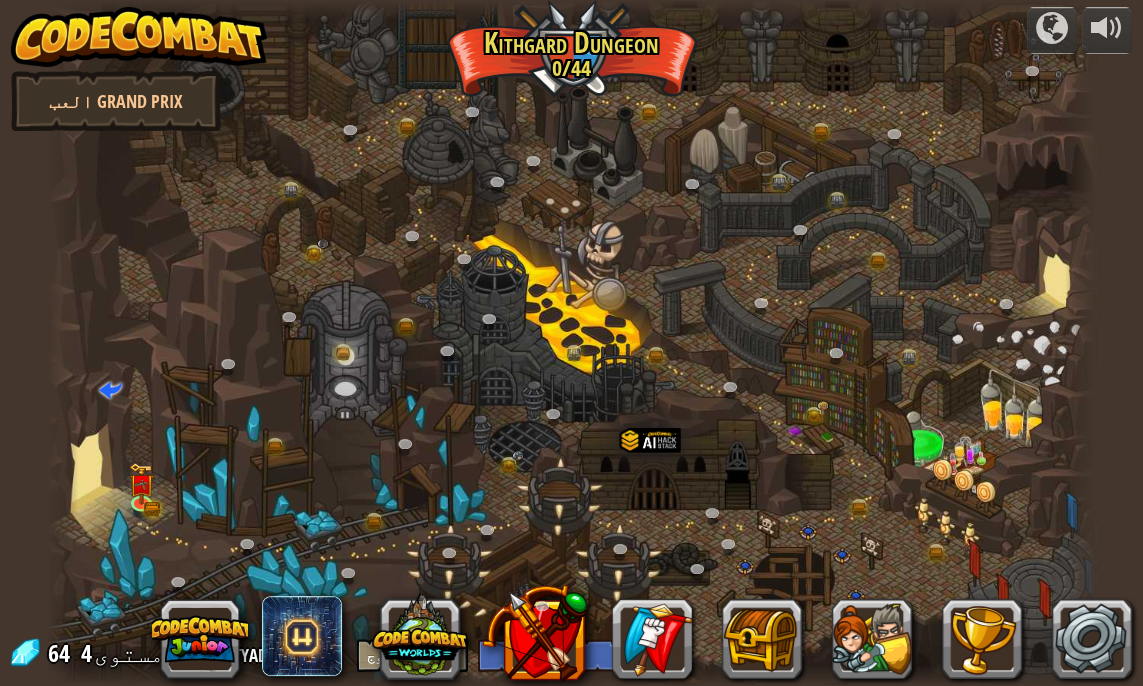 select on "ar" 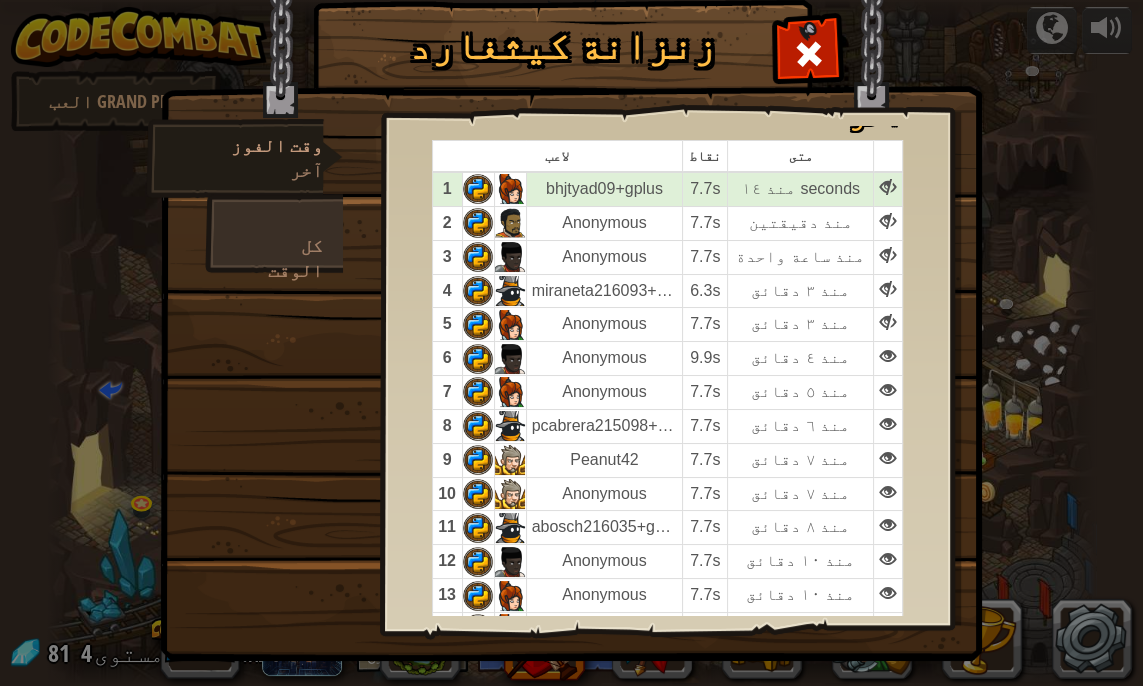 scroll, scrollTop: 0, scrollLeft: 0, axis: both 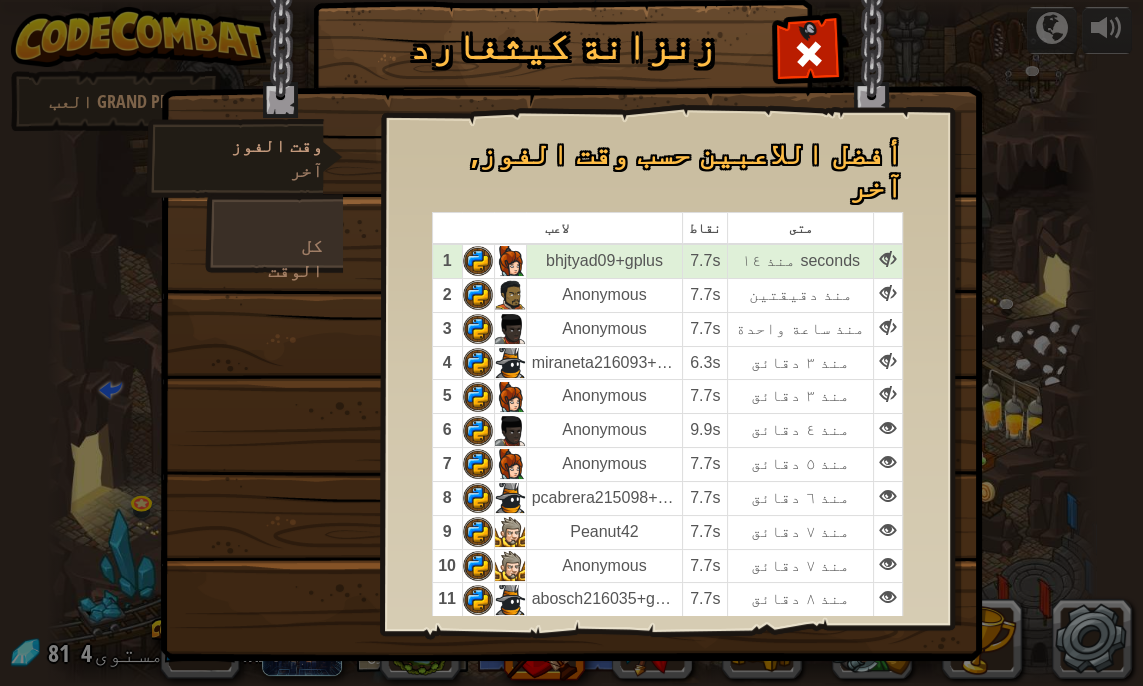 click at bounding box center [571, 303] 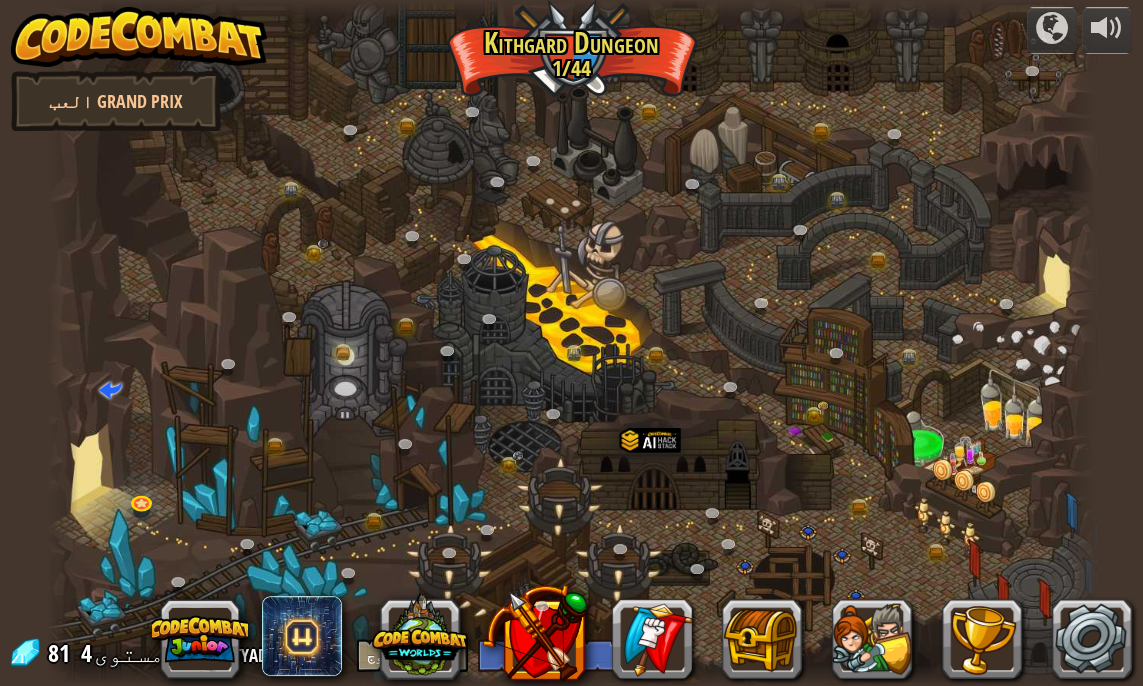 scroll, scrollTop: 1, scrollLeft: 0, axis: vertical 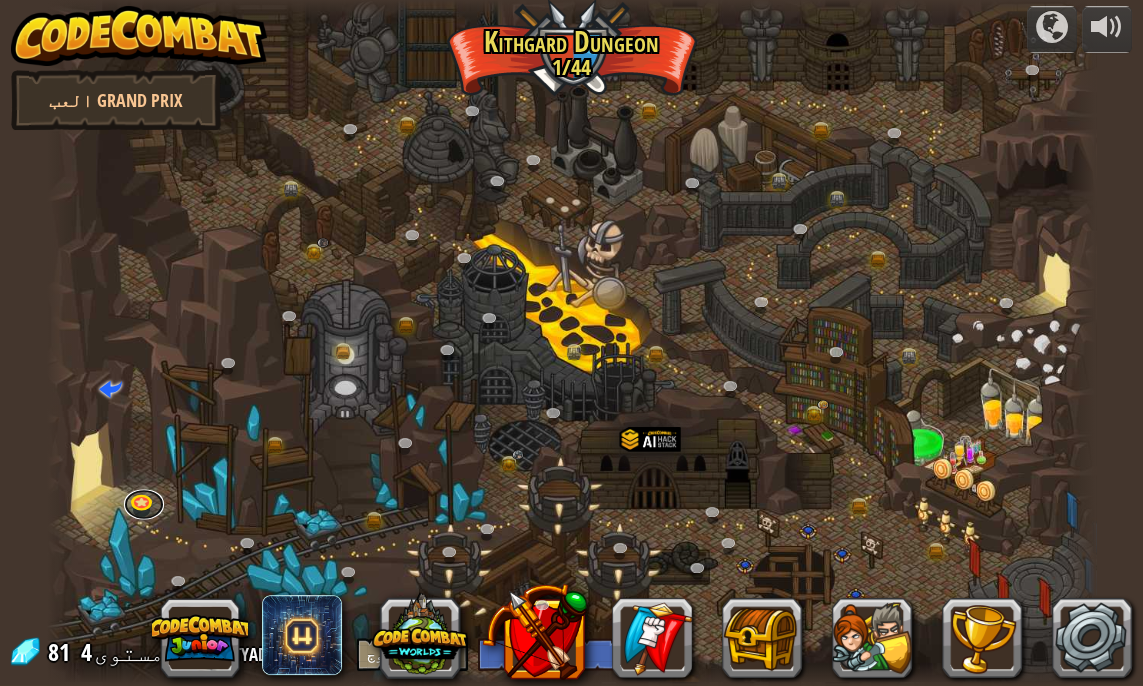 click at bounding box center [144, 504] 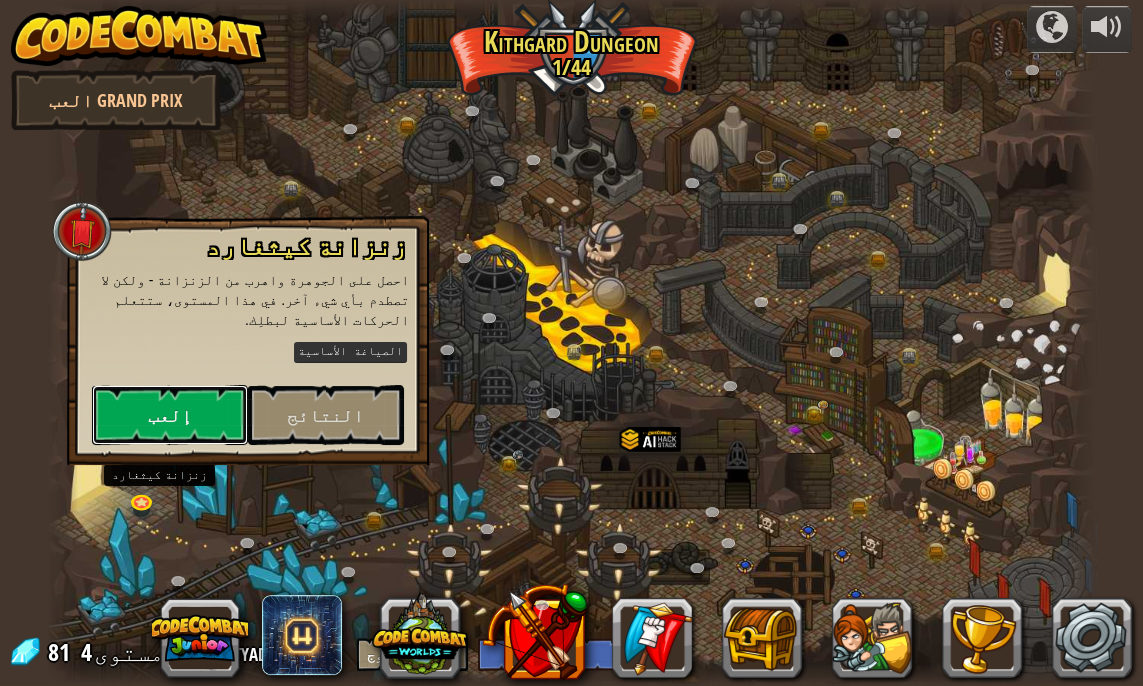 click on "إلعب" at bounding box center (170, 415) 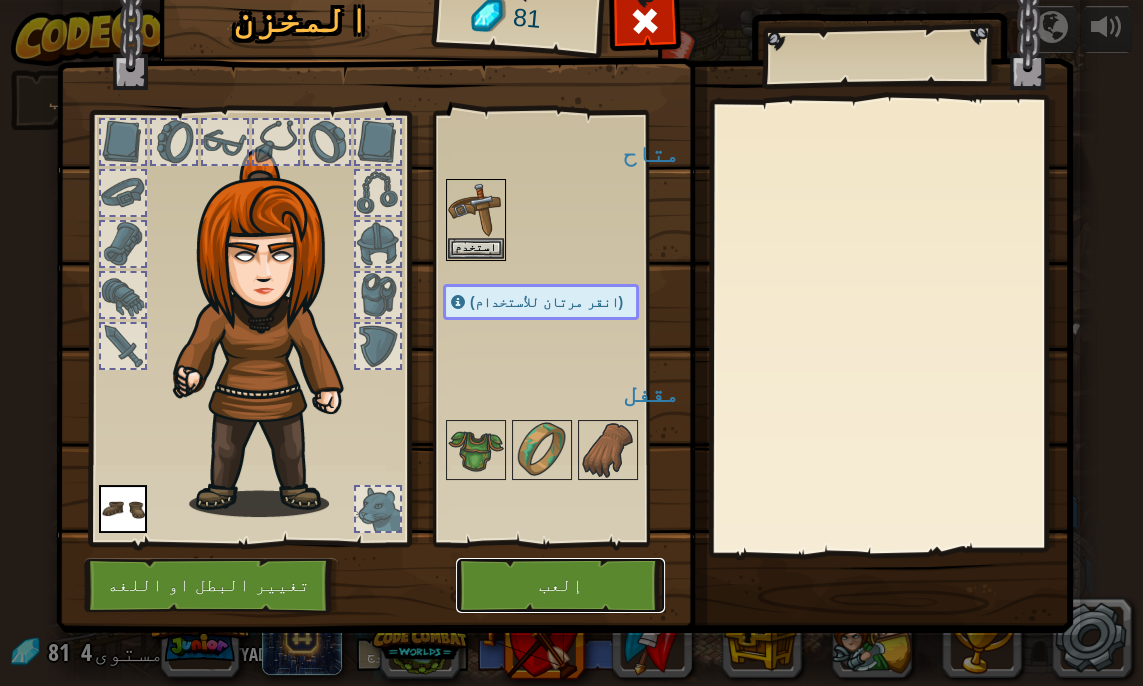 click on "إلعب" at bounding box center [560, 585] 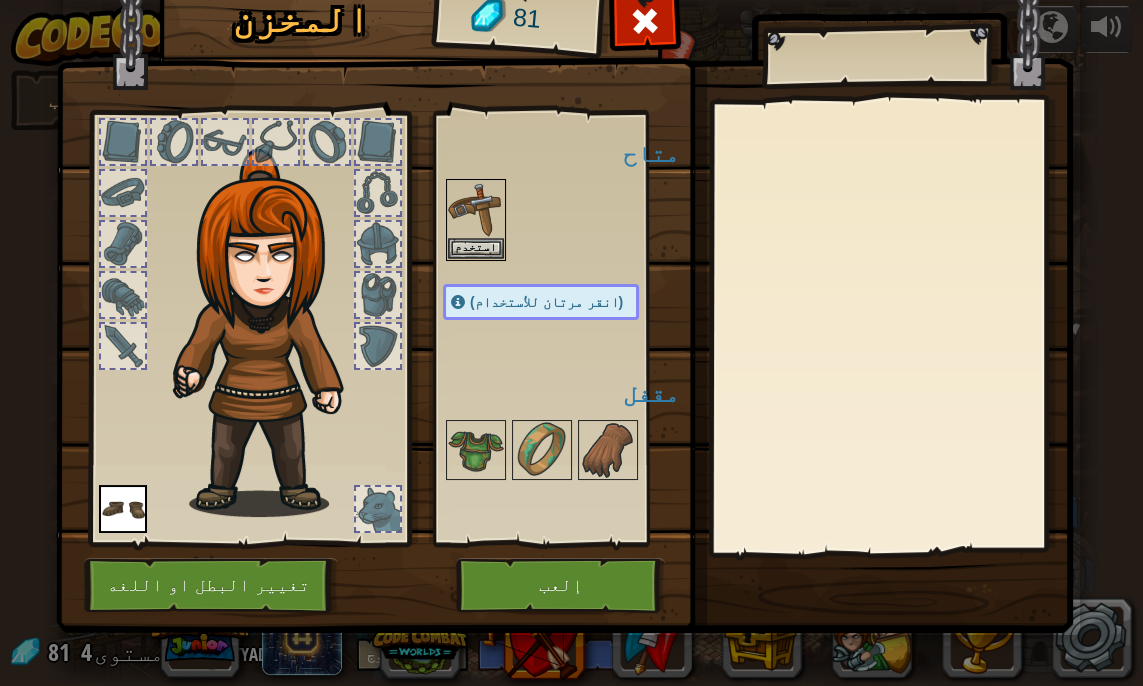 scroll, scrollTop: 0, scrollLeft: 0, axis: both 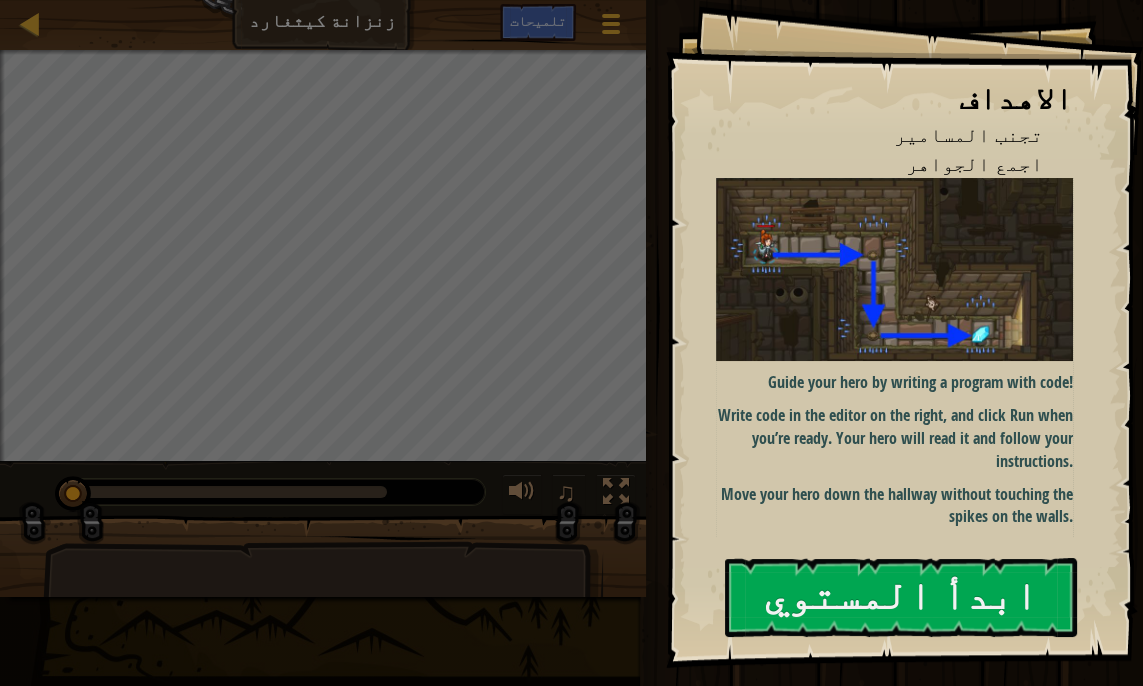 click at bounding box center (894, 269) 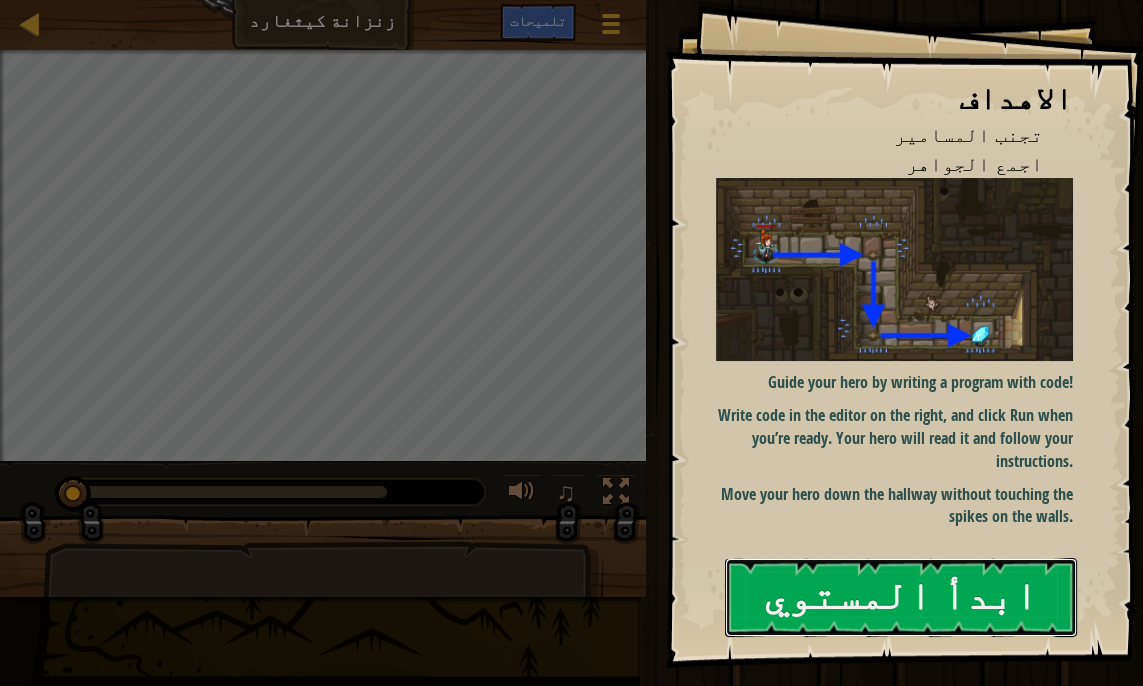 click on "ابدأ المستوي" at bounding box center (901, 597) 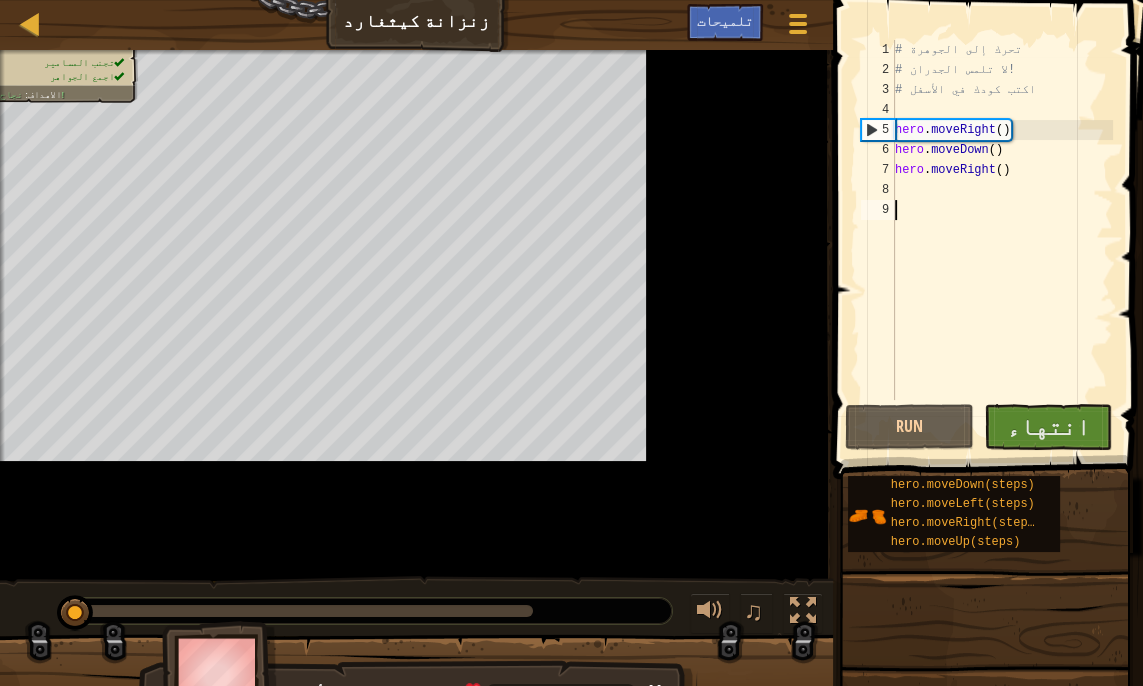 scroll, scrollTop: 9, scrollLeft: 0, axis: vertical 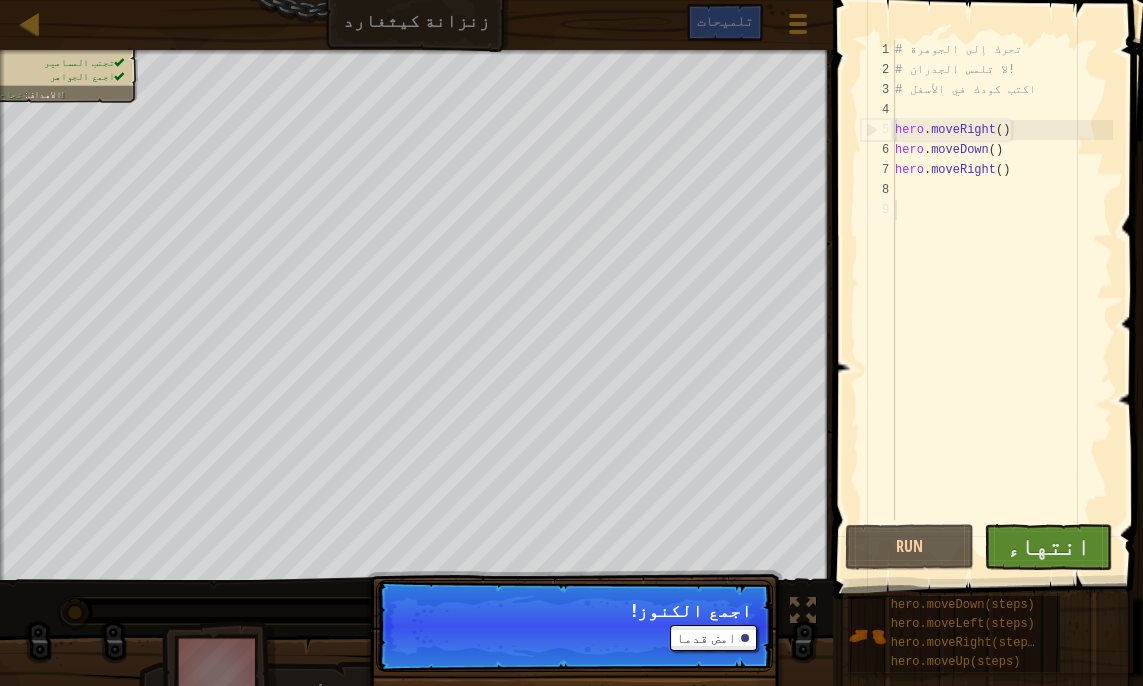 click on "# تحرك إلى الجوهرة # لا تلمس الجدران! # اكتب كودك في الأسفل hero . moveRight ( ) hero . moveDown ( ) hero . moveRight ( )" at bounding box center (1002, 300) 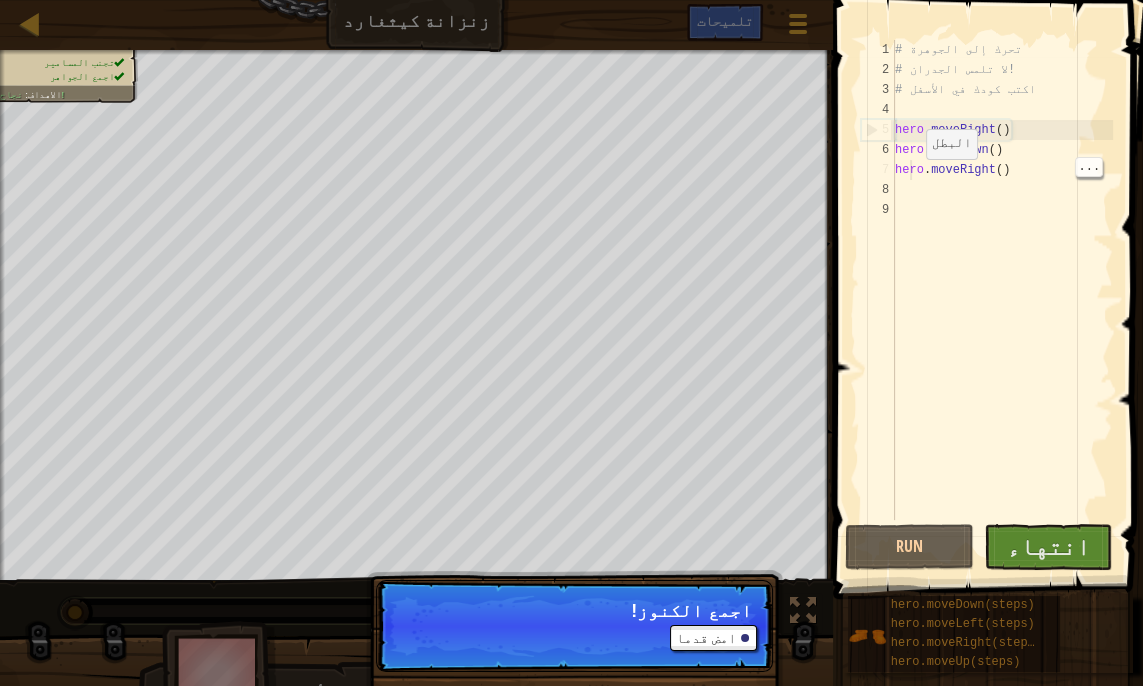 click on "# تحرك إلى الجوهرة # لا تلمس الجدران! # اكتب كودك في الأسفل hero . moveRight ( ) hero . moveDown ( ) hero . moveRight ( )" at bounding box center (1002, 300) 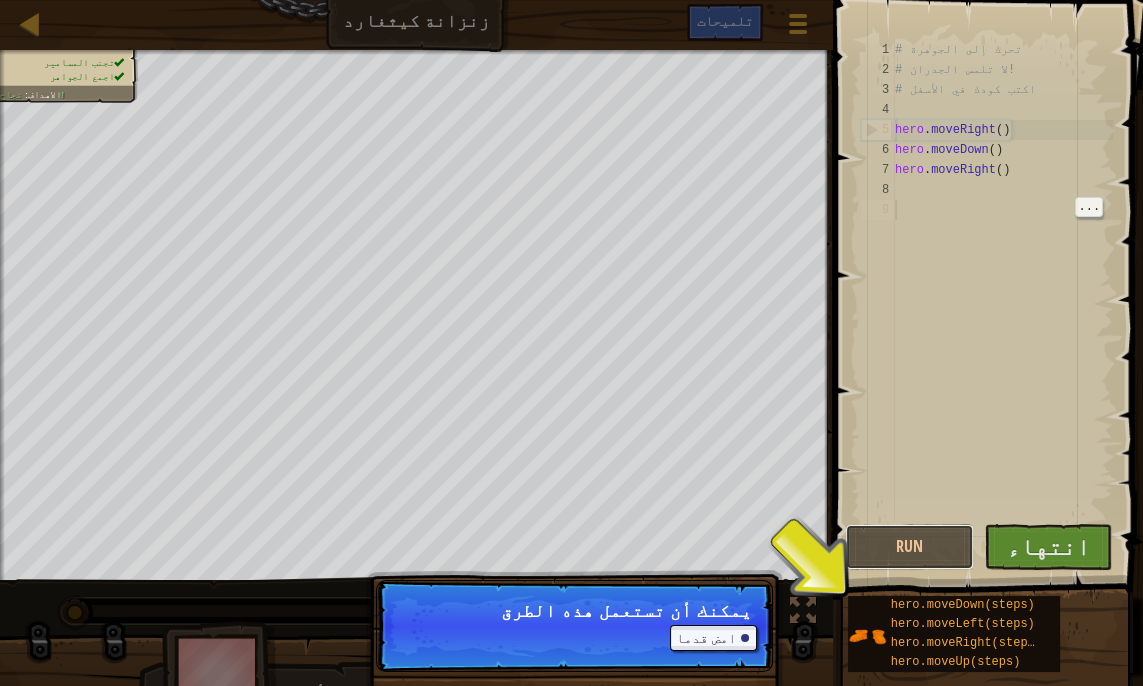 click on "Run" at bounding box center (909, 547) 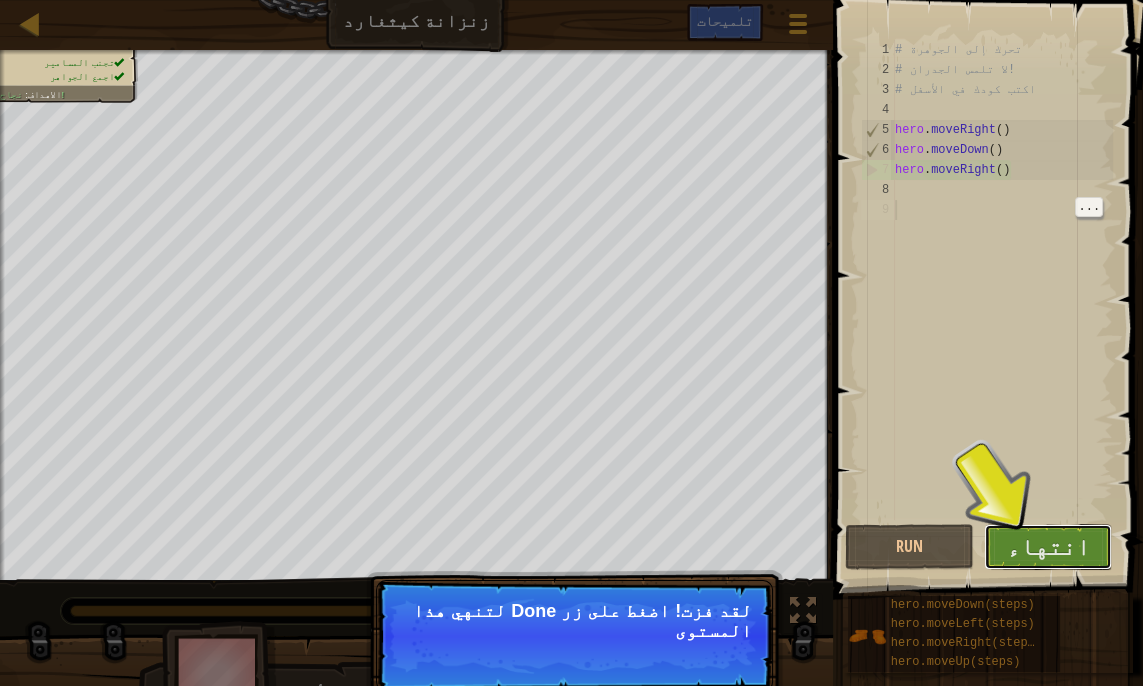 click on "انتهاء" at bounding box center (1048, 546) 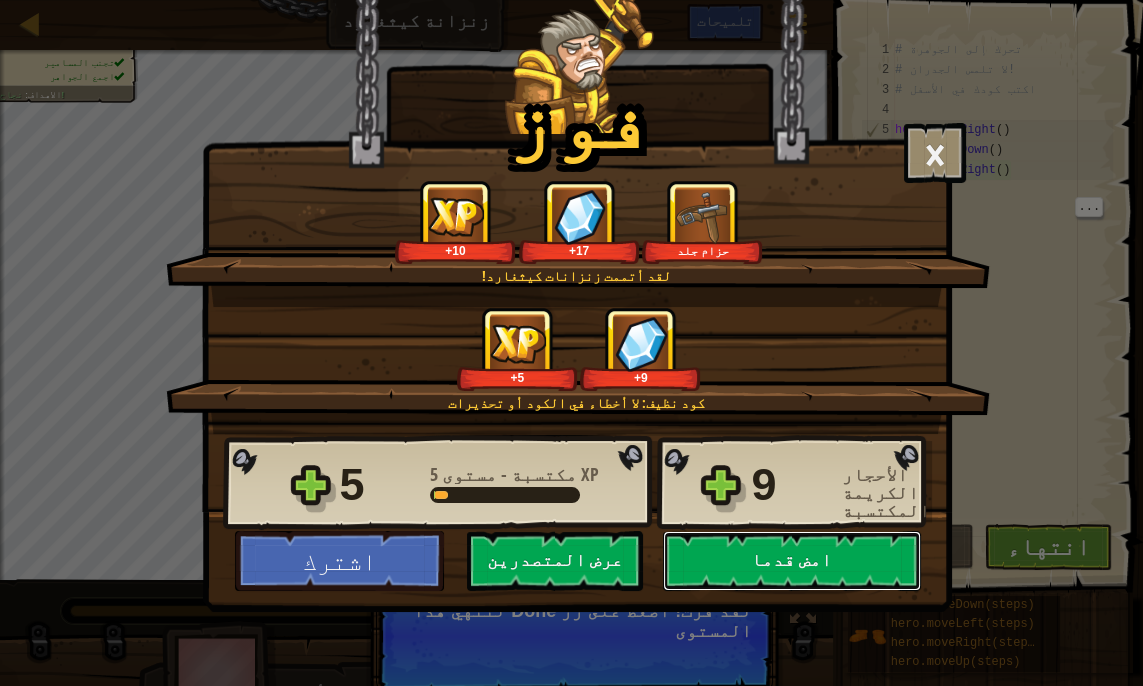 click on "امض قدما" at bounding box center [792, 561] 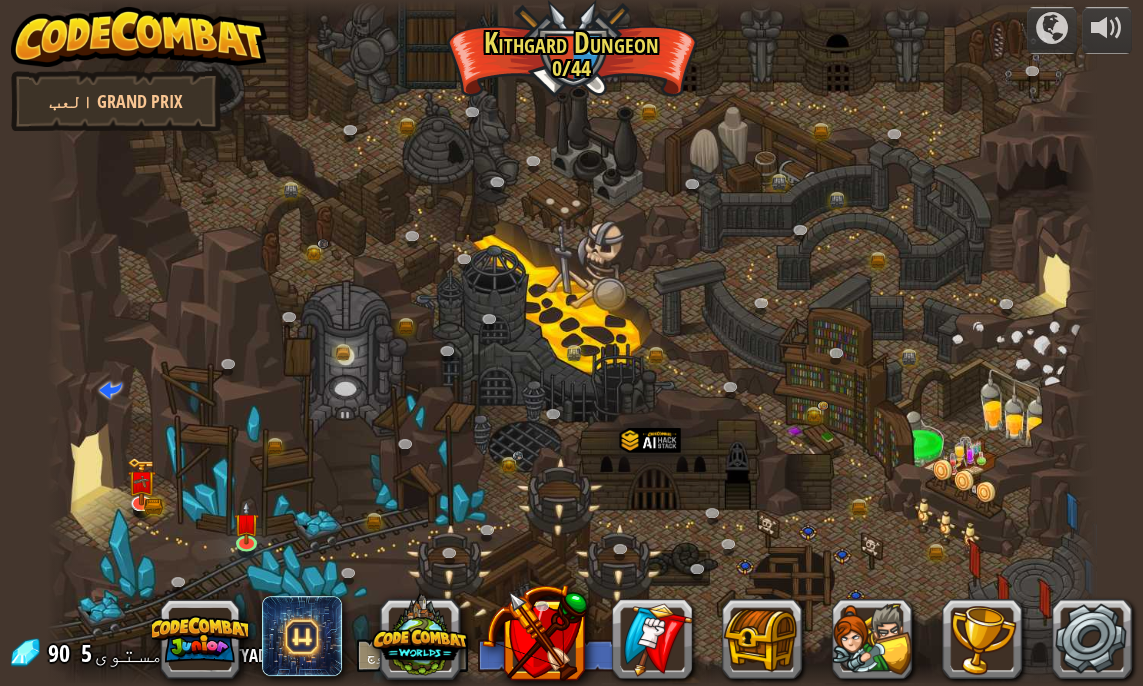 select on "ar" 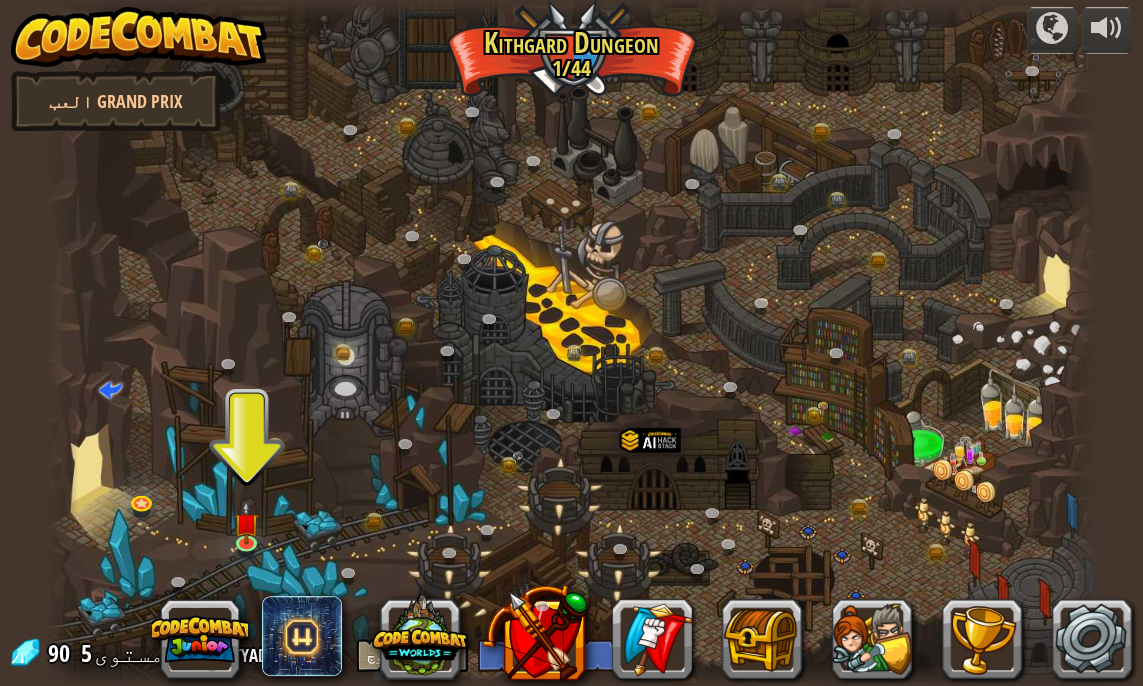 click at bounding box center (246, 523) 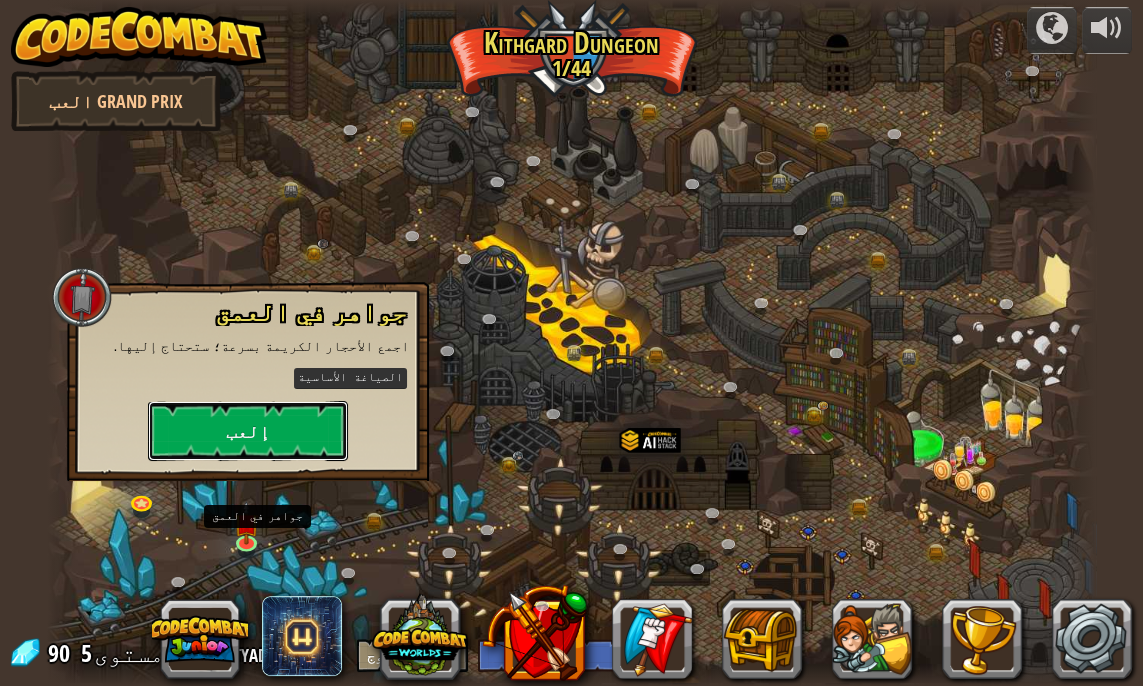 click on "إلعب" at bounding box center [248, 431] 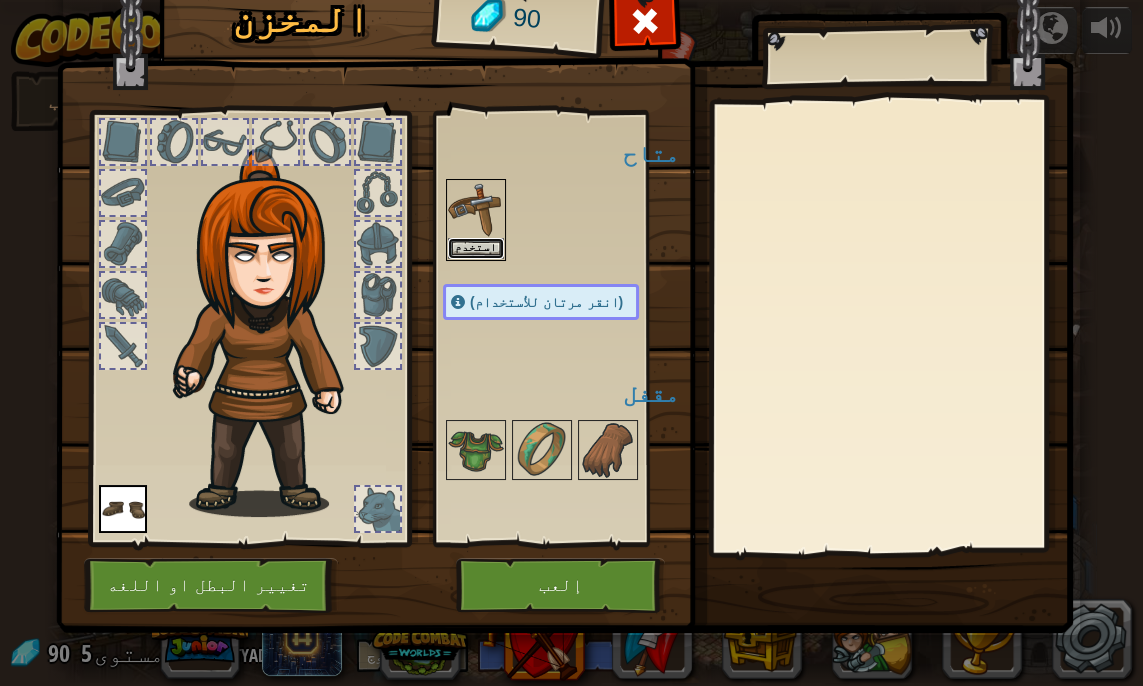 click on "استخدم" at bounding box center [476, 248] 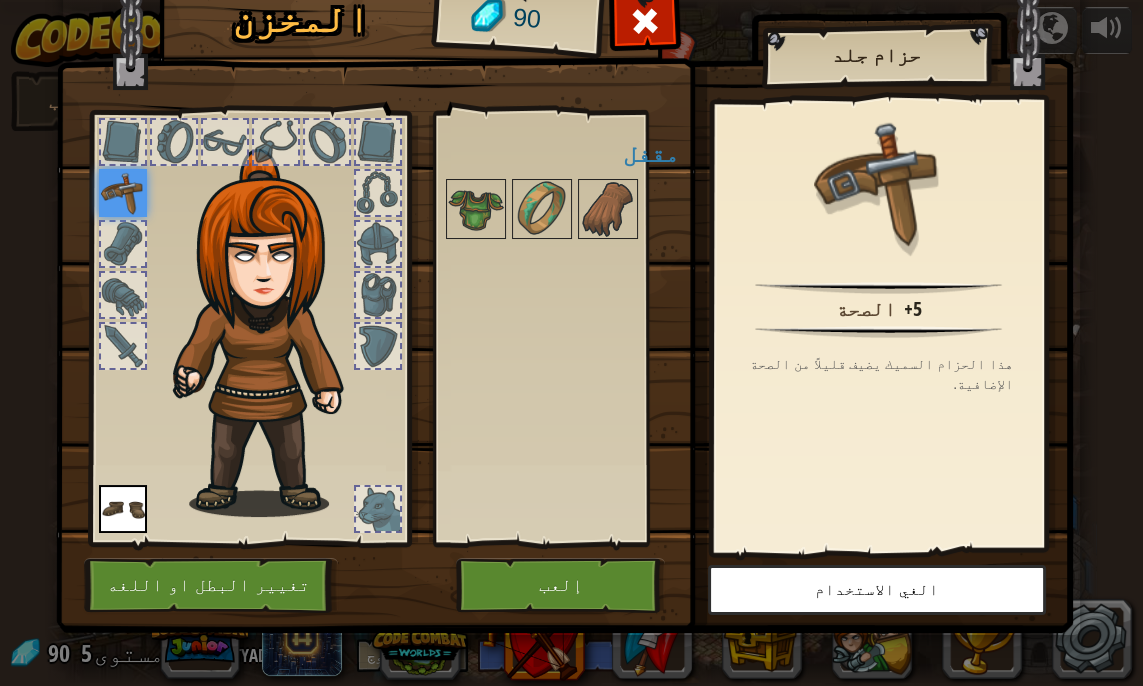 scroll, scrollTop: 4, scrollLeft: 0, axis: vertical 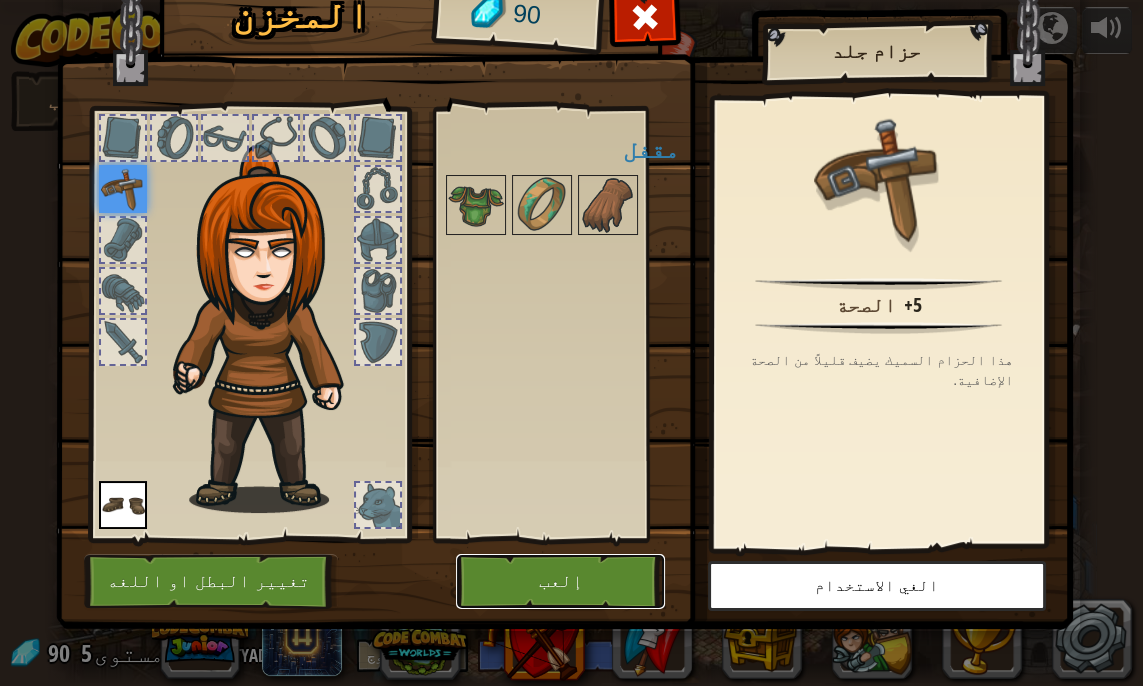 click on "إلعب" at bounding box center [560, 581] 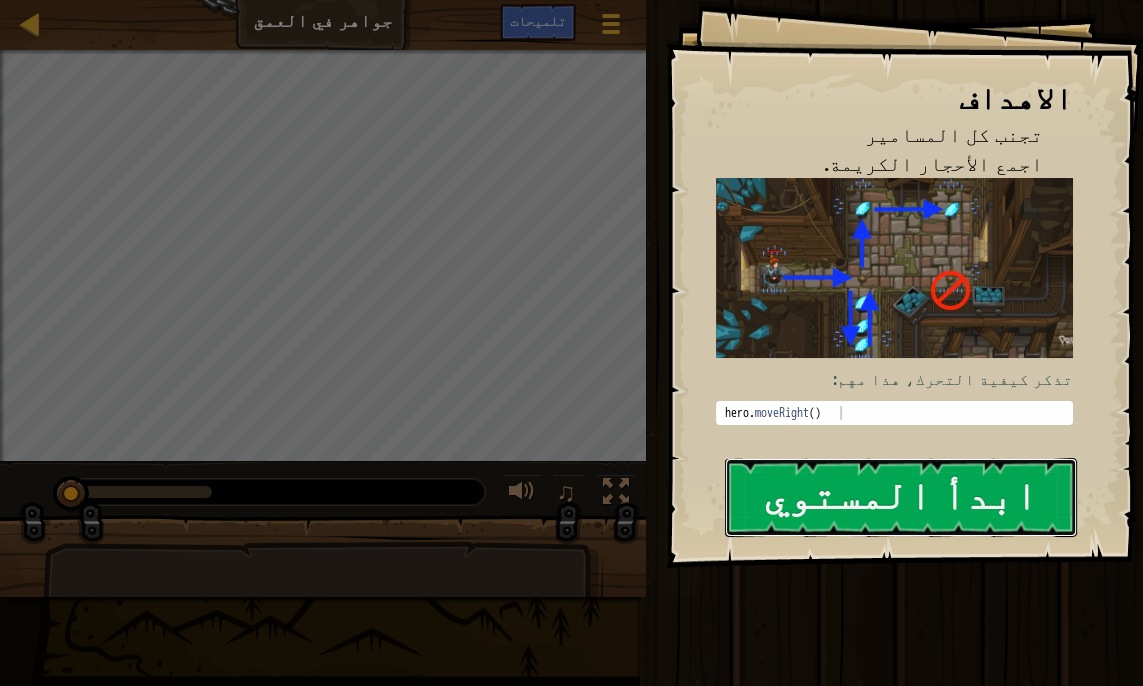 click on "ابدأ المستوي" at bounding box center [901, 497] 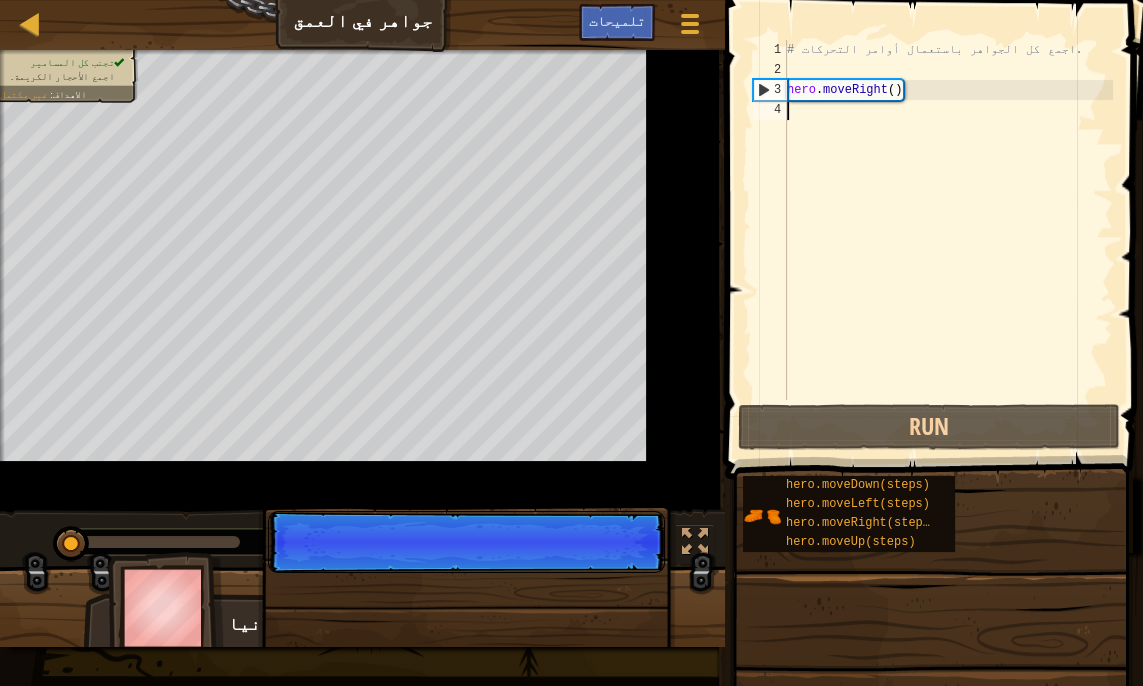 scroll, scrollTop: 9, scrollLeft: 0, axis: vertical 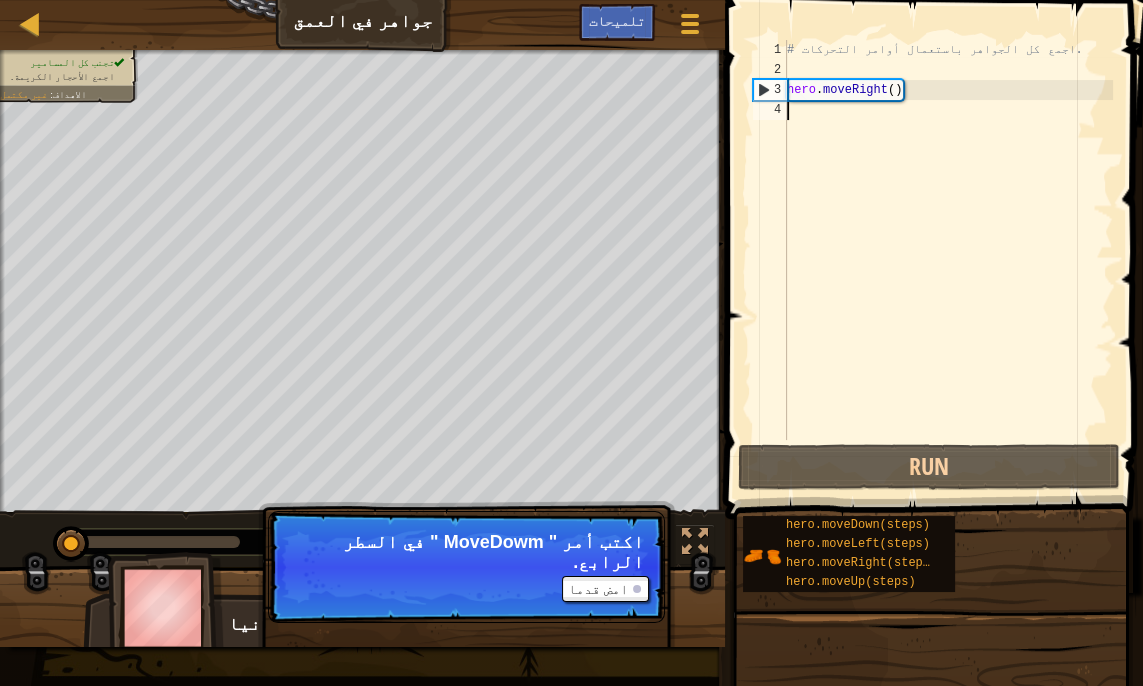 click on "3" at bounding box center [770, 90] 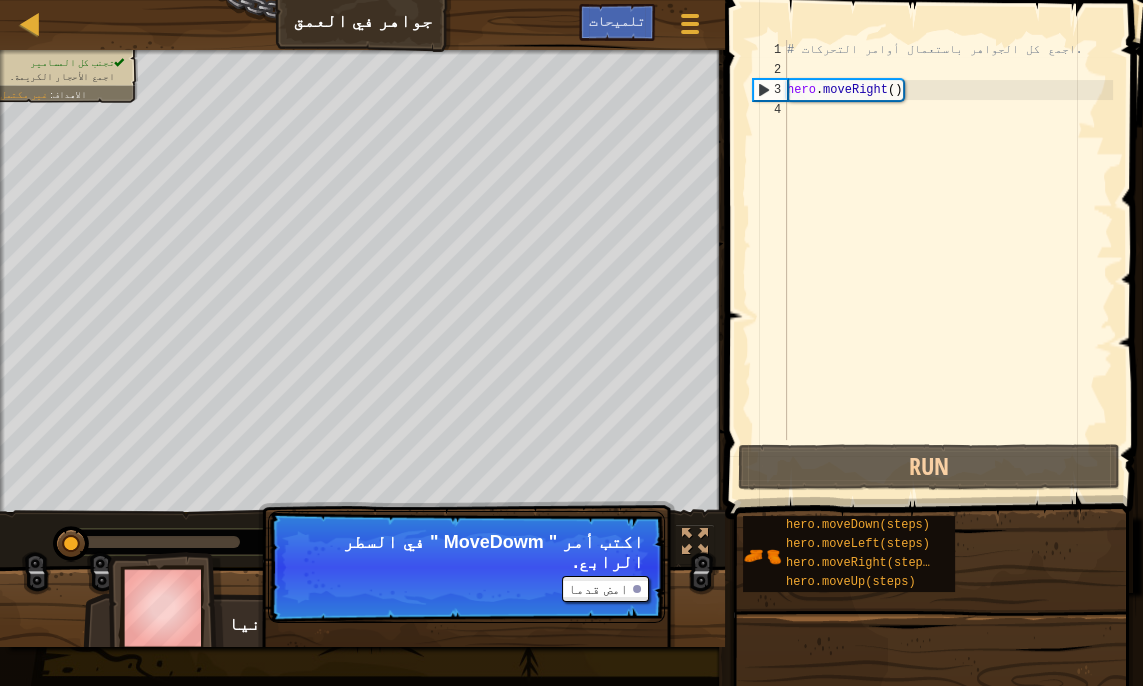 scroll, scrollTop: 9, scrollLeft: 0, axis: vertical 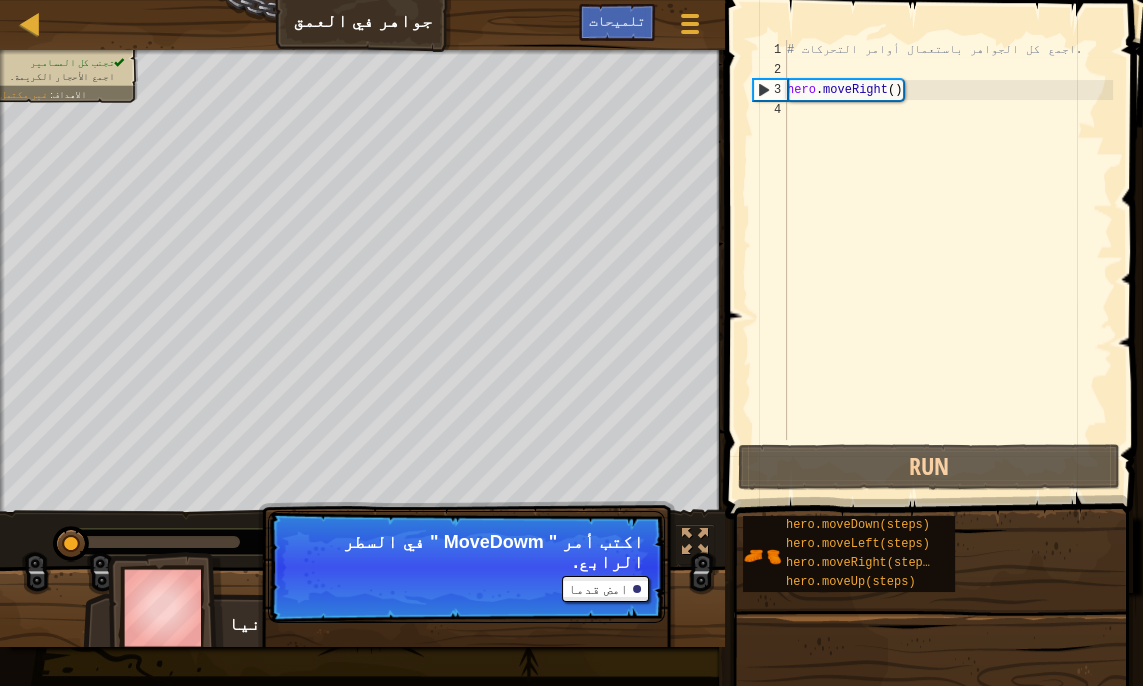 click on "# اجمع كل الجواهر باستعمال أوامر التحركات.  hero . moveRight ( )" at bounding box center (948, 260) 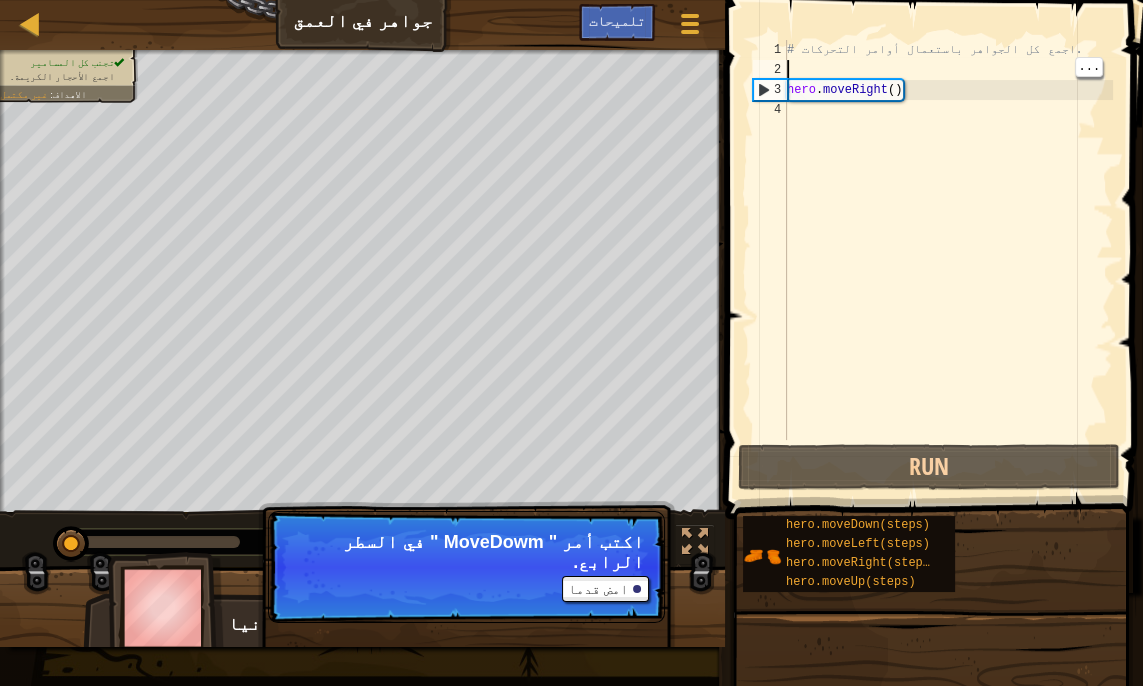 scroll, scrollTop: 9, scrollLeft: 0, axis: vertical 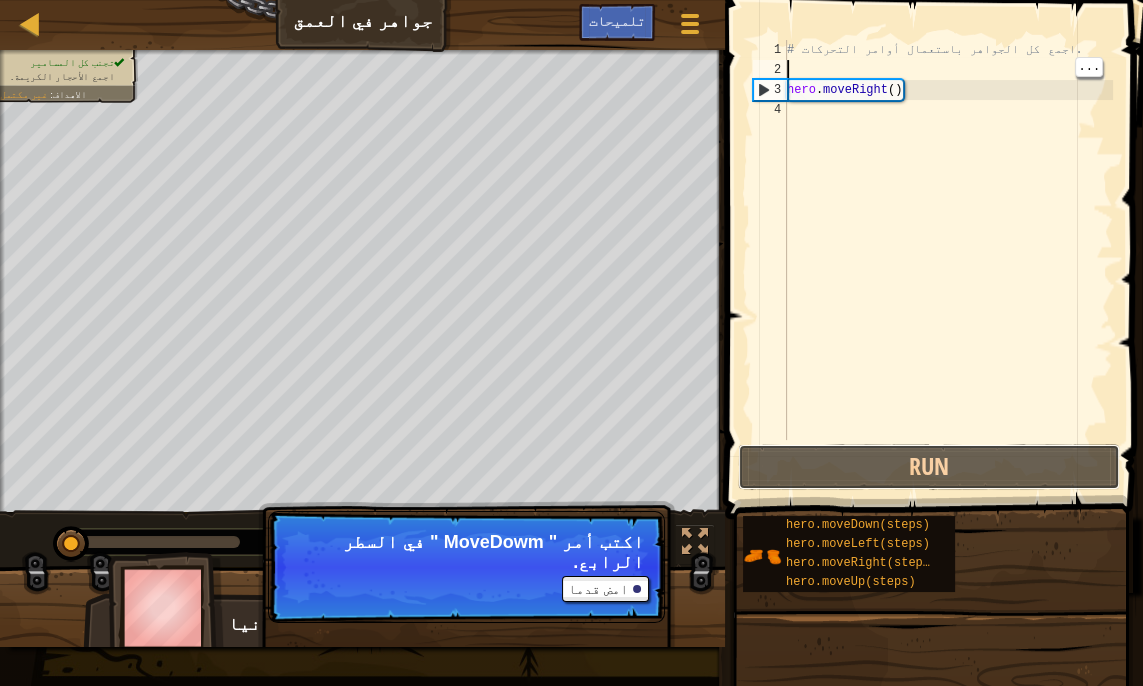 click on "Run" at bounding box center (929, 467) 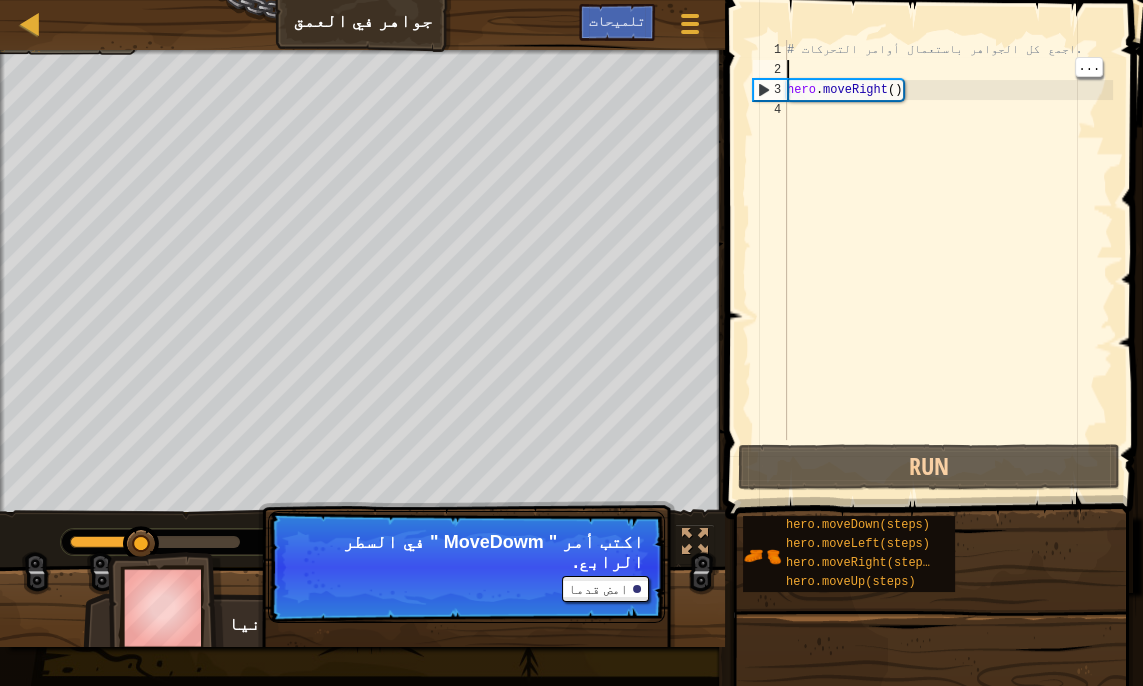 click on "# اجمع كل الجواهر باستعمال أوامر التحركات.  hero . moveRight ( )" at bounding box center [948, 260] 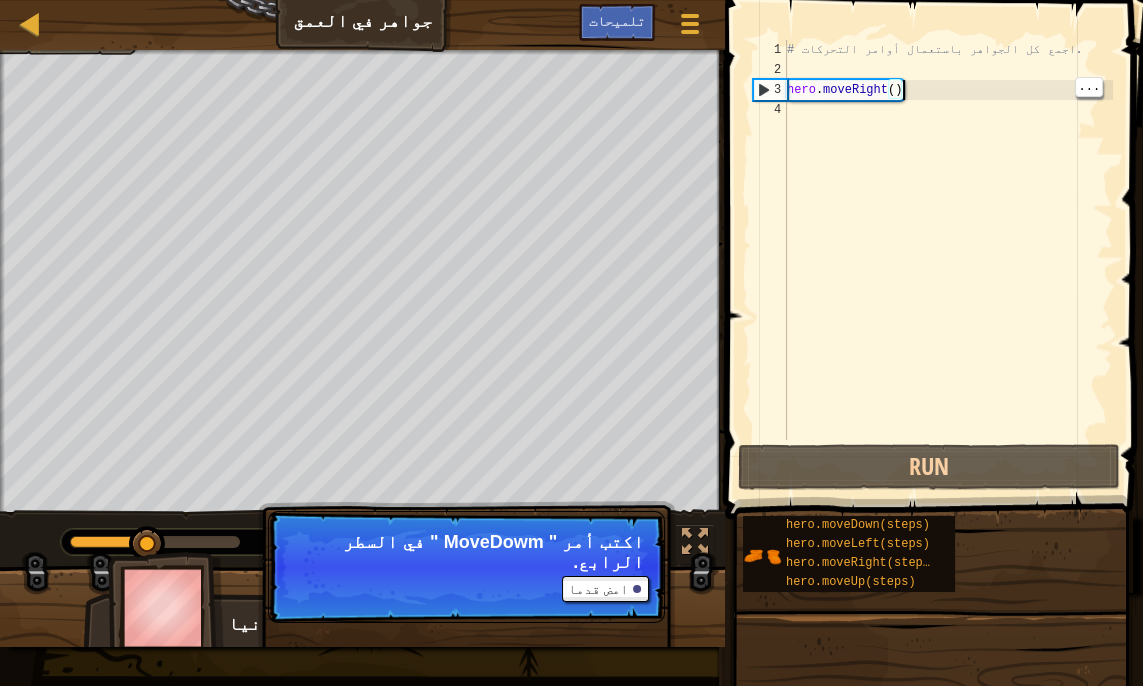 scroll, scrollTop: 9, scrollLeft: 8, axis: both 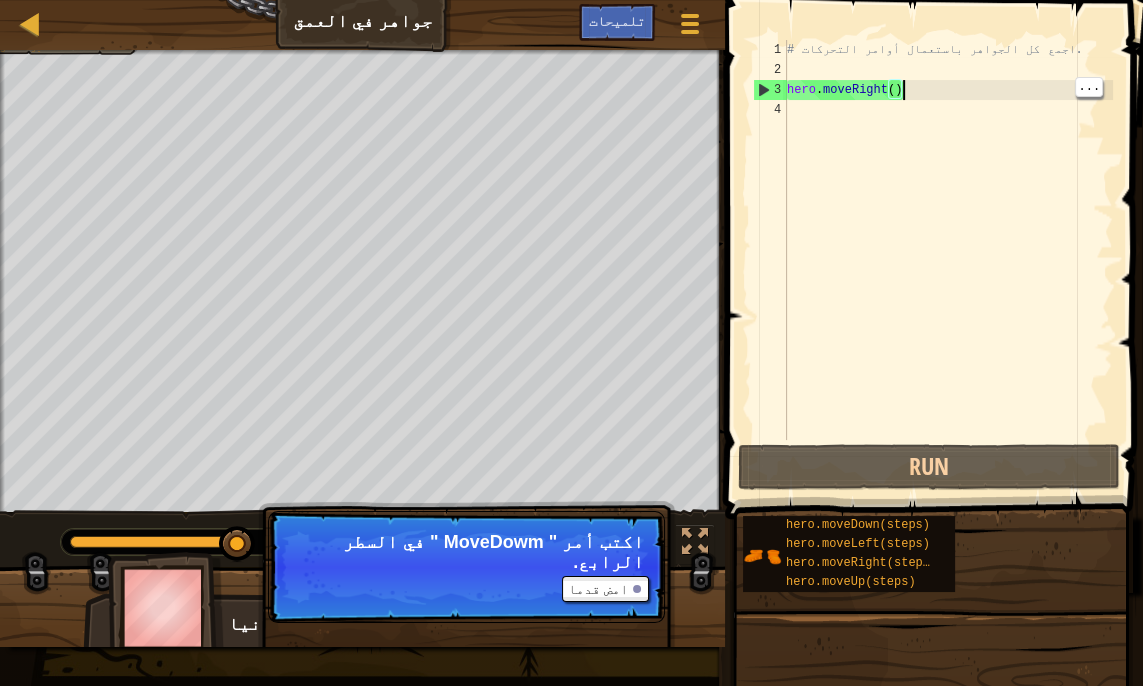 click on "# اجمع كل الجواهر باستعمال أوامر التحركات.  hero . moveRight ( )" at bounding box center [948, 260] 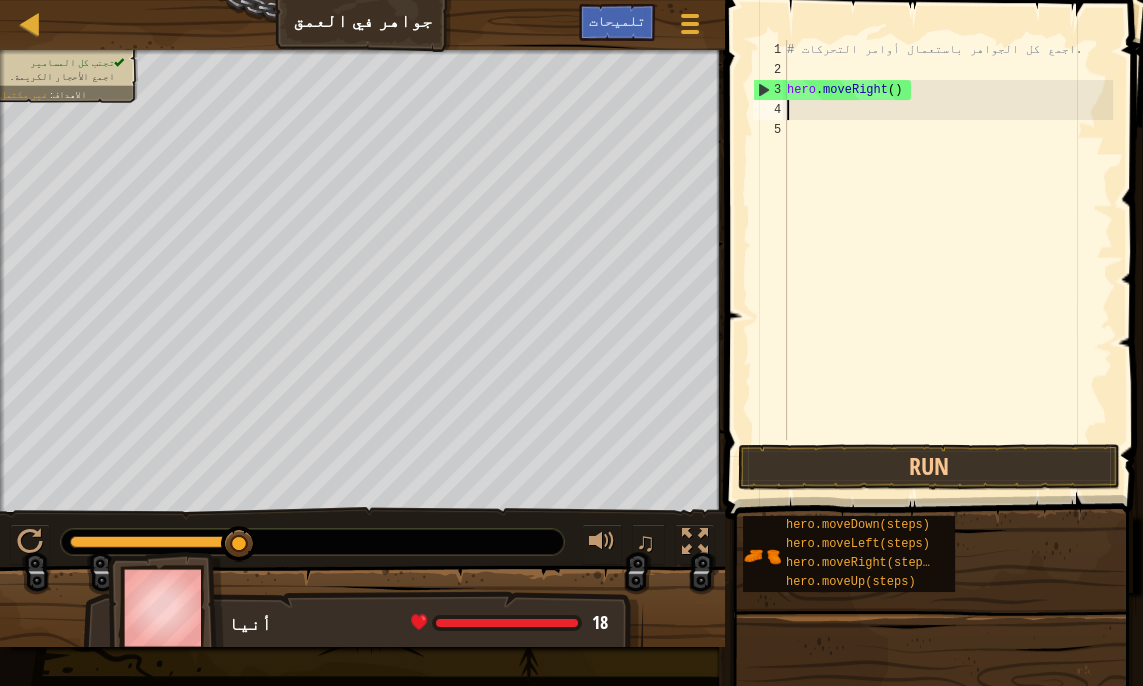 scroll, scrollTop: 9, scrollLeft: 0, axis: vertical 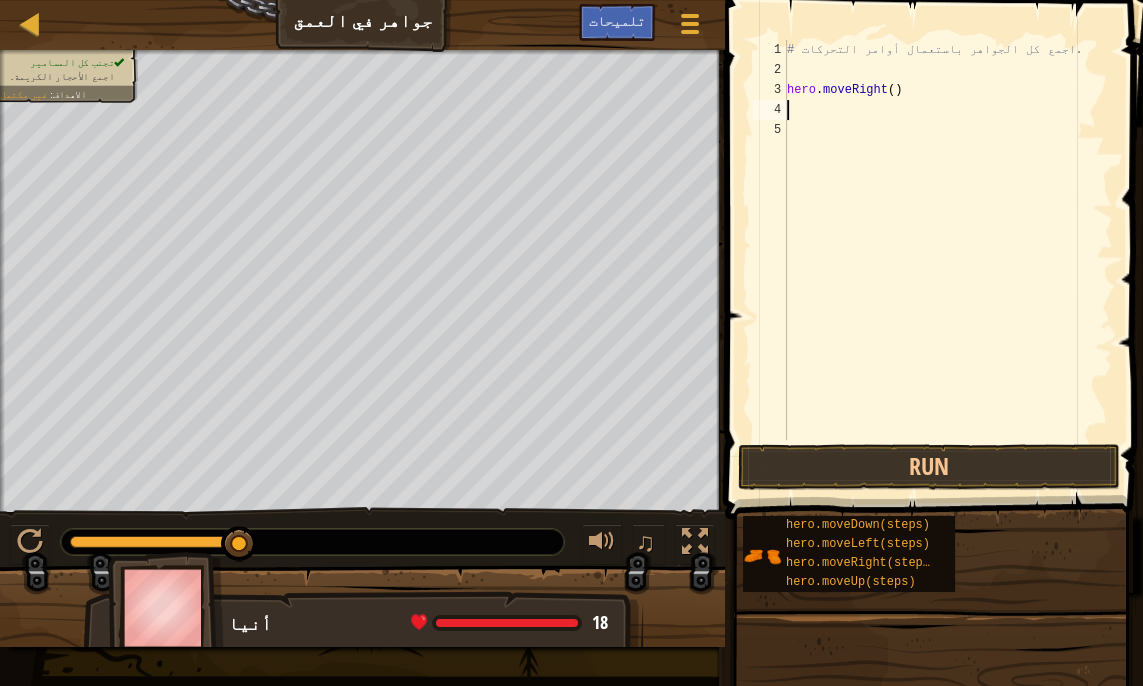 type on "h" 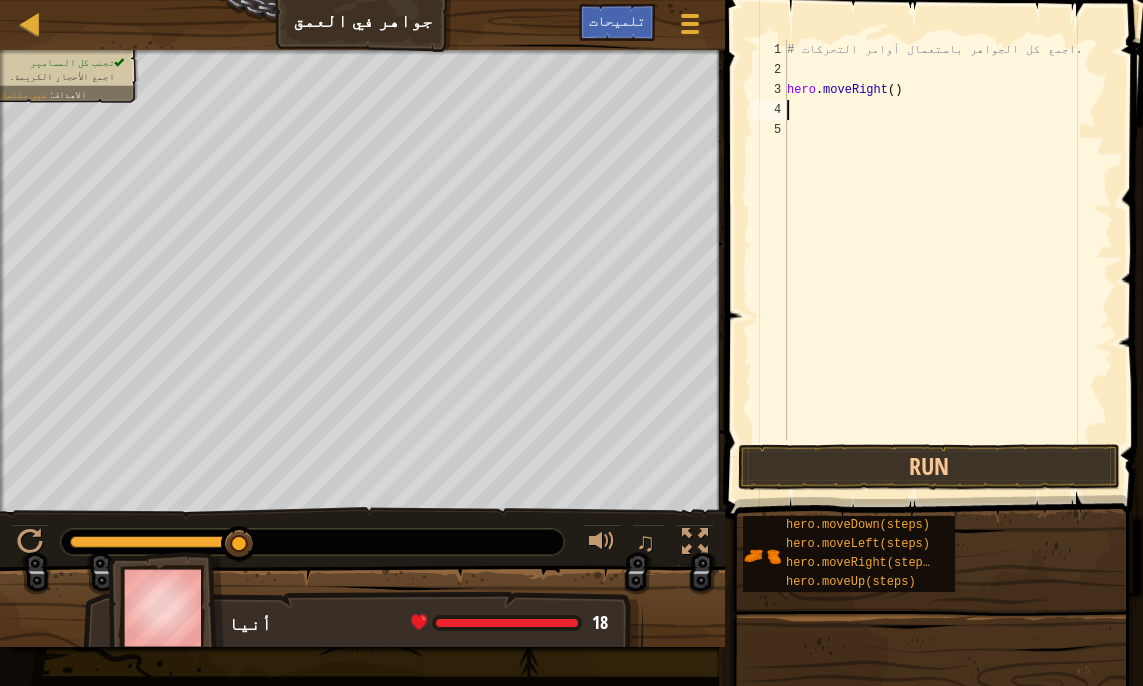 click on "# اجمع كل الجواهر باستعمال أوامر التحركات.  hero . moveRight ( )" at bounding box center [948, 260] 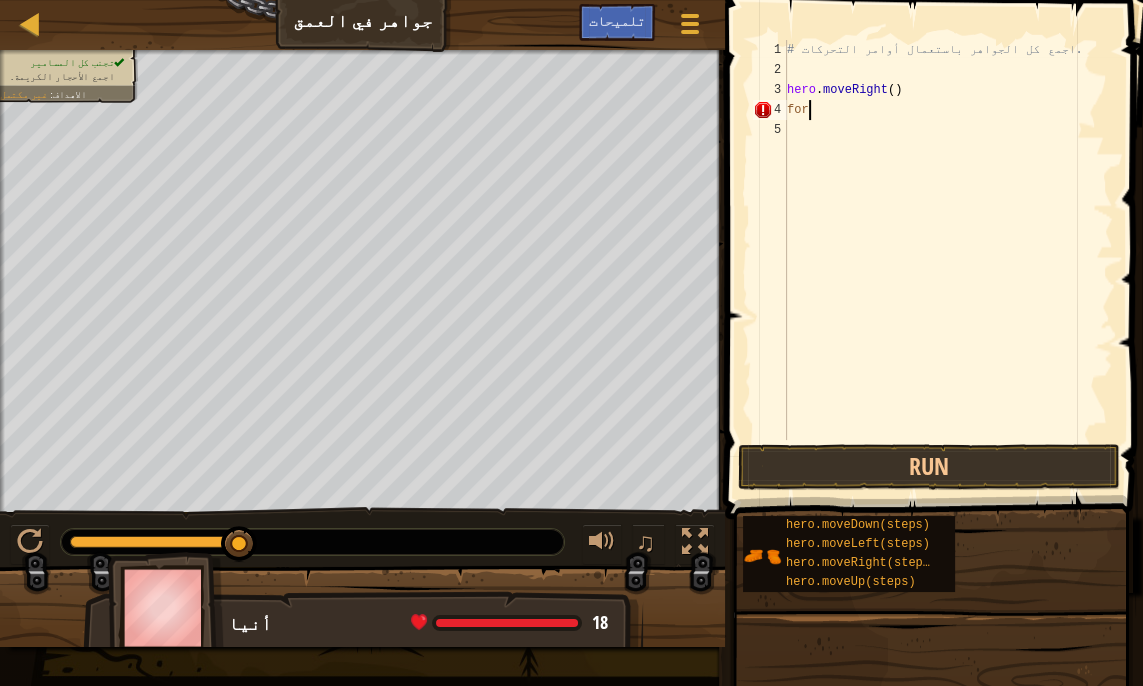 scroll, scrollTop: 9, scrollLeft: 0, axis: vertical 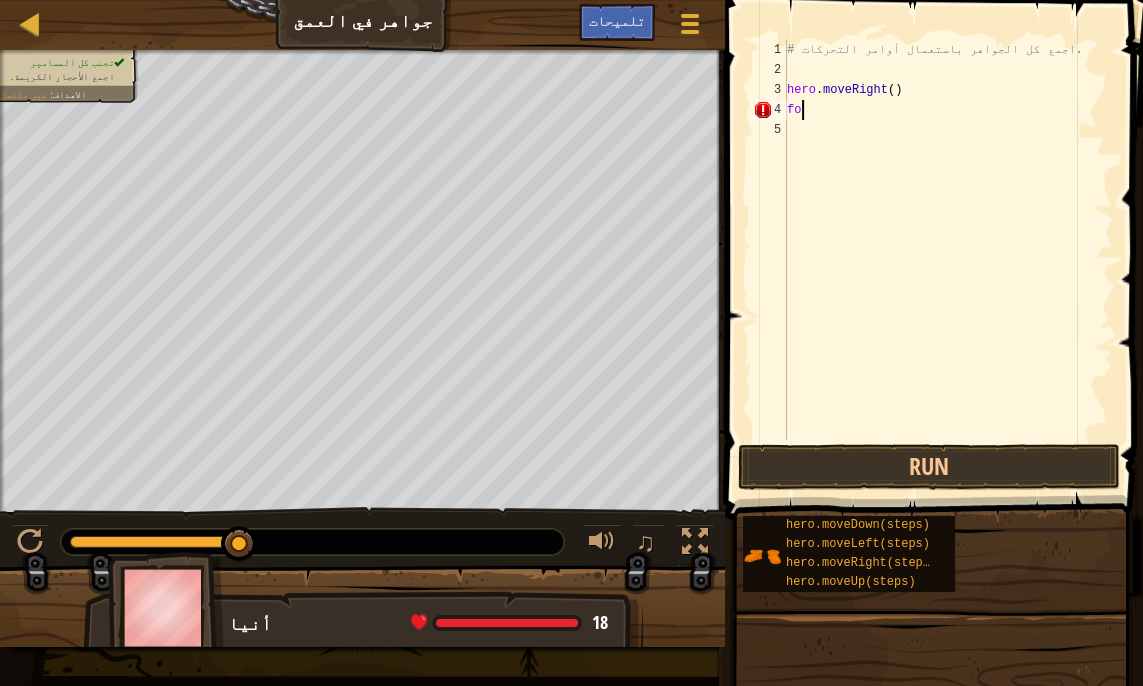 type on "f" 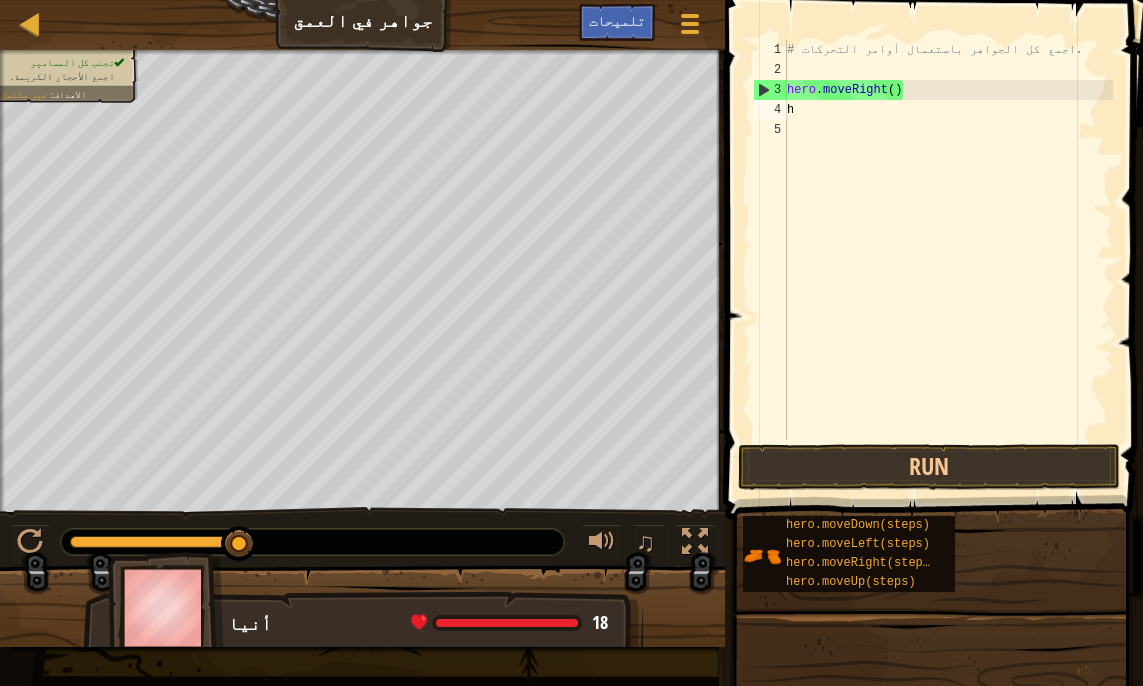 scroll, scrollTop: 0, scrollLeft: 1, axis: horizontal 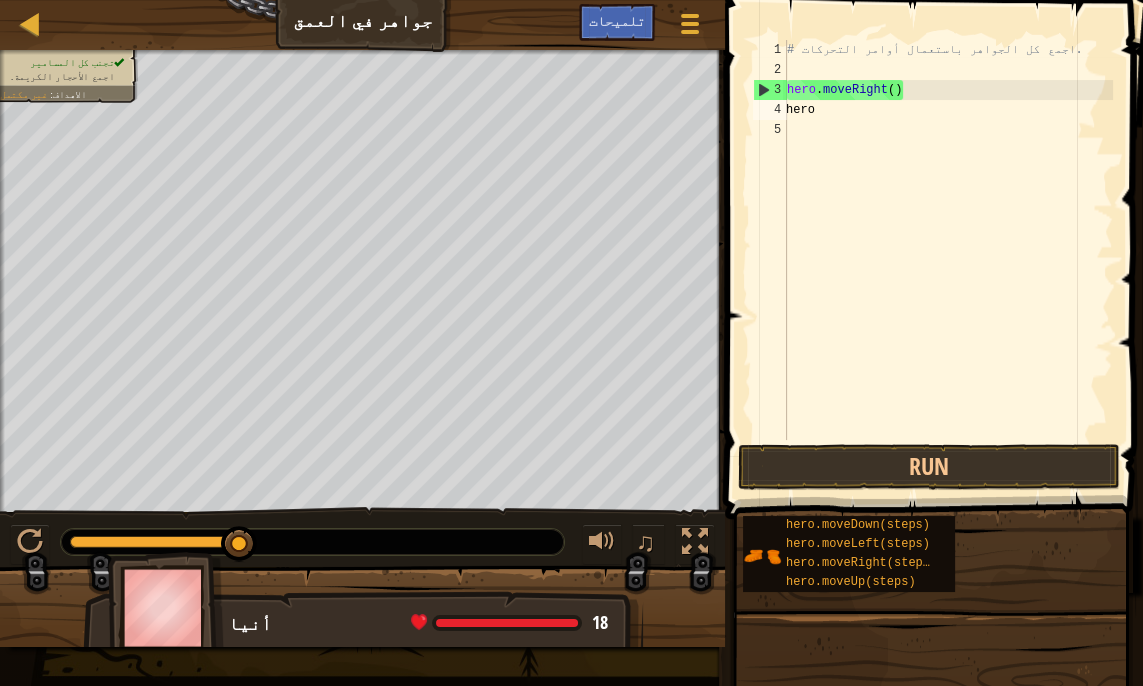 type on "hero." 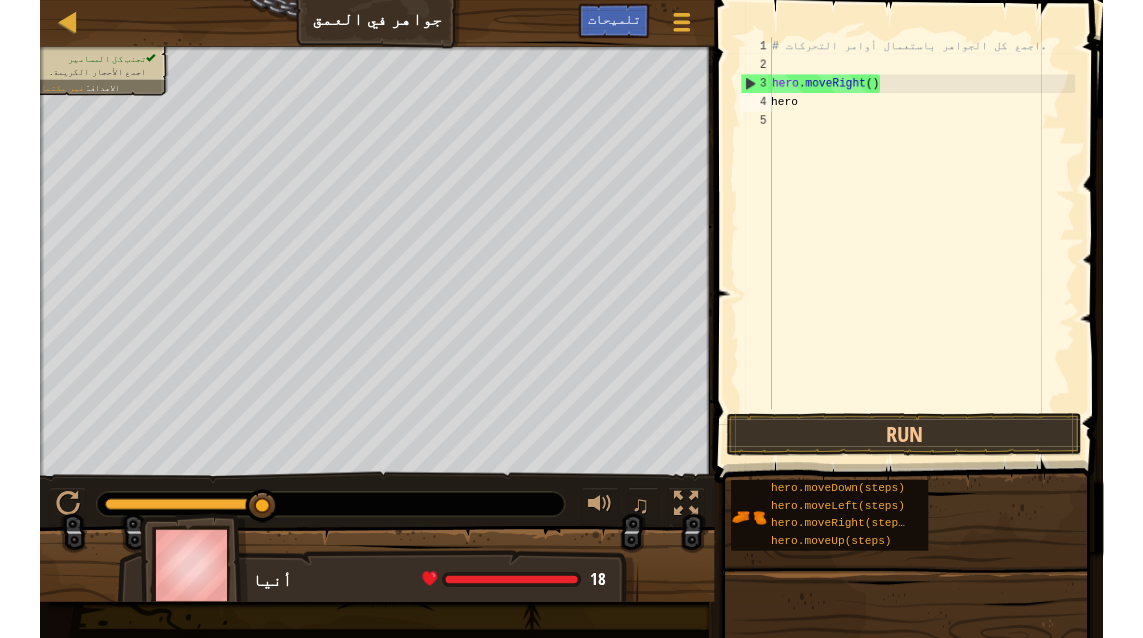 scroll, scrollTop: 9, scrollLeft: 1, axis: both 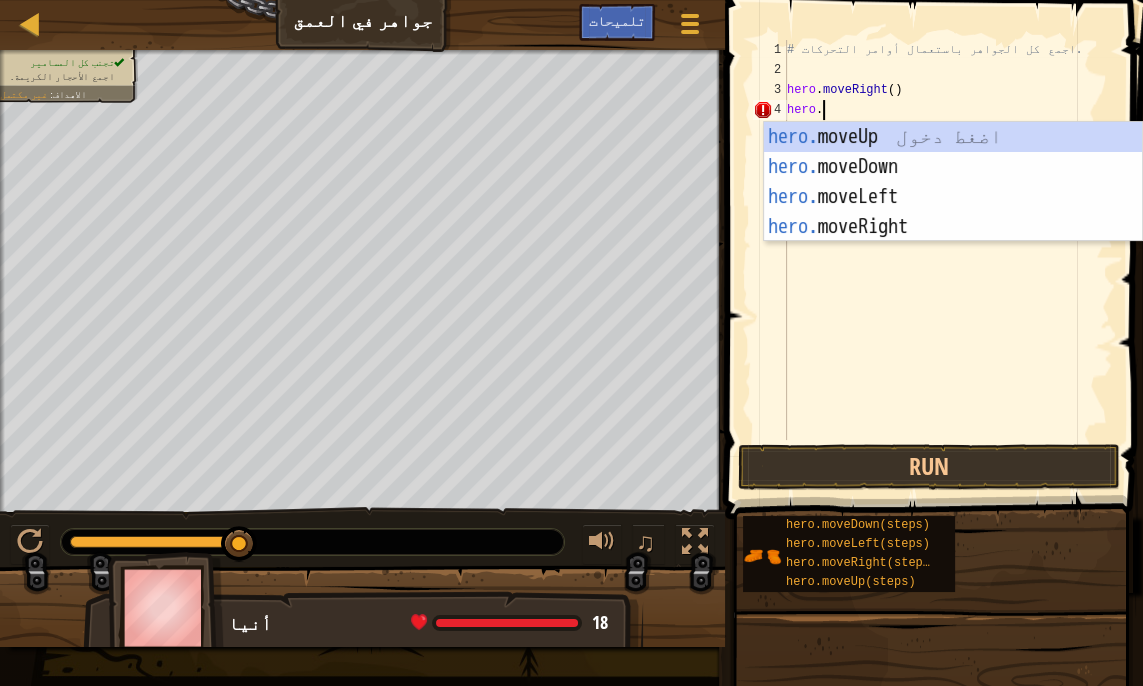 click on "hero. moveUp اضغط دخول hero. moveDown اضغط دخول hero. moveLeft اضغط دخول hero. moveRight اضغط دخول" at bounding box center [953, 212] 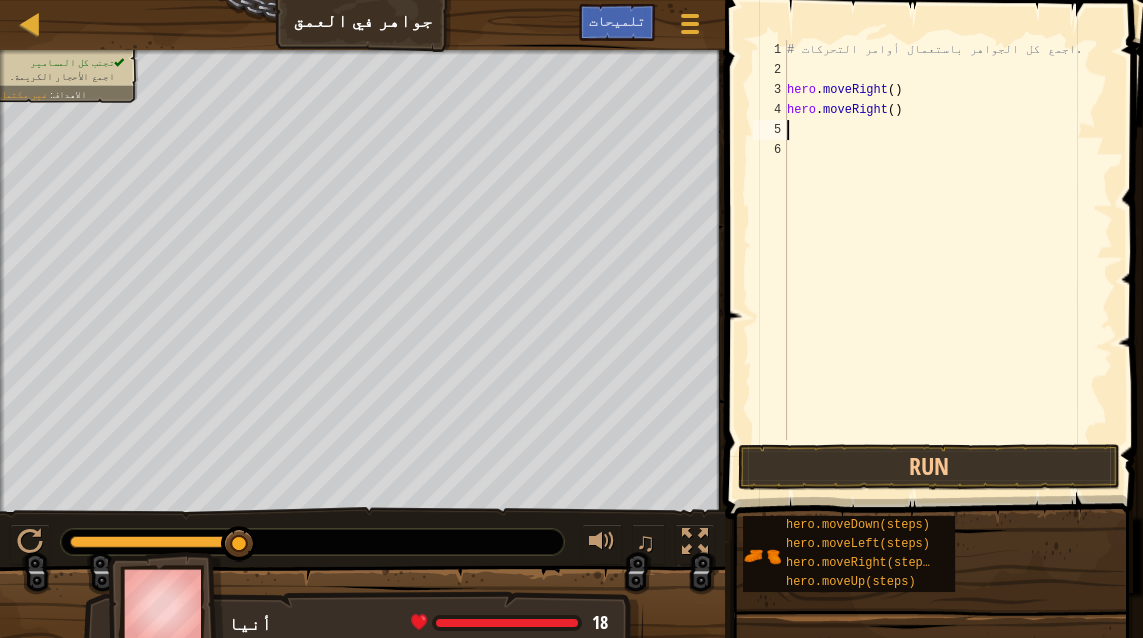 scroll, scrollTop: 9, scrollLeft: 0, axis: vertical 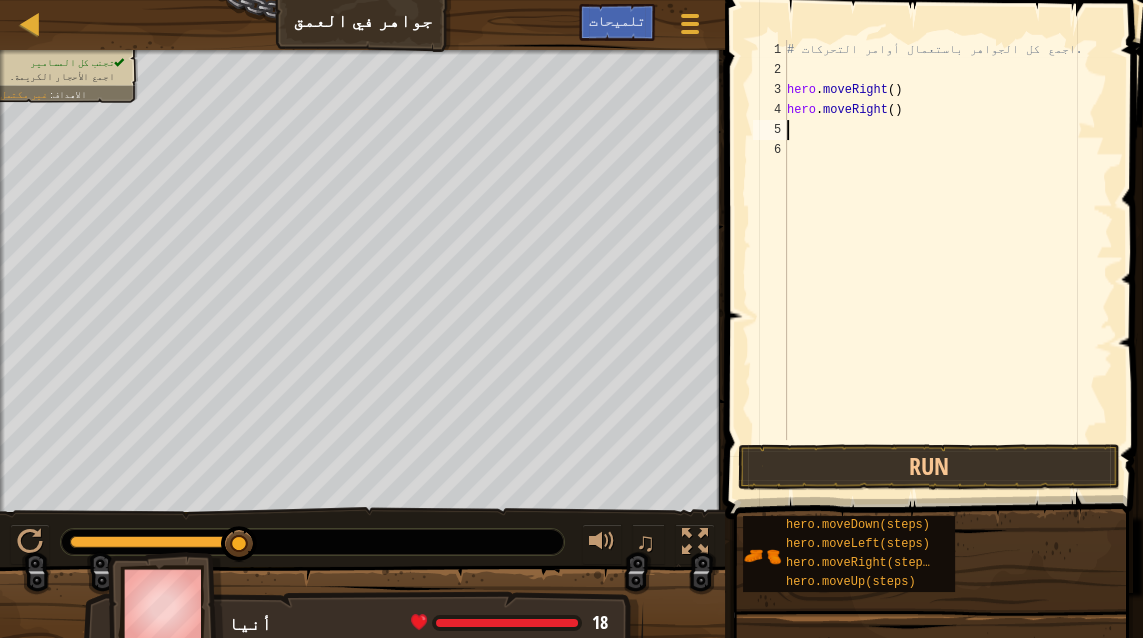 click on "# اجمع كل الجواهر باستعمال أوامر التحركات.  hero . moveRight ( ) hero . moveRight ( )" at bounding box center [948, 260] 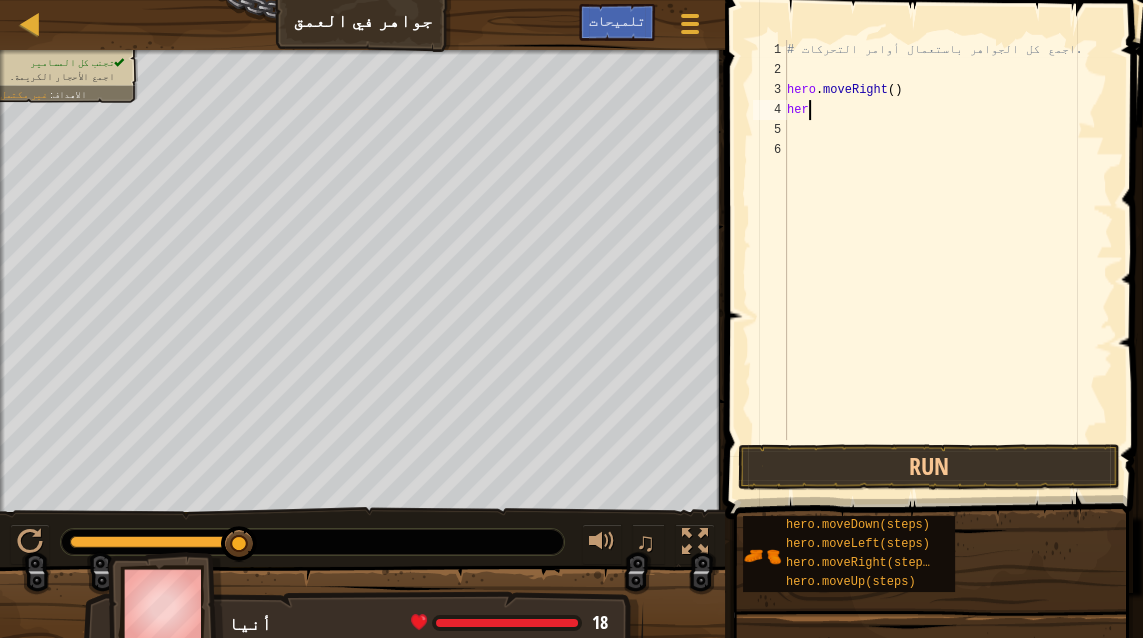 scroll, scrollTop: 9, scrollLeft: 0, axis: vertical 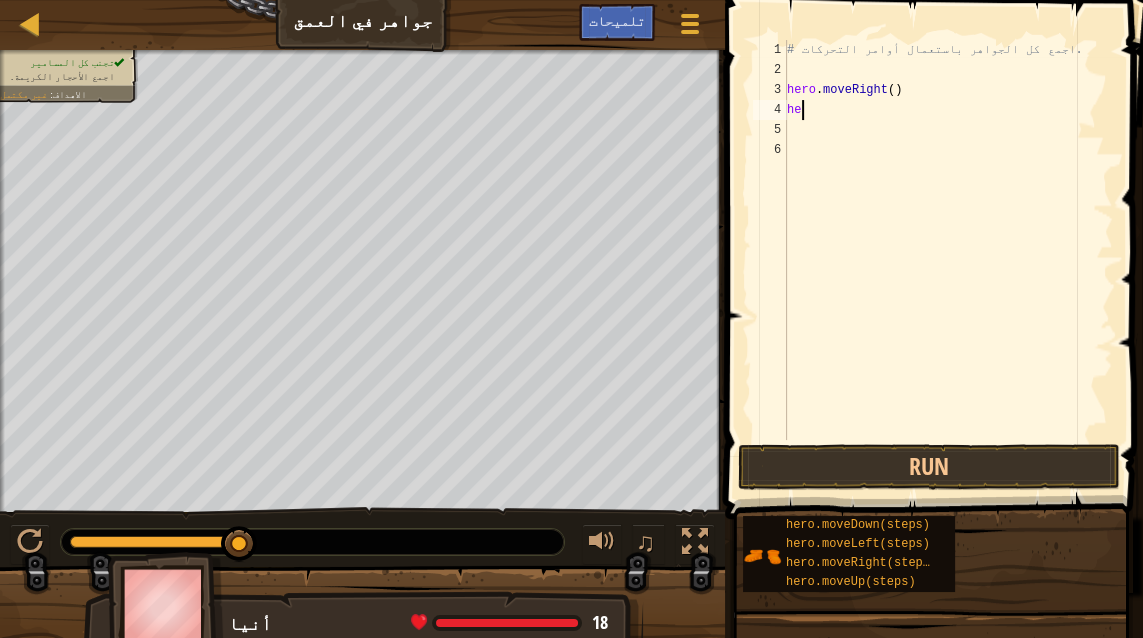type on "h" 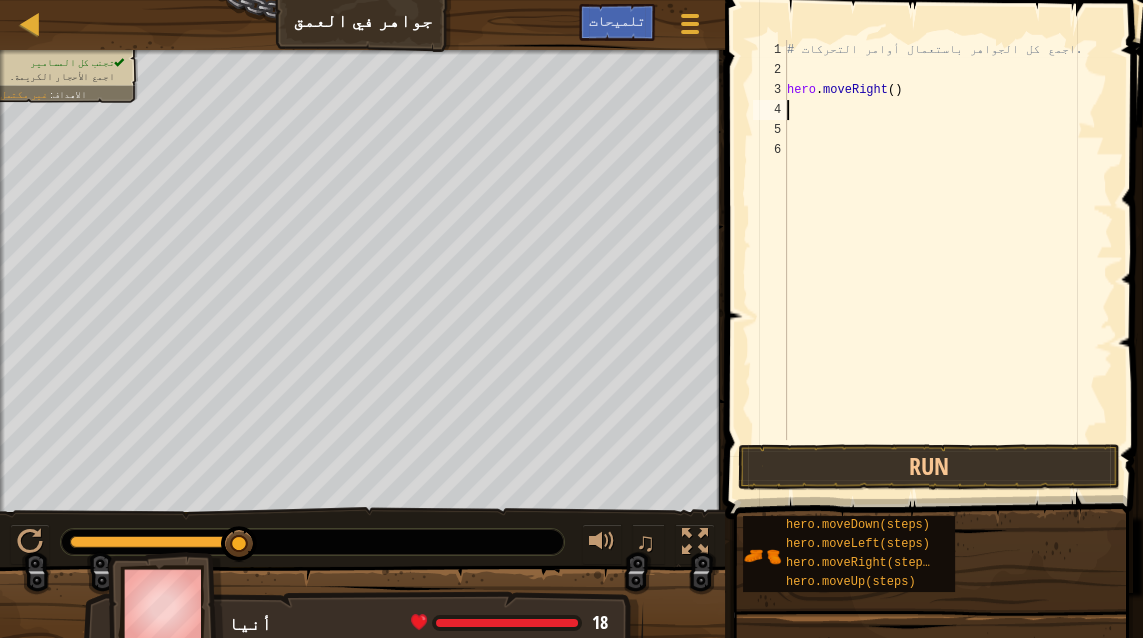 click on "# اجمع كل الجواهر باستعمال أوامر التحركات.  hero . moveRight ( )" at bounding box center [948, 260] 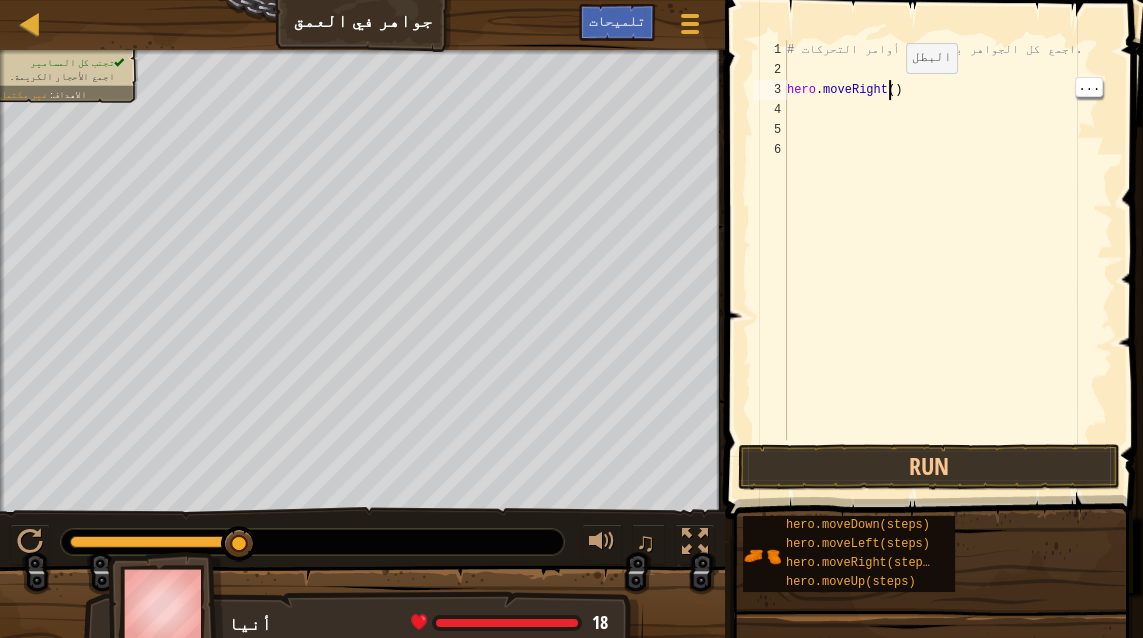 scroll, scrollTop: 9, scrollLeft: 8, axis: both 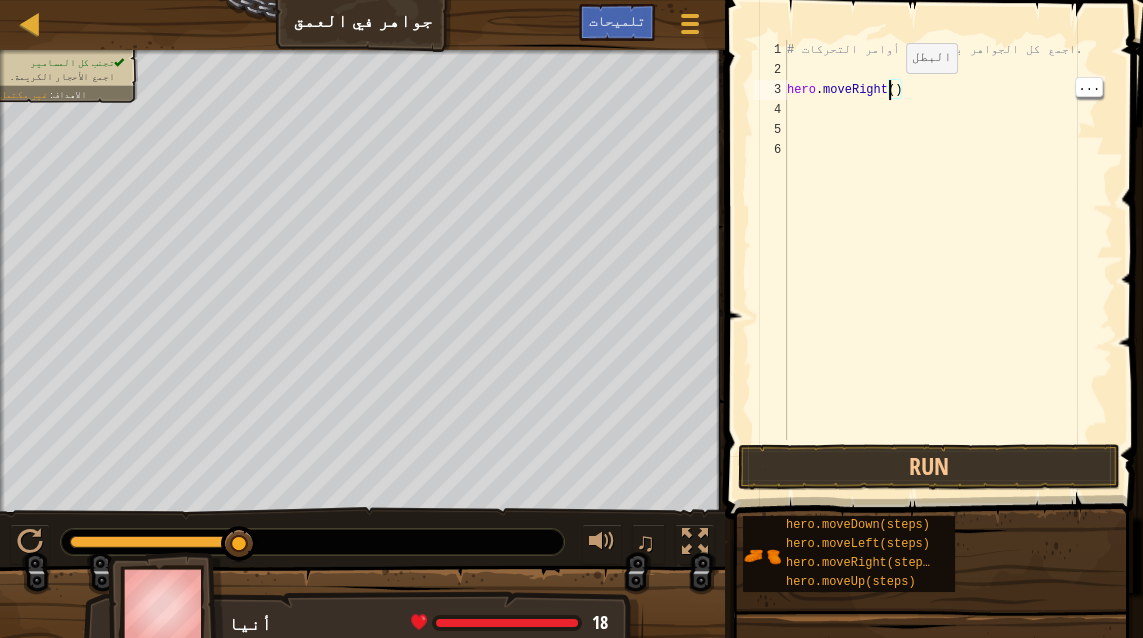 click on "# اجمع كل الجواهر باستعمال أوامر التحركات.  hero . moveRight ( )" at bounding box center (948, 260) 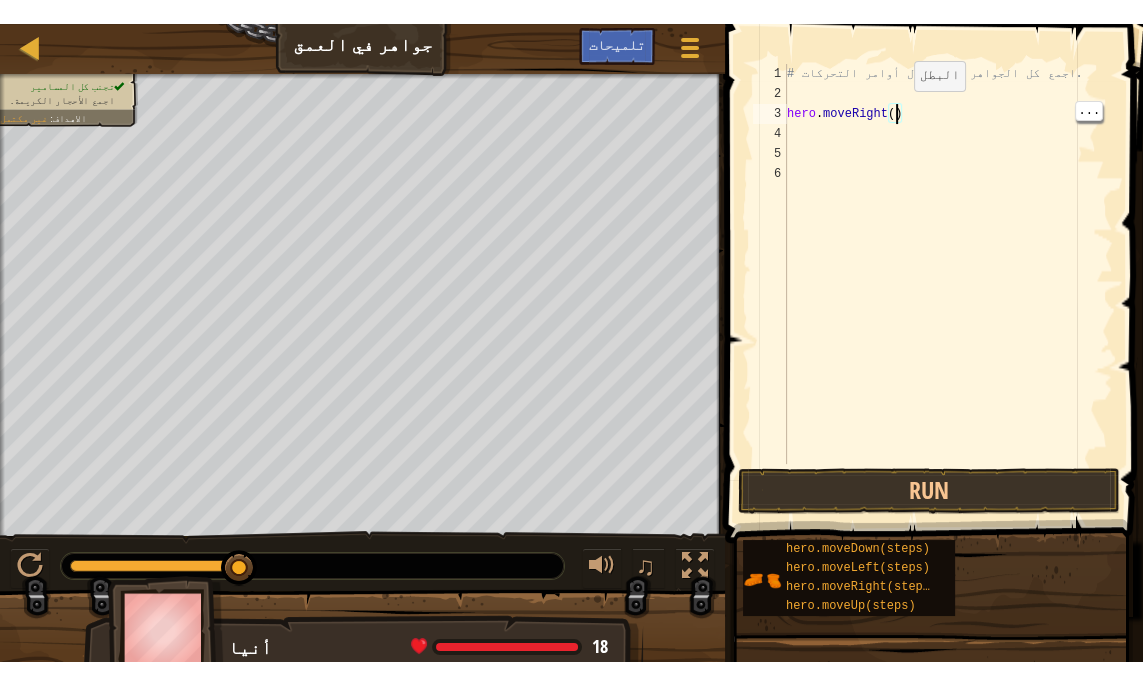 scroll, scrollTop: 9, scrollLeft: 9, axis: both 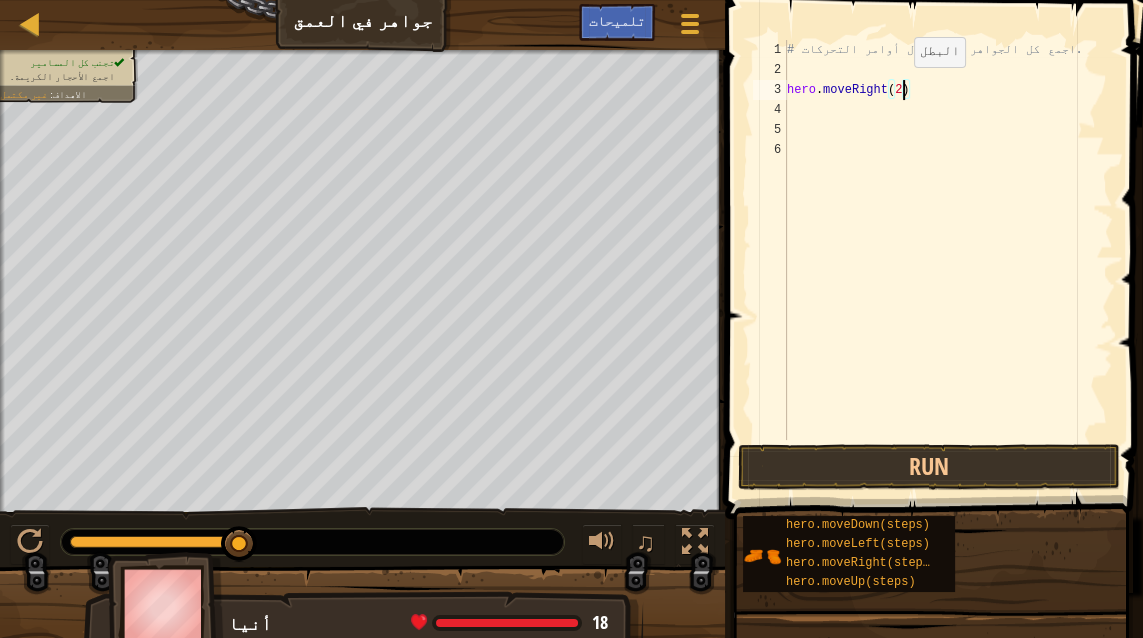type on "hero.moveRight(2)" 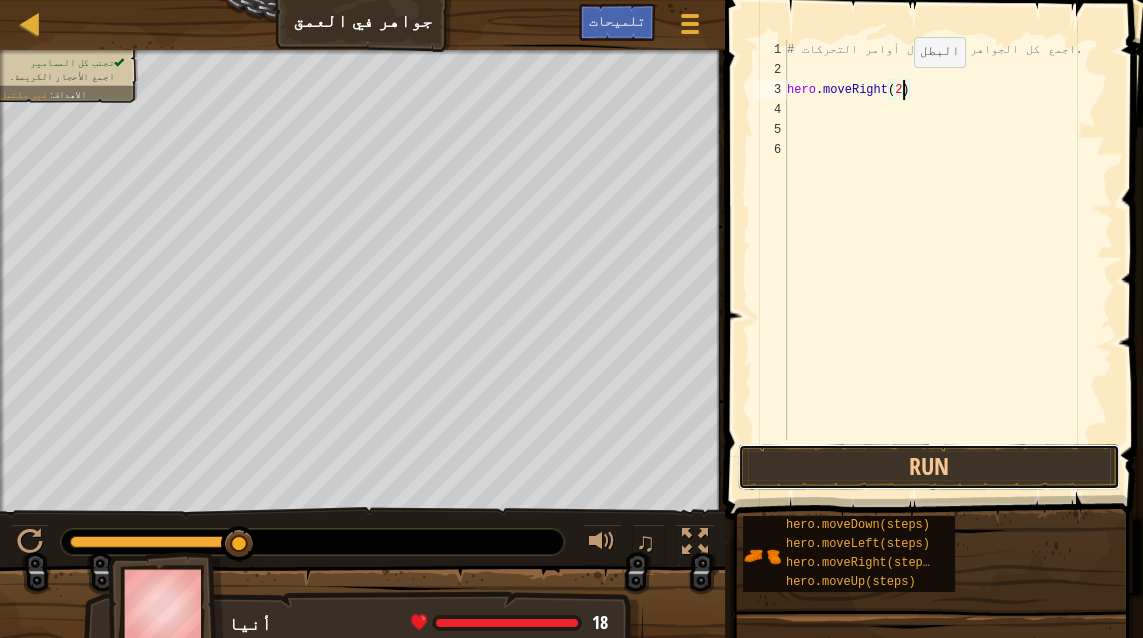 click on "Run" at bounding box center [929, 467] 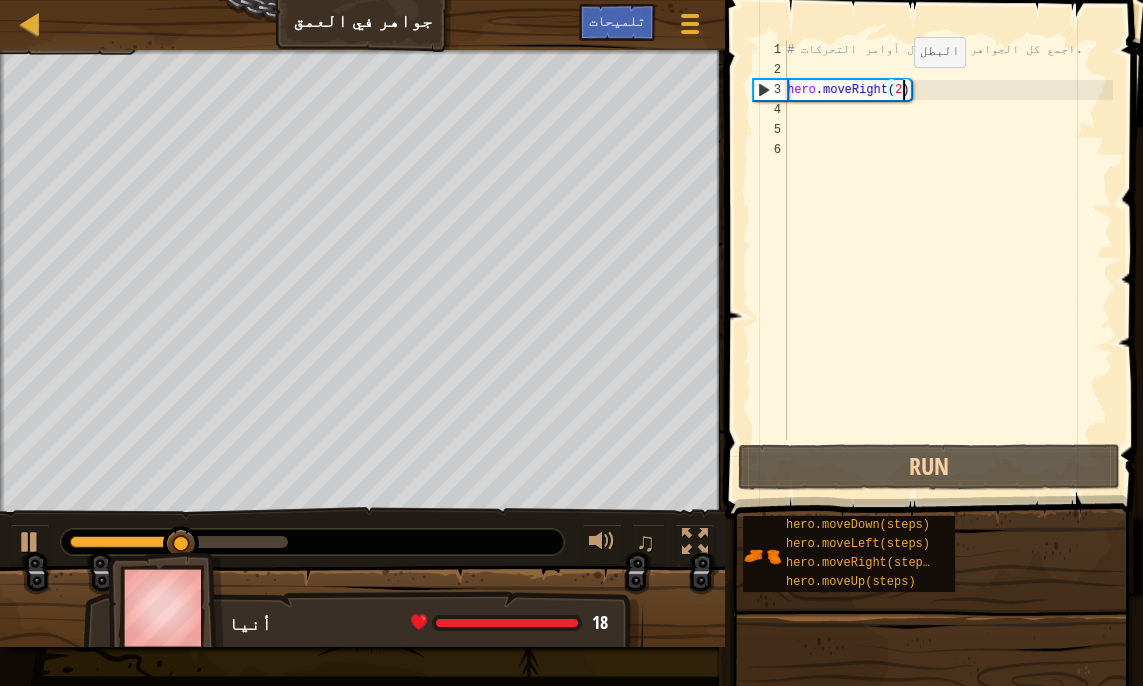 click on "# اجمع كل الجواهر باستعمال أوامر التحركات.  hero . moveRight ( 2 )" at bounding box center (948, 260) 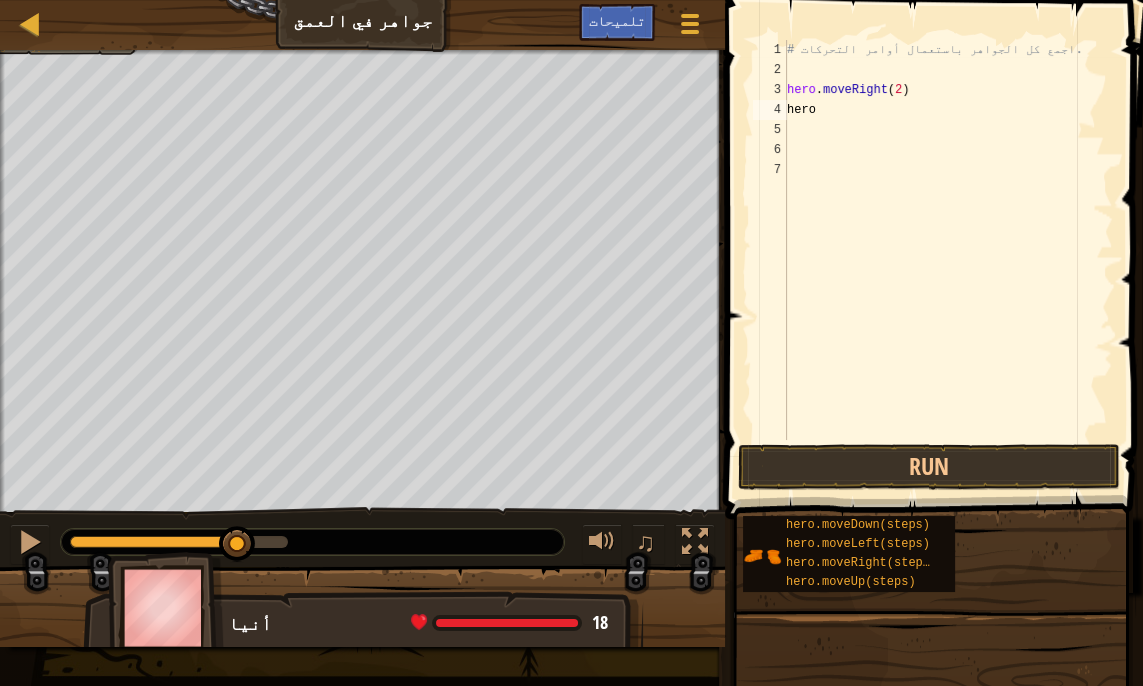 scroll, scrollTop: 0, scrollLeft: 1, axis: horizontal 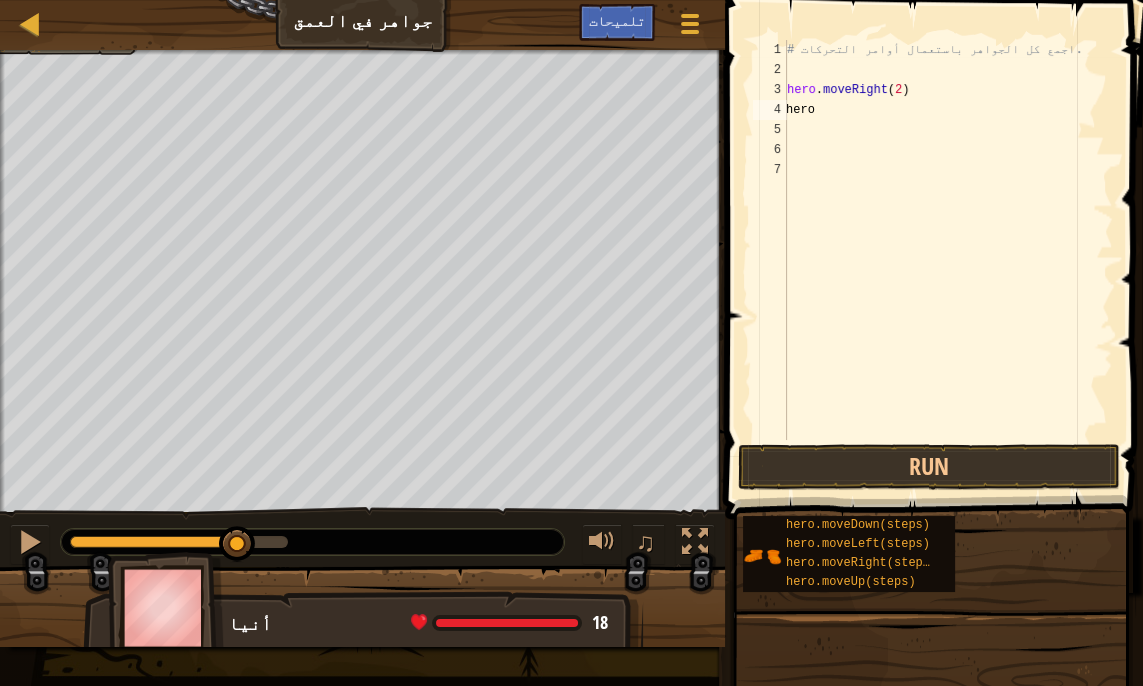 type on "hero." 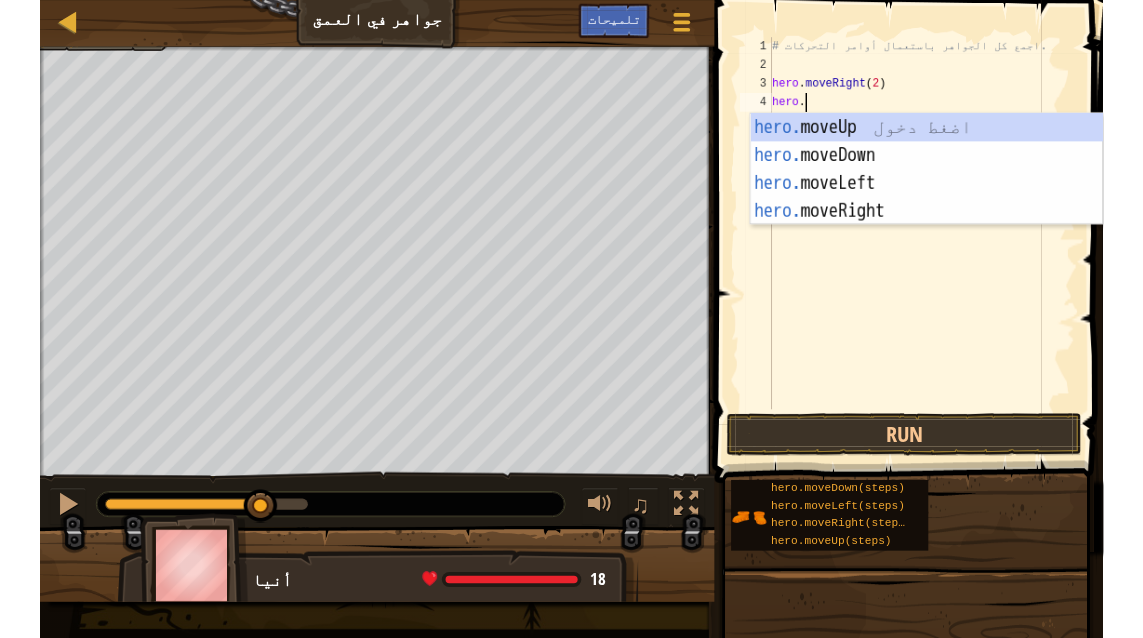 scroll, scrollTop: 9, scrollLeft: 1, axis: both 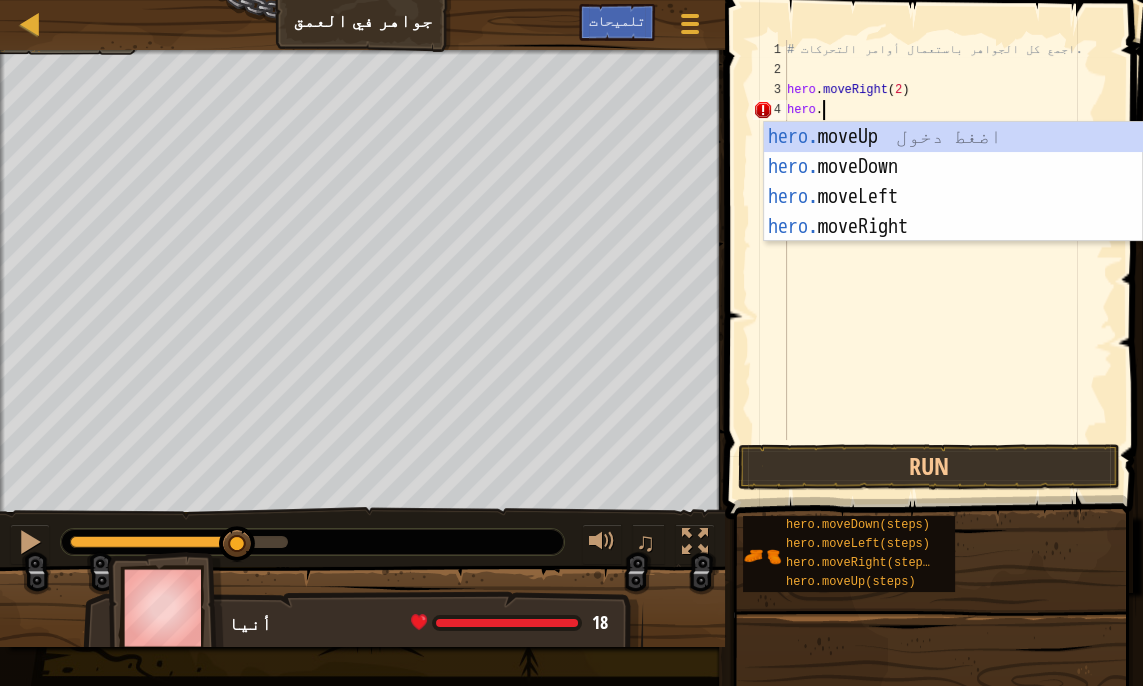 click on "hero. moveUp اضغط دخول hero. moveDown اضغط دخول hero. moveLeft اضغط دخول hero. moveRight اضغط دخول" at bounding box center [953, 212] 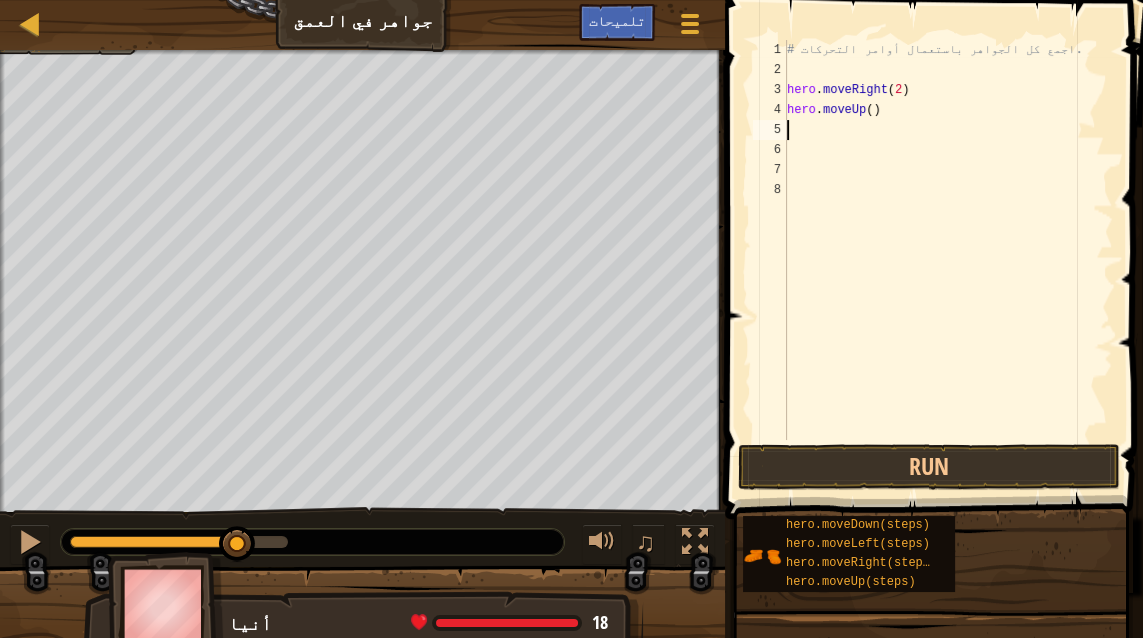 scroll, scrollTop: 9, scrollLeft: 0, axis: vertical 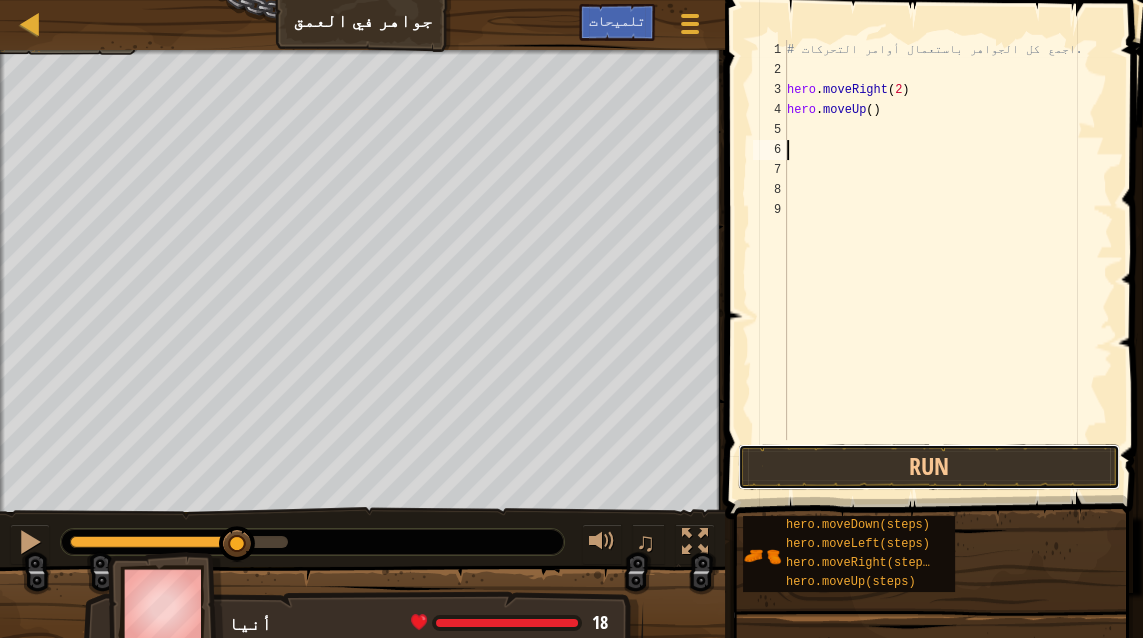 click on "Run" at bounding box center [929, 467] 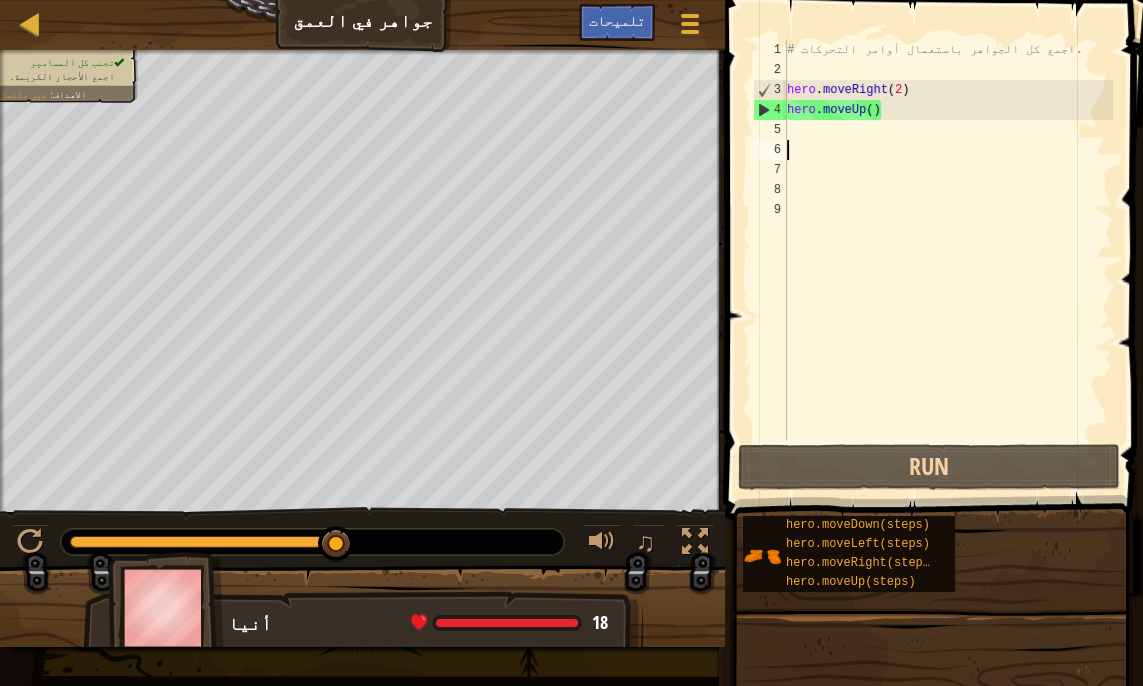 click on "# اجمع كل الجواهر باستعمال أوامر التحركات.  hero . moveRight ( 2 ) hero . moveUp ( )" at bounding box center [948, 260] 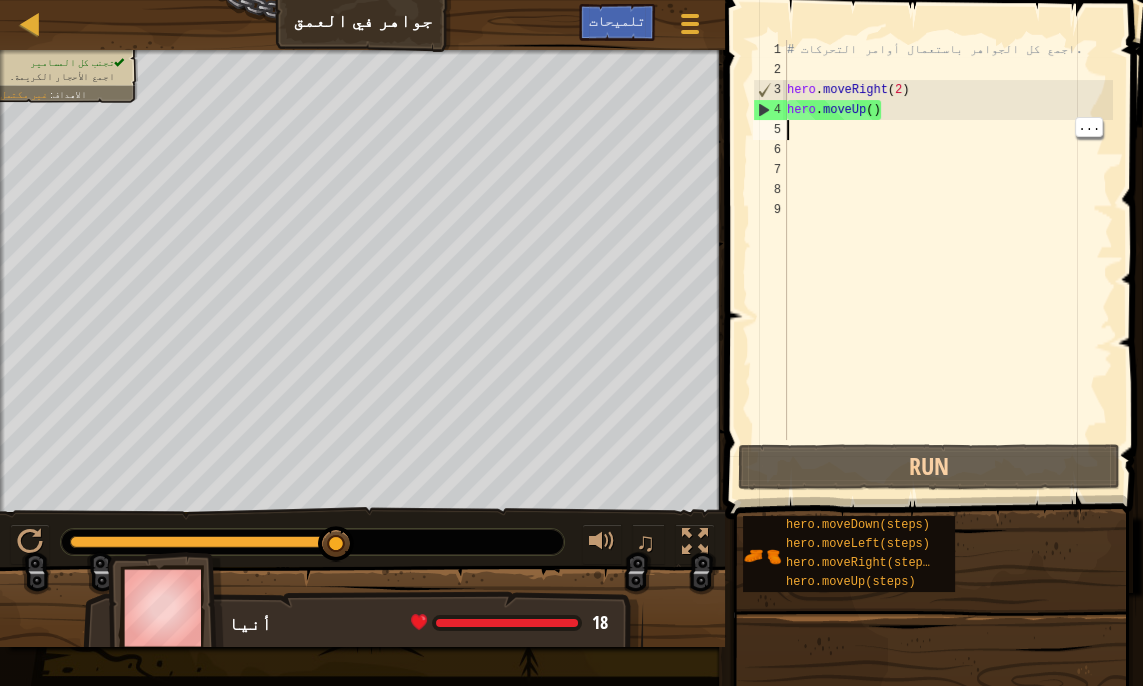 click on "# اجمع كل الجواهر باستعمال أوامر التحركات.  hero . moveRight ( 2 ) hero . moveUp ( )" at bounding box center (948, 260) 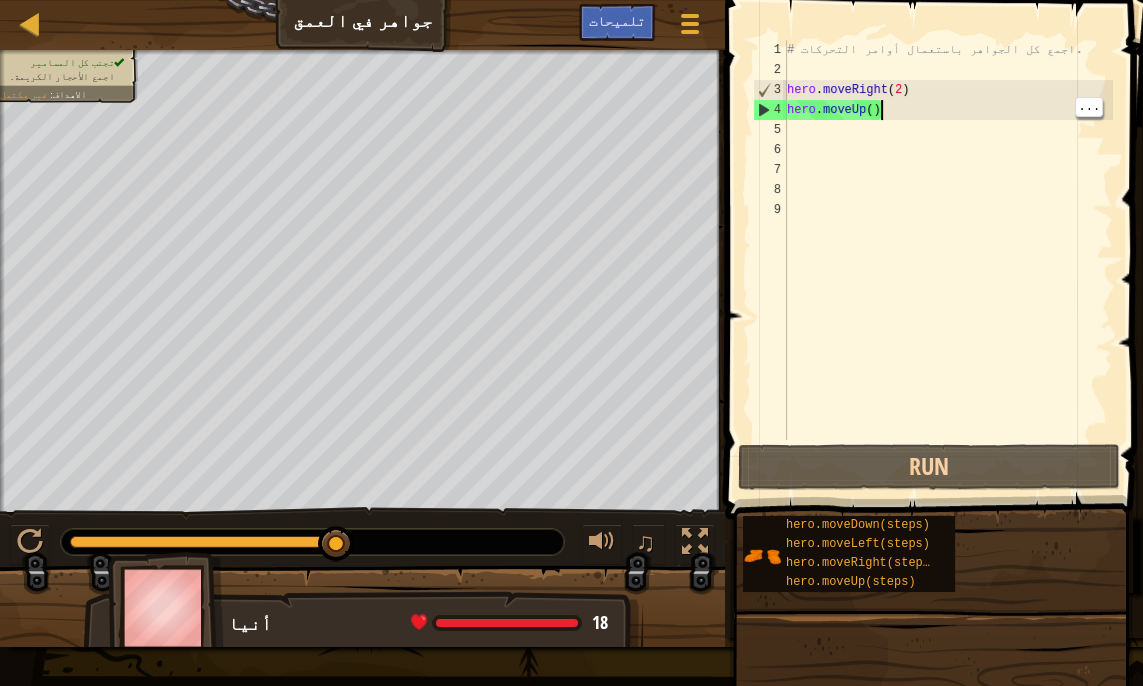 type on "hero.moveUp()" 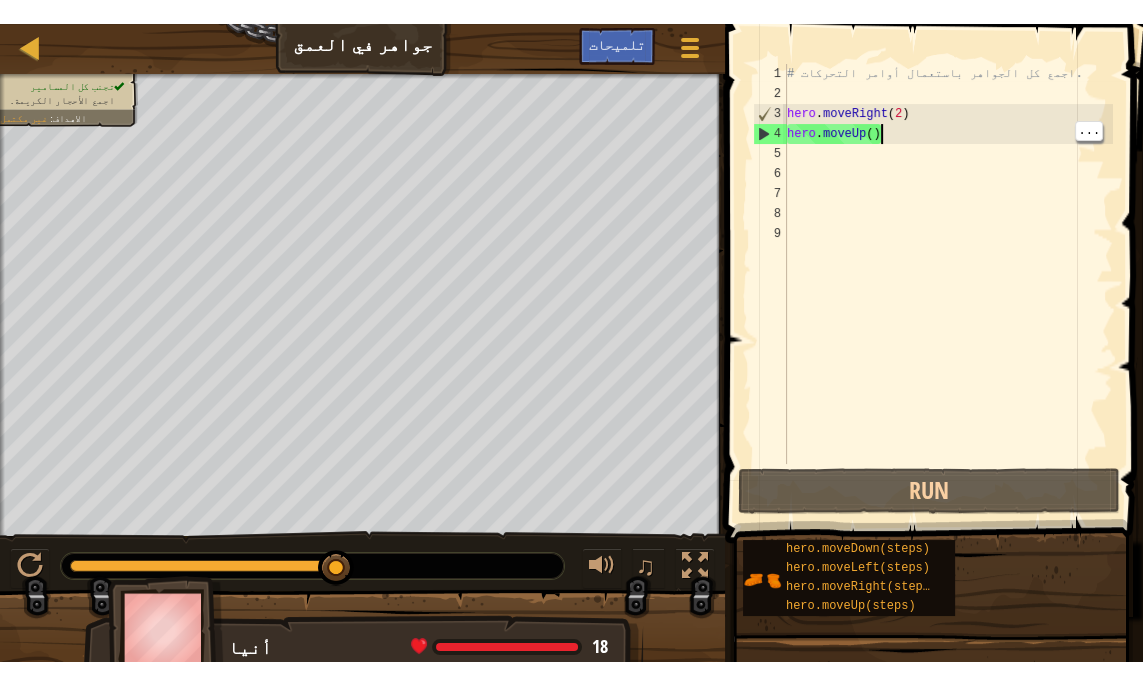 scroll, scrollTop: 9, scrollLeft: 6, axis: both 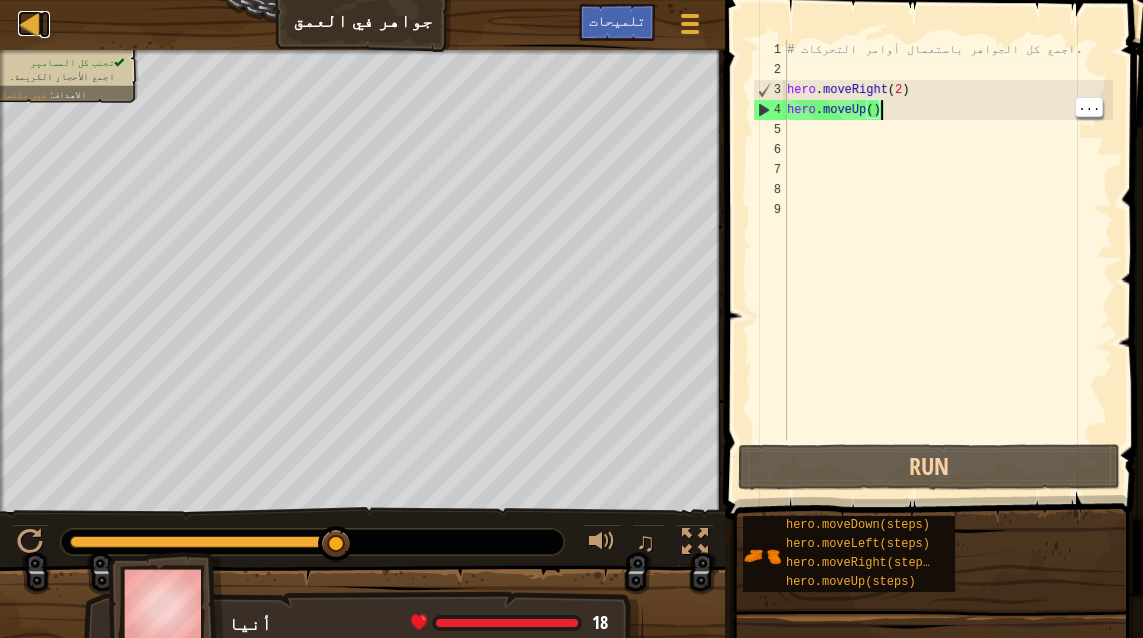 click at bounding box center [30, 23] 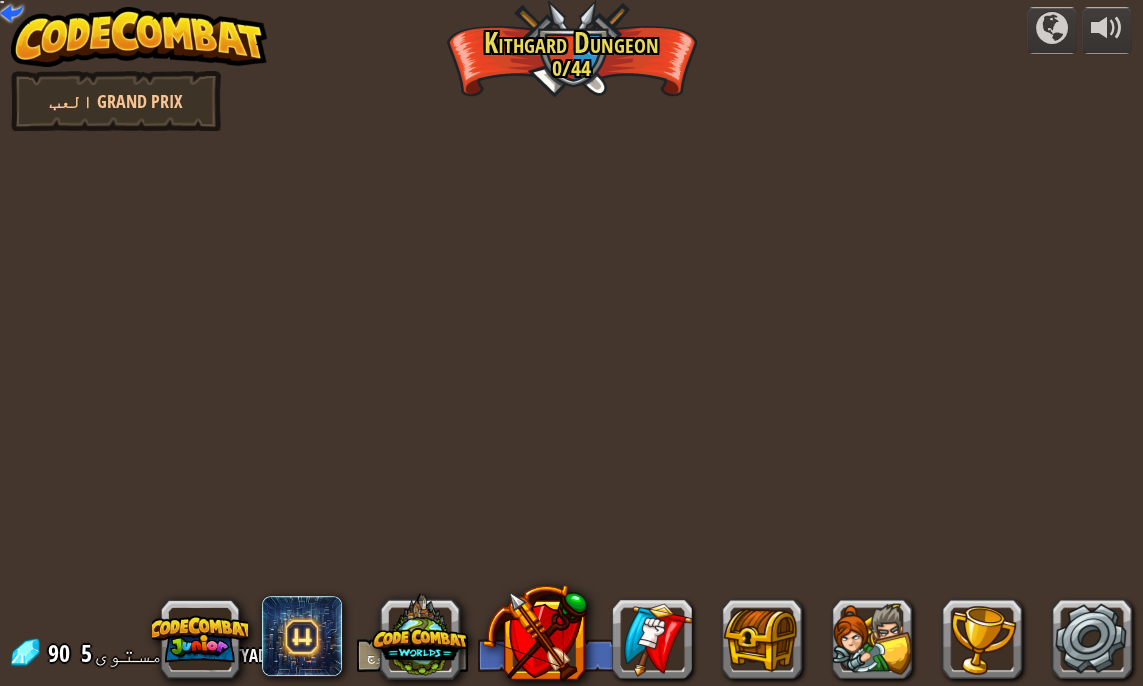 select on "ar" 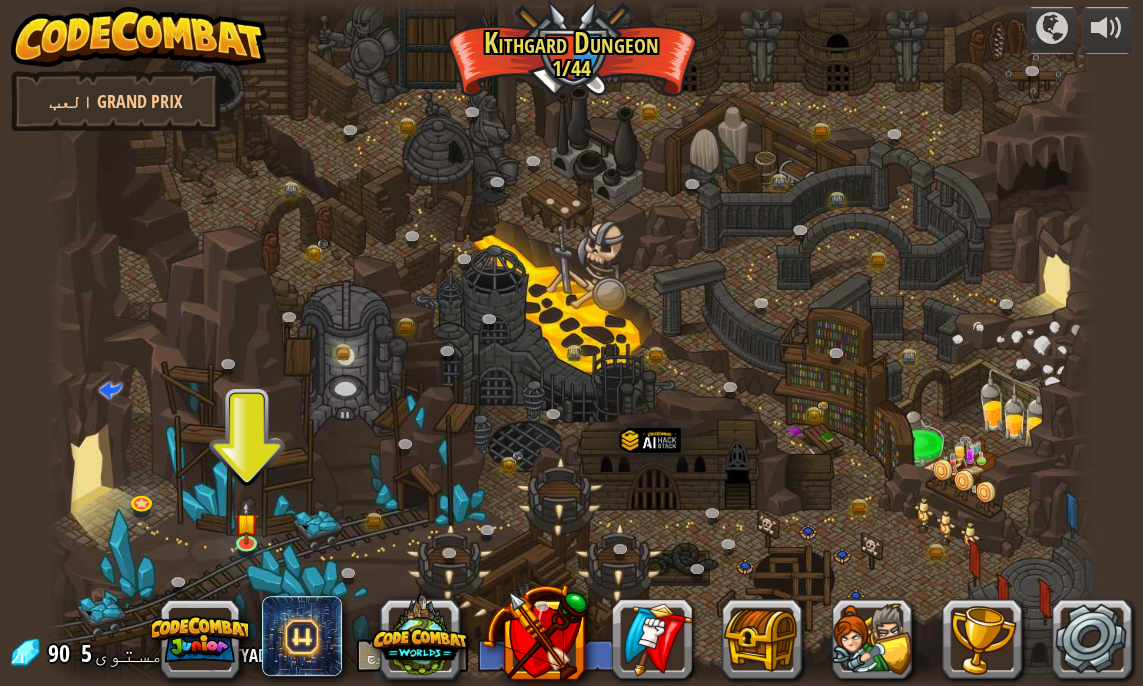 click at bounding box center [246, 523] 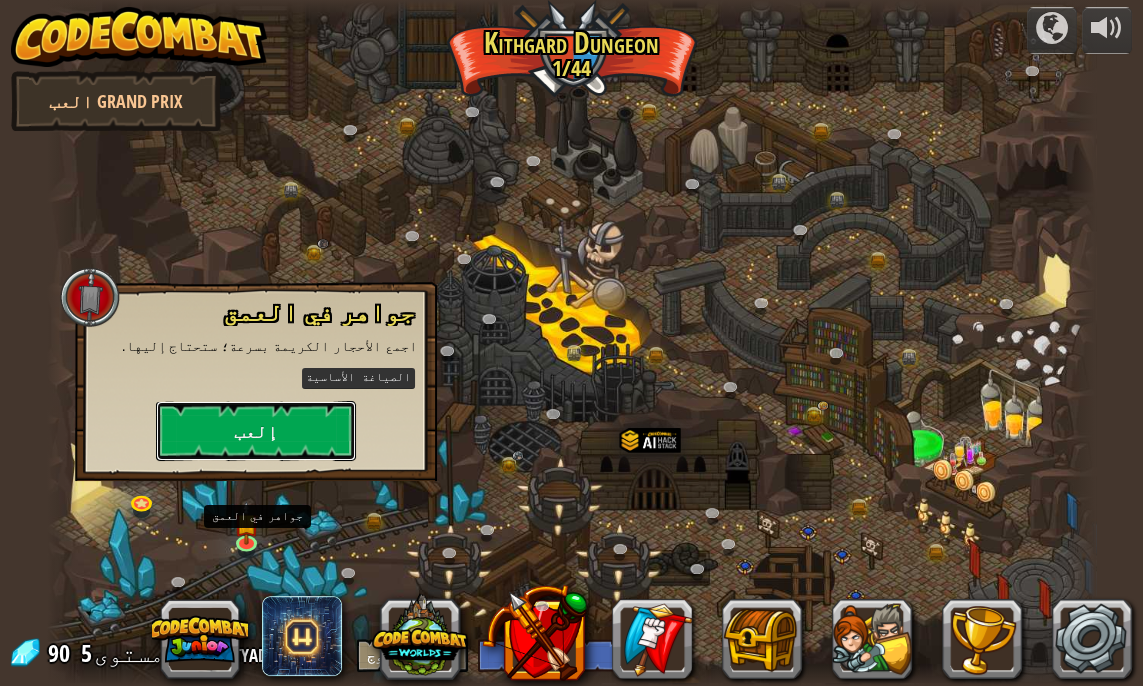 click on "إلعب" at bounding box center (256, 431) 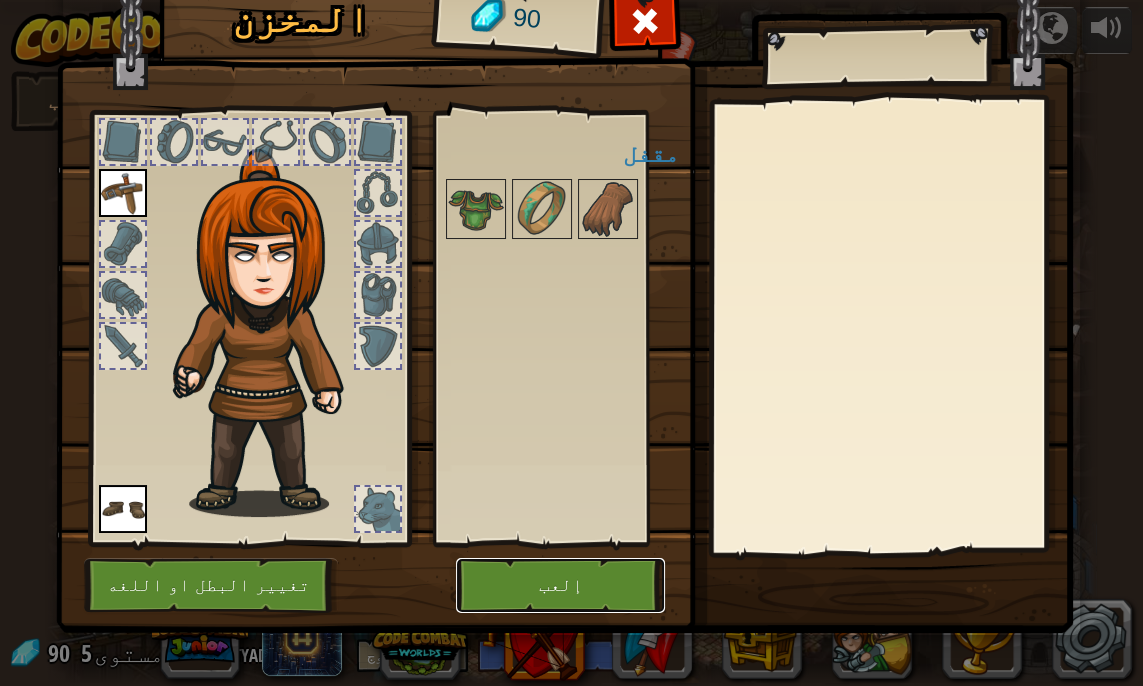 click on "إلعب" at bounding box center [560, 585] 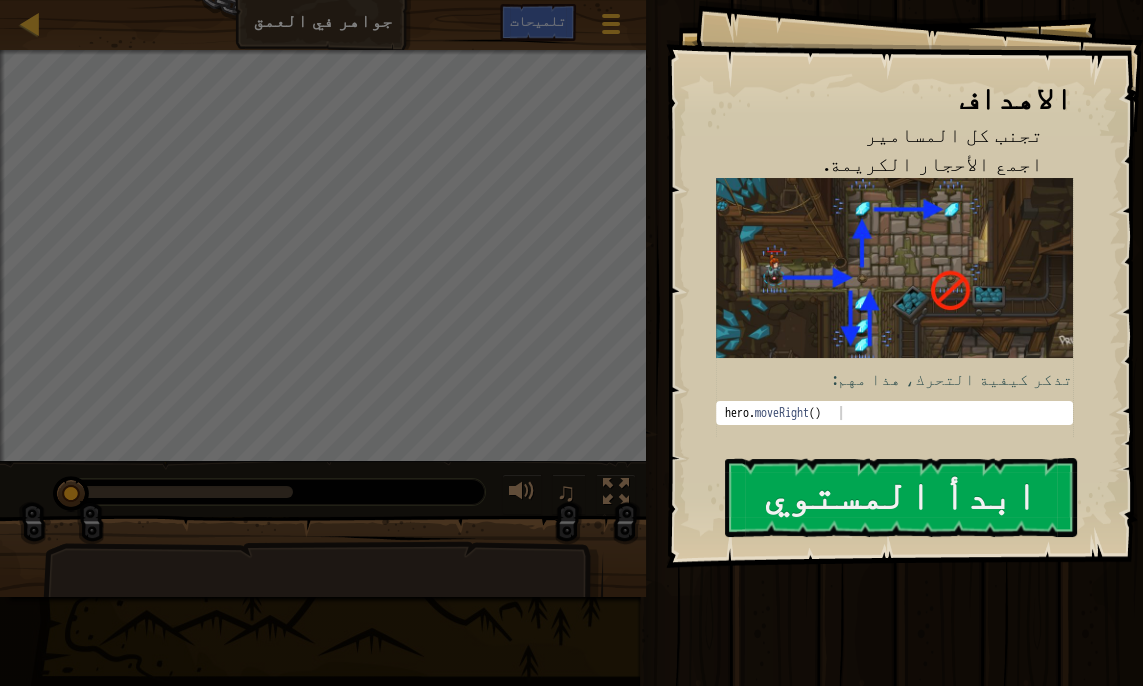 click at bounding box center (894, 268) 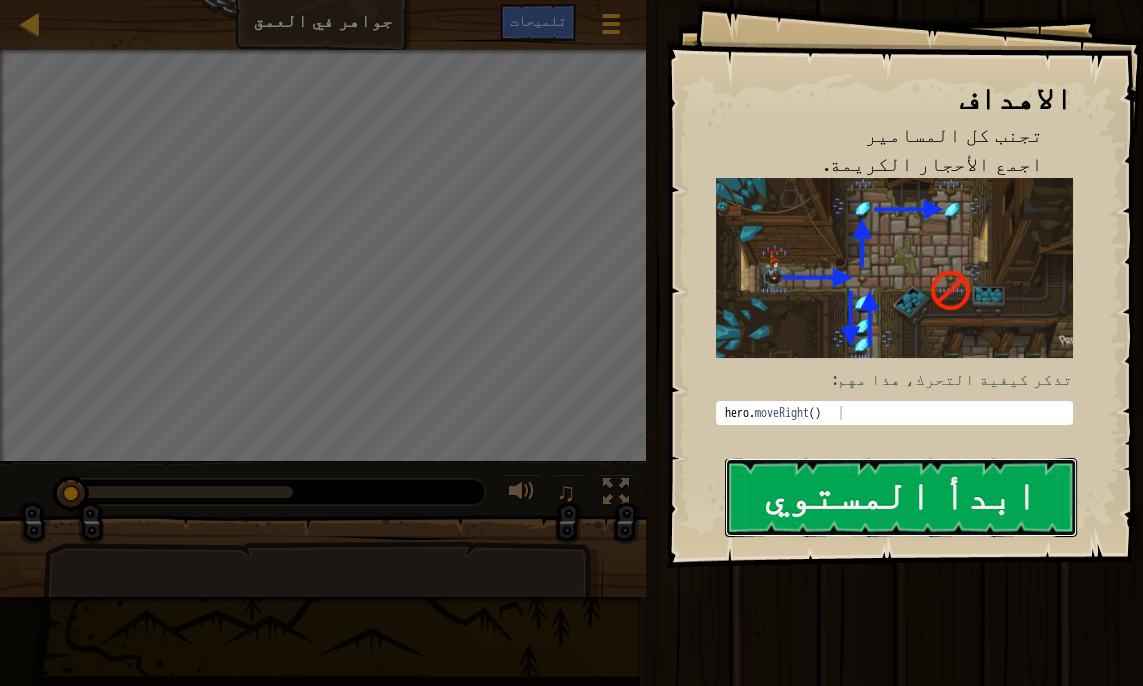 click on "ابدأ المستوي" at bounding box center [901, 497] 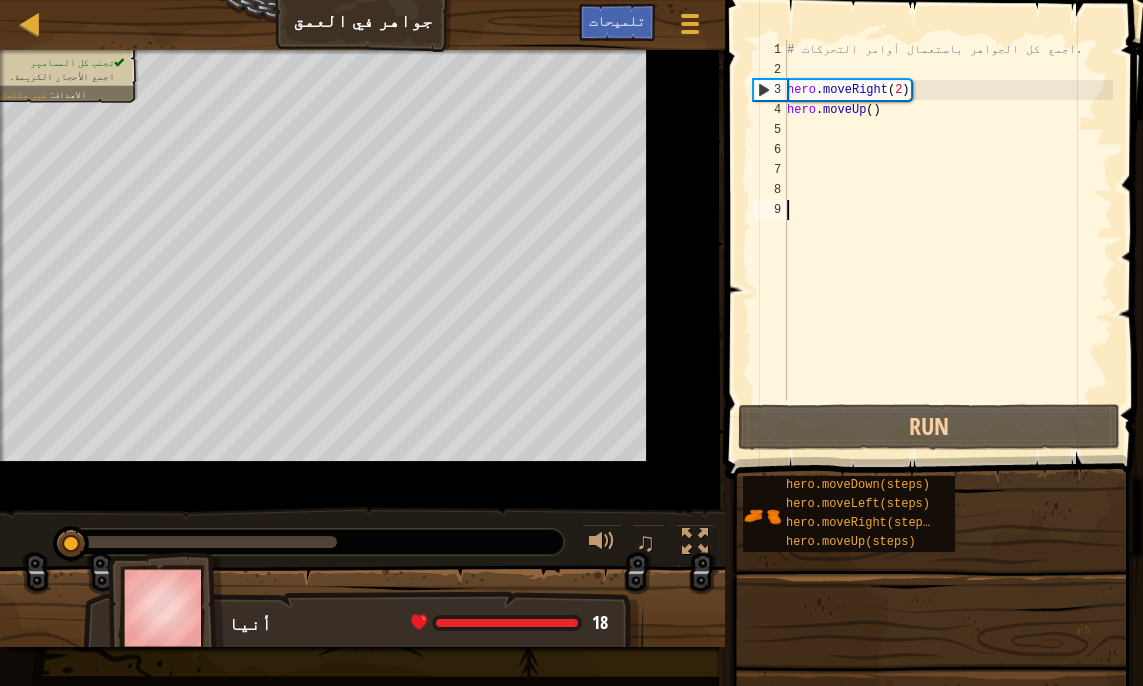 scroll, scrollTop: 9, scrollLeft: 0, axis: vertical 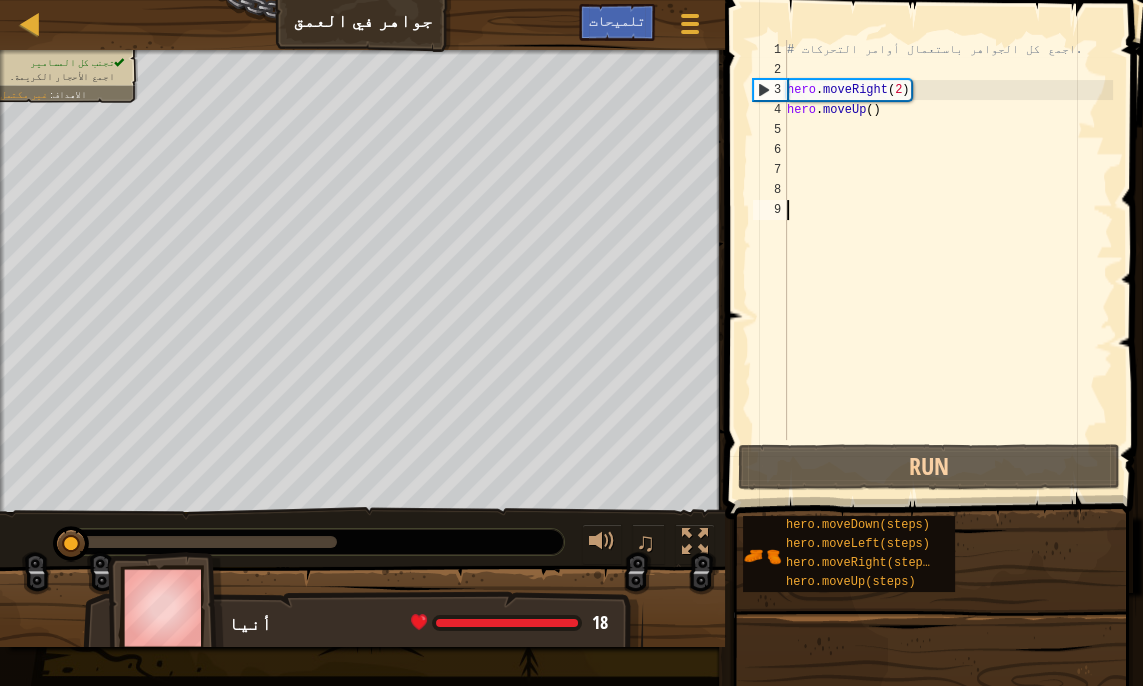 click on "# اجمع كل الجواهر باستعمال أوامر التحركات.  hero . moveRight ( 2 ) hero . moveUp ( )" at bounding box center (948, 260) 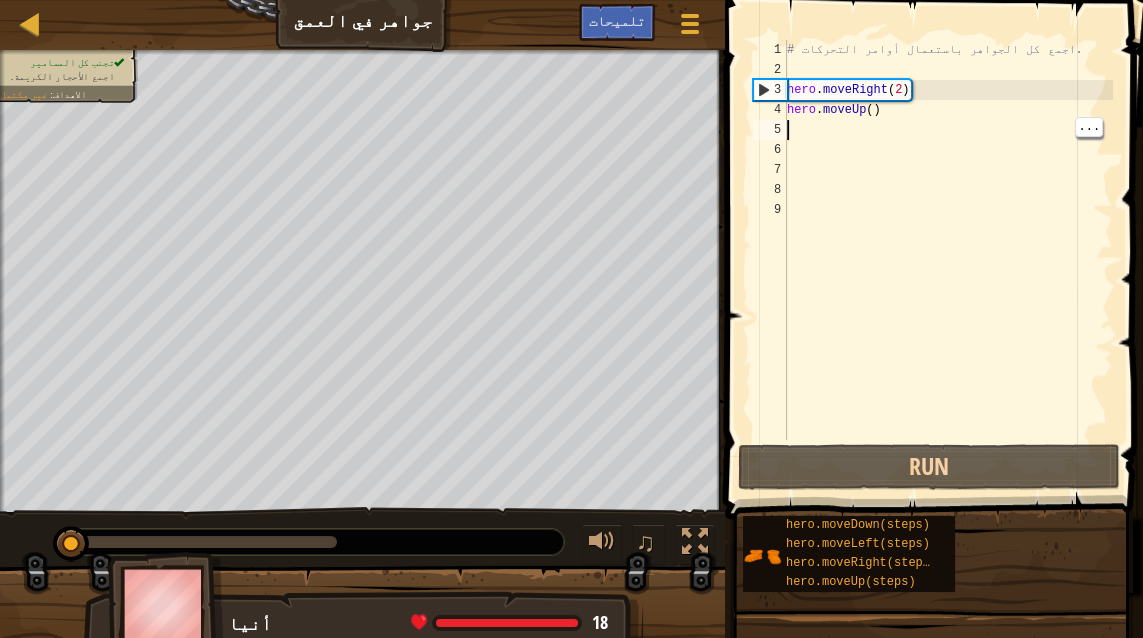 click on "# اجمع كل الجواهر باستعمال أوامر التحركات.  hero . moveRight ( 2 ) hero . moveUp ( )" at bounding box center [948, 260] 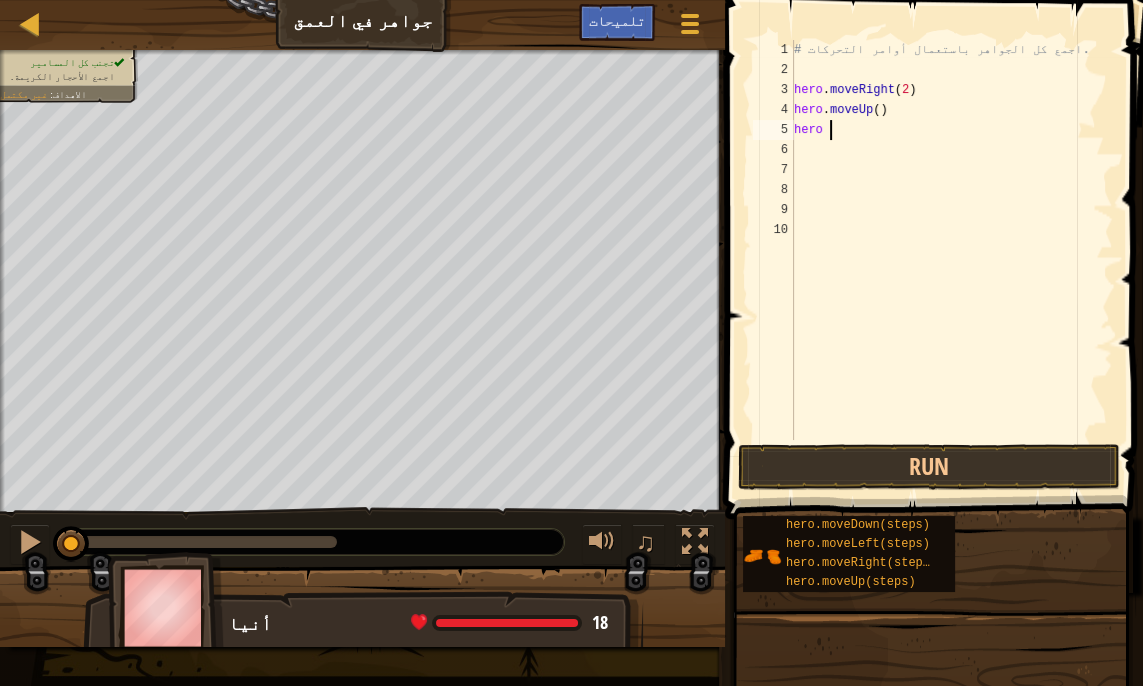 scroll, scrollTop: 9, scrollLeft: 2, axis: both 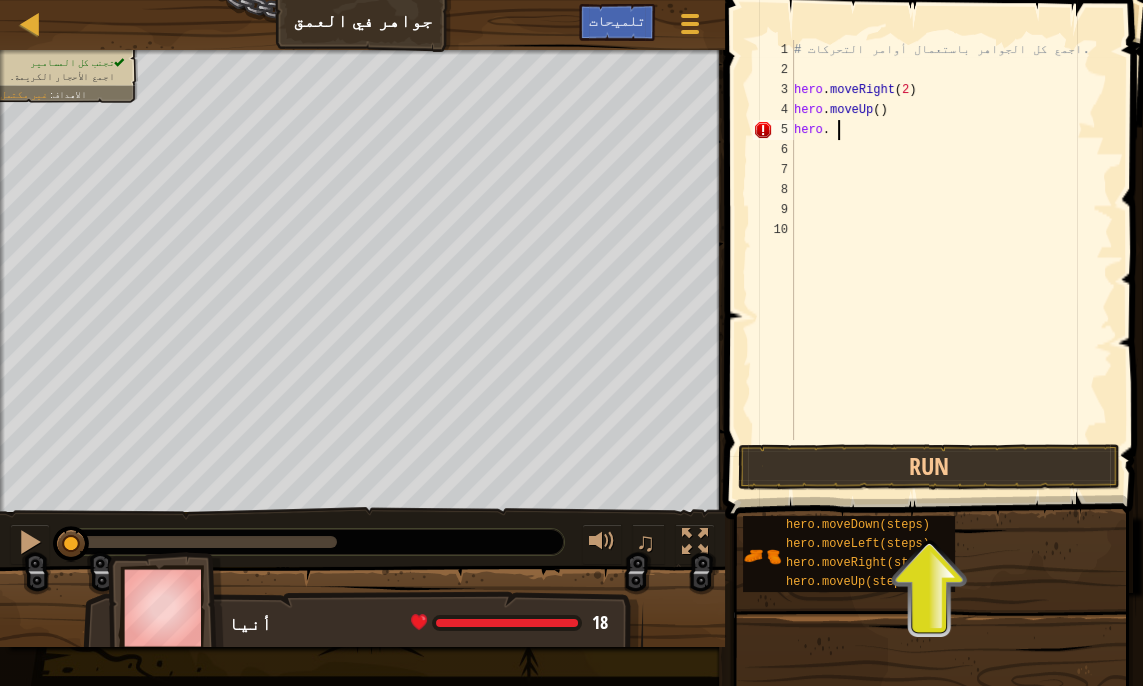 type on "m" 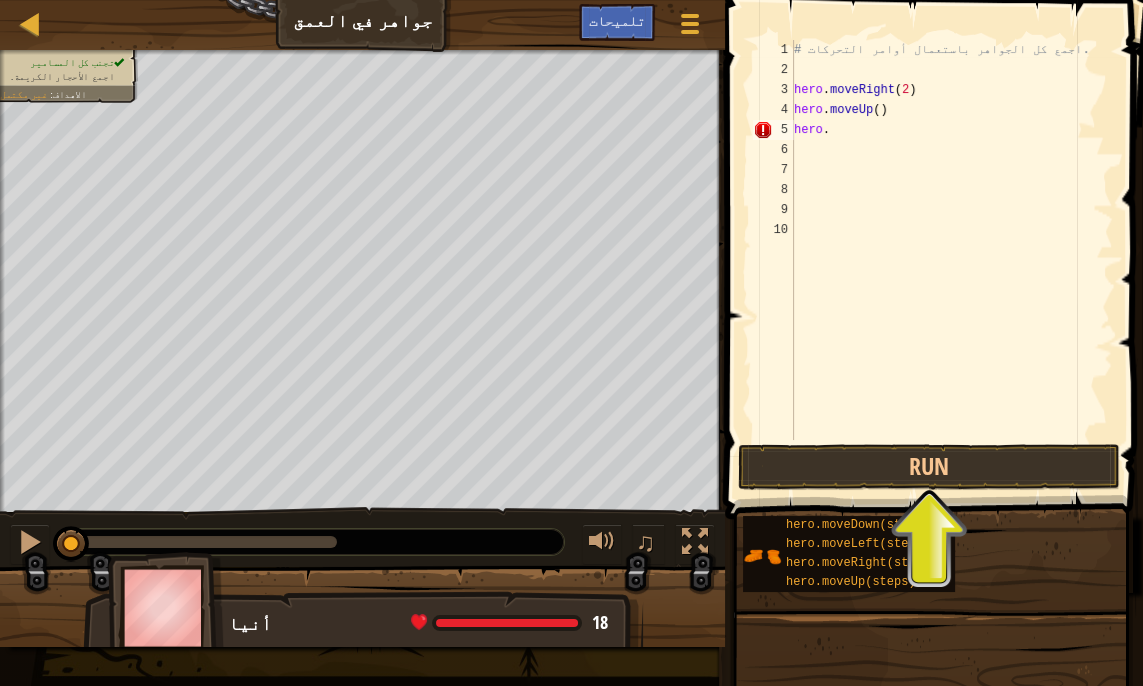 scroll, scrollTop: 0, scrollLeft: 0, axis: both 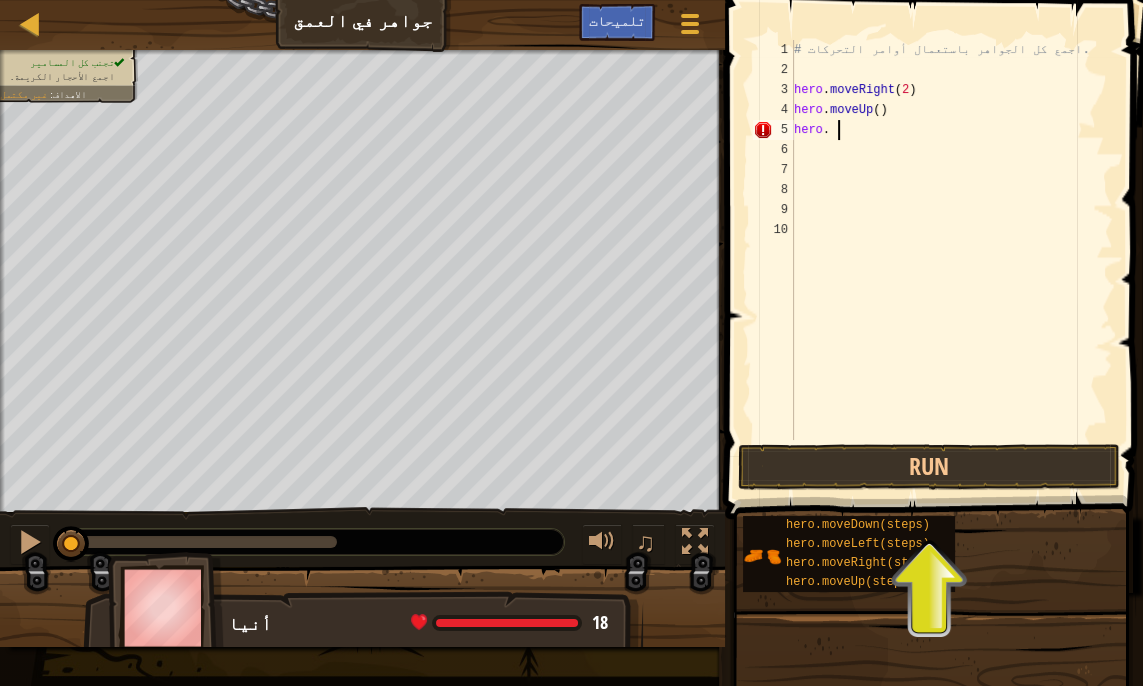 type on "hero." 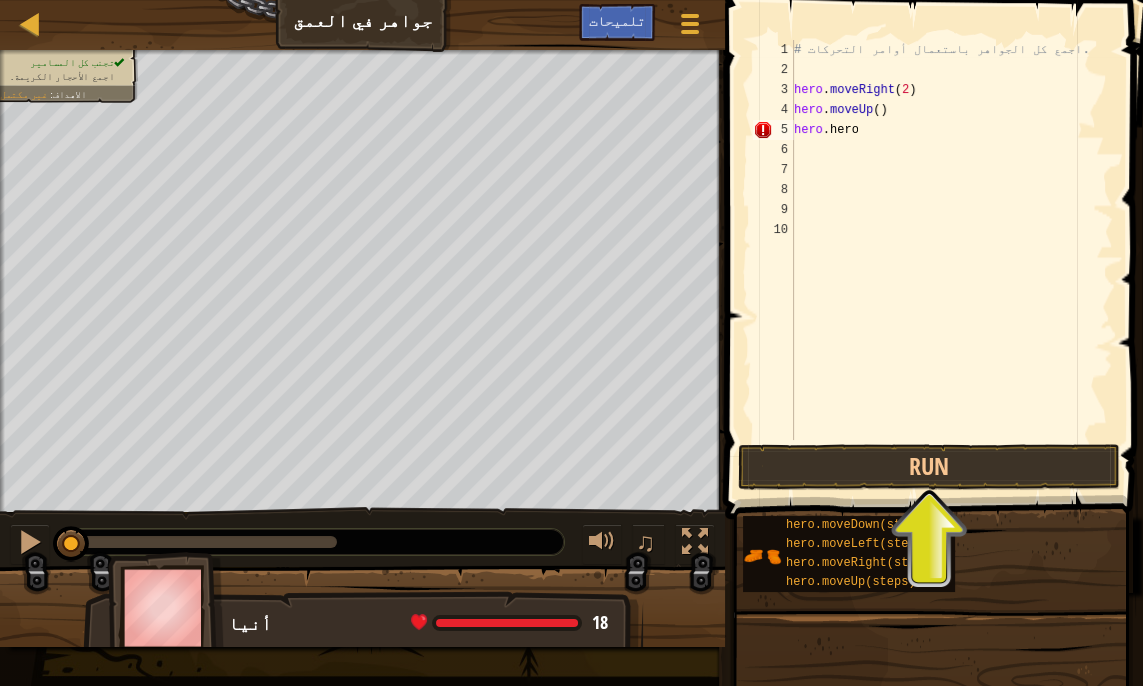 scroll, scrollTop: 0, scrollLeft: 1, axis: horizontal 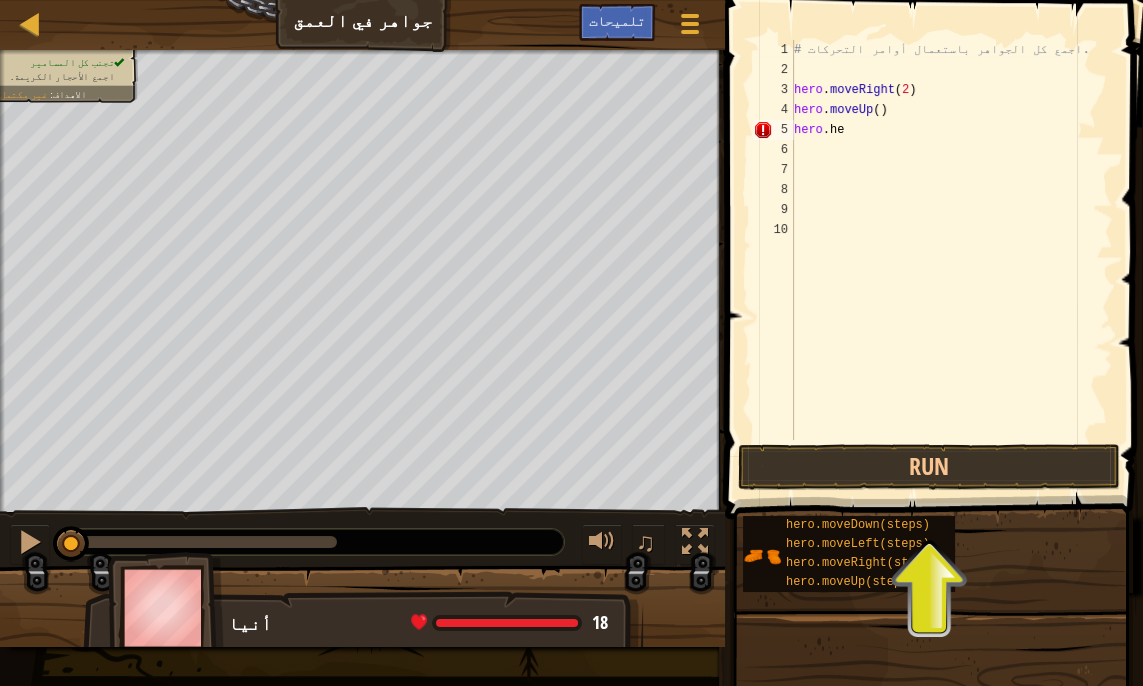 type on "h" 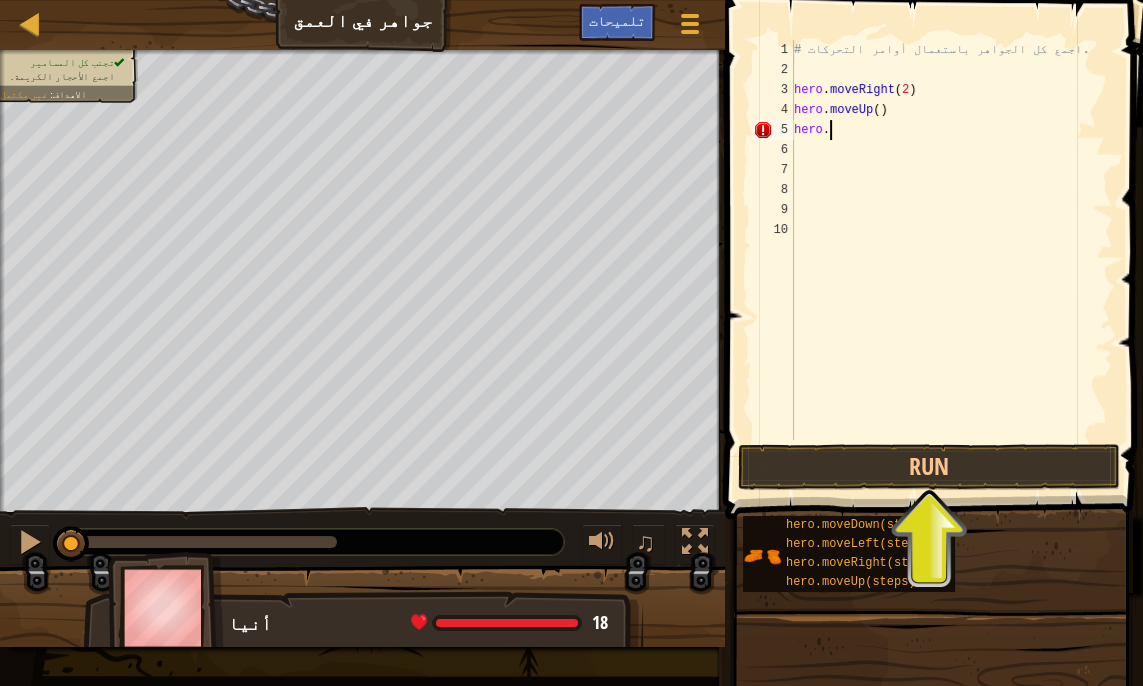 scroll, scrollTop: 0, scrollLeft: 0, axis: both 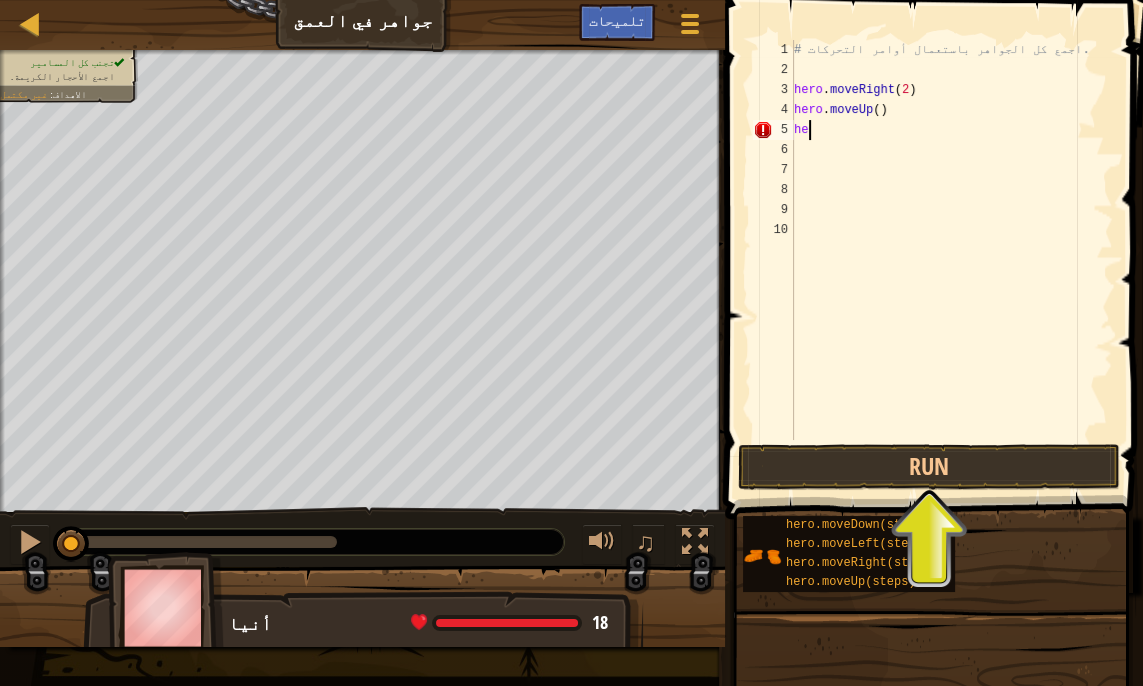 type on "h" 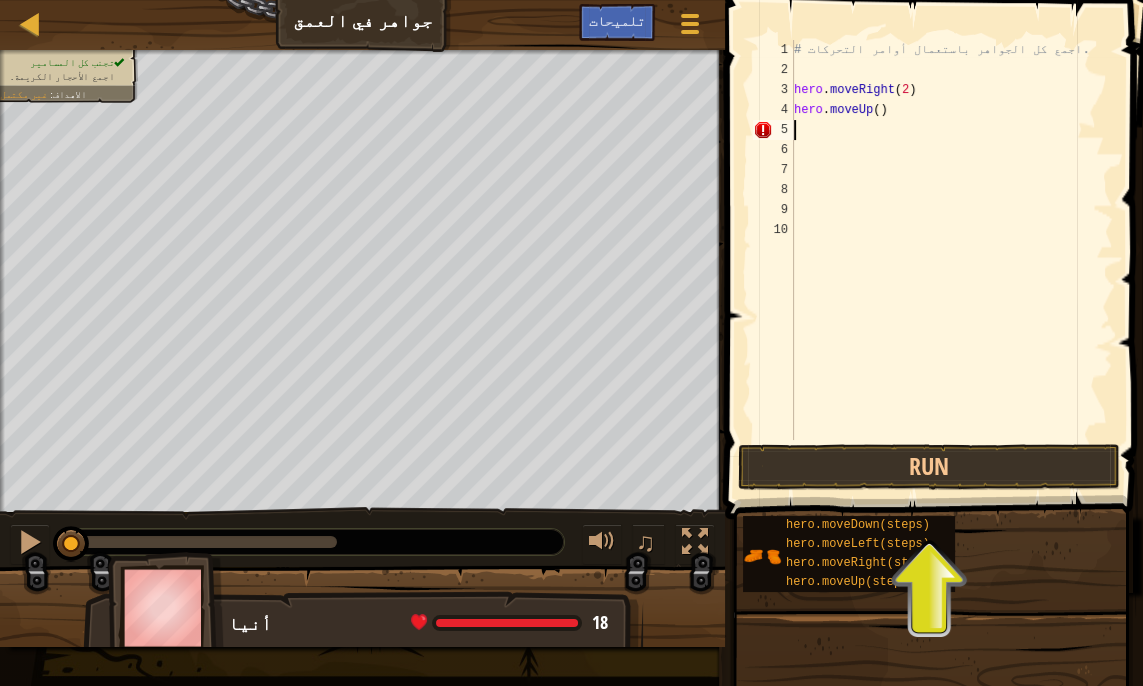 type on "hero.moveUp()" 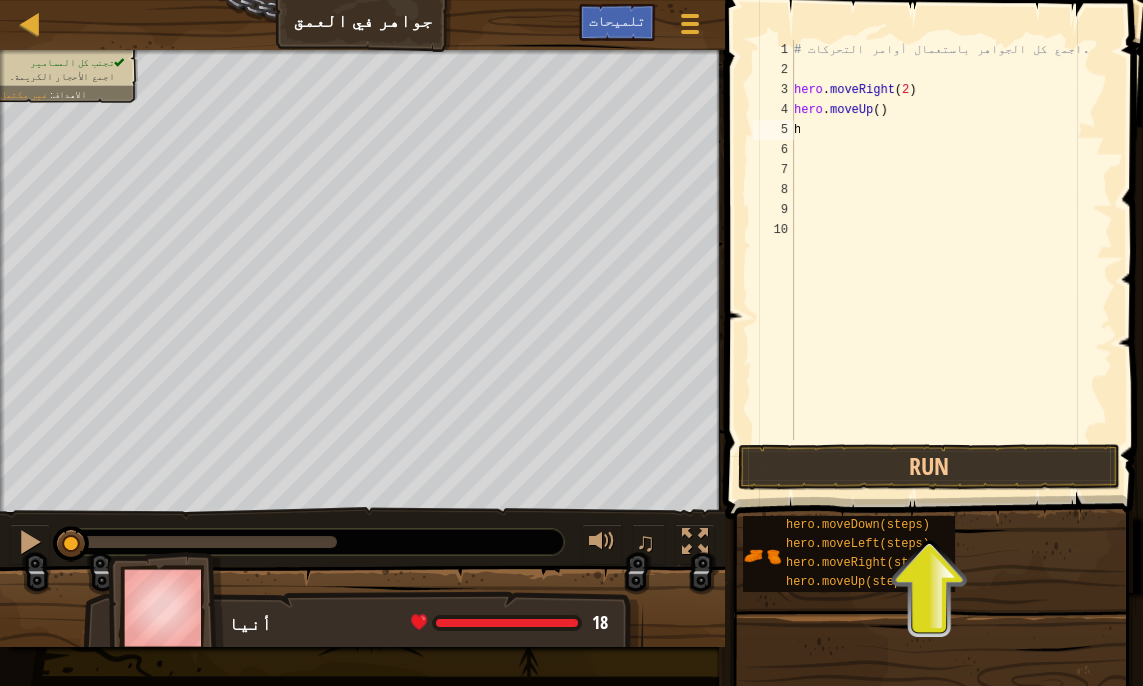 scroll, scrollTop: 0, scrollLeft: 1, axis: horizontal 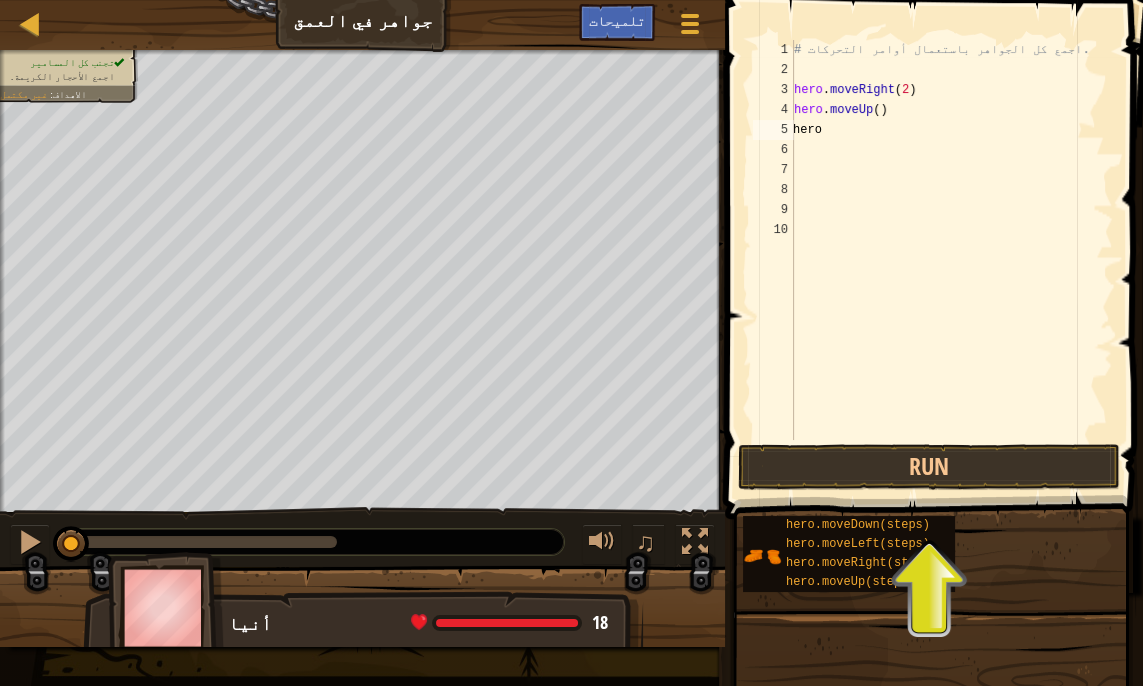 type on "hero." 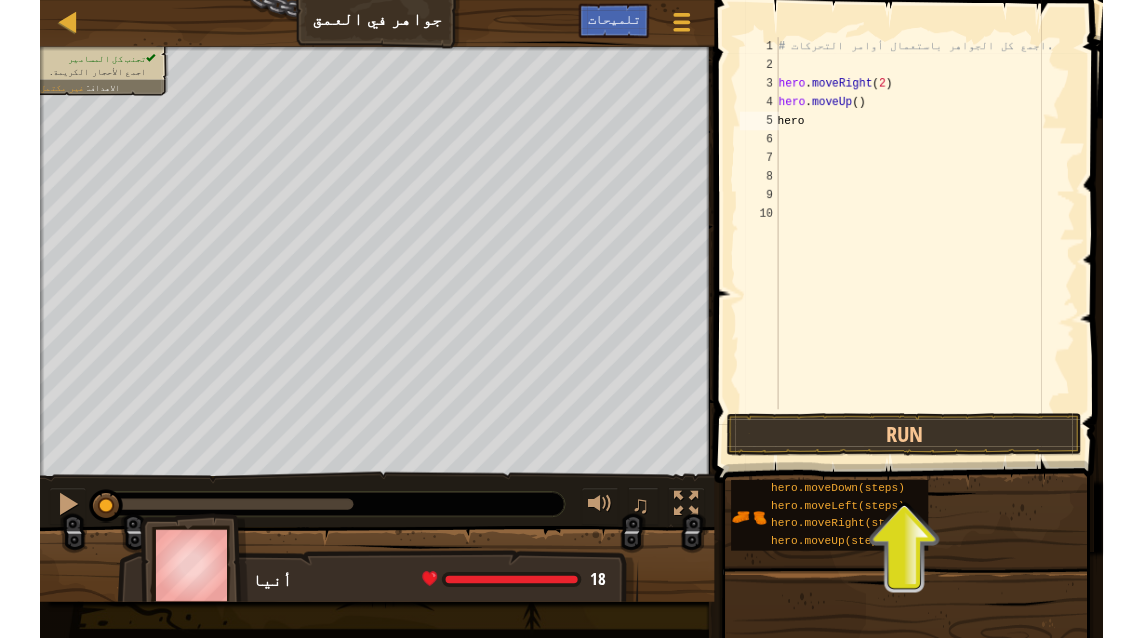 scroll, scrollTop: 9, scrollLeft: 1, axis: both 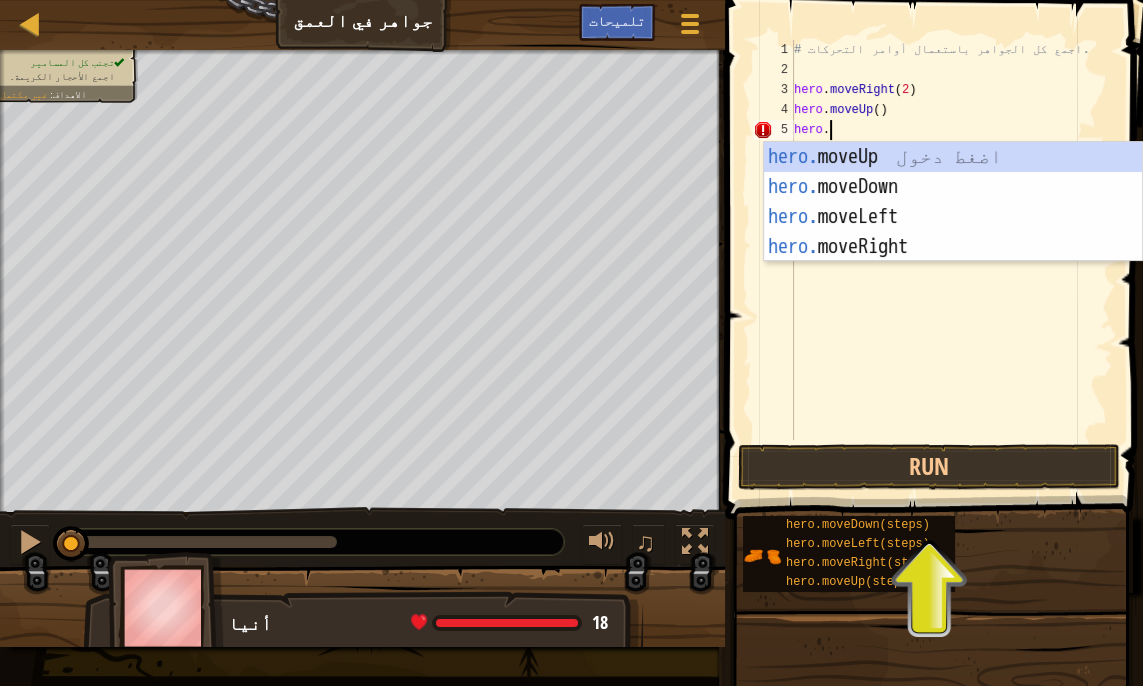 click on "hero. moveUp اضغط دخول hero. moveDown اضغط دخول hero. moveLeft اضغط دخول hero. moveRight اضغط دخول" at bounding box center [953, 232] 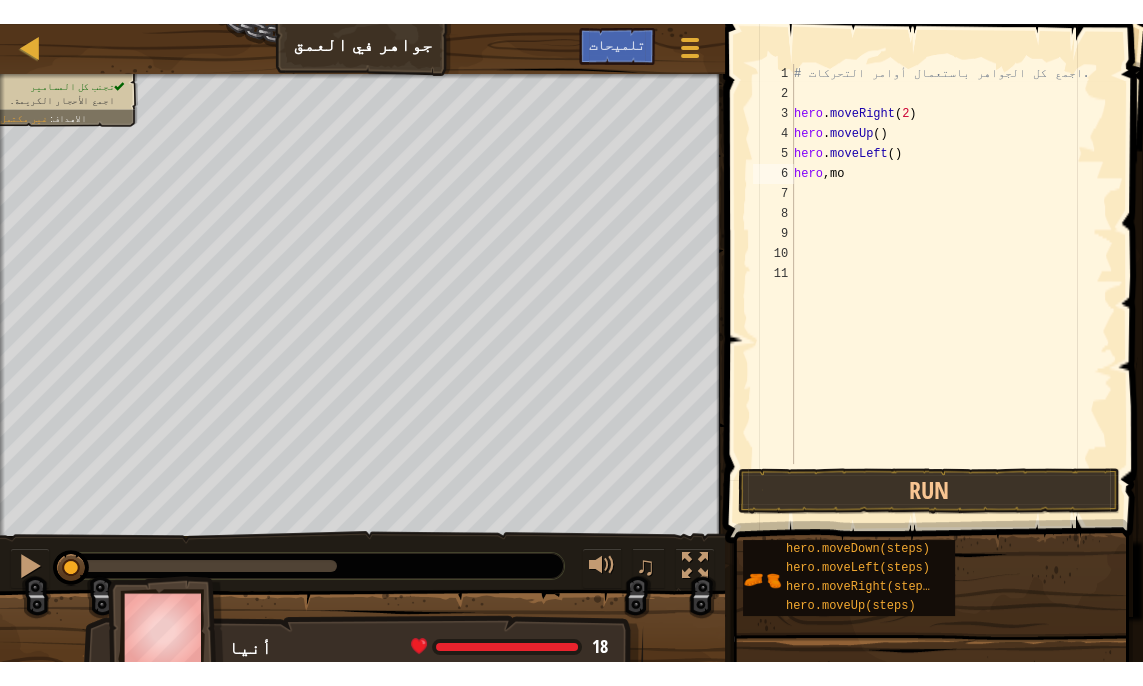 scroll, scrollTop: 0, scrollLeft: 1, axis: horizontal 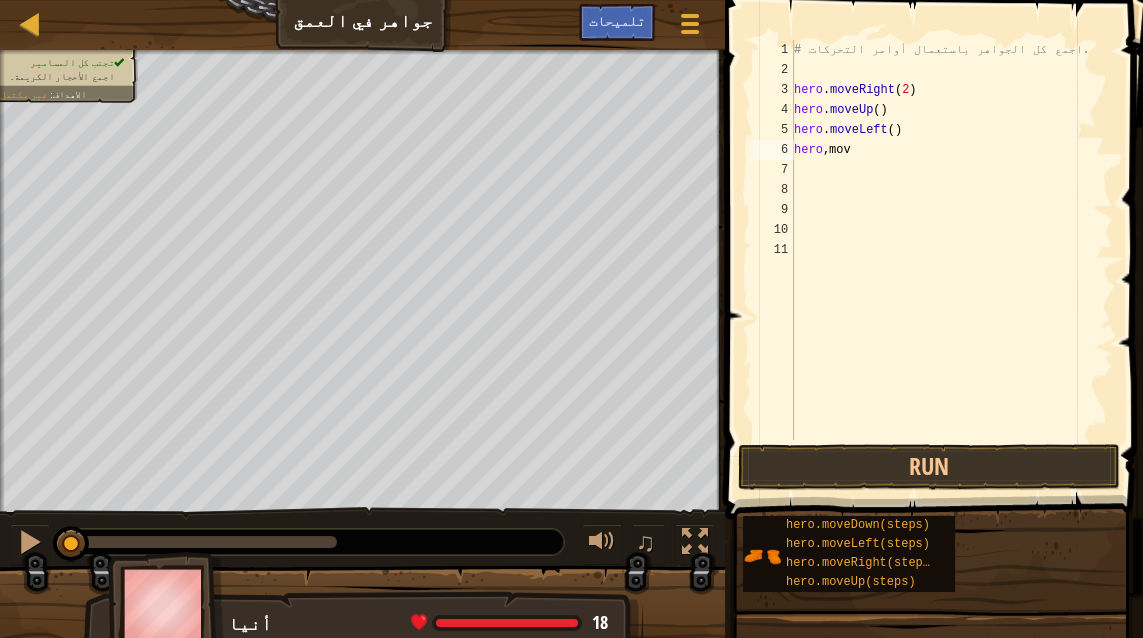 type on "move" 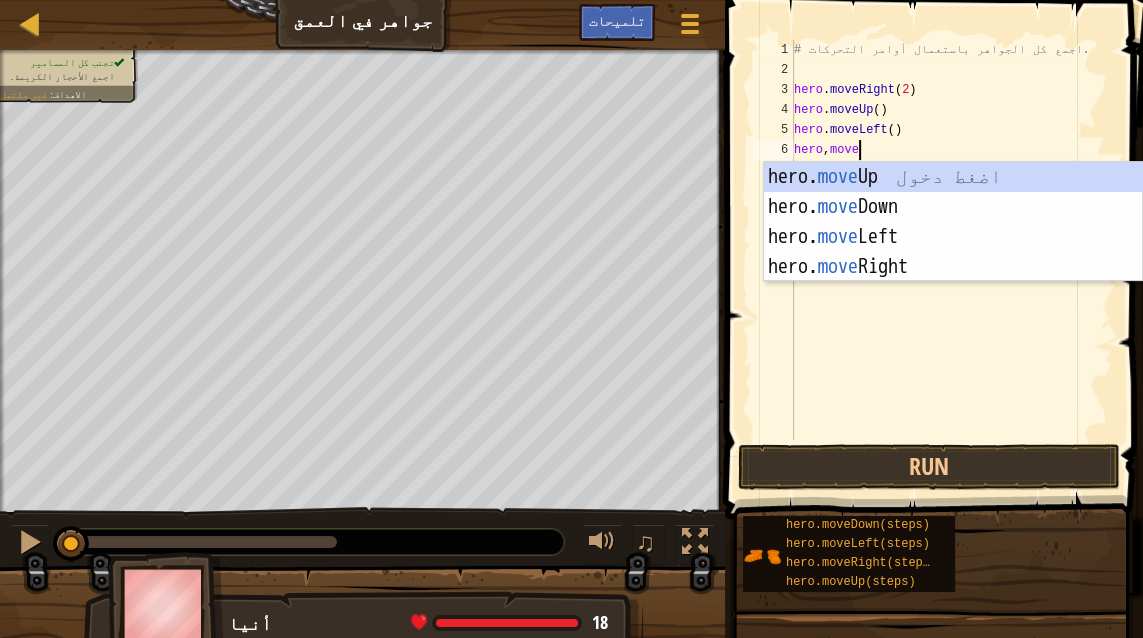 click on "hero. move Up اضغط دخول hero. move Down اضغط دخول hero. move Left اضغط دخول hero. move Right اضغط دخول" at bounding box center [953, 252] 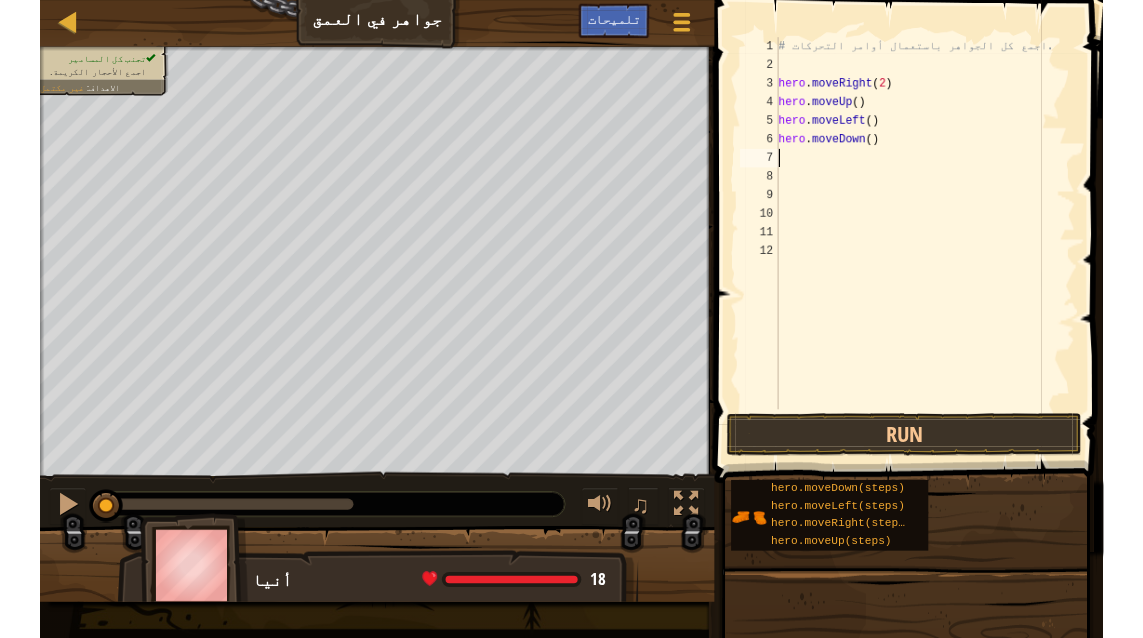 scroll, scrollTop: 0, scrollLeft: 0, axis: both 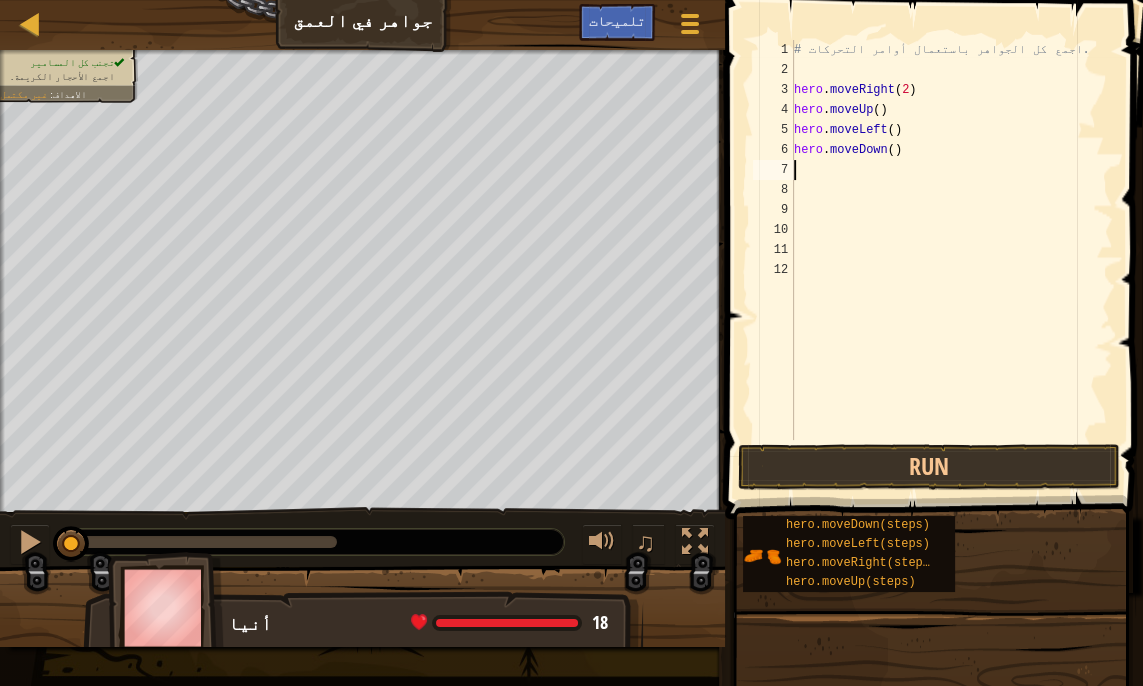 click on "# اجمع كل الجواهر باستعمال أوامر التحركات.  hero . moveRight ( 2 ) hero . moveUp ( ) hero . moveLeft ( ) hero . moveDown ( )" at bounding box center [951, 260] 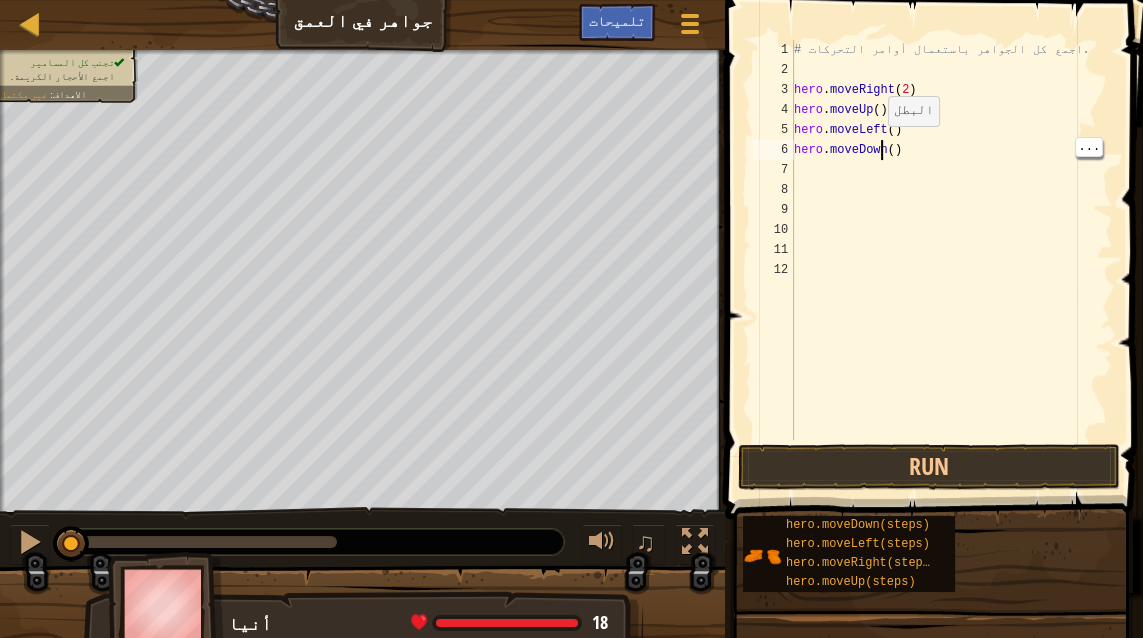 click on "# اجمع كل الجواهر باستعمال أوامر التحركات.  hero . moveRight ( 2 ) hero . moveUp ( ) hero . moveLeft ( ) hero . moveDown ( )" at bounding box center [951, 260] 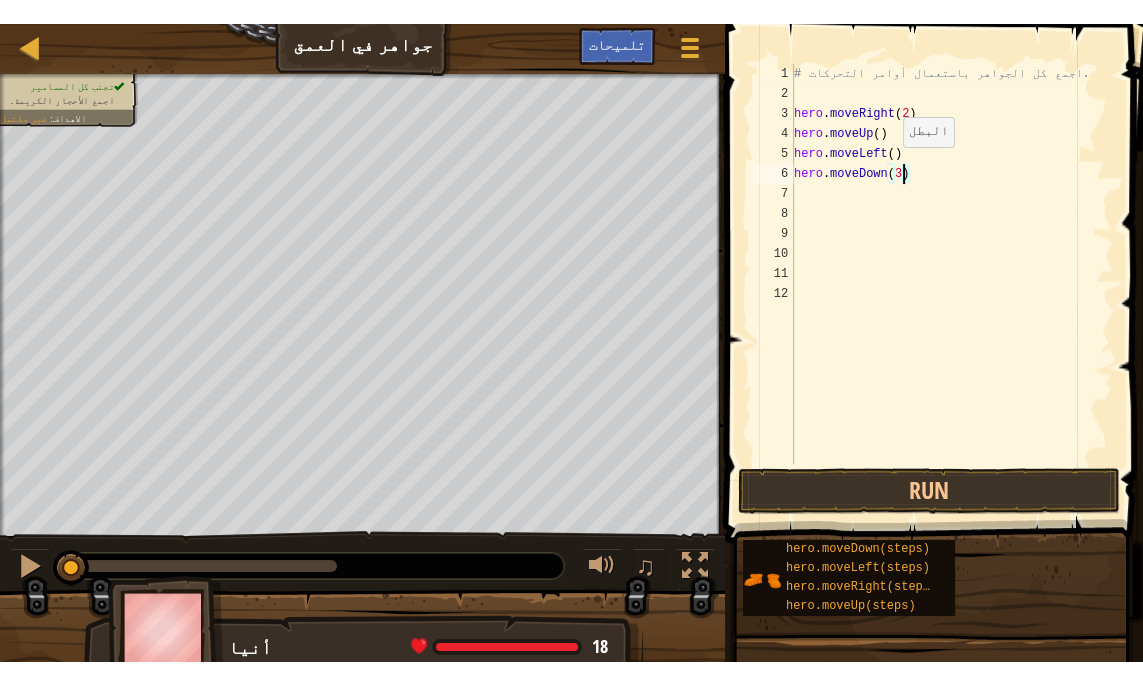 scroll, scrollTop: 9, scrollLeft: 8, axis: both 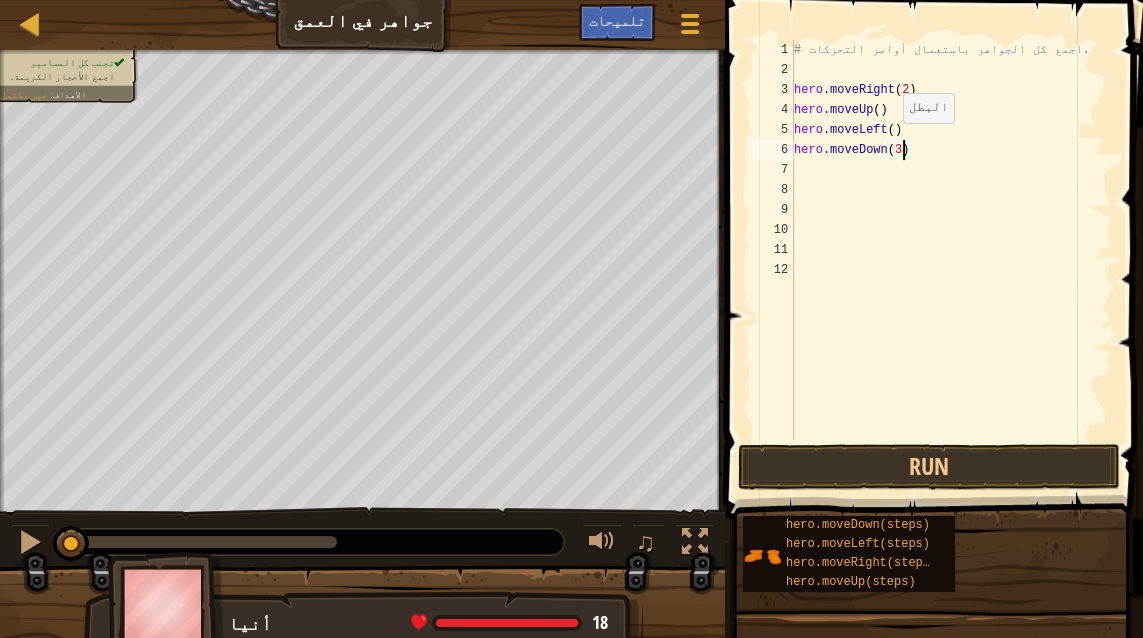 type on "hero.moveDown(3)" 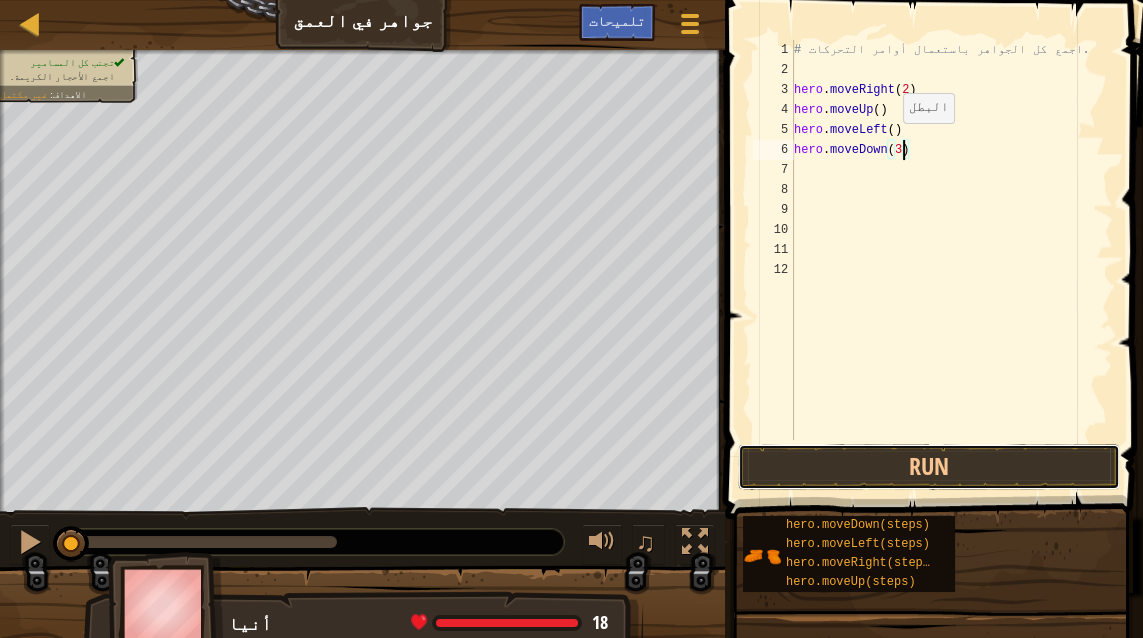 click on "Run" at bounding box center [929, 467] 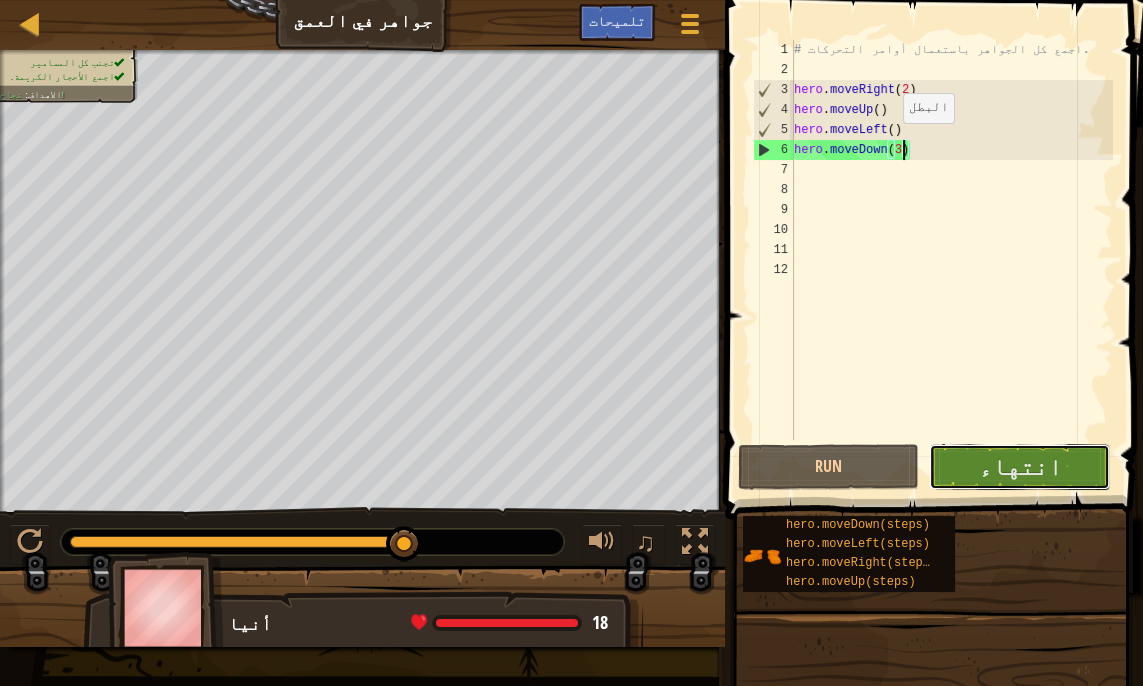 click on "انتهاء" at bounding box center [1020, 466] 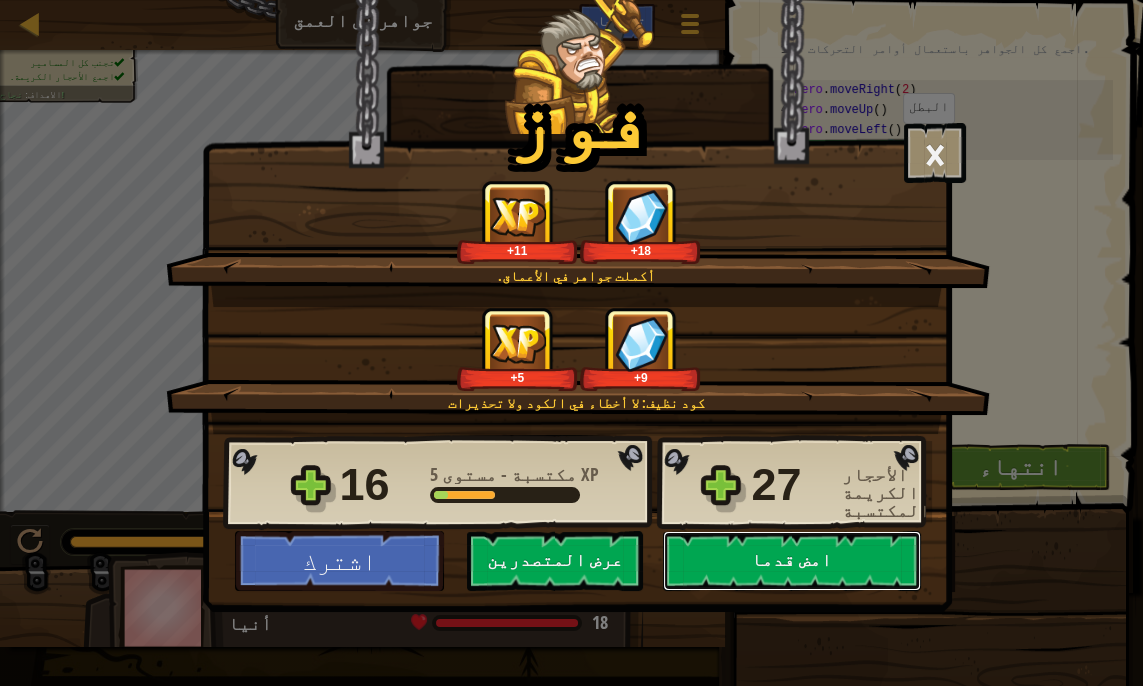 click on "امض قدما" at bounding box center [792, 561] 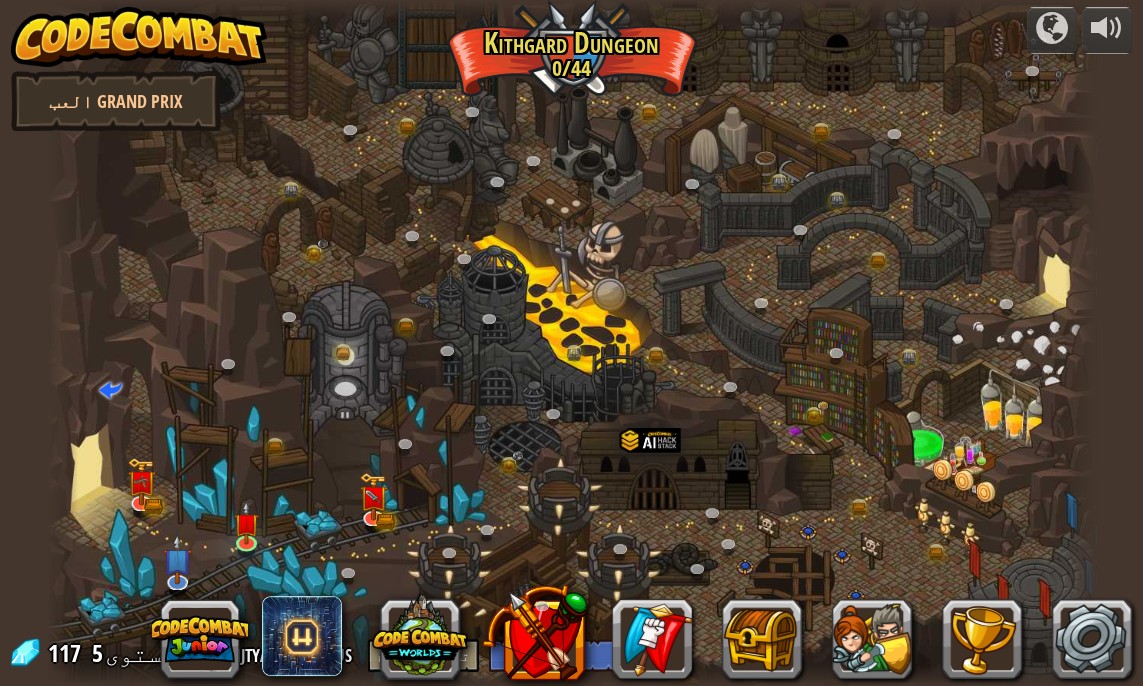 select on "ar" 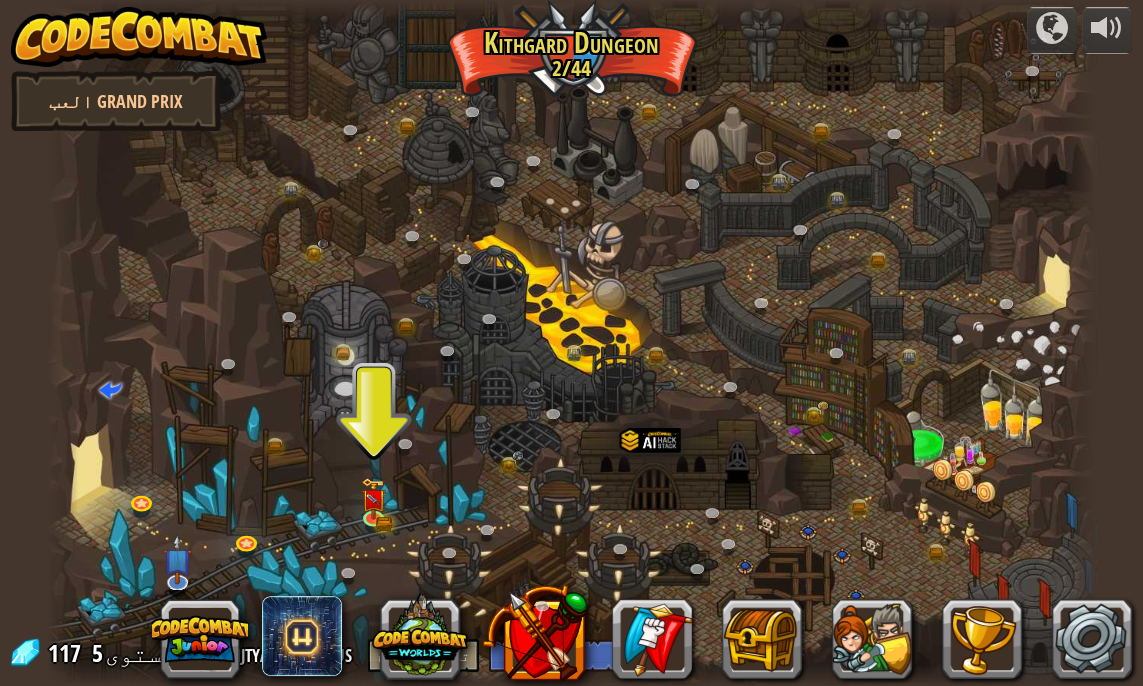 click at bounding box center [373, 498] 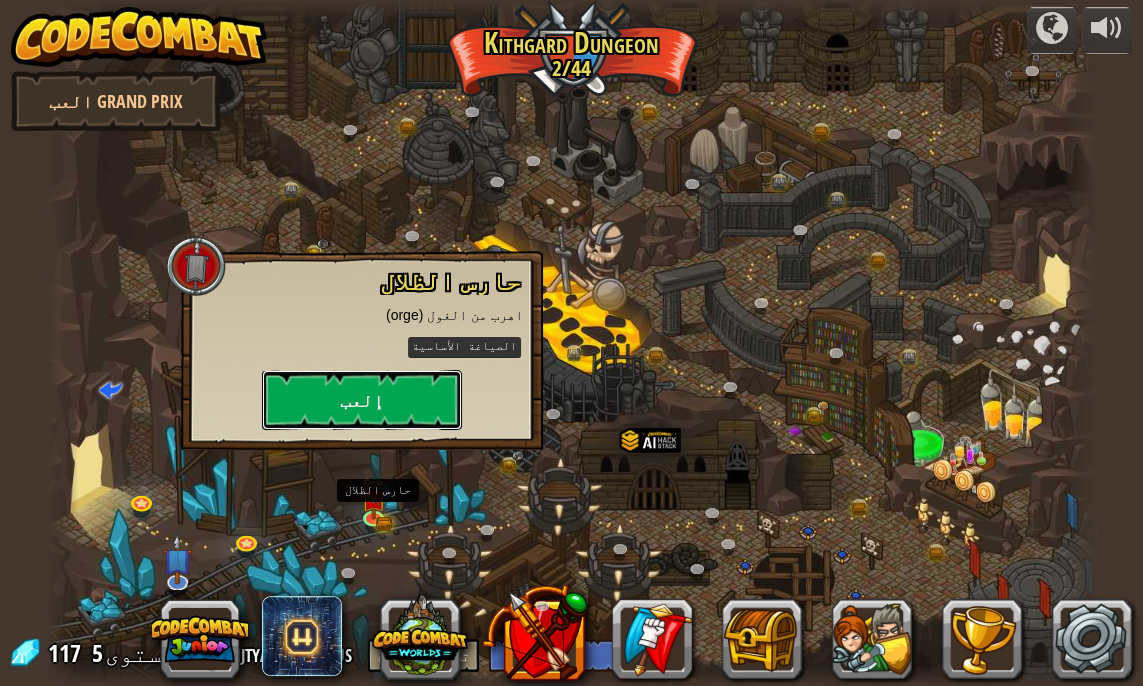 click on "إلعب" at bounding box center (362, 400) 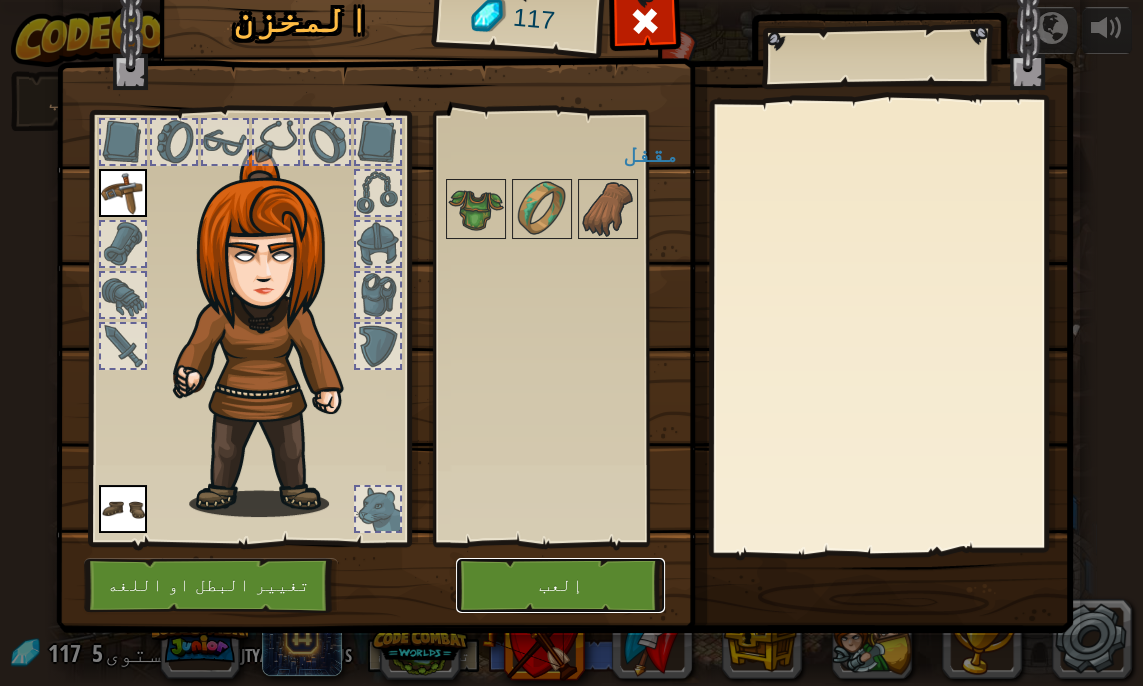click on "إلعب" at bounding box center [560, 585] 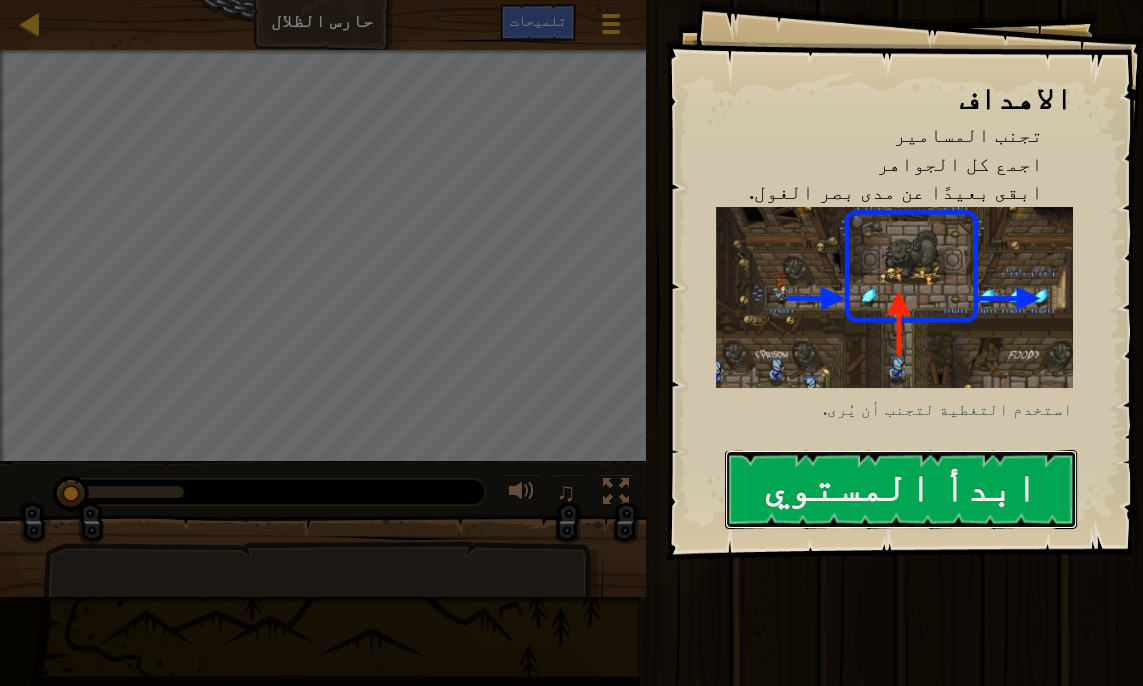 click on "ابدأ المستوي" at bounding box center [901, 489] 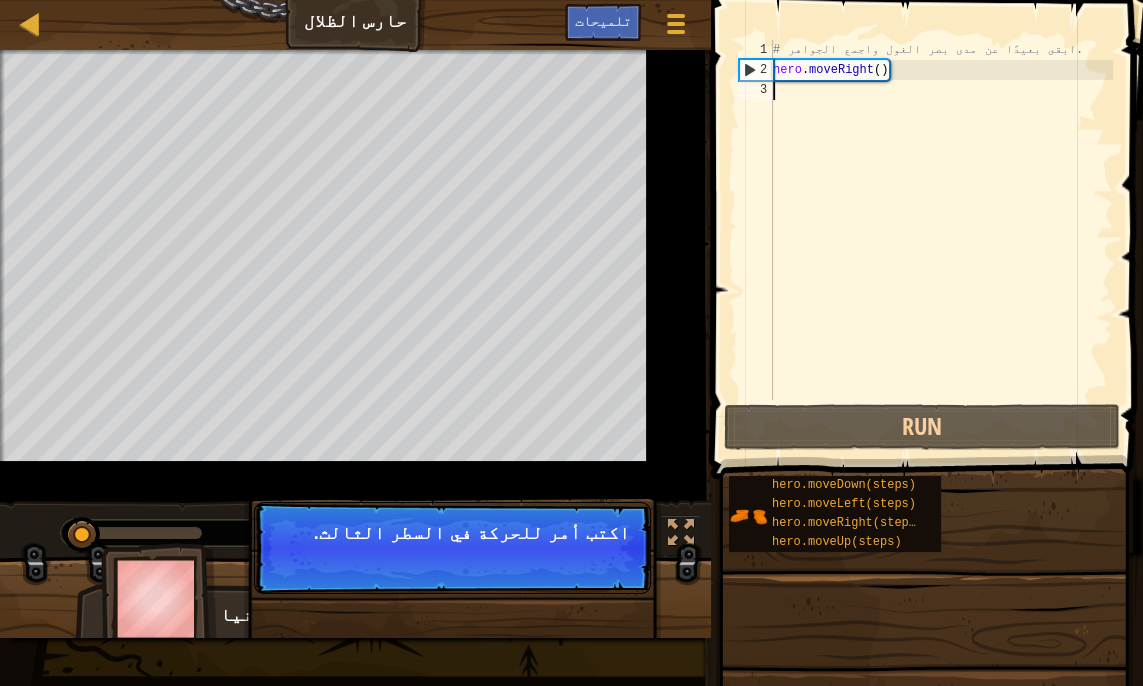 scroll, scrollTop: 9, scrollLeft: 0, axis: vertical 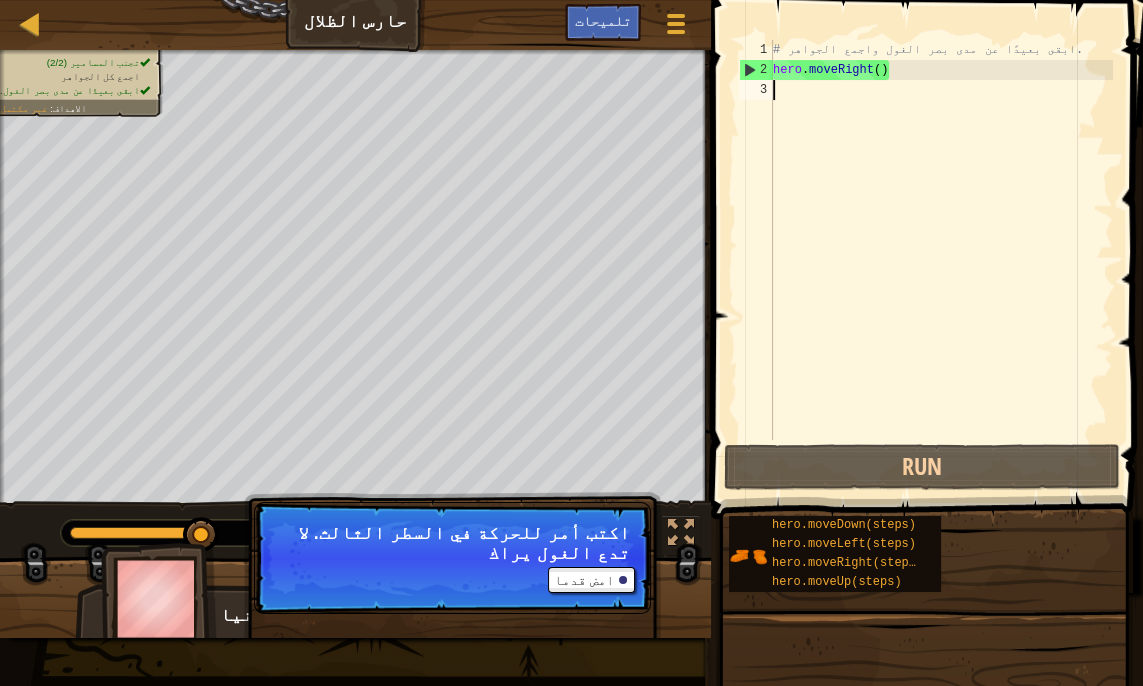 click on "# ابقى بعيدًا عن مدى بصر الغول واجمع الجواهر. hero . moveRight ( )" at bounding box center (941, 260) 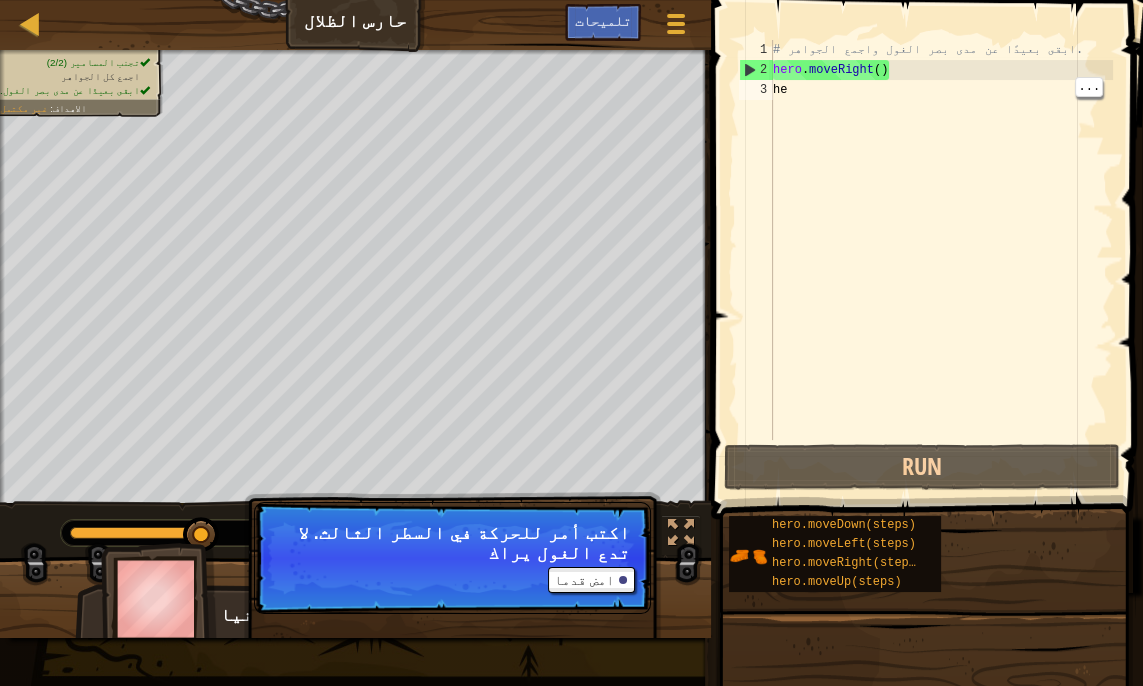 scroll, scrollTop: 0, scrollLeft: 1, axis: horizontal 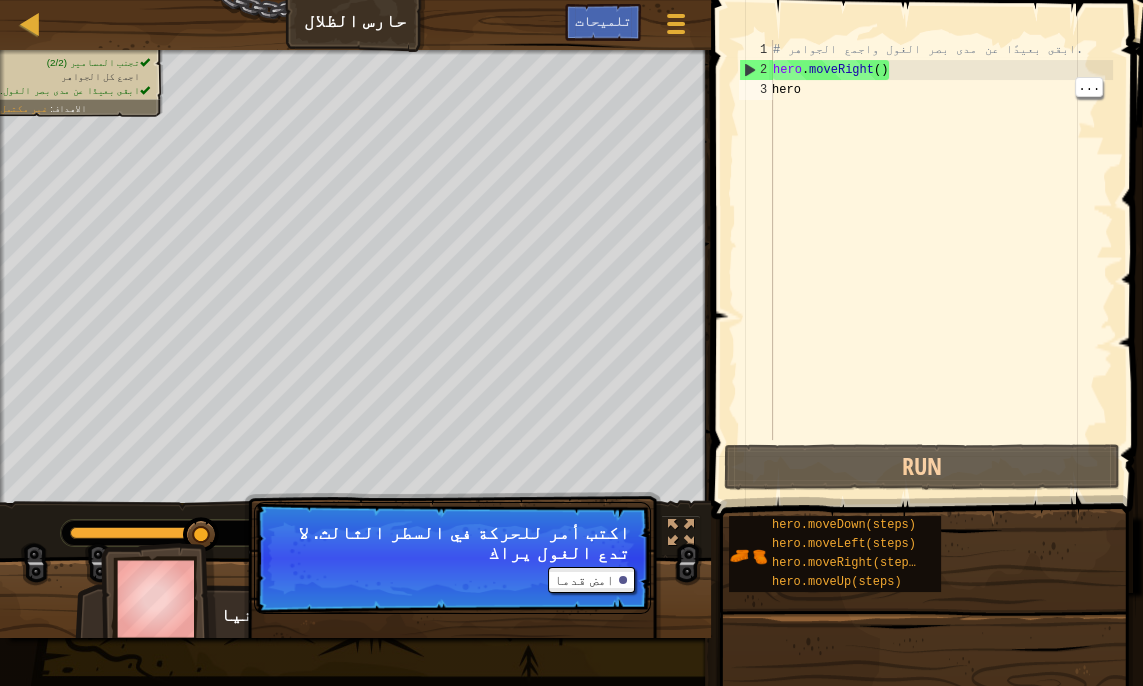 type on "hero." 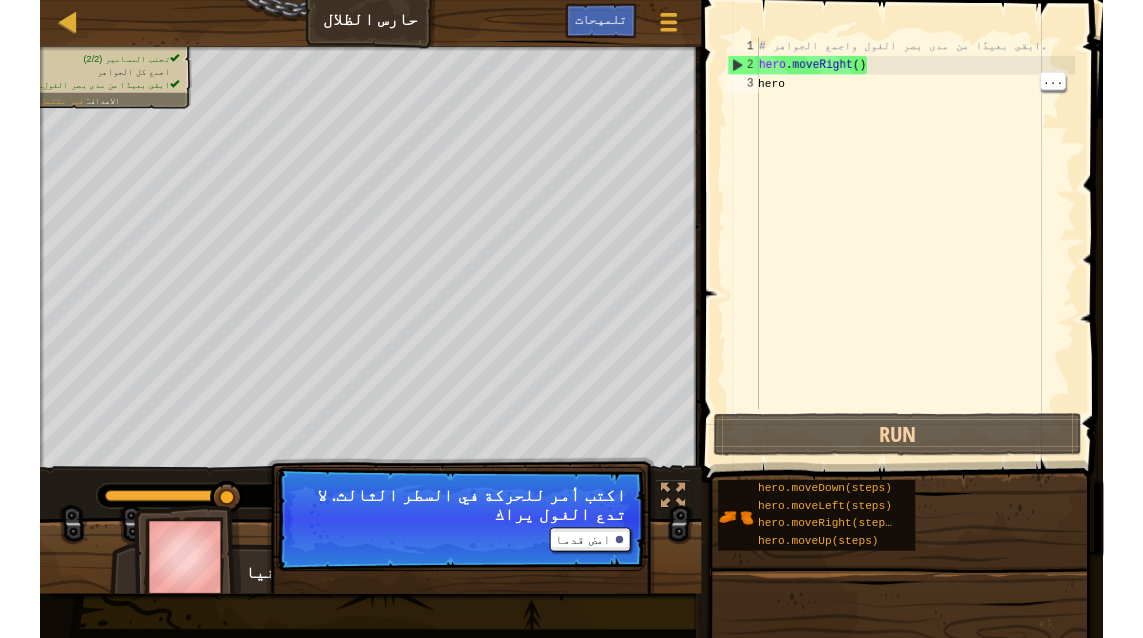 scroll, scrollTop: 9, scrollLeft: 1, axis: both 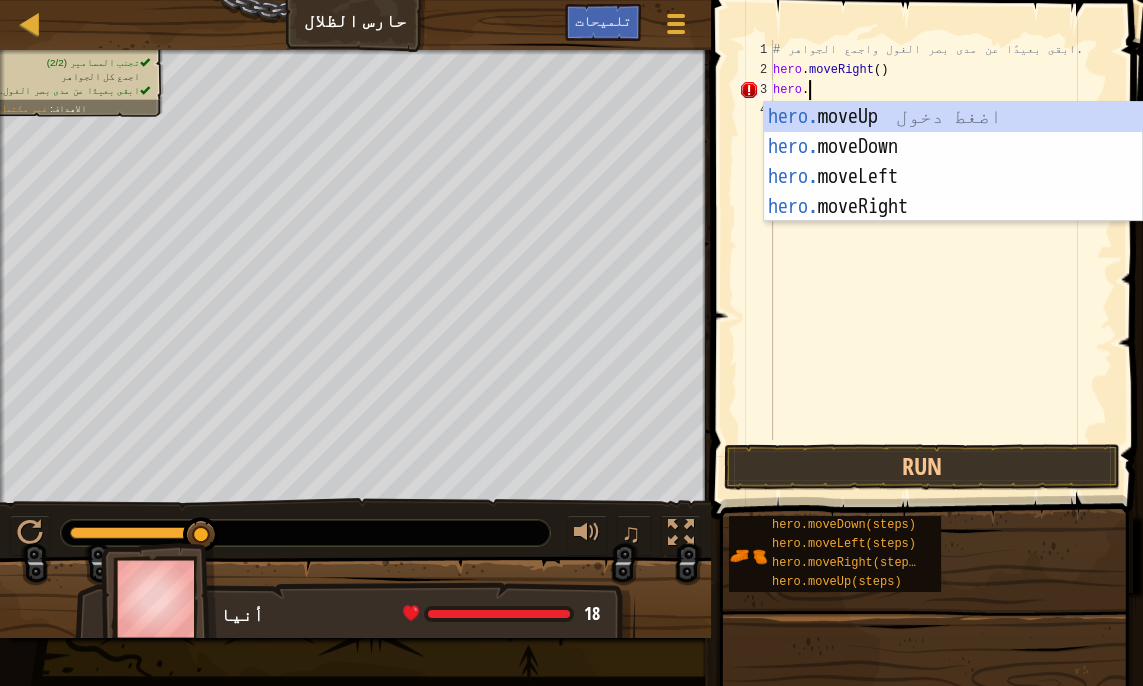 click on "hero. moveUp اضغط دخول hero. moveDown اضغط دخول hero. moveLeft اضغط دخول hero. moveRight اضغط دخول" at bounding box center [953, 192] 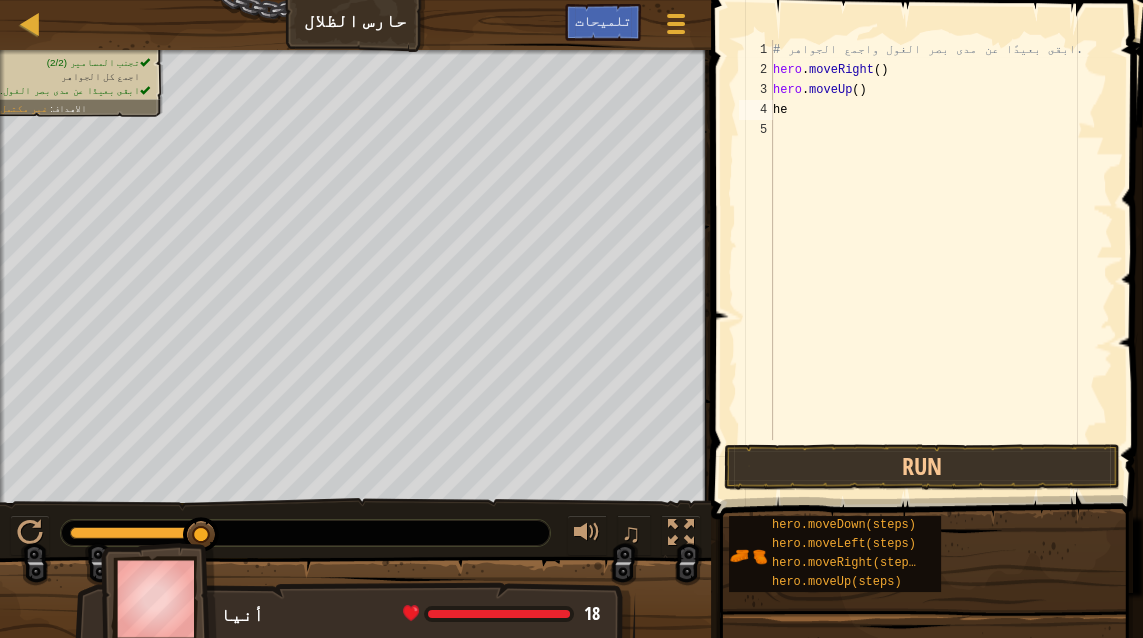 scroll, scrollTop: 0, scrollLeft: 1, axis: horizontal 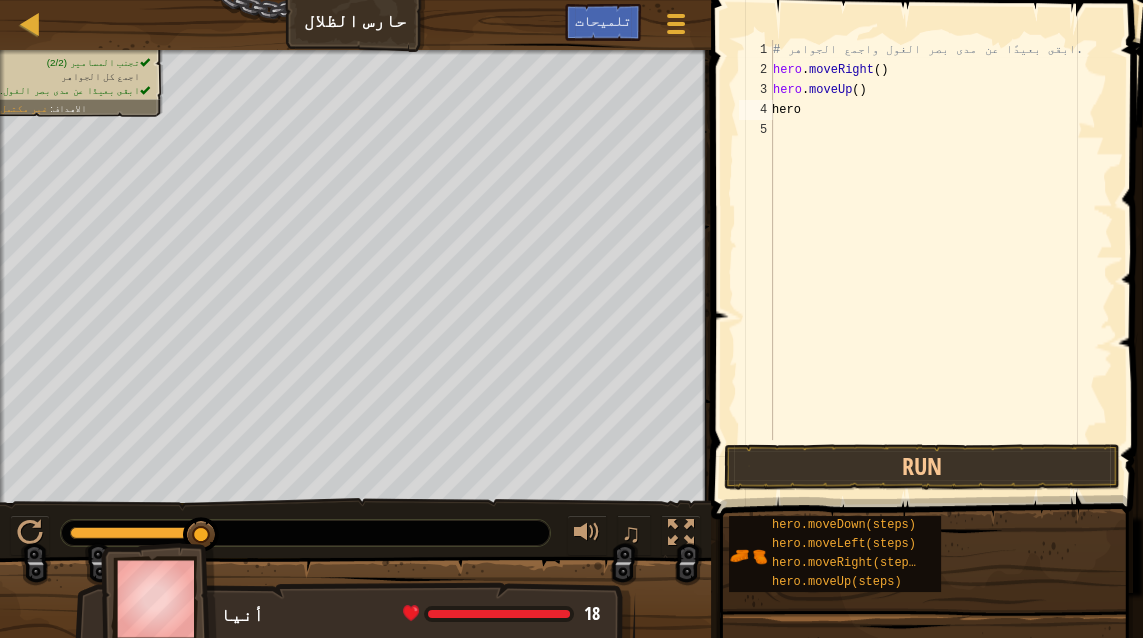 type on "hero." 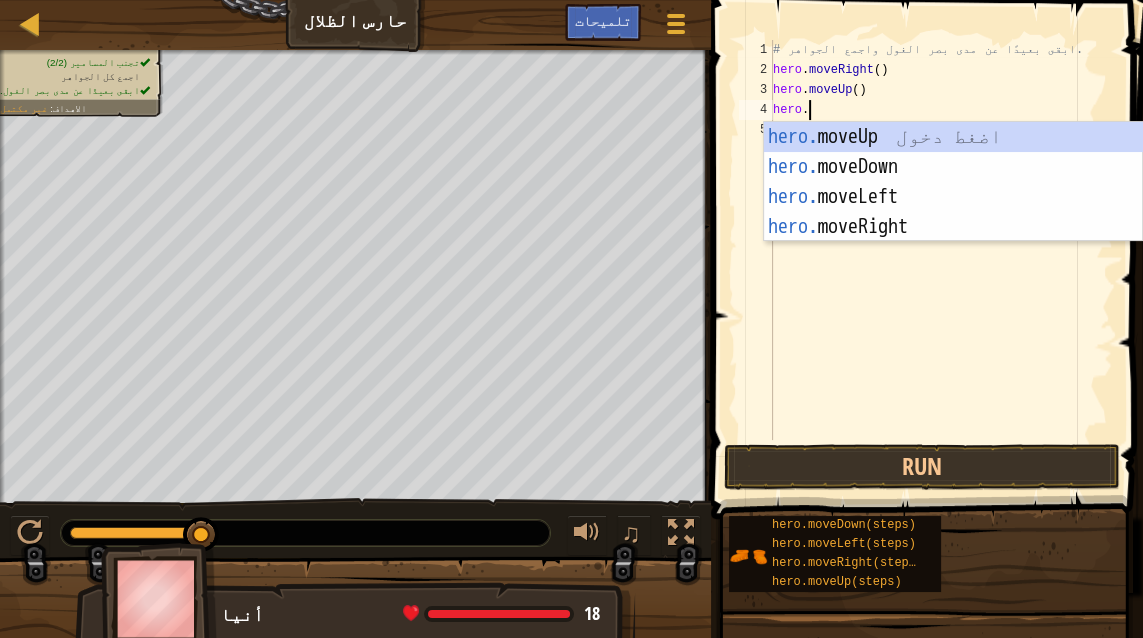scroll, scrollTop: 9, scrollLeft: 1, axis: both 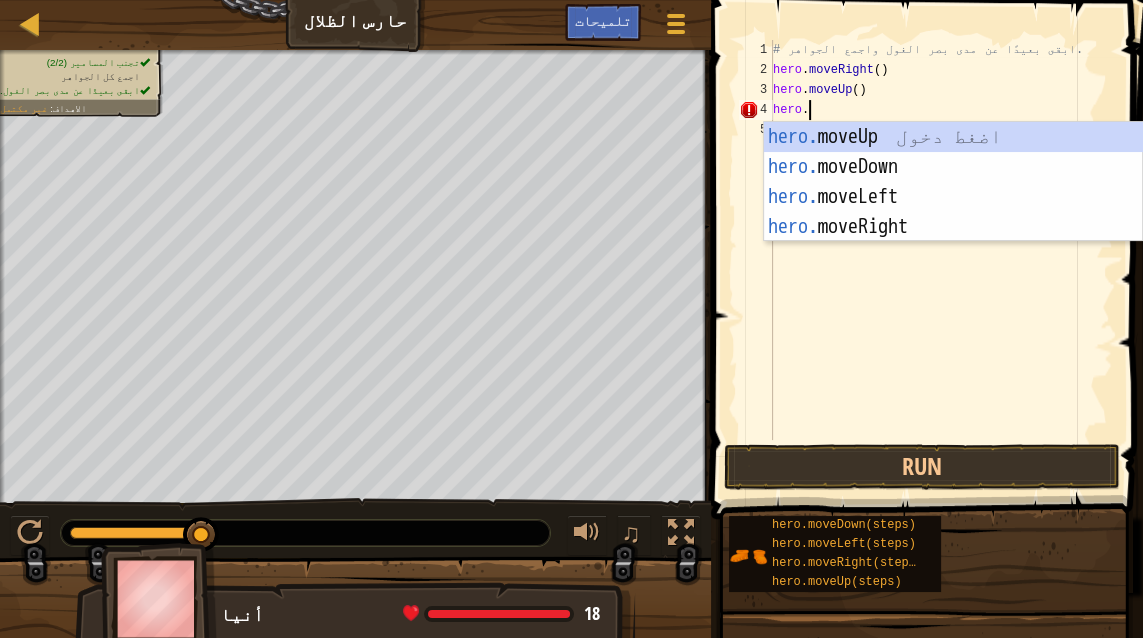 click on "hero. moveUp اضغط دخول hero. moveDown اضغط دخول hero. moveLeft اضغط دخول hero. moveRight اضغط دخول" at bounding box center [953, 212] 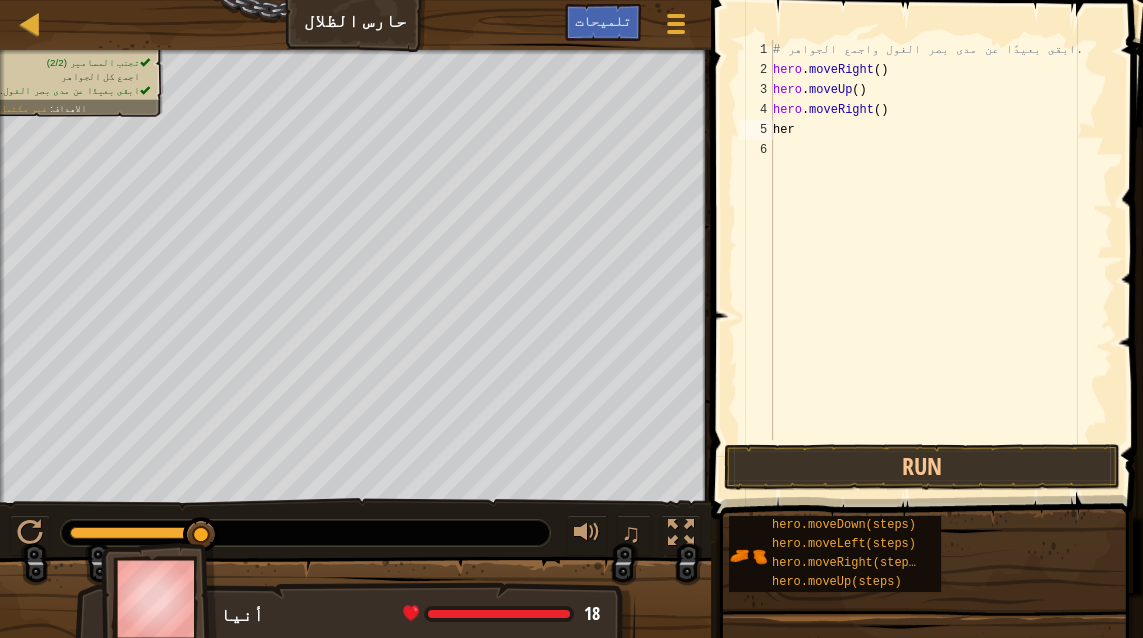 scroll, scrollTop: 0, scrollLeft: 1, axis: horizontal 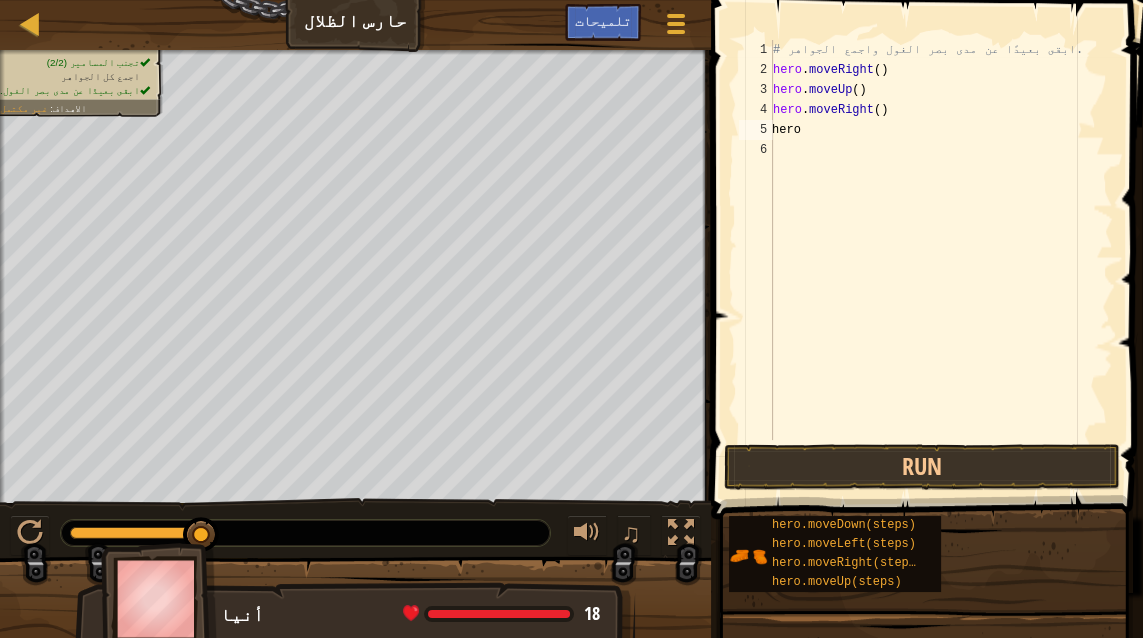 type on "hero." 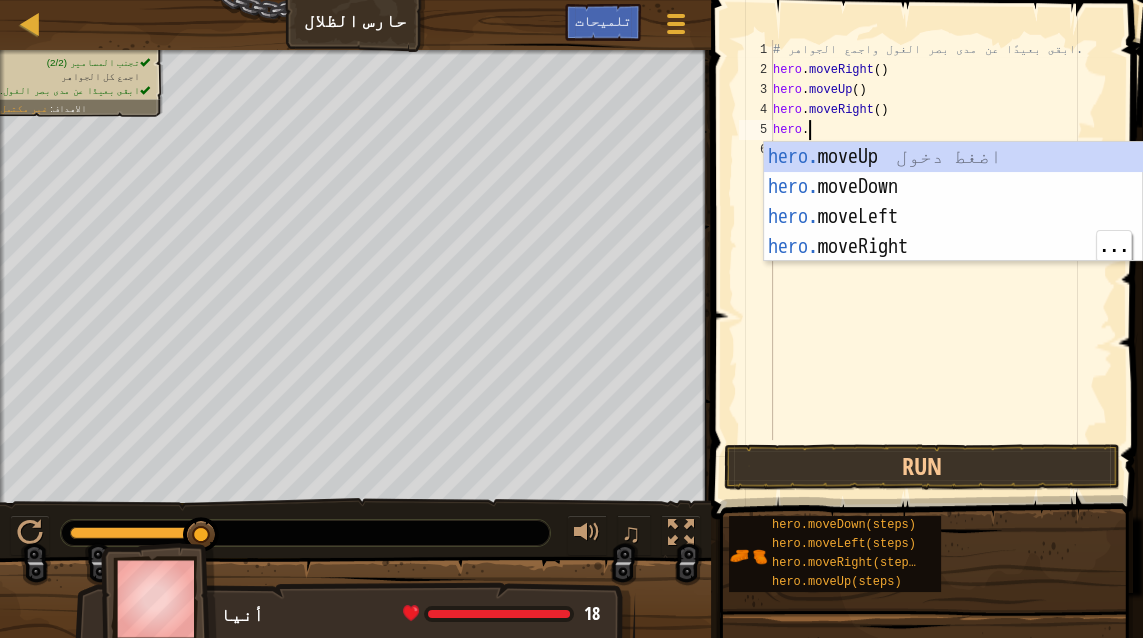 scroll, scrollTop: 9, scrollLeft: 1, axis: both 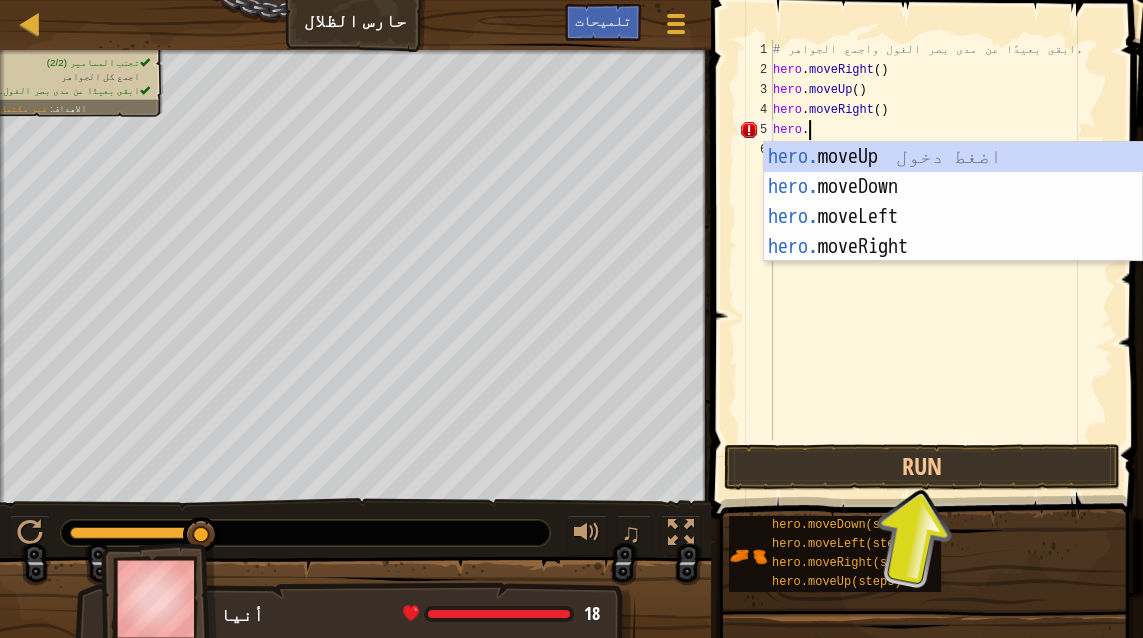 click on "hero. moveUp اضغط دخول hero. moveDown اضغط دخول hero. moveLeft اضغط دخول hero. moveRight اضغط دخول" at bounding box center [953, 232] 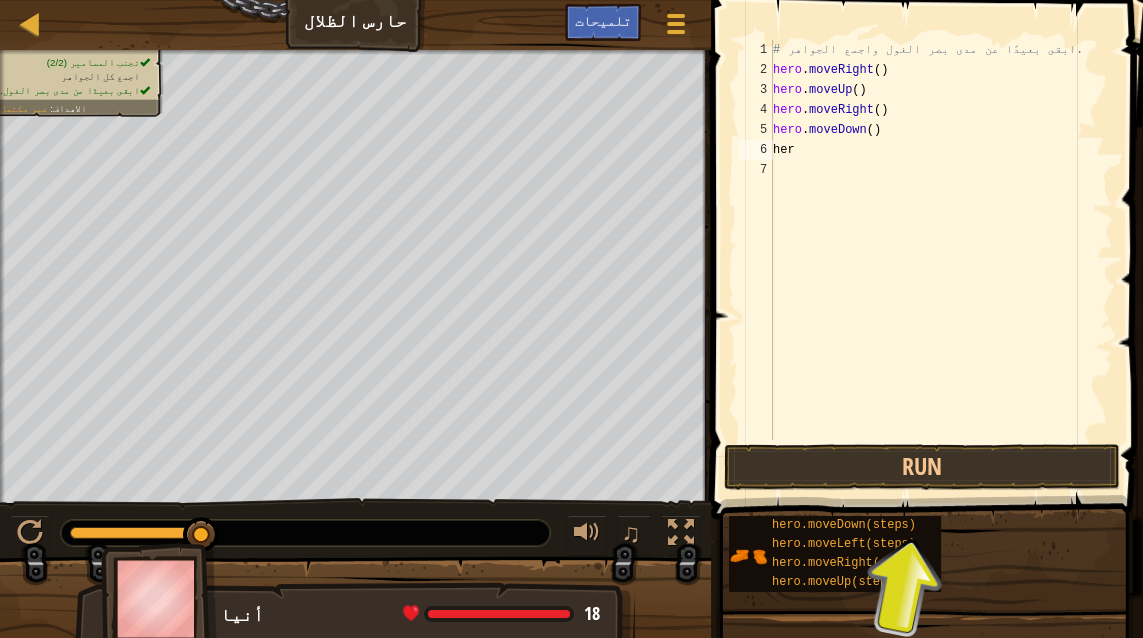scroll, scrollTop: 0, scrollLeft: 1, axis: horizontal 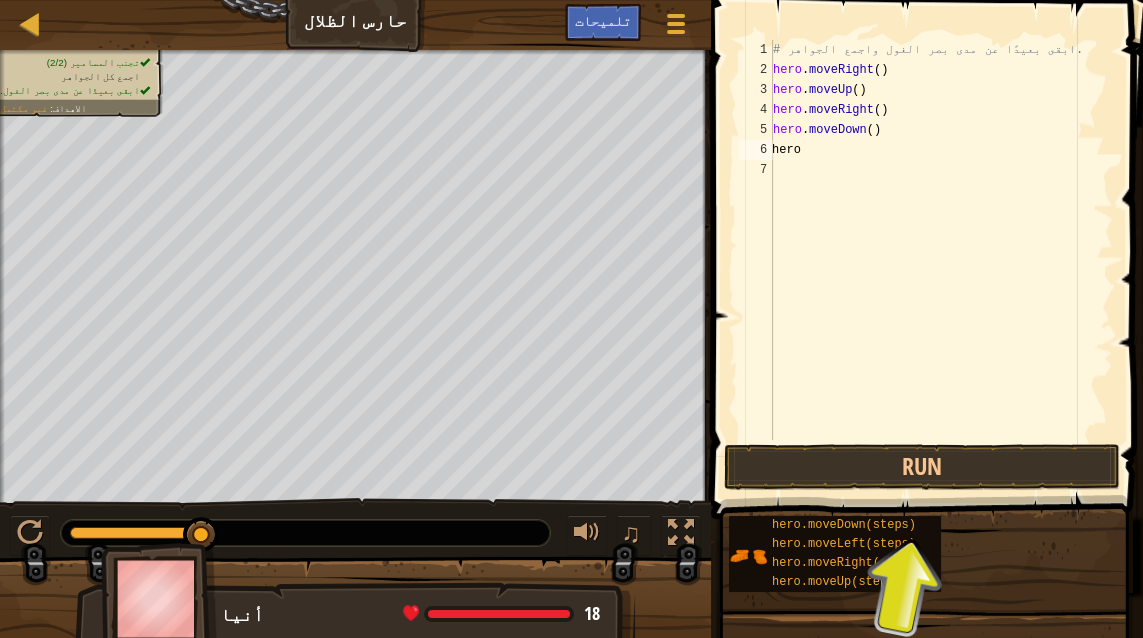 type on "hero." 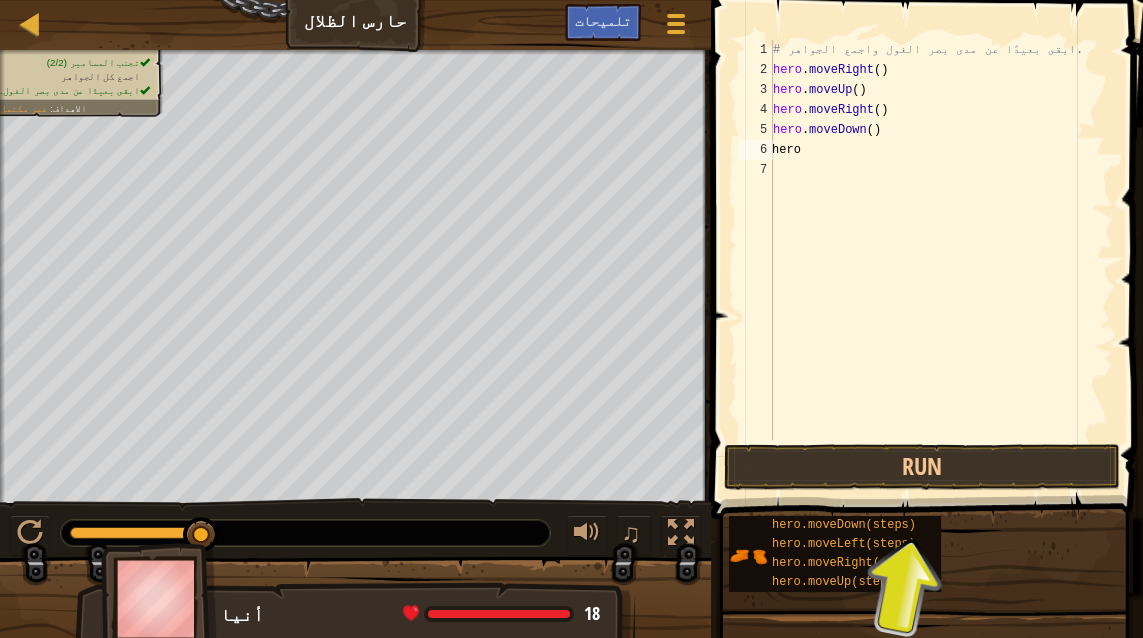 scroll, scrollTop: 9, scrollLeft: 1, axis: both 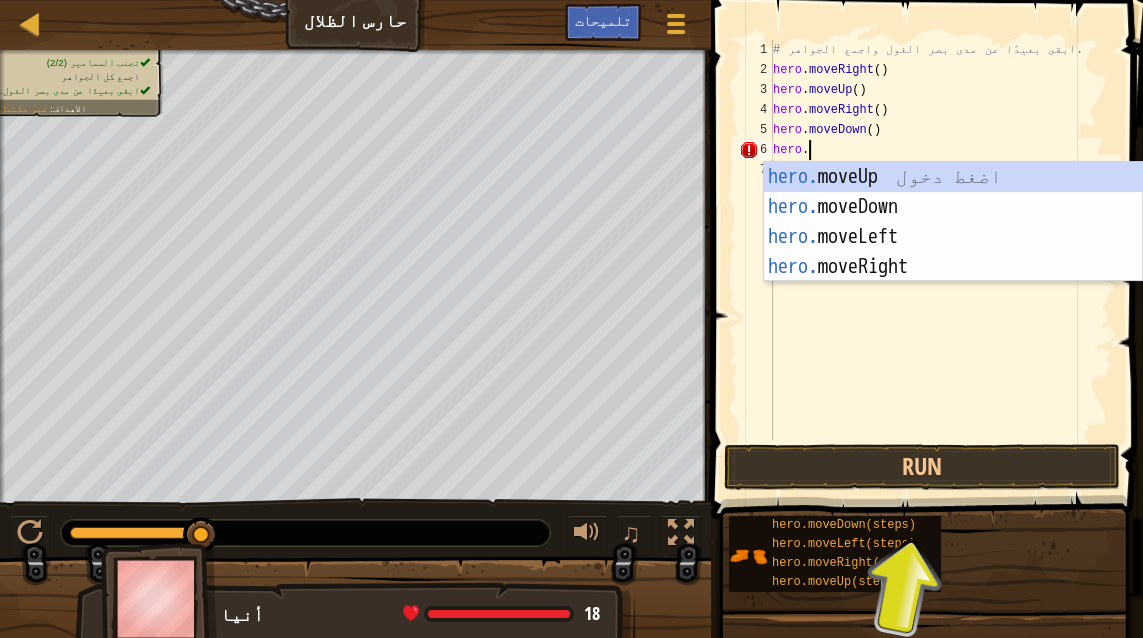 click on "hero. moveUp اضغط دخول hero. moveDown اضغط دخول hero. moveLeft اضغط دخول hero. moveRight اضغط دخول" at bounding box center (953, 252) 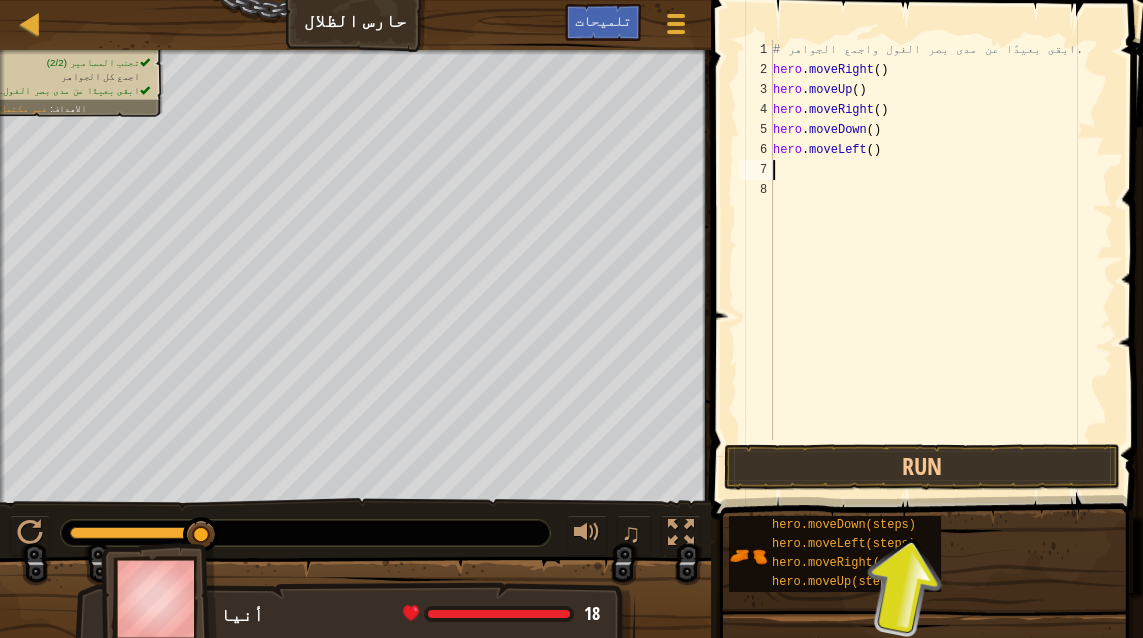 click on "# ابقى بعيدًا عن مدى بصر الغول واجمع الجواهر. hero . moveRight ( ) hero . moveUp ( ) hero . moveRight ( ) hero . moveDown ( ) hero . moveLeft ( )" at bounding box center (941, 260) 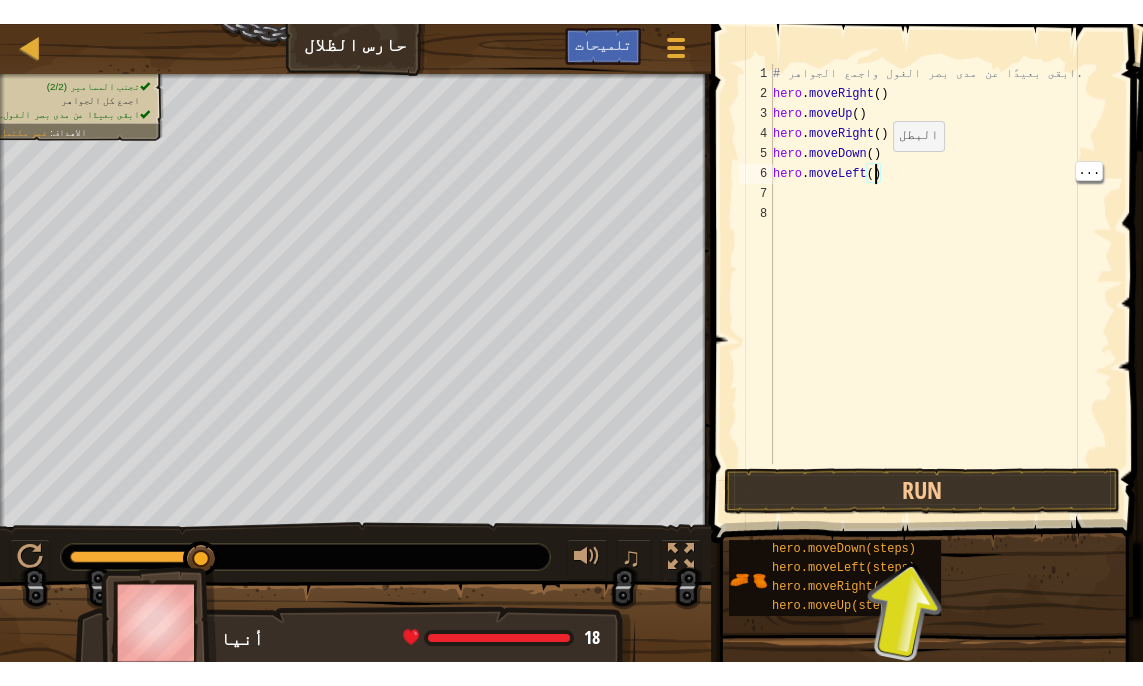 scroll, scrollTop: 9, scrollLeft: 8, axis: both 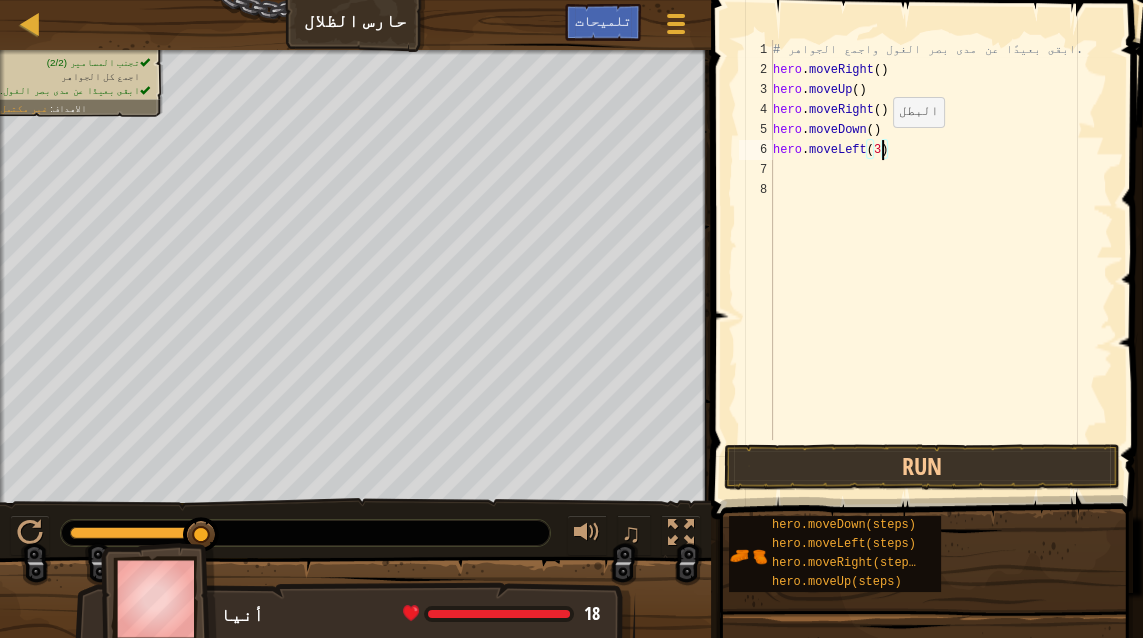 type on "hero.moveLeft(3)" 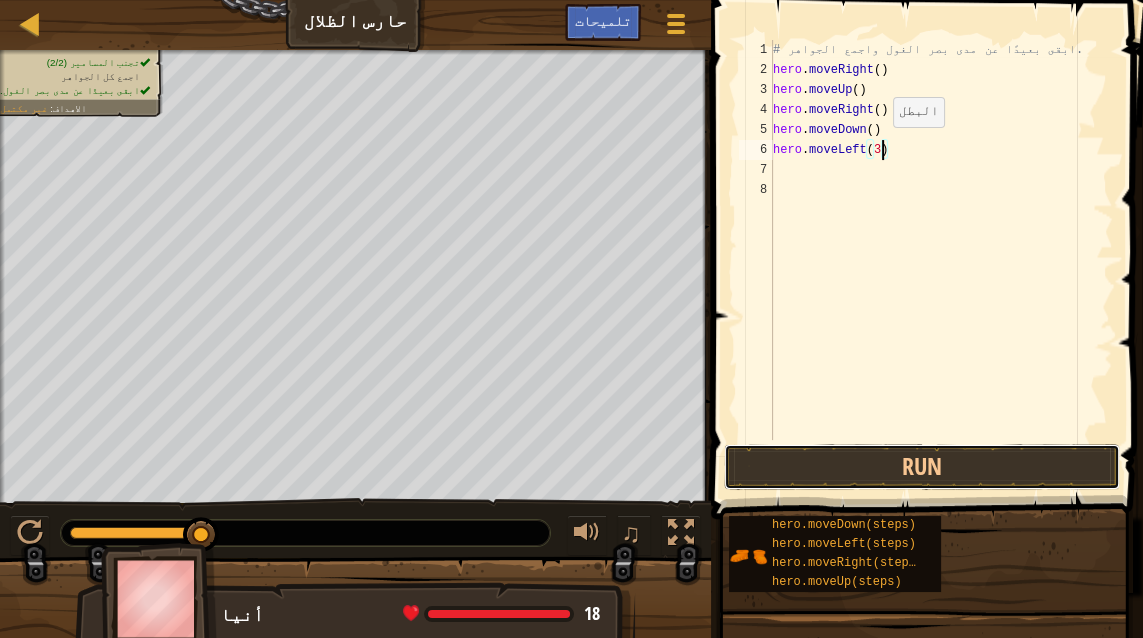 click on "Run" at bounding box center (922, 467) 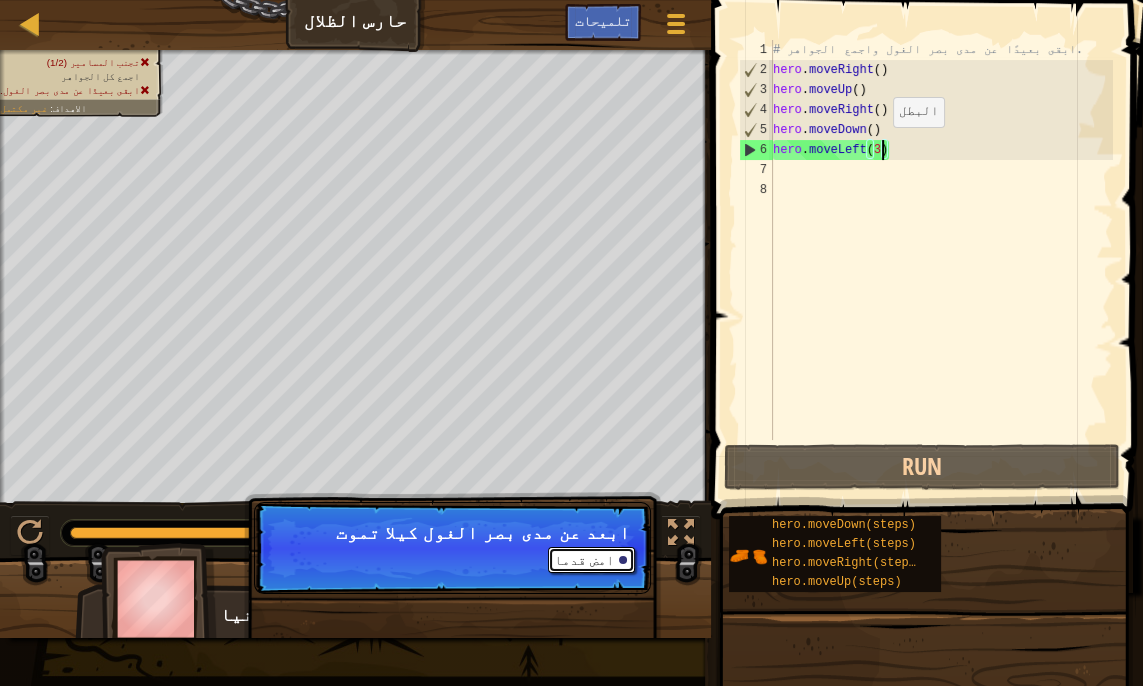 click on "امض قدما" at bounding box center [591, 560] 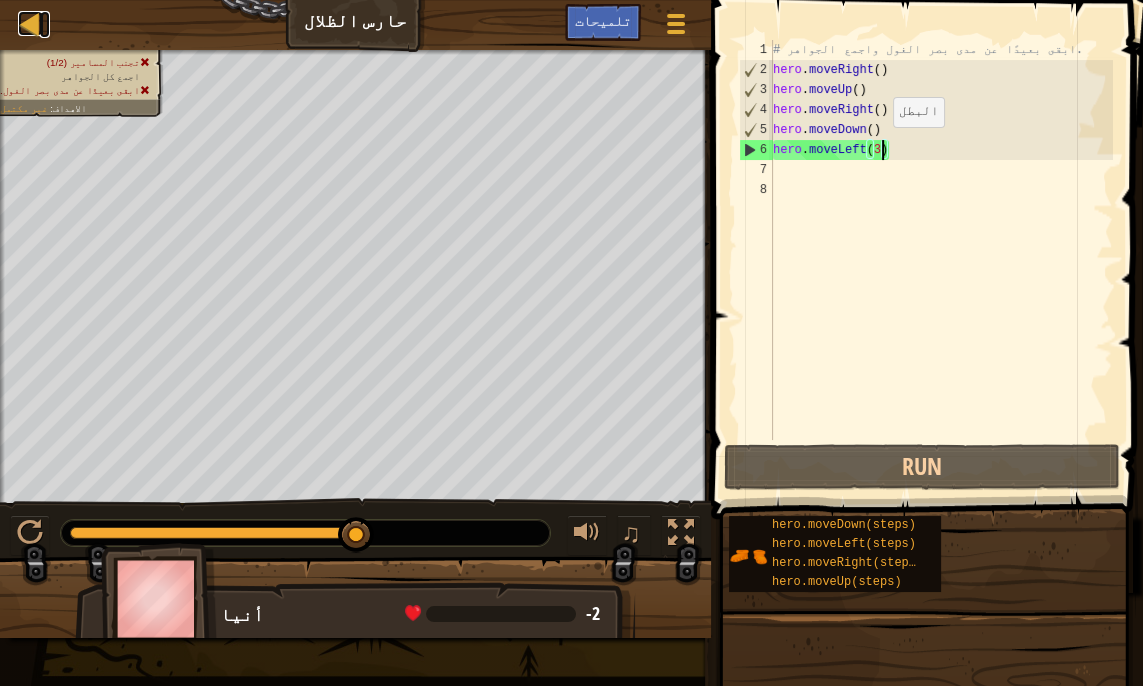 click on "خريطة" at bounding box center [45, 24] 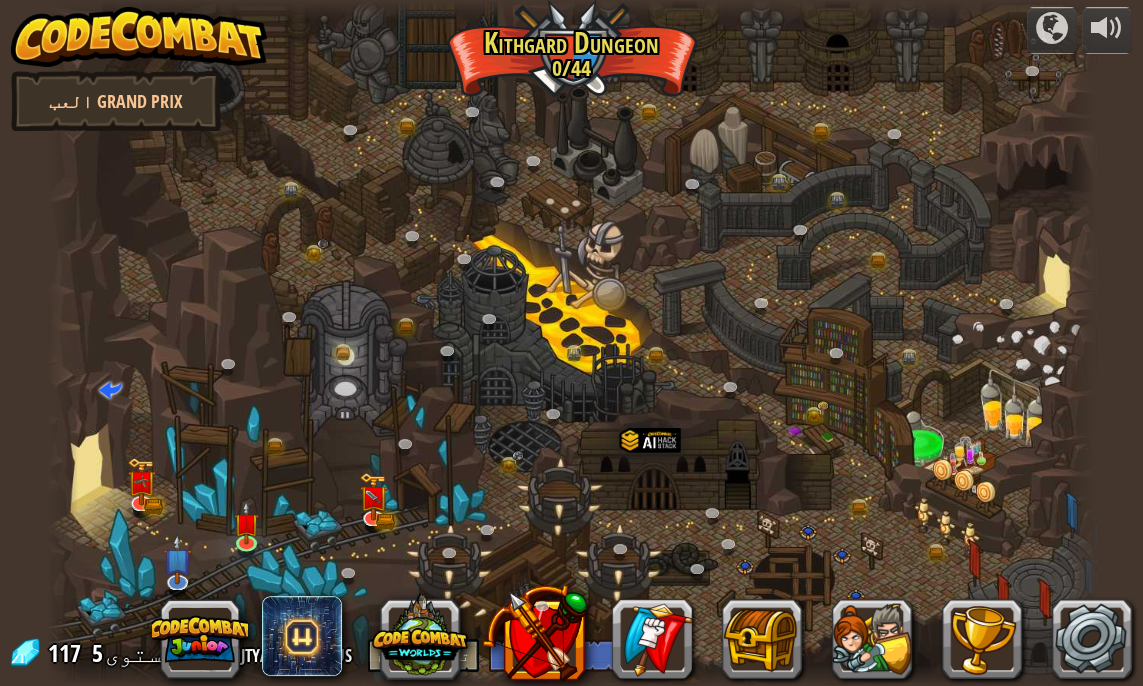 select on "ar" 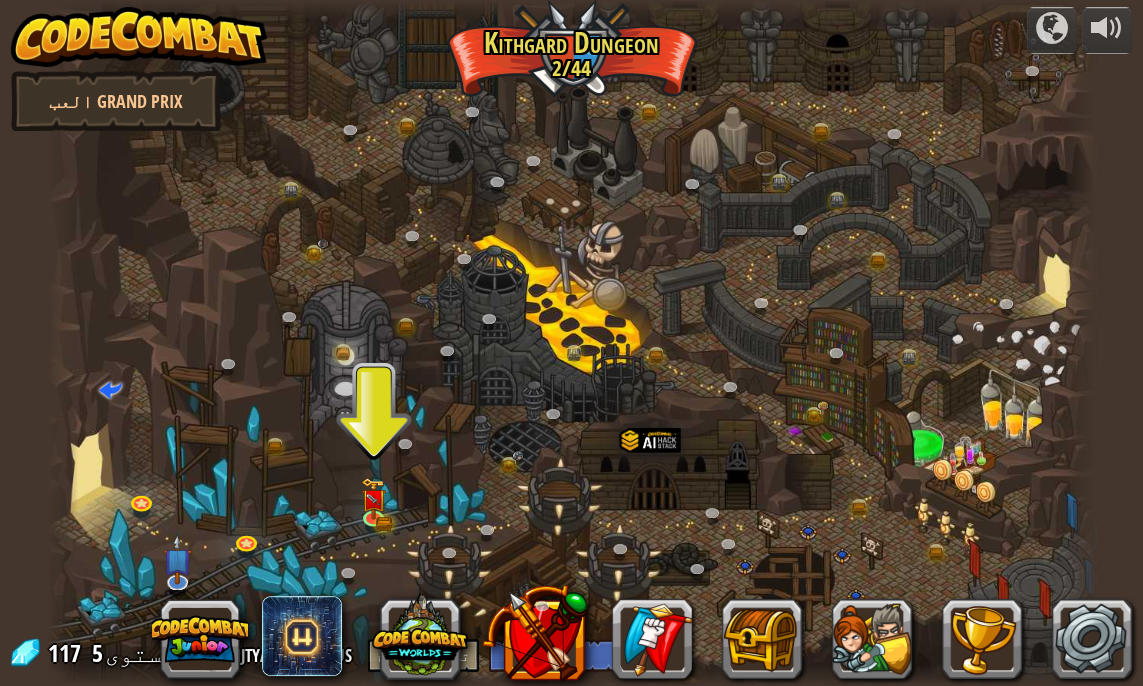 click at bounding box center (373, 498) 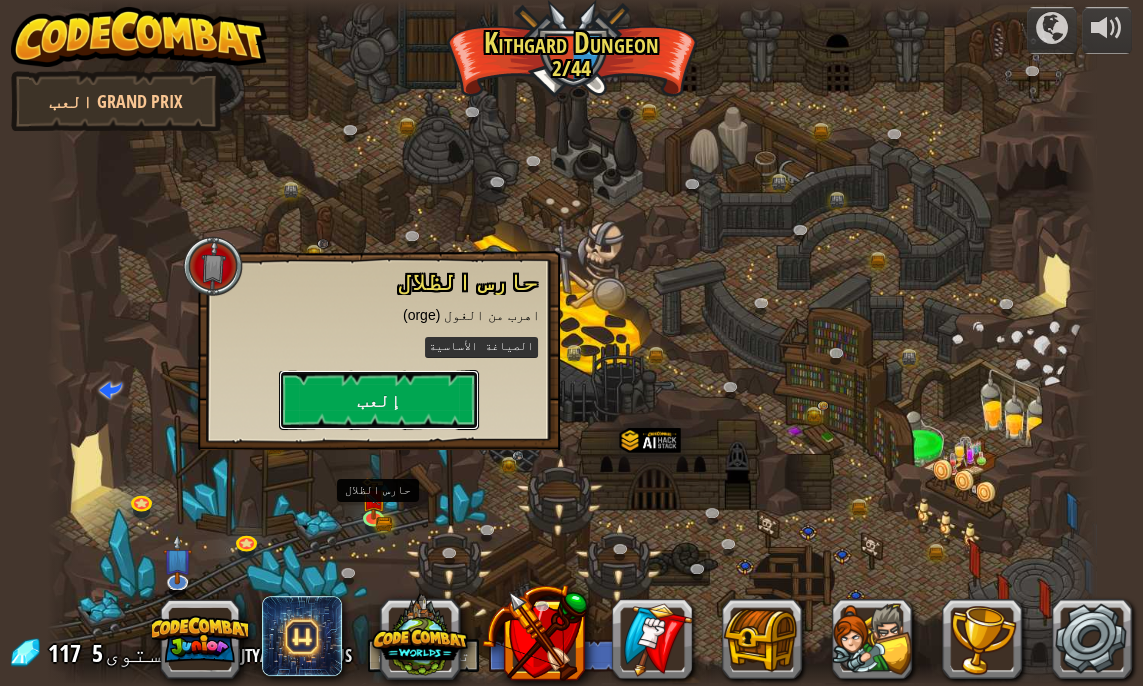 click on "إلعب" at bounding box center [379, 400] 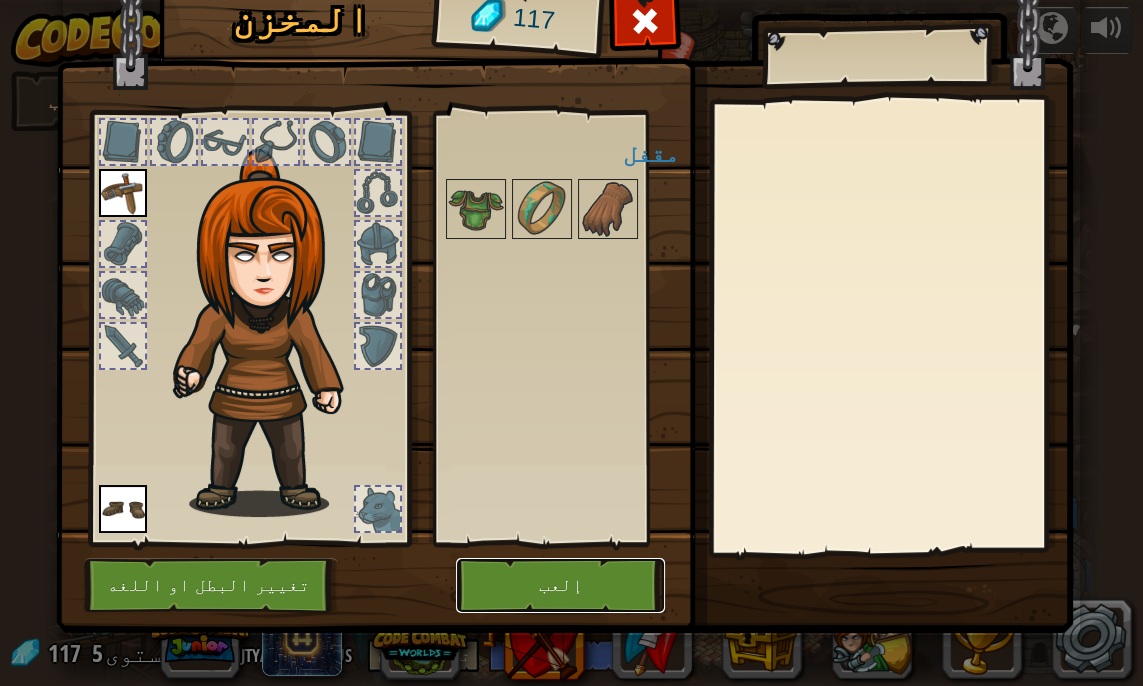 click on "إلعب" at bounding box center [560, 585] 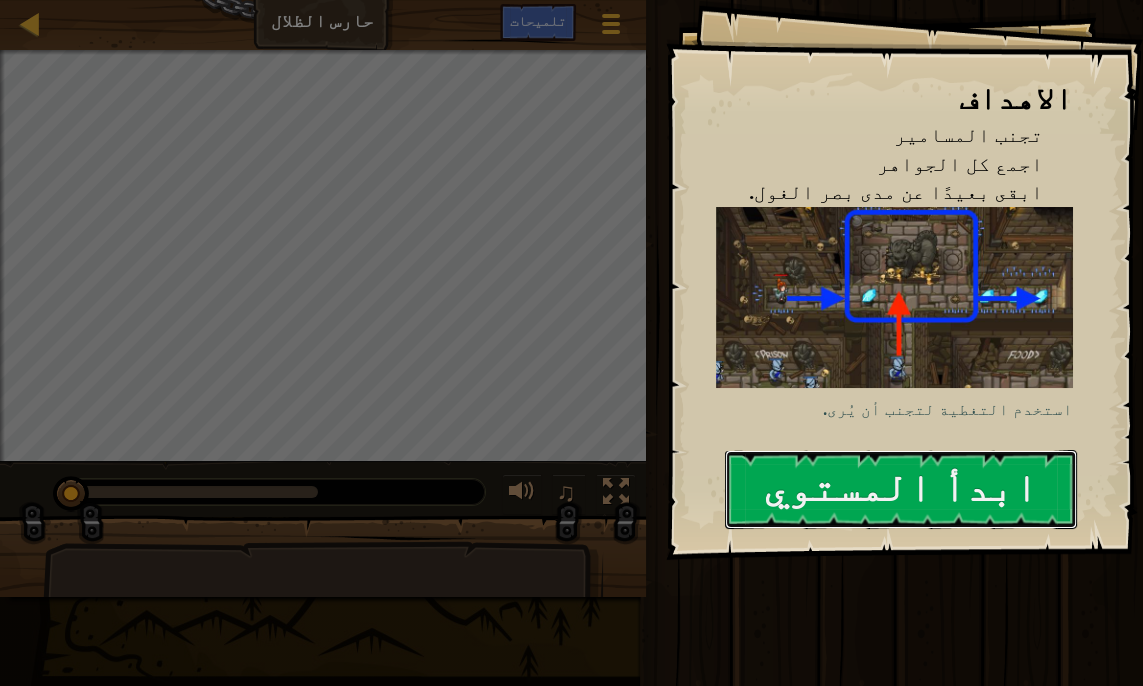 click on "ابدأ المستوي" at bounding box center (901, 489) 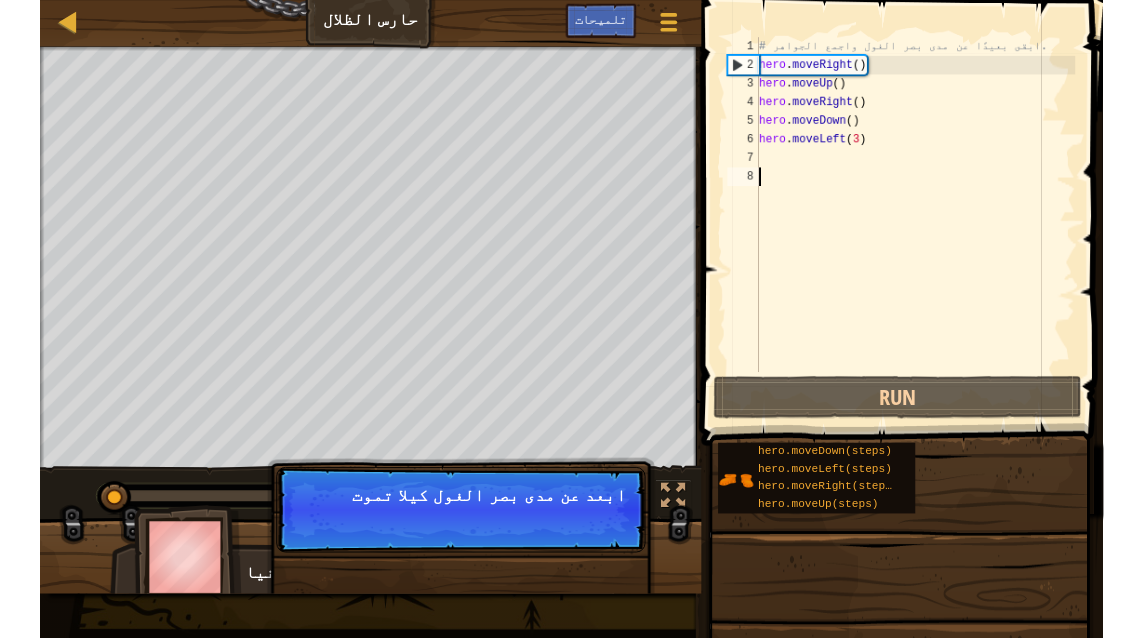 scroll, scrollTop: 9, scrollLeft: 0, axis: vertical 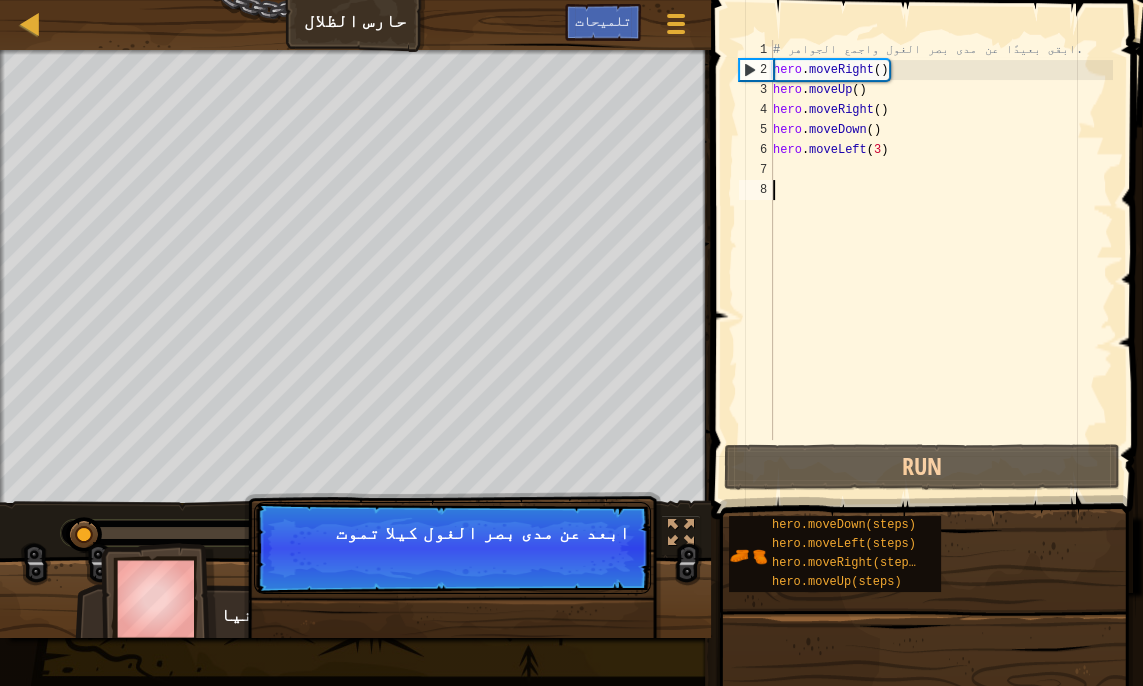 click on "# ابقى بعيدًا عن مدى بصر الغول واجمع الجواهر. hero . moveRight ( ) hero . moveUp ( ) hero . moveRight ( ) hero . moveDown ( ) hero . moveLeft ( 3 )" at bounding box center [941, 260] 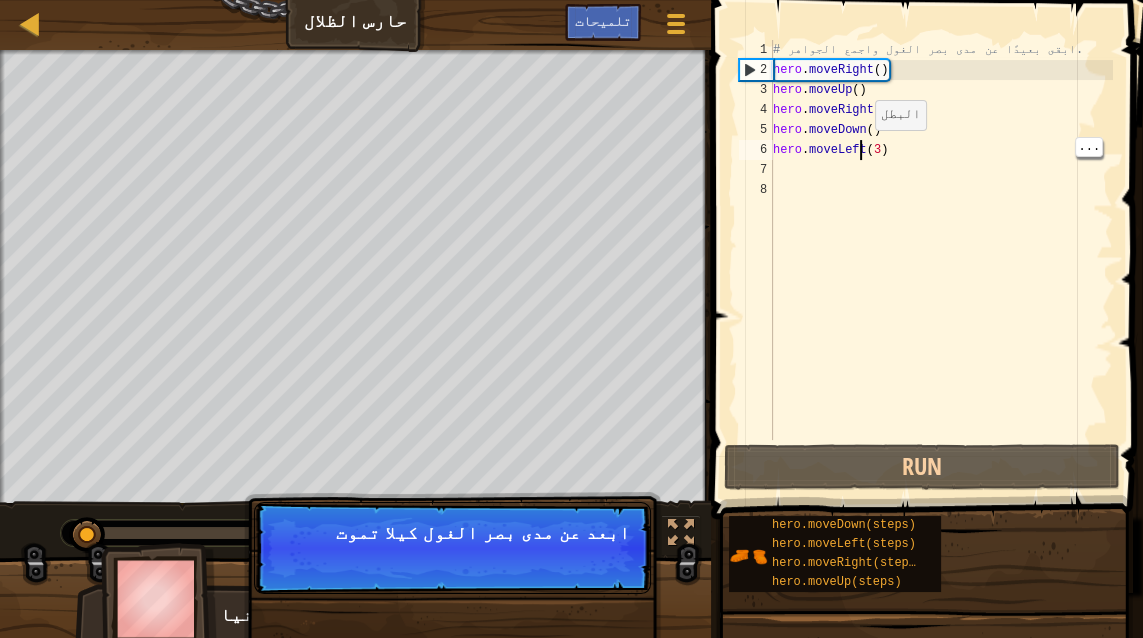 scroll, scrollTop: 9, scrollLeft: 7, axis: both 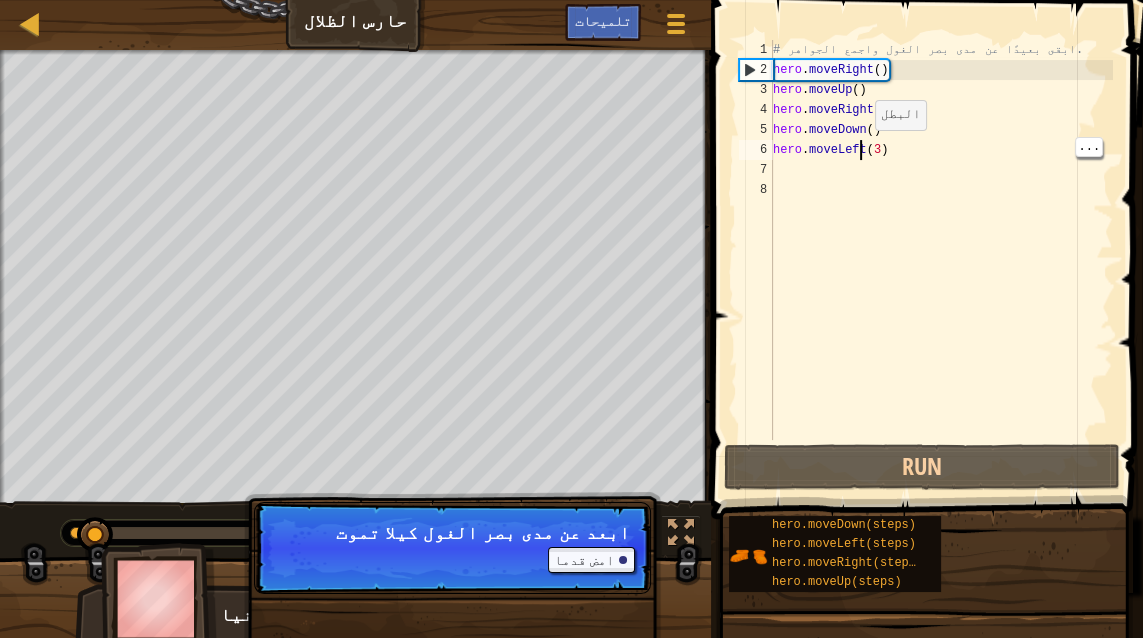 click on "# ابقى بعيدًا عن مدى بصر الغول واجمع الجواهر. hero . moveRight ( ) hero . moveUp ( ) hero . moveRight ( ) hero . moveDown ( ) hero . moveLeft ( 3 )" at bounding box center [941, 260] 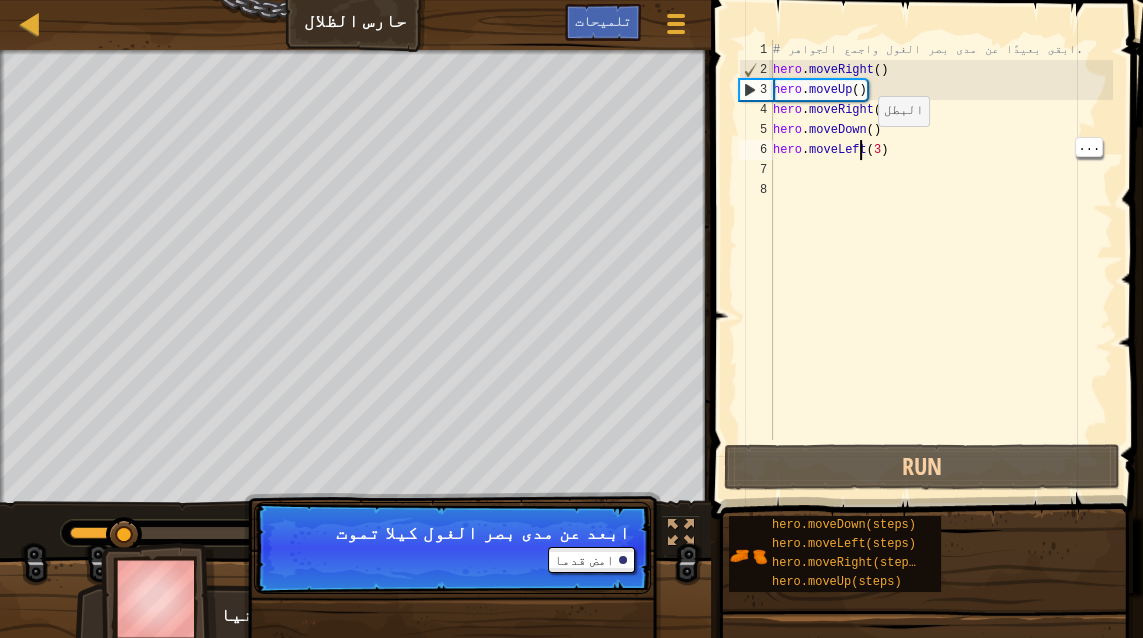 click on "# ابقى بعيدًا عن مدى بصر الغول واجمع الجواهر. hero . moveRight ( ) hero . moveUp ( ) hero . moveRight ( ) hero . moveDown ( ) hero . moveLeft ( 3 )" at bounding box center [941, 260] 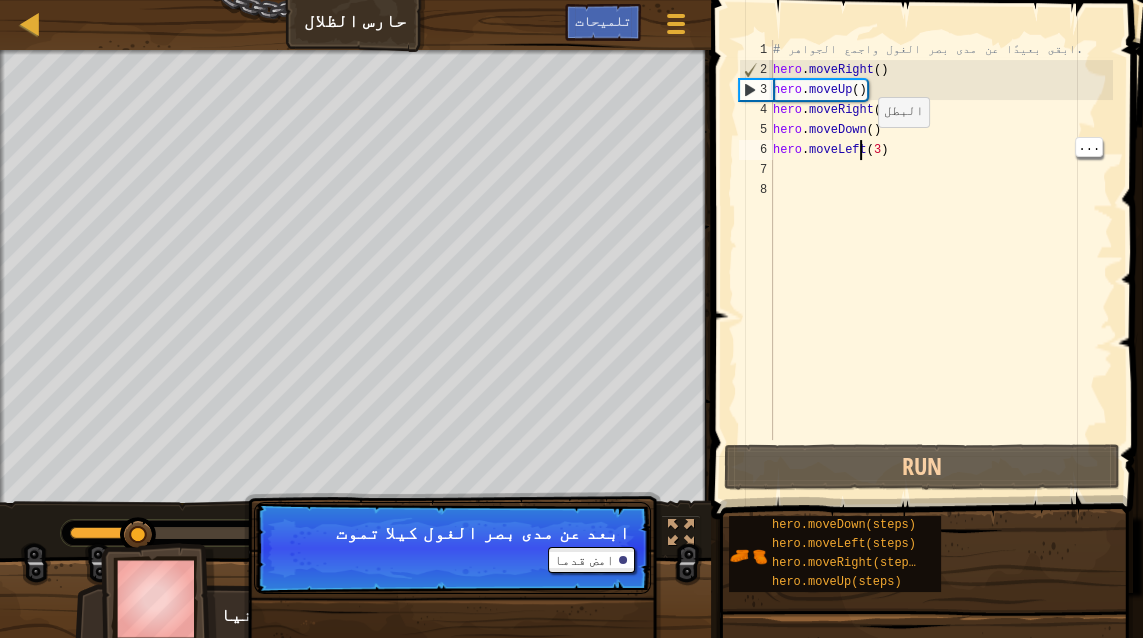 click on "# ابقى بعيدًا عن مدى بصر الغول واجمع الجواهر. hero . moveRight ( ) hero . moveUp ( ) hero . moveRight ( ) hero . moveDown ( ) hero . moveLeft ( 3 )" at bounding box center [941, 260] 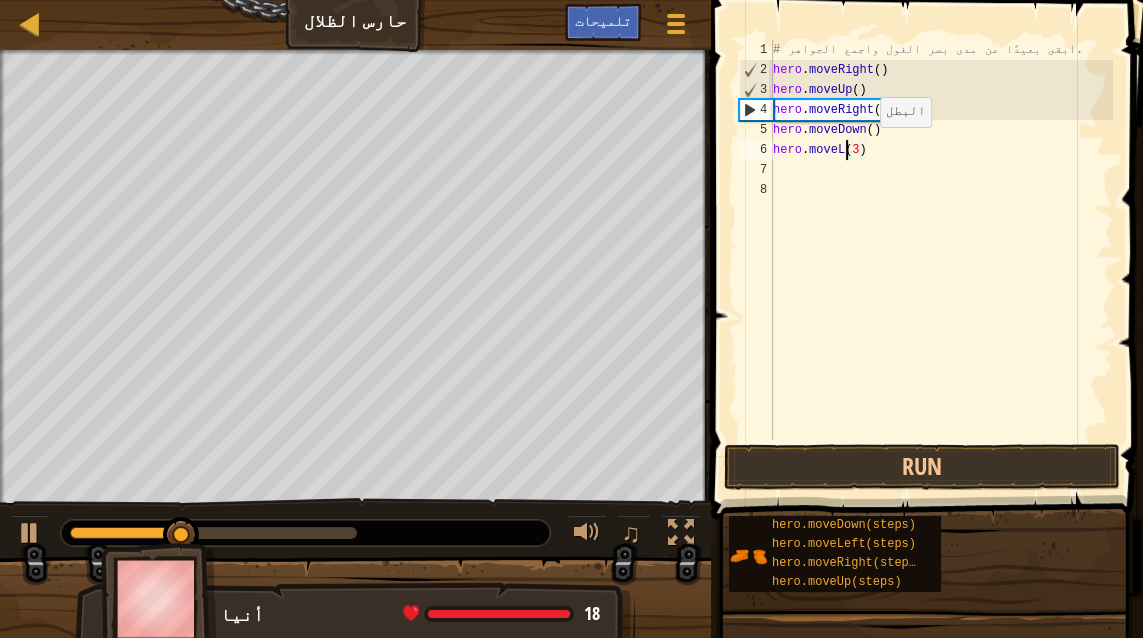 type on "hero.move(3)" 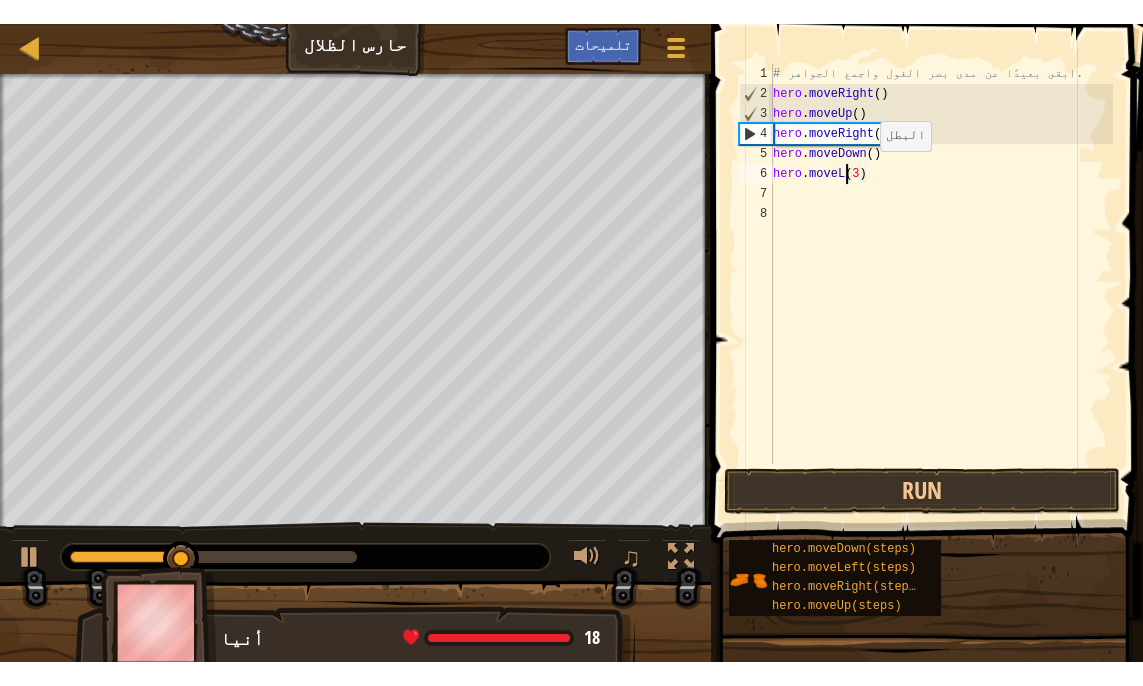 scroll, scrollTop: 9, scrollLeft: 5, axis: both 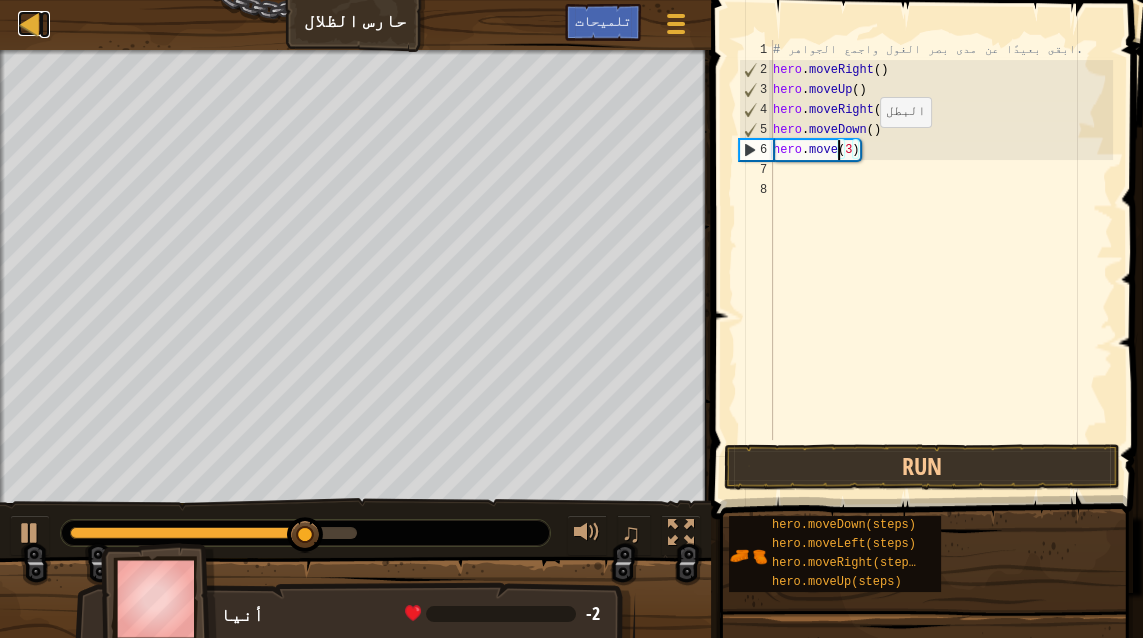 click on "خريطة" at bounding box center (45, 24) 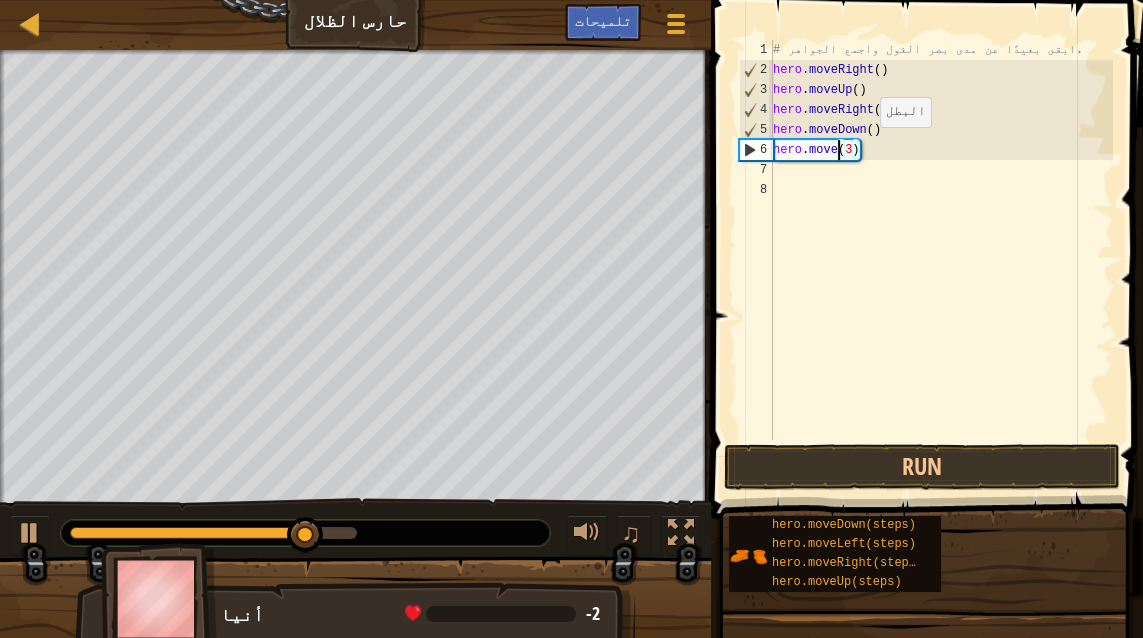 select on "ar" 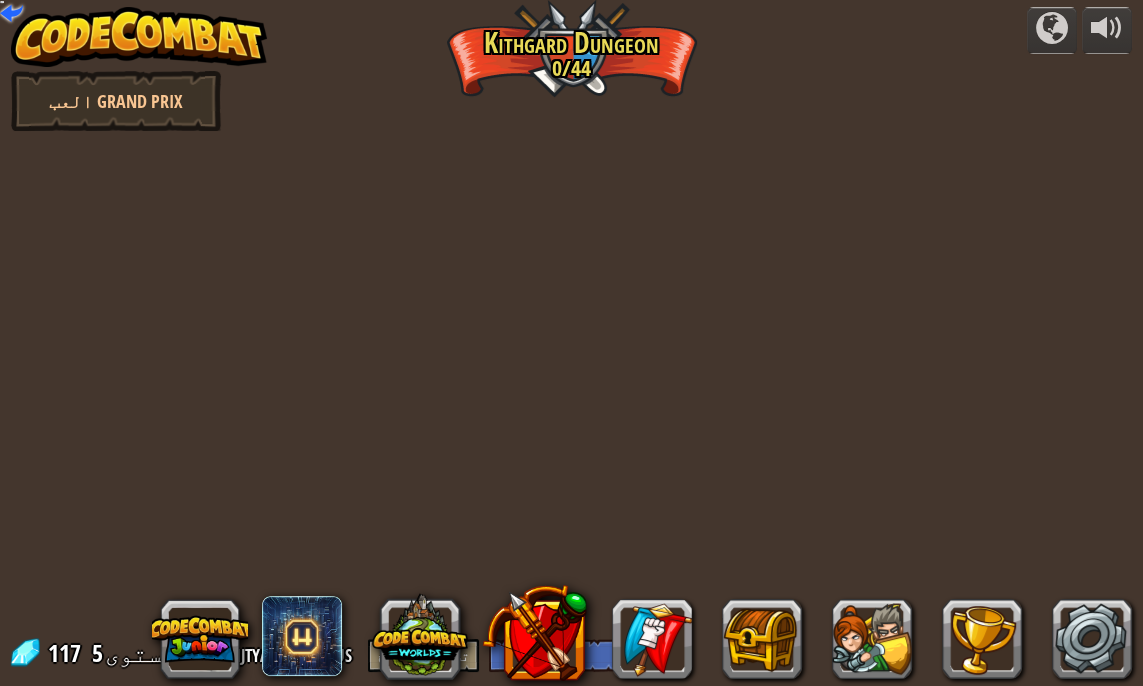 select on "ar" 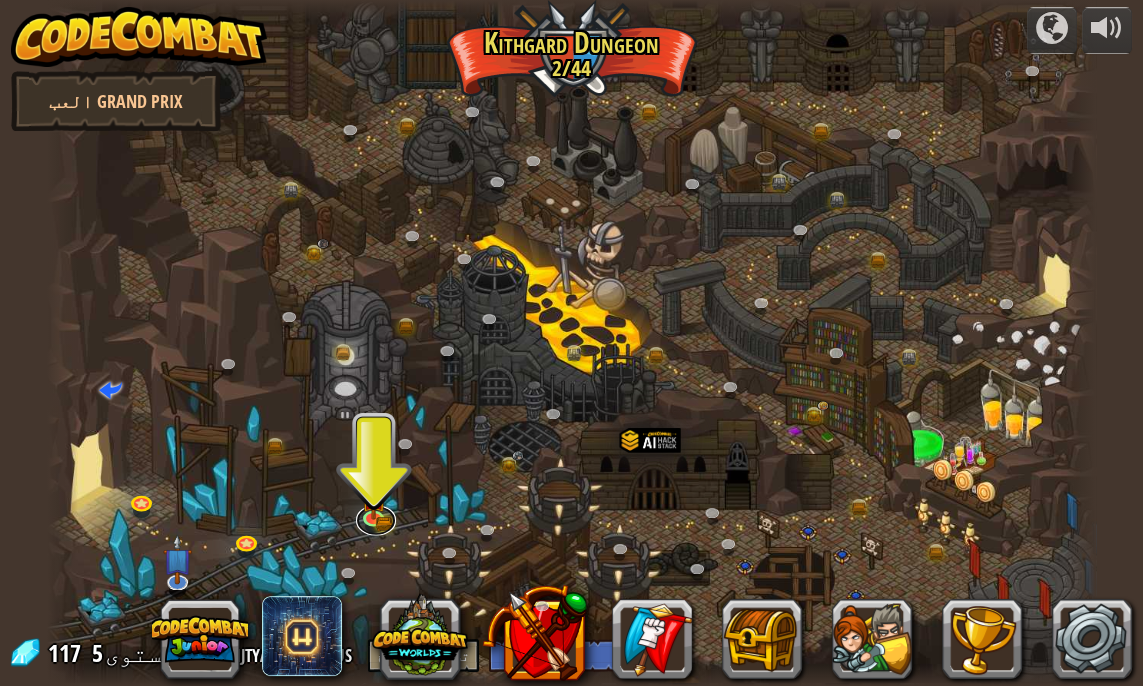 click at bounding box center [376, 520] 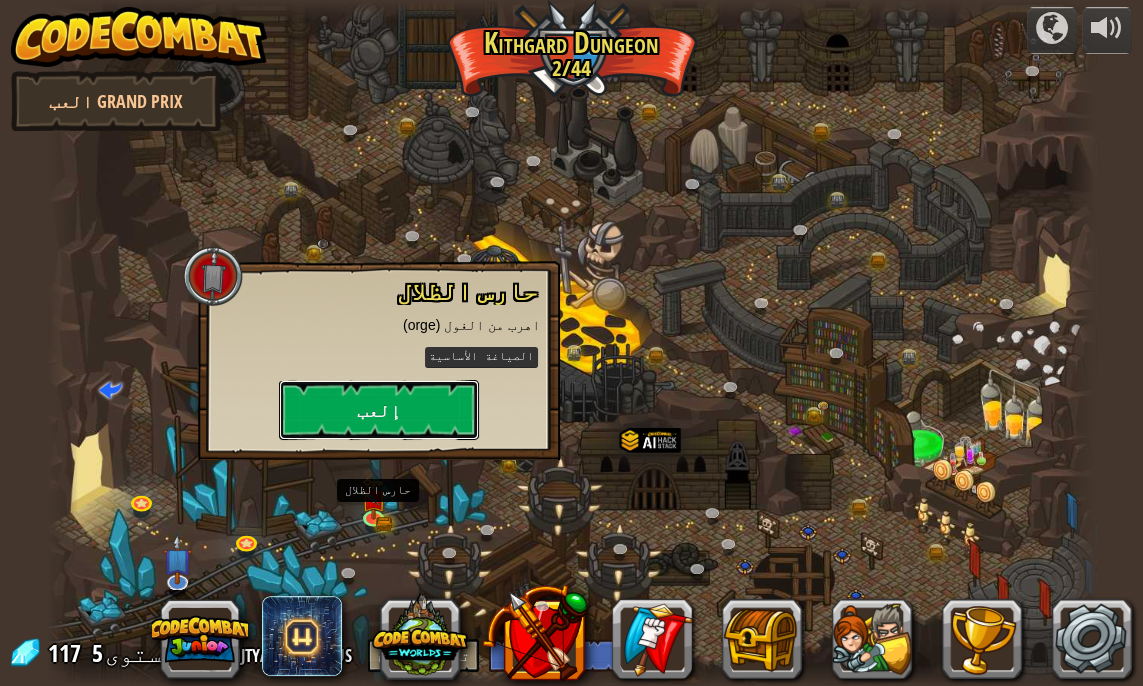 click on "إلعب" at bounding box center [379, 410] 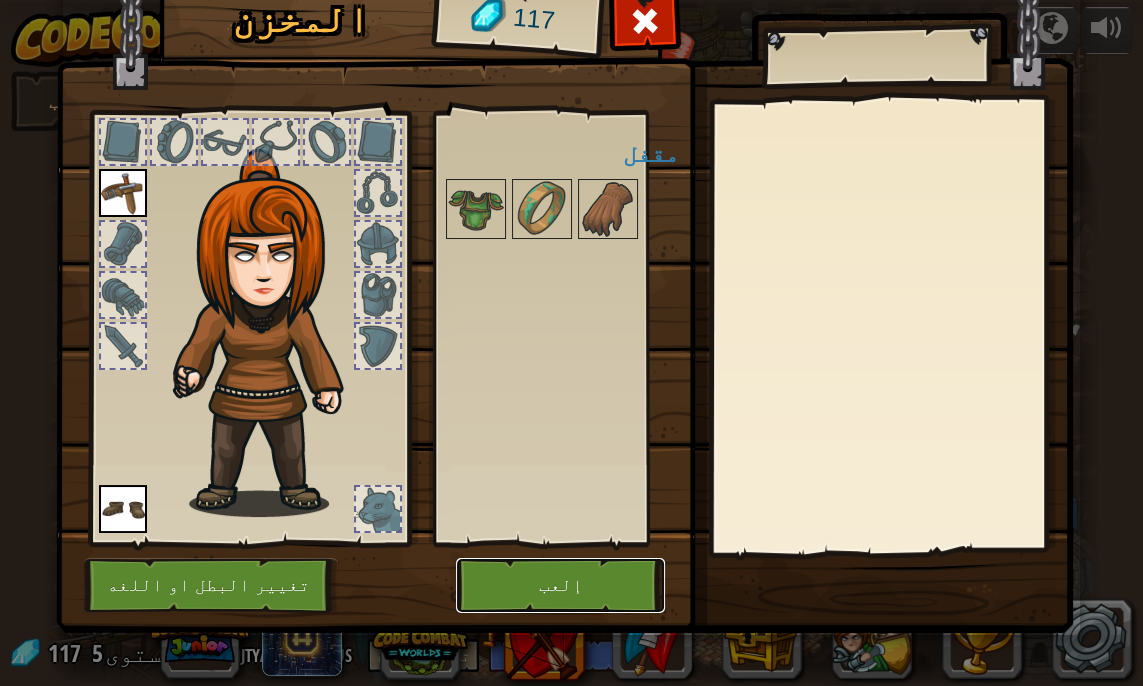 click on "إلعب" at bounding box center (560, 585) 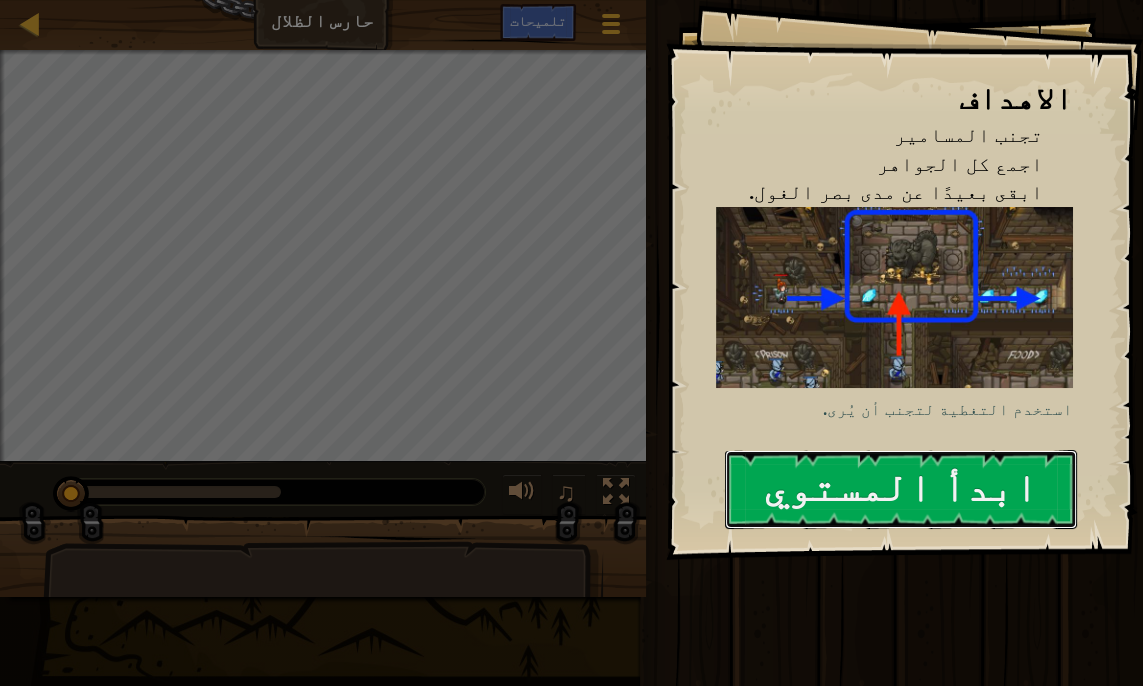 click on "ابدأ المستوي" at bounding box center (901, 489) 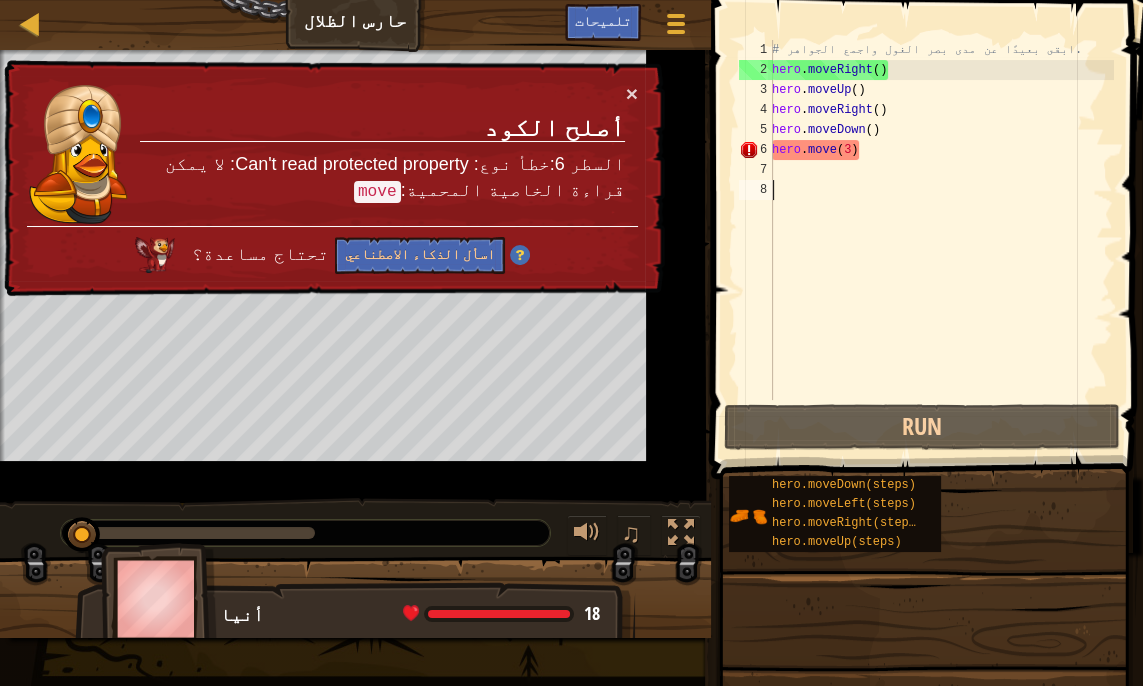 click on "6" at bounding box center (756, 150) 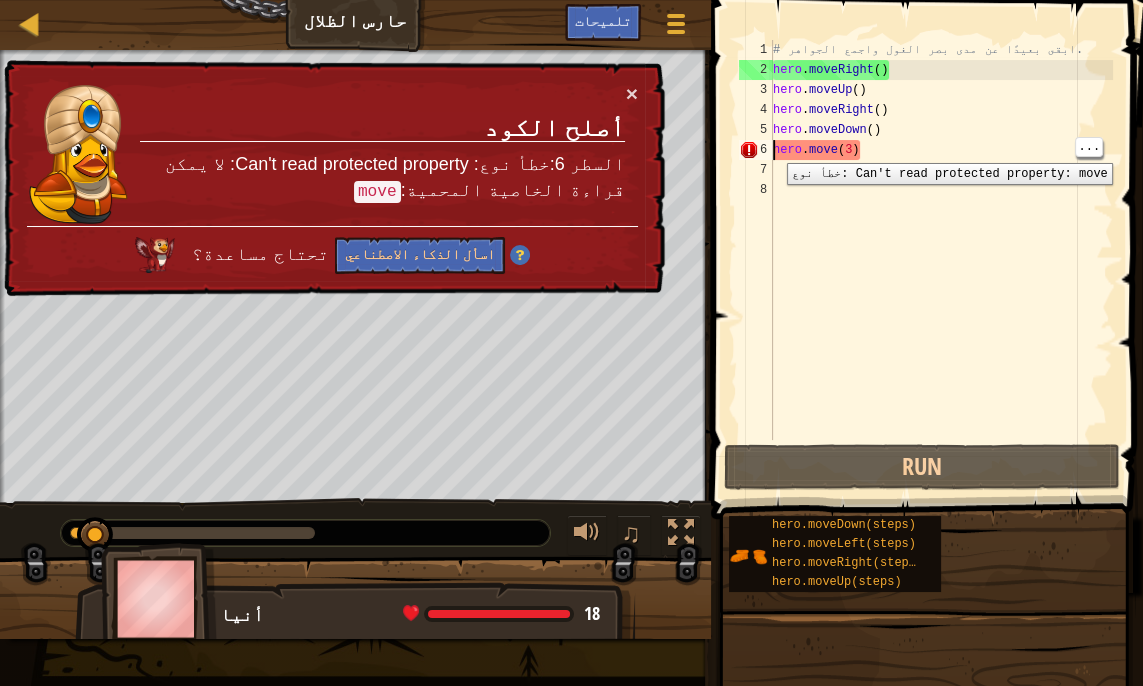 click on "# ابقى بعيدًا عن مدى بصر الغول واجمع الجواهر. hero . moveRight ( ) hero . moveUp ( ) hero . moveRight ( ) hero . moveDown ( ) hero . move ( 3 )" at bounding box center (941, 260) 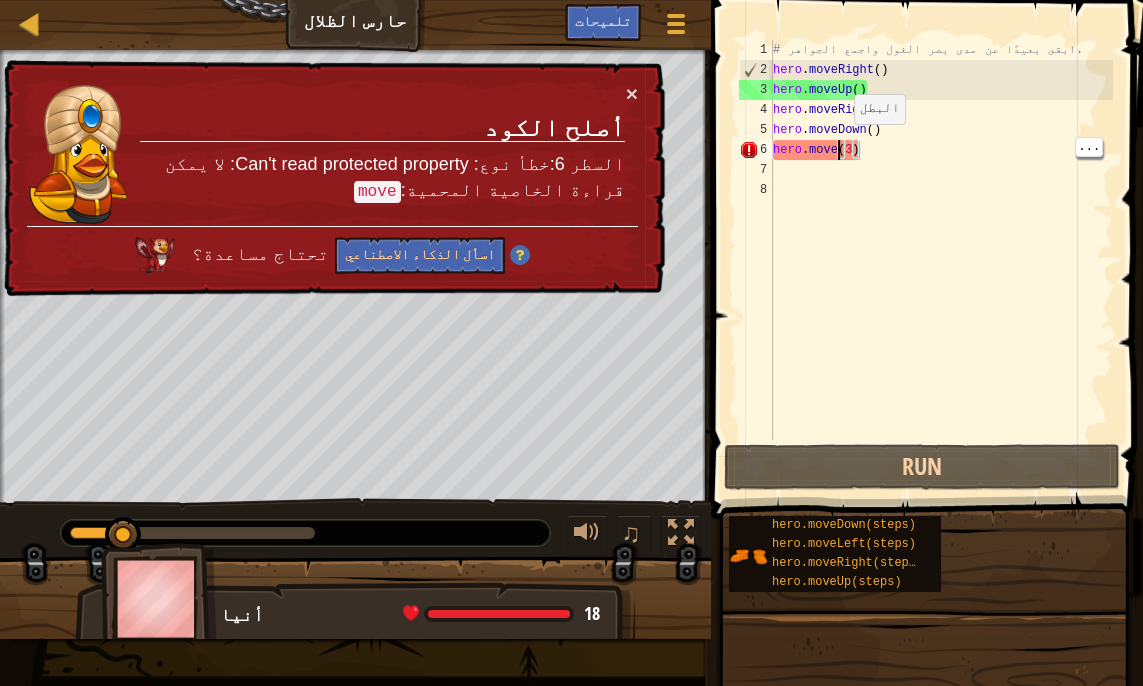 click on "# ابقى بعيدًا عن مدى بصر الغول واجمع الجواهر. hero . moveRight ( ) hero . moveUp ( ) hero . moveRight ( ) hero . moveDown ( ) hero . move ( 3 )" at bounding box center [941, 260] 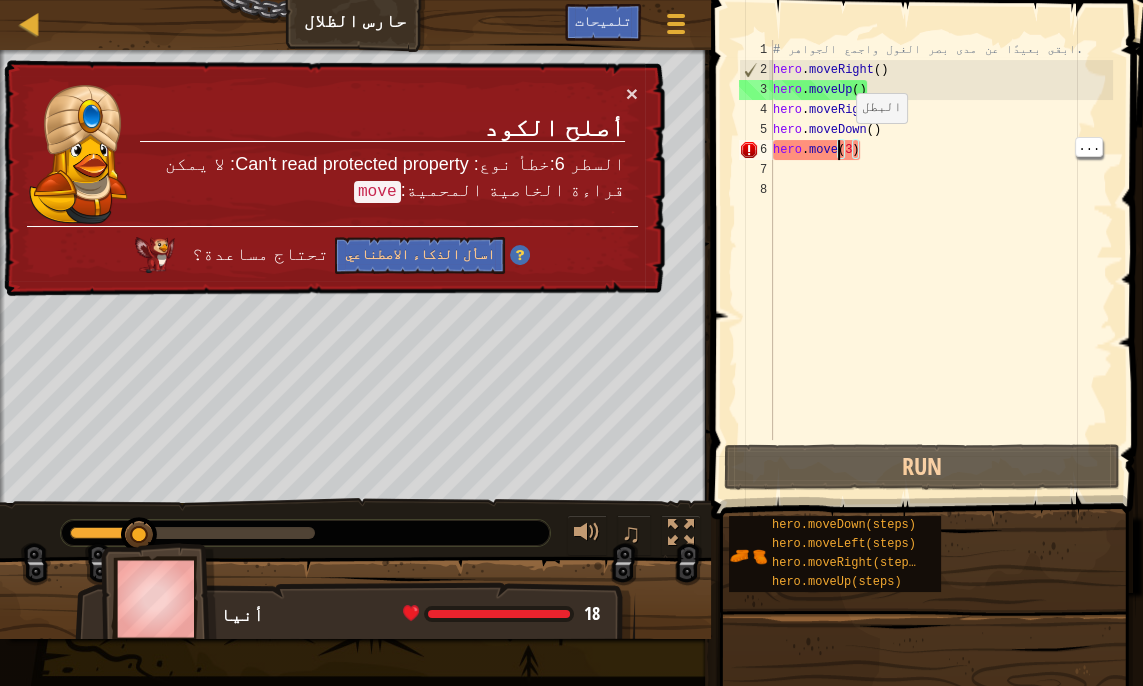 scroll, scrollTop: 9, scrollLeft: 5, axis: both 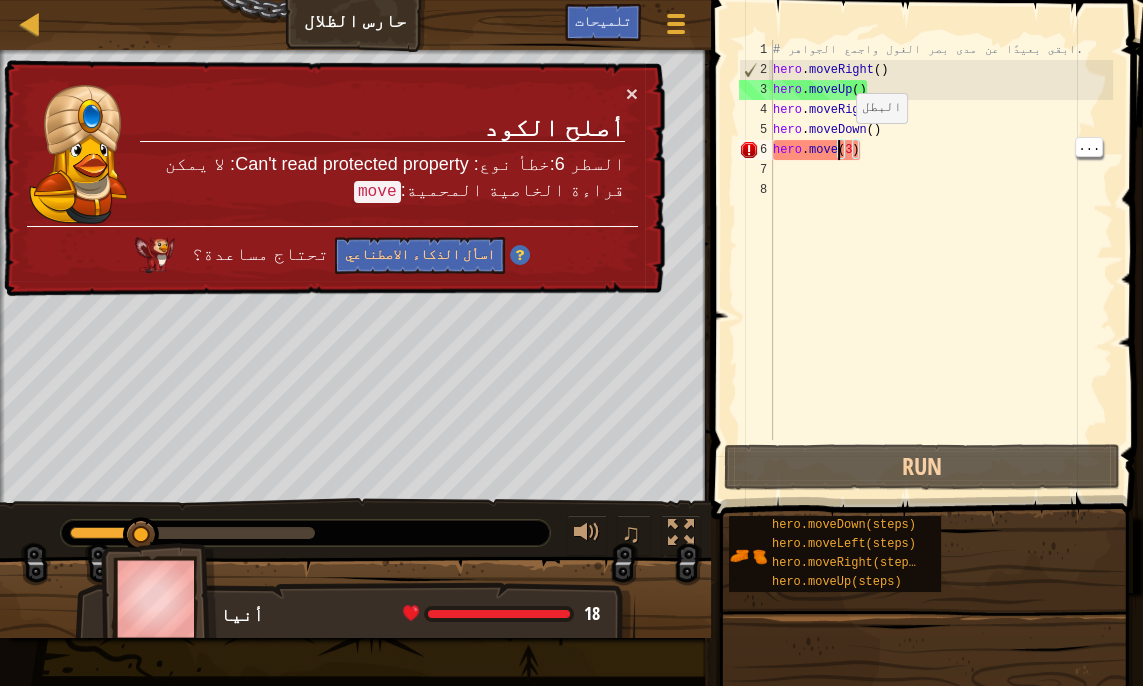 click on "# ابقى بعيدًا عن مدى بصر الغول واجمع الجواهر. hero . moveRight ( ) hero . moveUp ( ) hero . moveRight ( ) hero . moveDown ( ) hero . move ( 3 )" at bounding box center [941, 260] 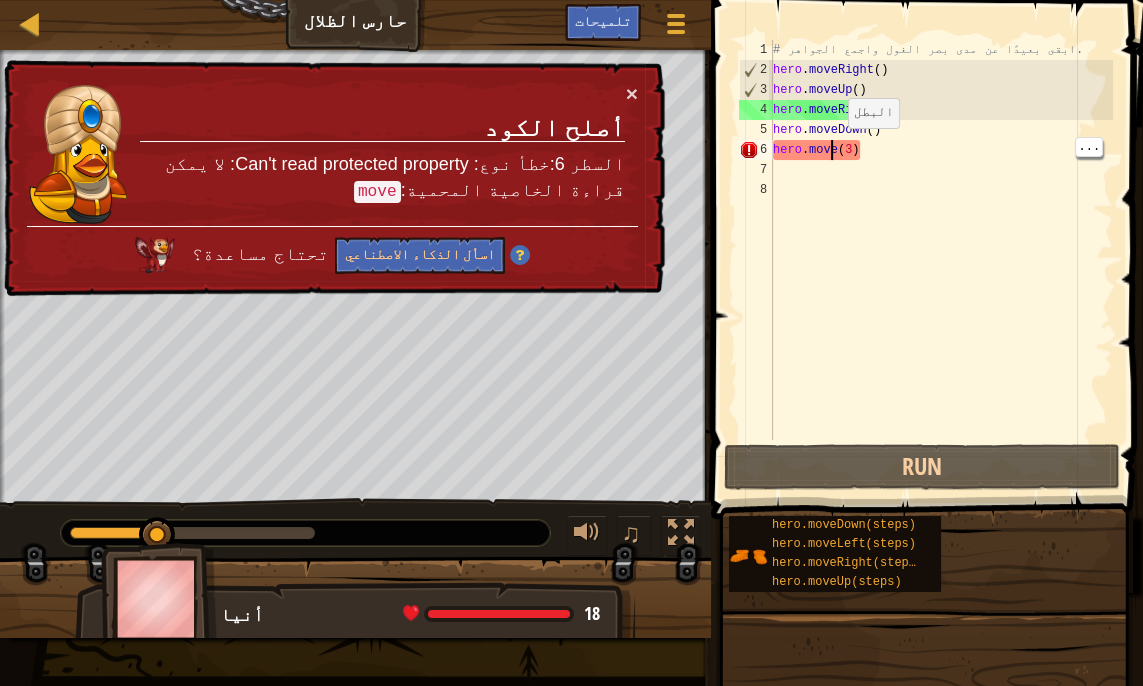 click on "# ابقى بعيدًا عن مدى بصر الغول واجمع الجواهر. hero . moveRight ( ) hero . moveUp ( ) hero . moveRight ( ) hero . moveDown ( ) hero . move ( 3 )" at bounding box center (941, 260) 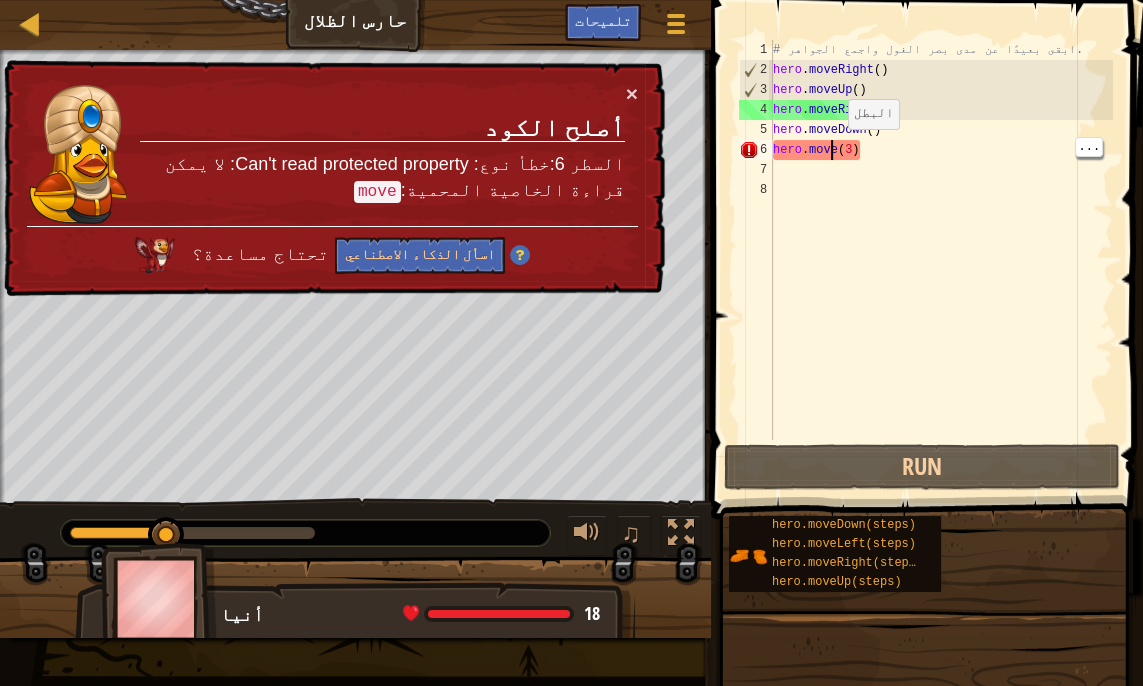 click on "# ابقى بعيدًا عن مدى بصر الغول واجمع الجواهر. hero . moveRight ( ) hero . moveUp ( ) hero . moveRight ( ) hero . moveDown ( ) hero . move ( 3 )" at bounding box center (941, 260) 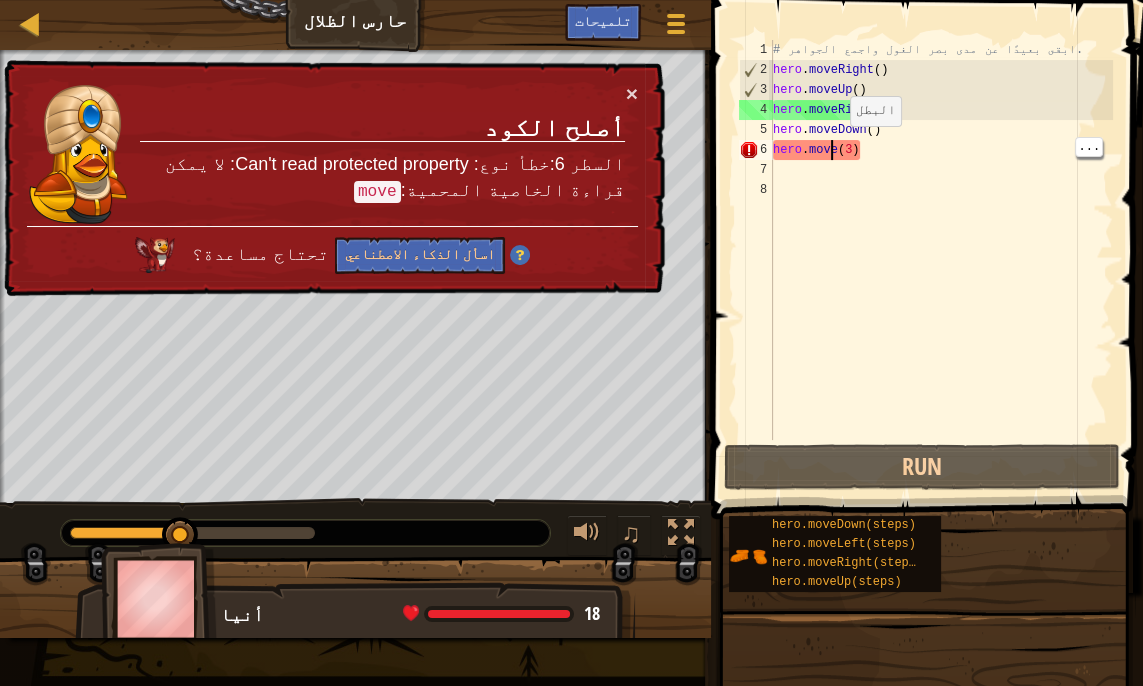 click on "# ابقى بعيدًا عن مدى بصر الغول واجمع الجواهر. hero . moveRight ( ) hero . moveUp ( ) hero . moveRight ( ) hero . moveDown ( ) hero . move ( 3 )" at bounding box center [941, 260] 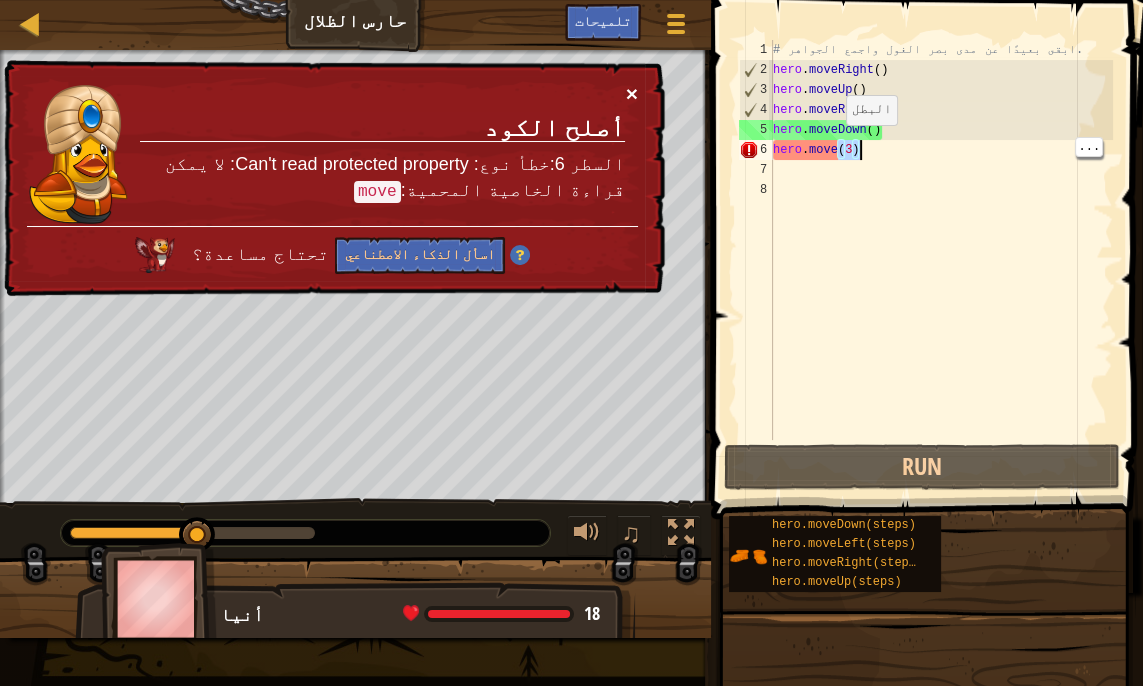click on "×" at bounding box center [633, 97] 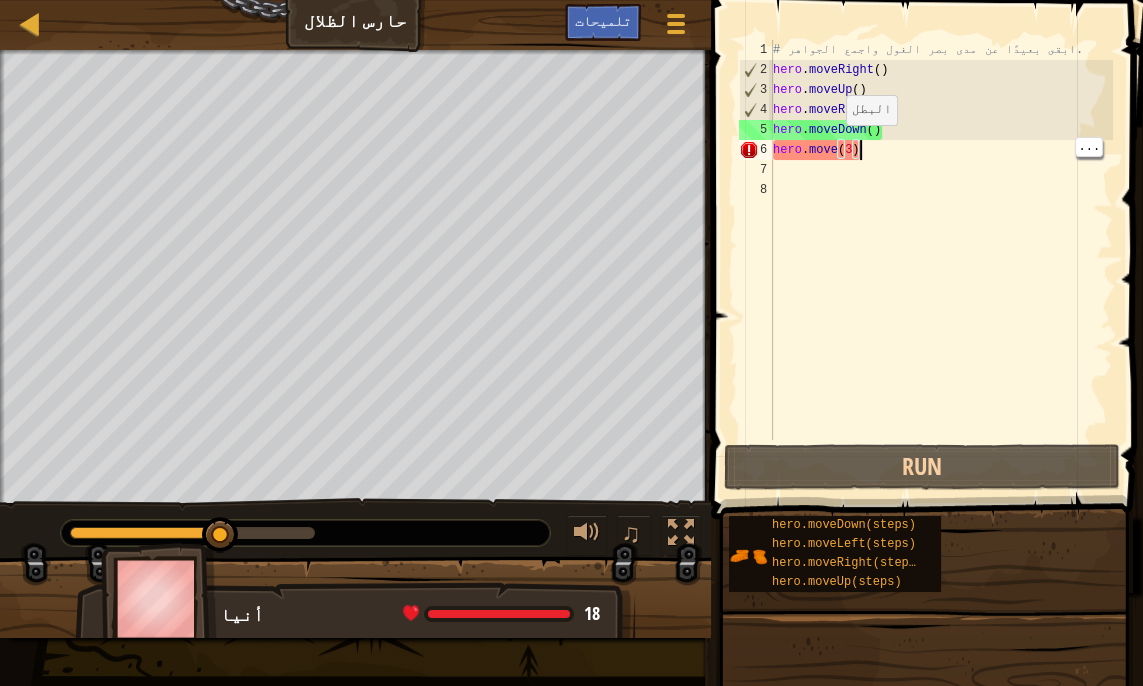 click on "# ابقى بعيدًا عن مدى بصر الغول واجمع الجواهر. hero . moveRight ( ) hero . moveUp ( ) hero . moveRight ( ) hero . moveDown ( ) hero . move ( 3 )" at bounding box center [941, 260] 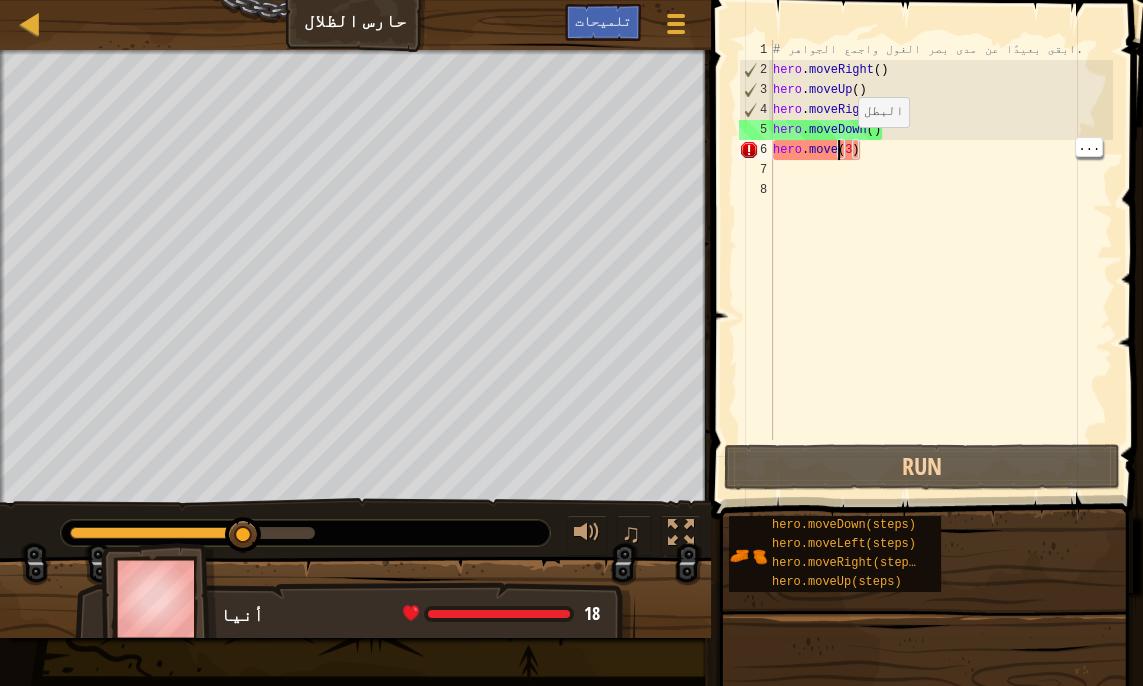 click on "# ابقى بعيدًا عن مدى بصر الغول واجمع الجواهر. hero . moveRight ( ) hero . moveUp ( ) hero . moveRight ( ) hero . moveDown ( ) hero . move ( 3 )" at bounding box center (941, 260) 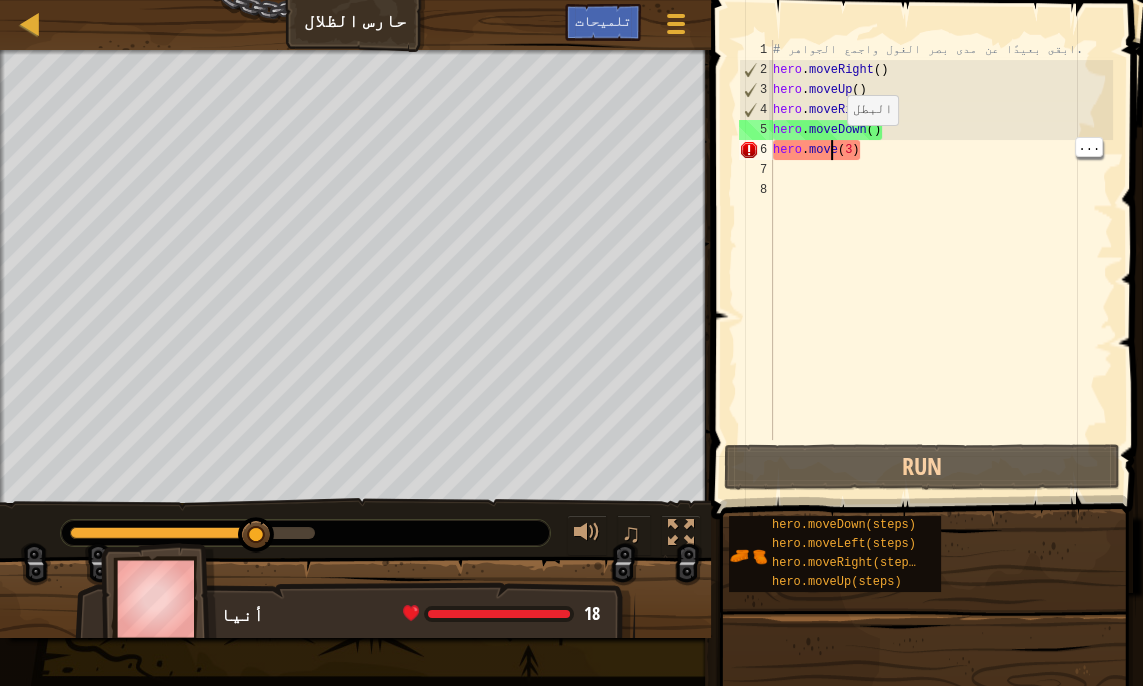click on "# ابقى بعيدًا عن مدى بصر الغول واجمع الجواهر. hero . moveRight ( ) hero . moveUp ( ) hero . moveRight ( ) hero . moveDown ( ) hero . move ( 3 )" at bounding box center (941, 260) 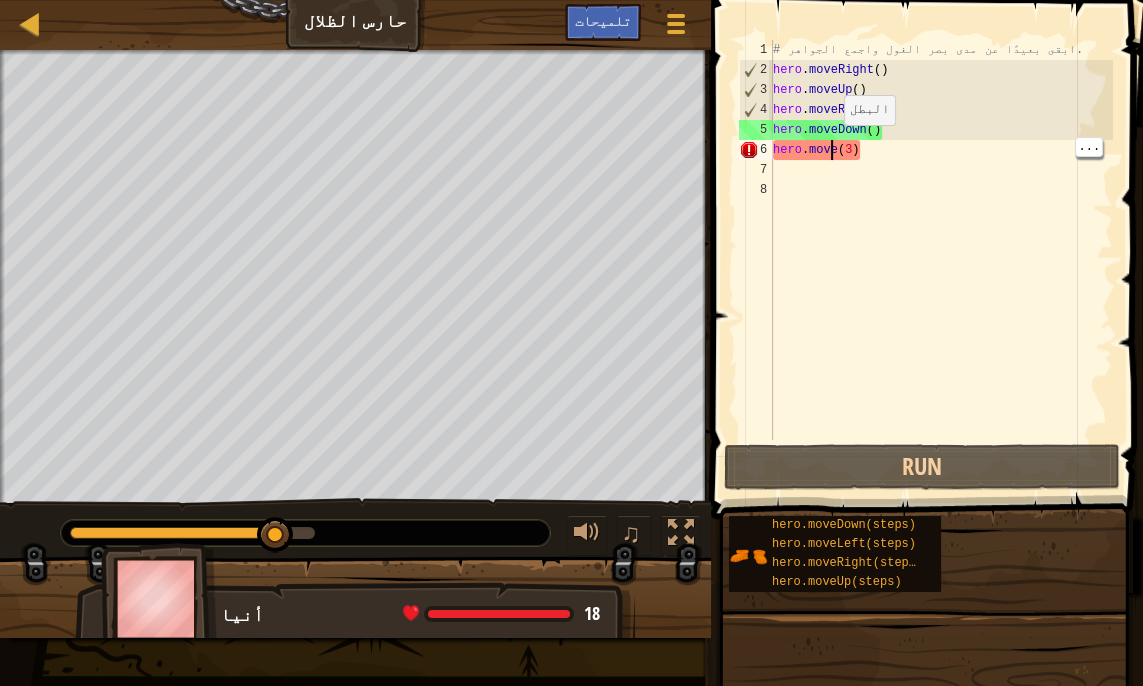 click on "# ابقى بعيدًا عن مدى بصر الغول واجمع الجواهر. hero . moveRight ( ) hero . moveUp ( ) hero . moveRight ( ) hero . moveDown ( ) hero . move ( 3 )" at bounding box center (941, 260) 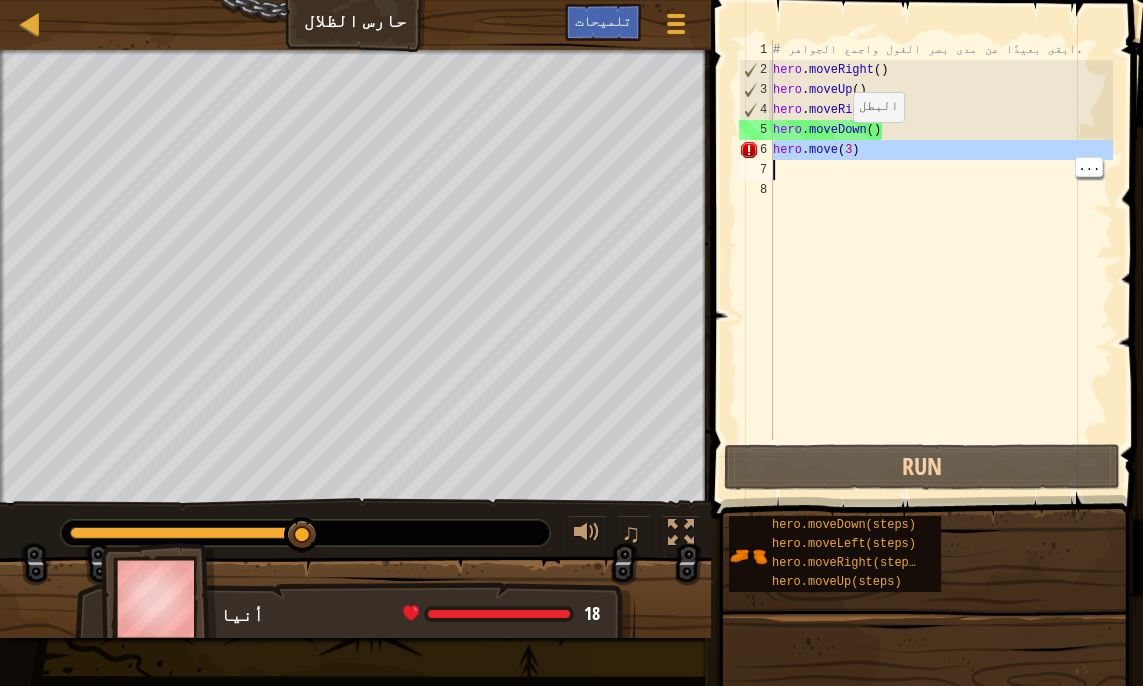 click on "# ابقى بعيدًا عن مدى بصر الغول واجمع الجواهر. hero . moveRight ( ) hero . moveUp ( ) hero . moveRight ( ) hero . moveDown ( ) hero . move ( 3 )" at bounding box center [941, 260] 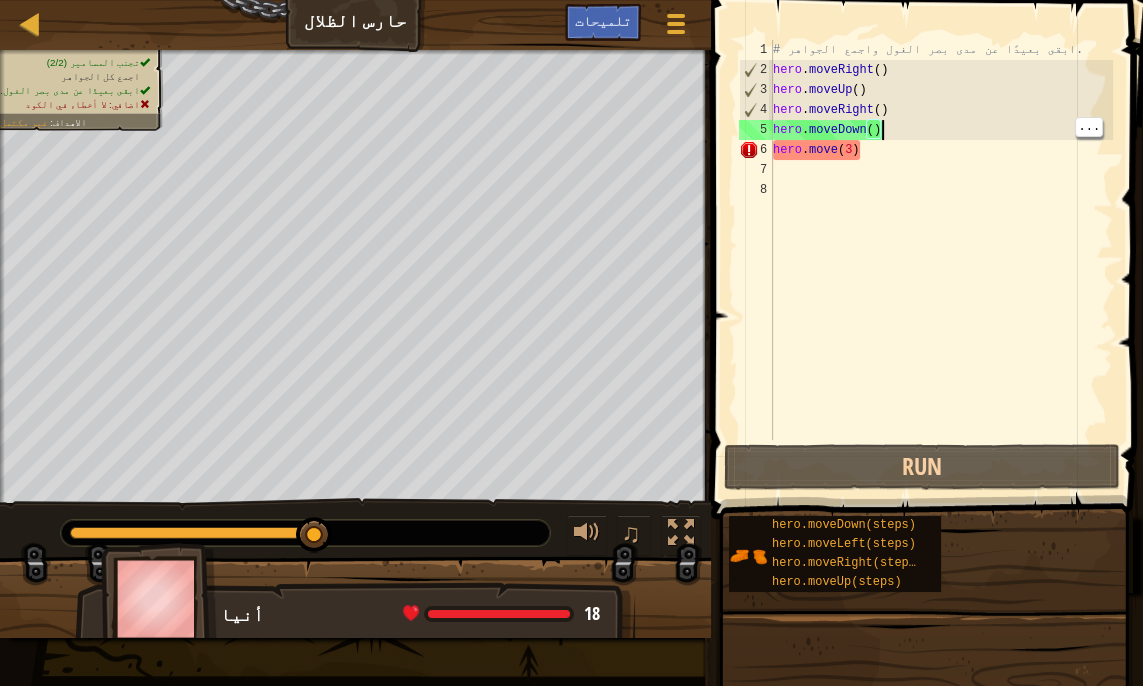click on "# ابقى بعيدًا عن مدى بصر الغول واجمع الجواهر. hero . moveRight ( ) hero . moveUp ( ) hero . moveRight ( ) hero . moveDown ( ) hero . move ( 3 )" at bounding box center [941, 260] 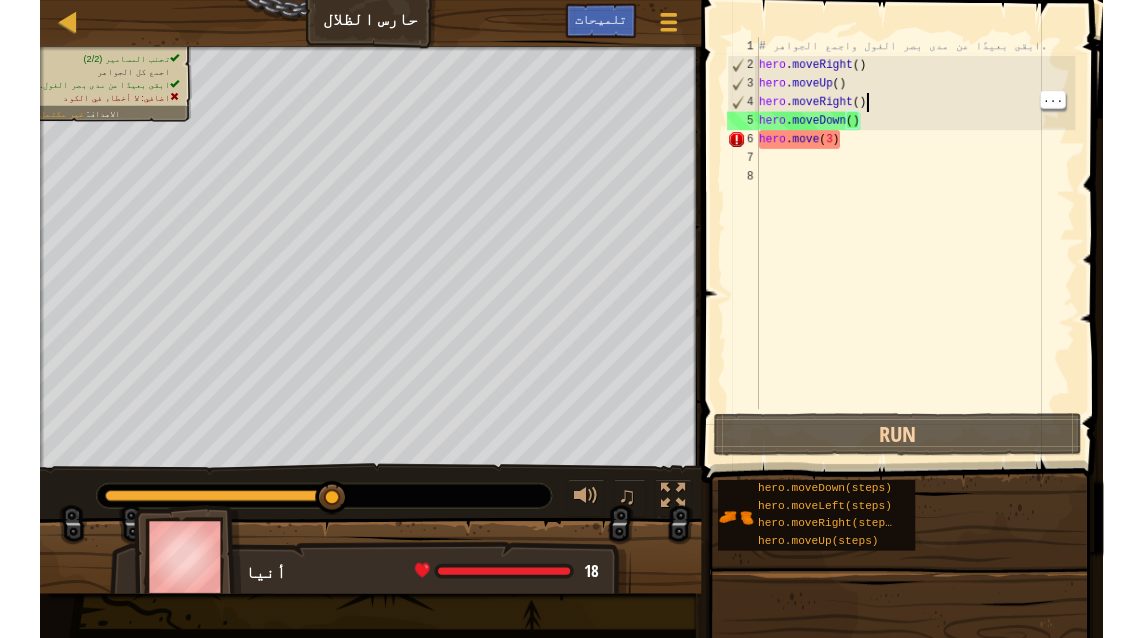 scroll, scrollTop: 9, scrollLeft: 8, axis: both 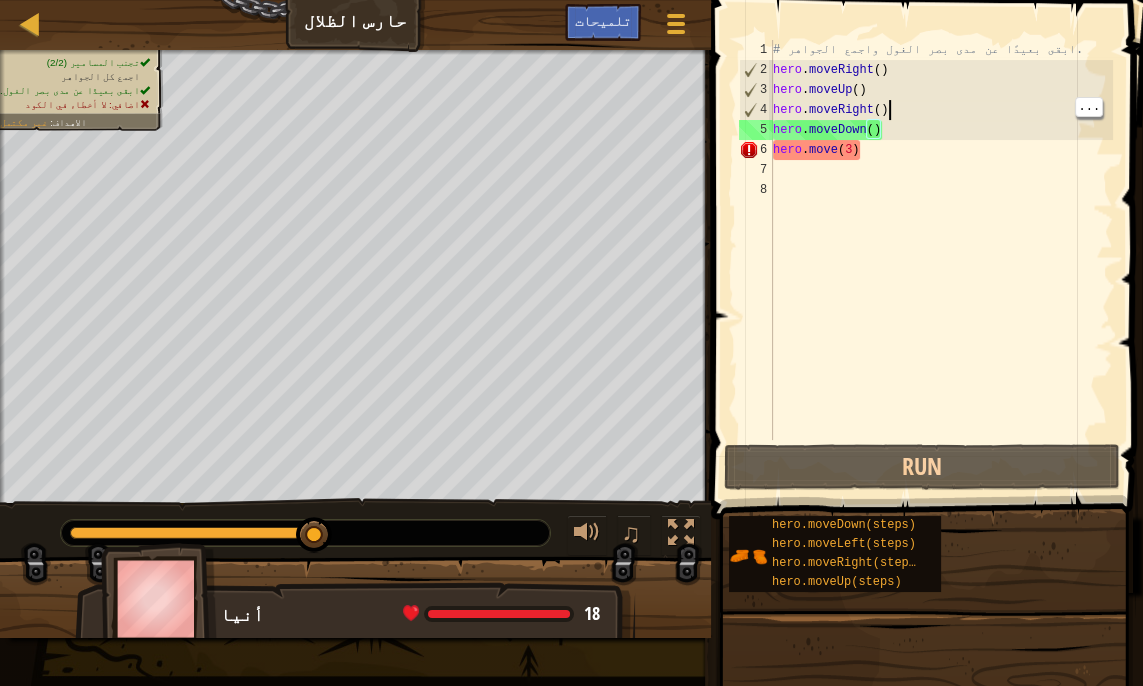 click on "# ابقى بعيدًا عن مدى بصر الغول واجمع الجواهر. hero . moveRight ( ) hero . moveUp ( ) hero . moveRight ( ) hero . moveDown ( ) hero . move ( 3 )" at bounding box center (941, 260) 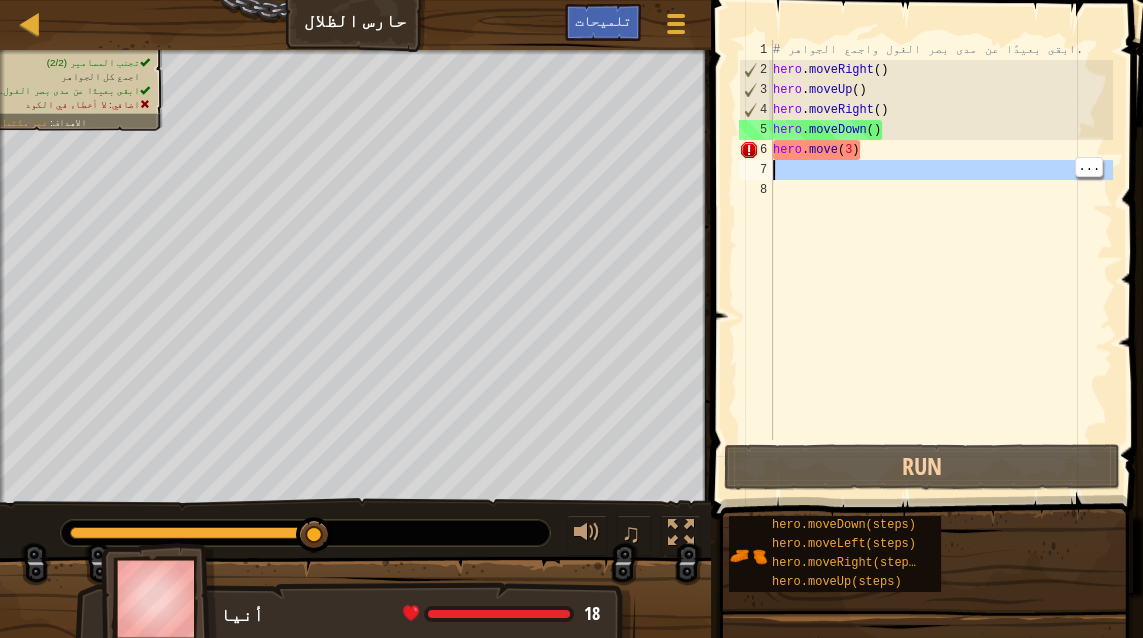 scroll, scrollTop: 29, scrollLeft: 0, axis: vertical 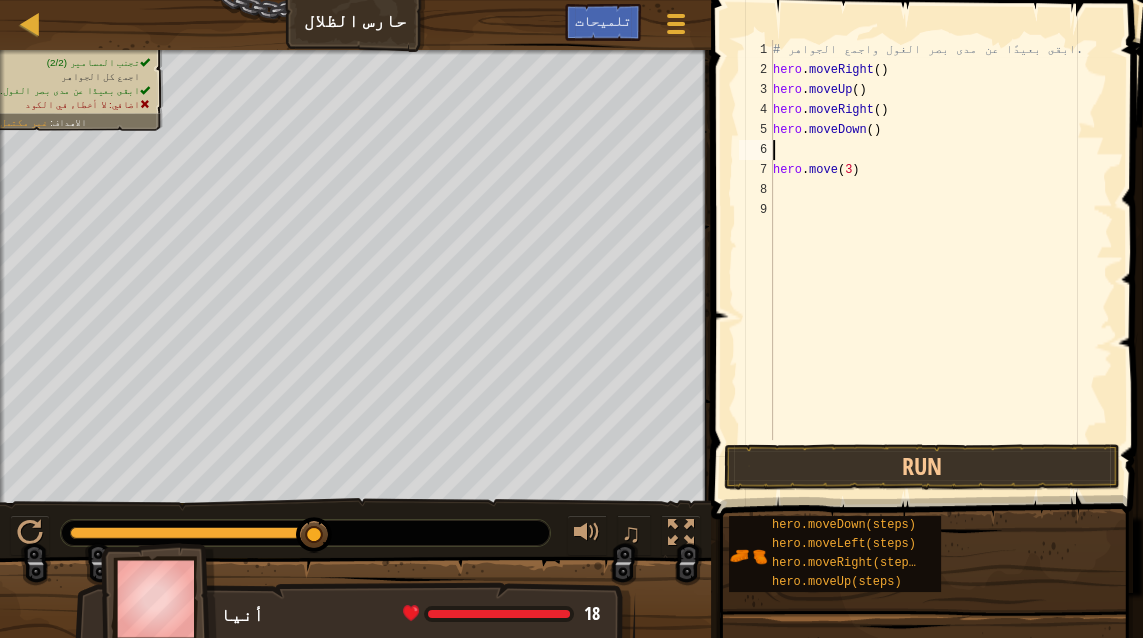click on "# ابقى بعيدًا عن مدى بصر الغول واجمع الجواهر. hero . moveRight ( ) hero . moveUp ( ) hero . moveRight ( ) hero . moveDown ( ) hero . move ( 3 )" at bounding box center (941, 260) 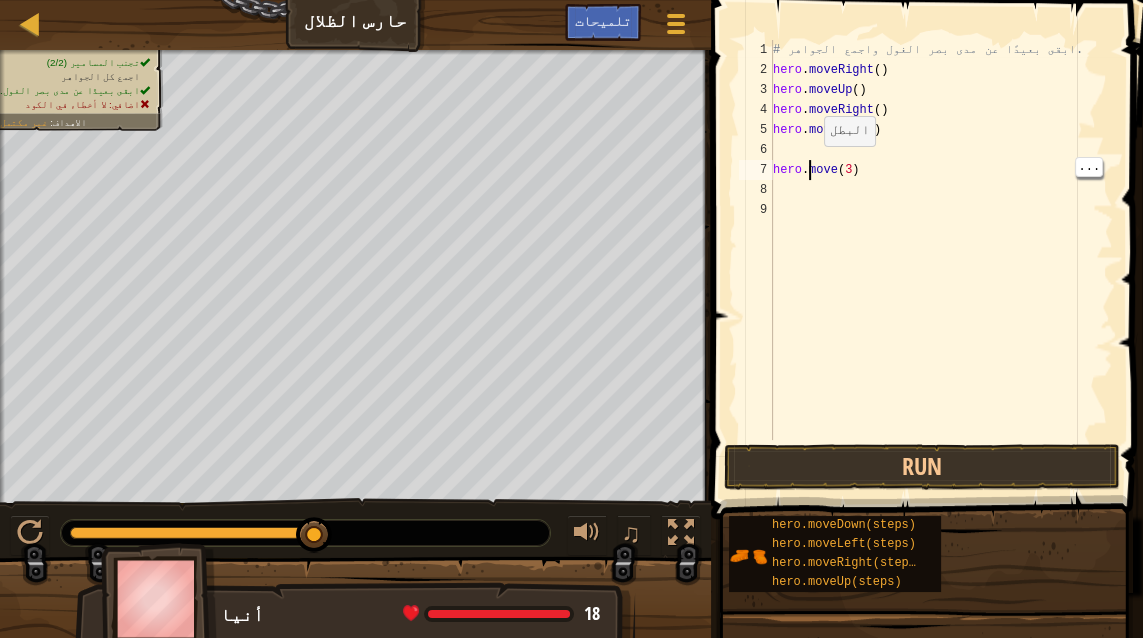 type on "hero.move(3)" 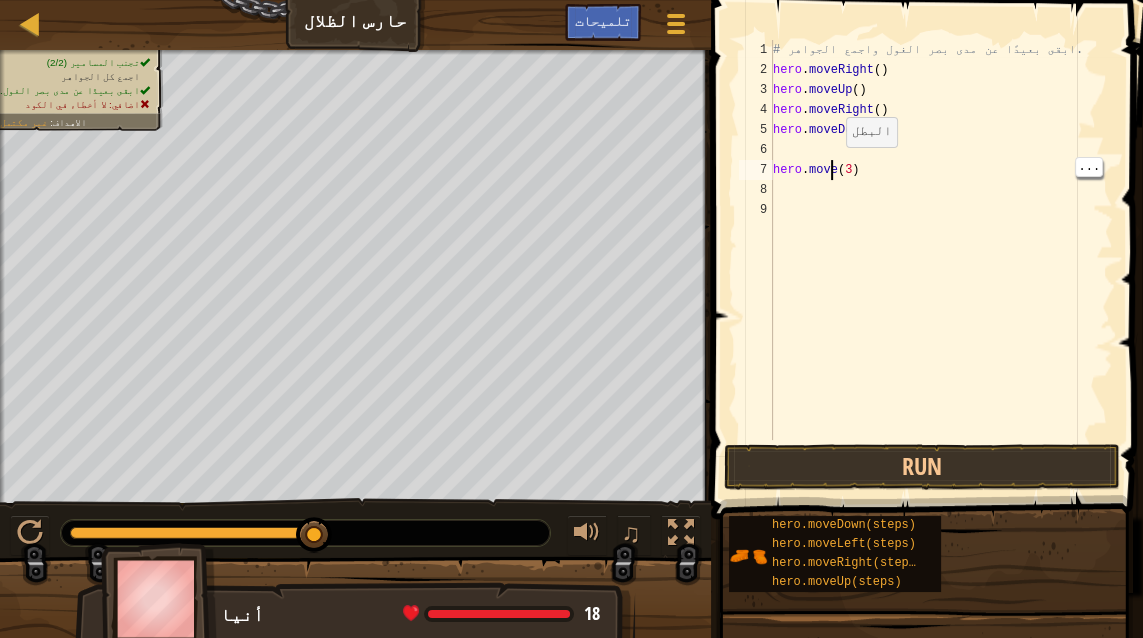 scroll, scrollTop: 9, scrollLeft: 5, axis: both 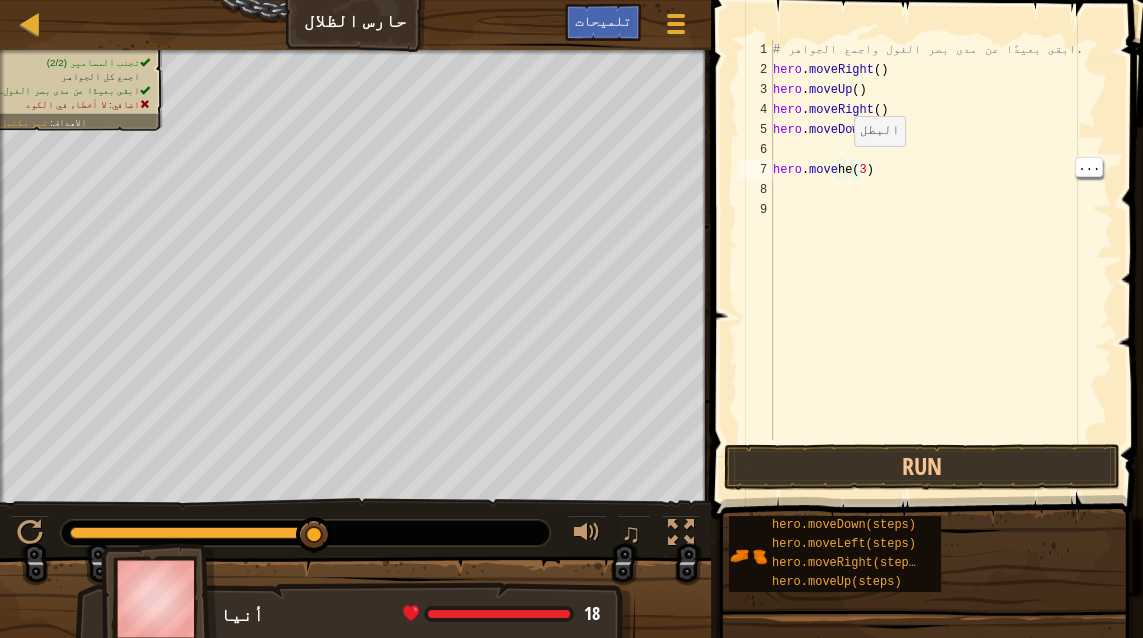 type on "h" 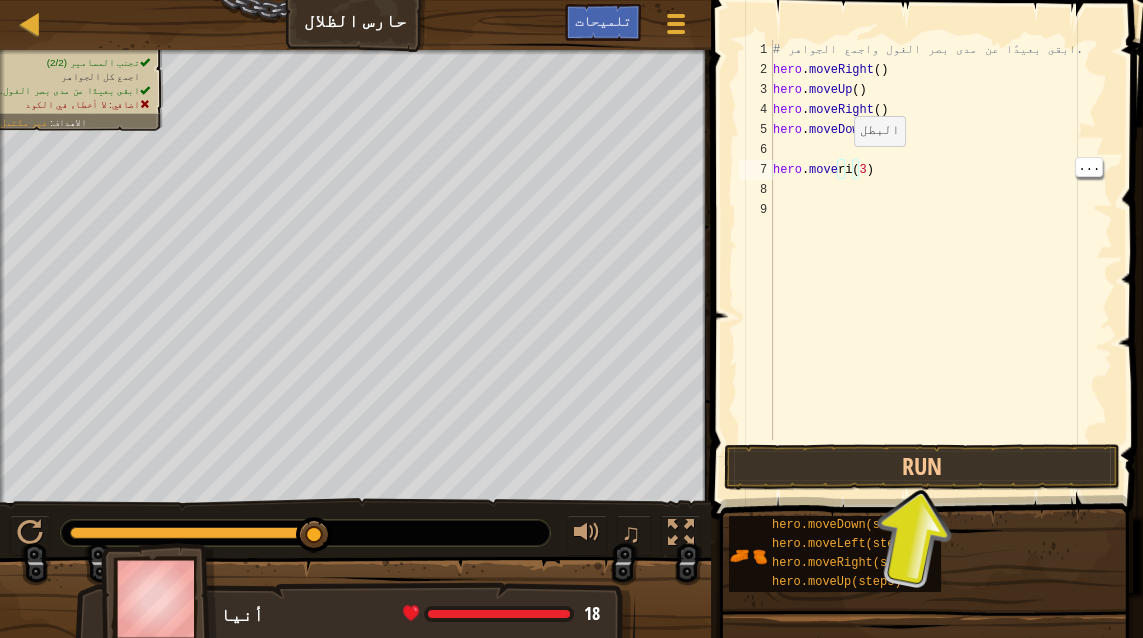 scroll, scrollTop: 0, scrollLeft: 1, axis: horizontal 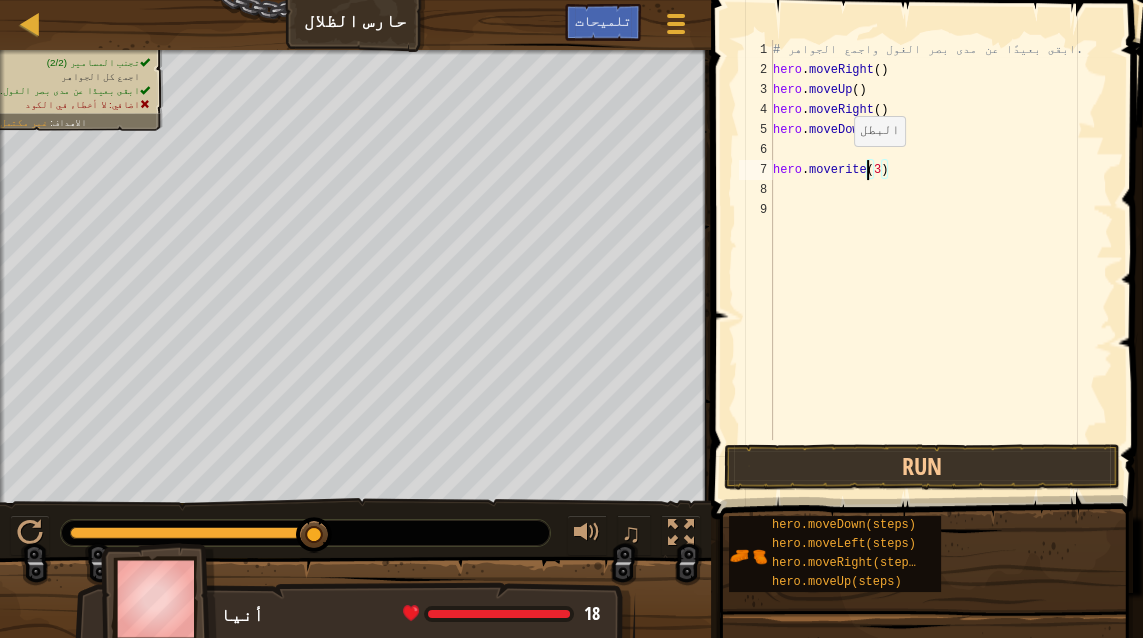 click on "# ابقى بعيدًا عن مدى بصر الغول واجمع الجواهر. hero . moveRight ( ) hero . moveUp ( ) hero . moveRight ( ) hero . moveDown ( ) hero . moverite ( 3 )" at bounding box center (941, 260) 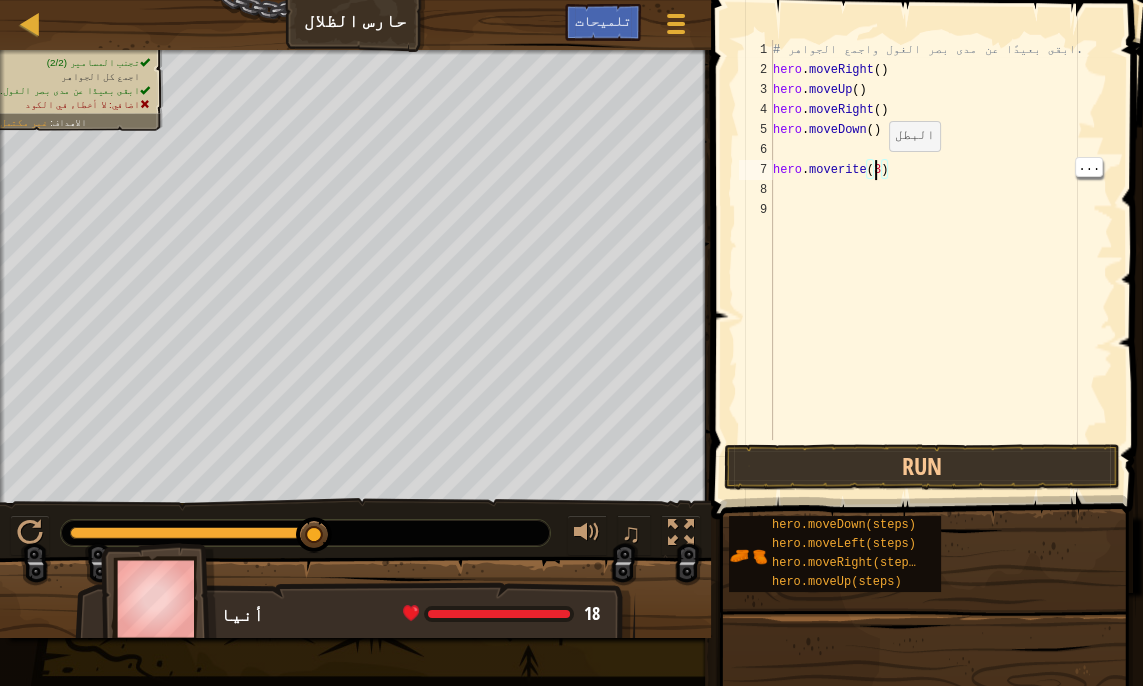 click on "# ابقى بعيدًا عن مدى بصر الغول واجمع الجواهر. hero . moveRight ( ) hero . moveUp ( ) hero . moveRight ( ) hero . moveDown ( ) hero . moverite ( 3 )" at bounding box center [941, 260] 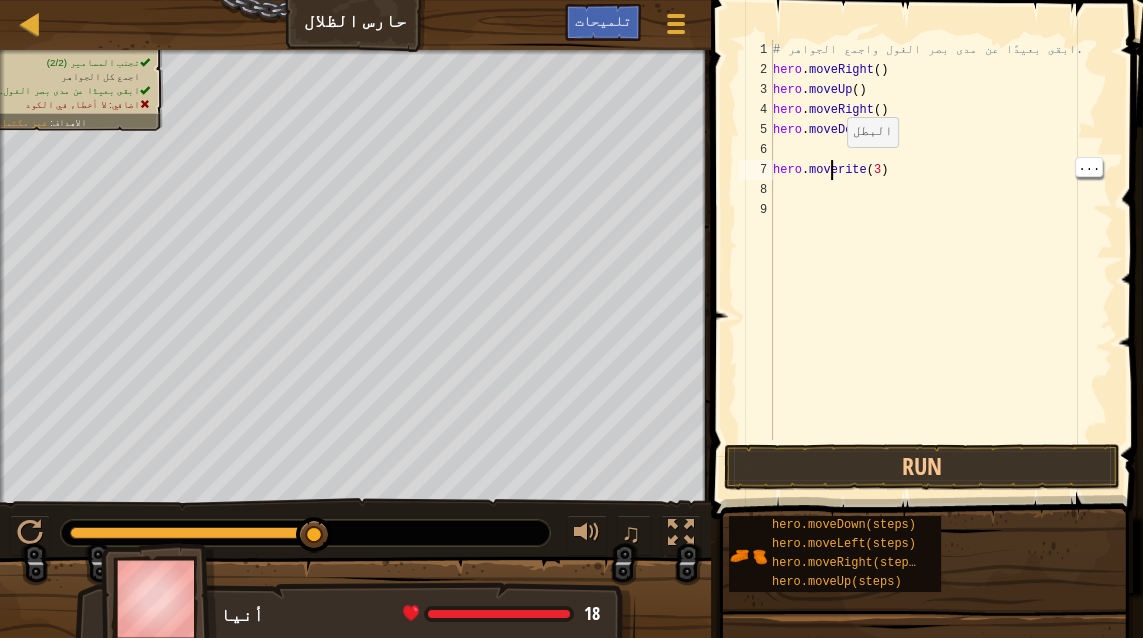 click on "# ابقى بعيدًا عن مدى بصر الغول واجمع الجواهر. hero . moveRight ( ) hero . moveUp ( ) hero . moveRight ( ) hero . moveDown ( ) hero . moverite ( 3 )" at bounding box center [941, 260] 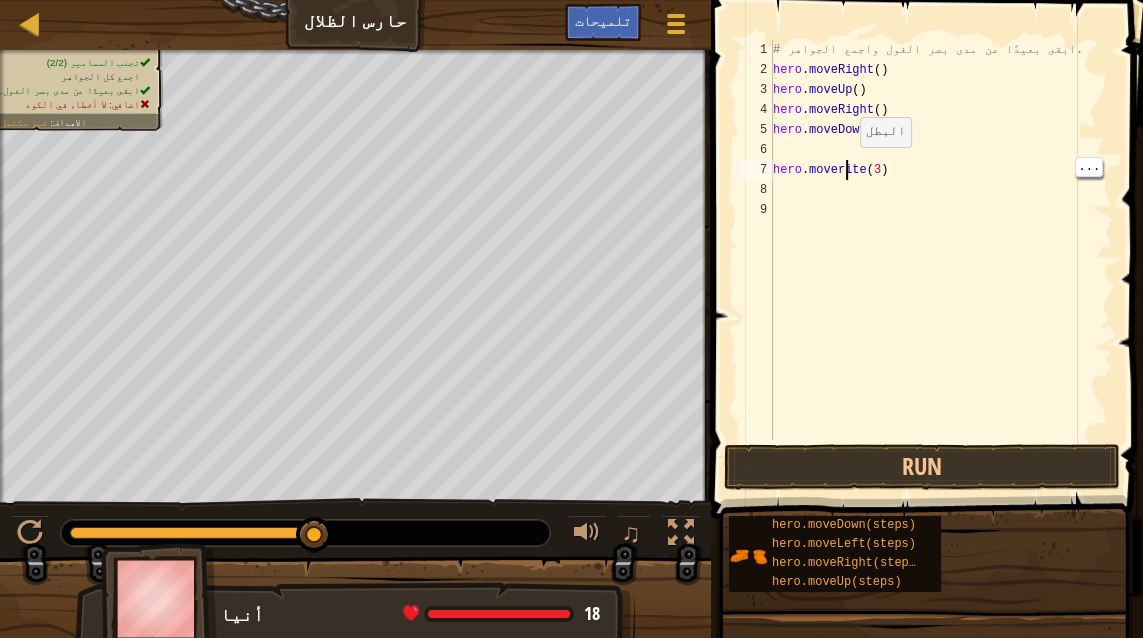 scroll, scrollTop: 9, scrollLeft: 5, axis: both 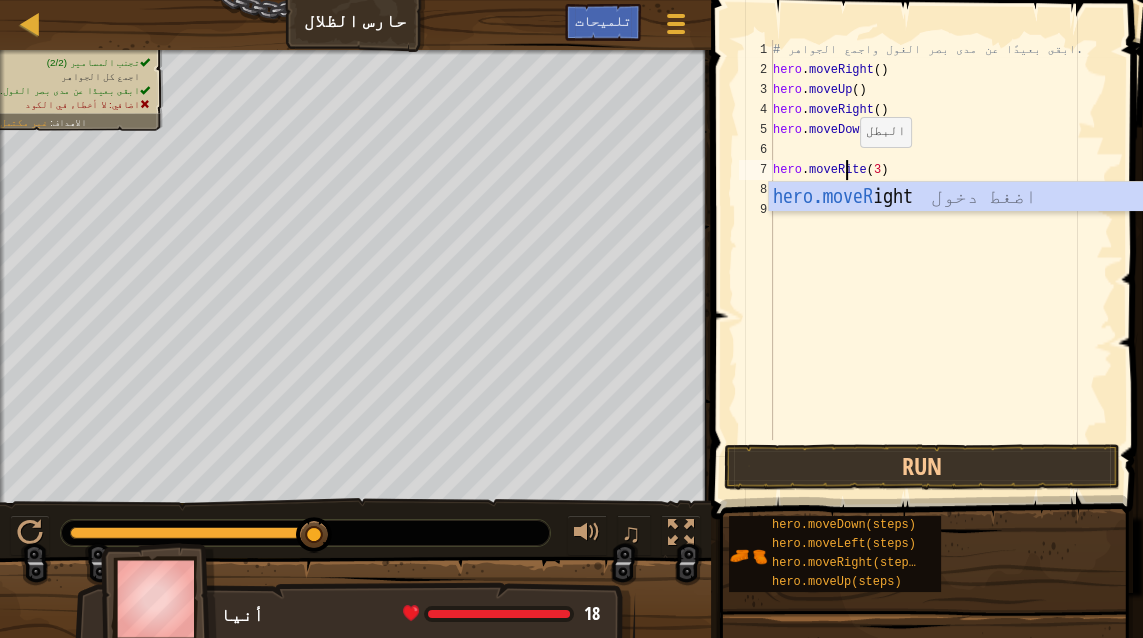 click on "hero.moveR ight اضغط دخول" at bounding box center [958, 227] 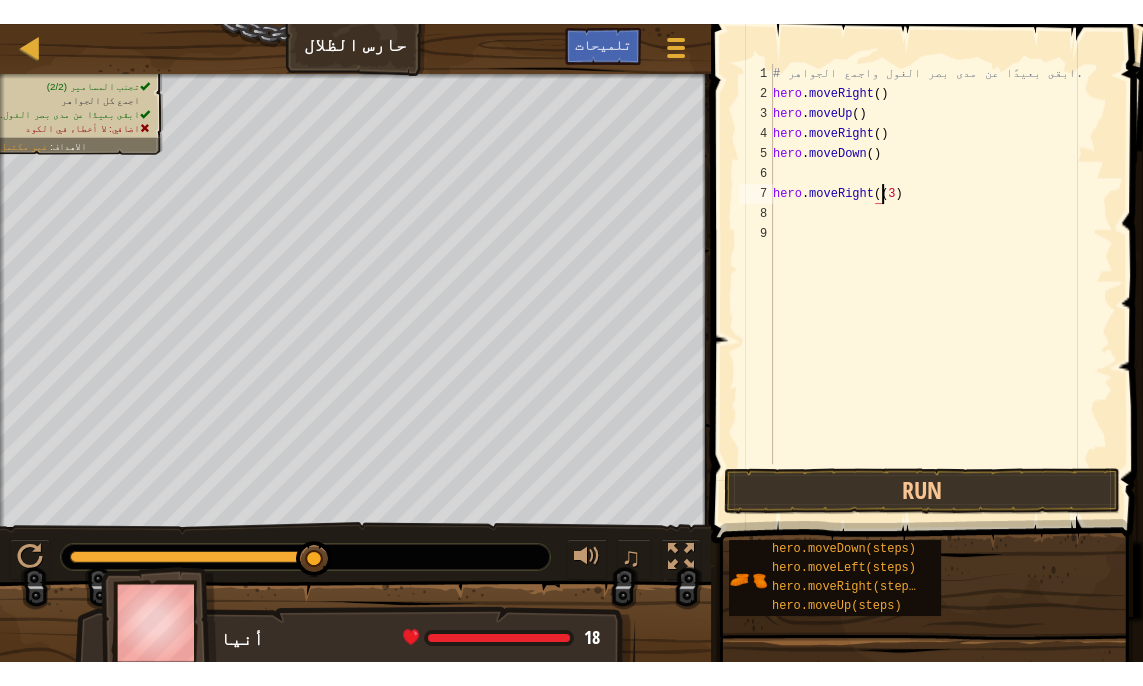 scroll, scrollTop: 9, scrollLeft: 9, axis: both 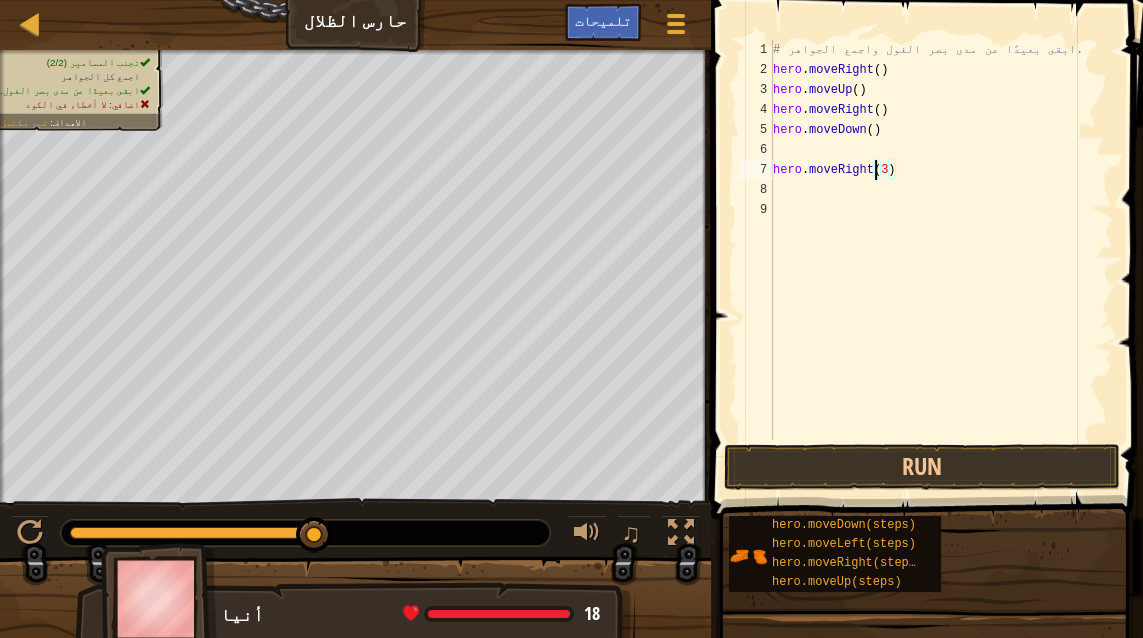 type on "hero.moveRight(3)" 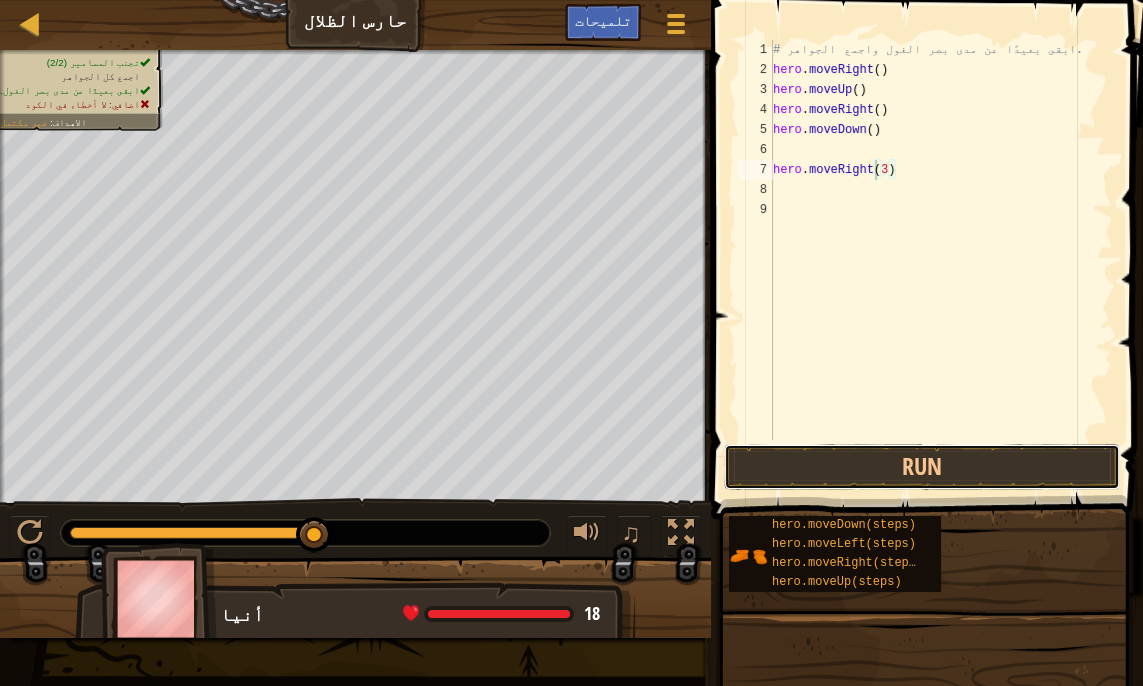 click on "Run" at bounding box center (922, 467) 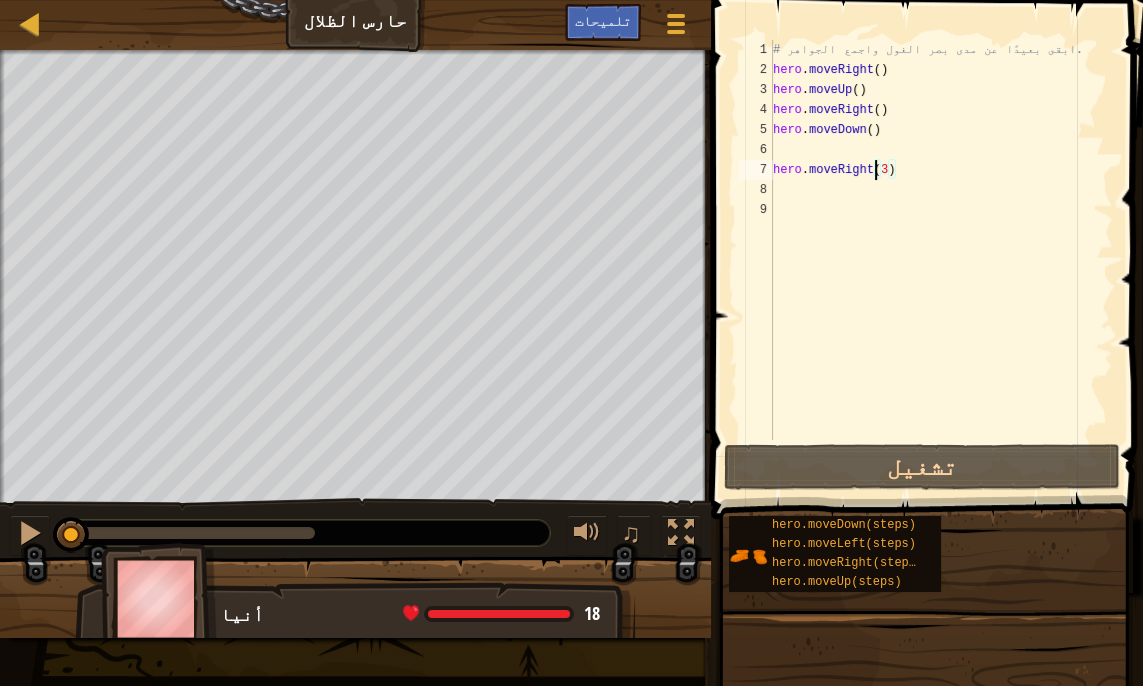 scroll, scrollTop: 9, scrollLeft: 8, axis: both 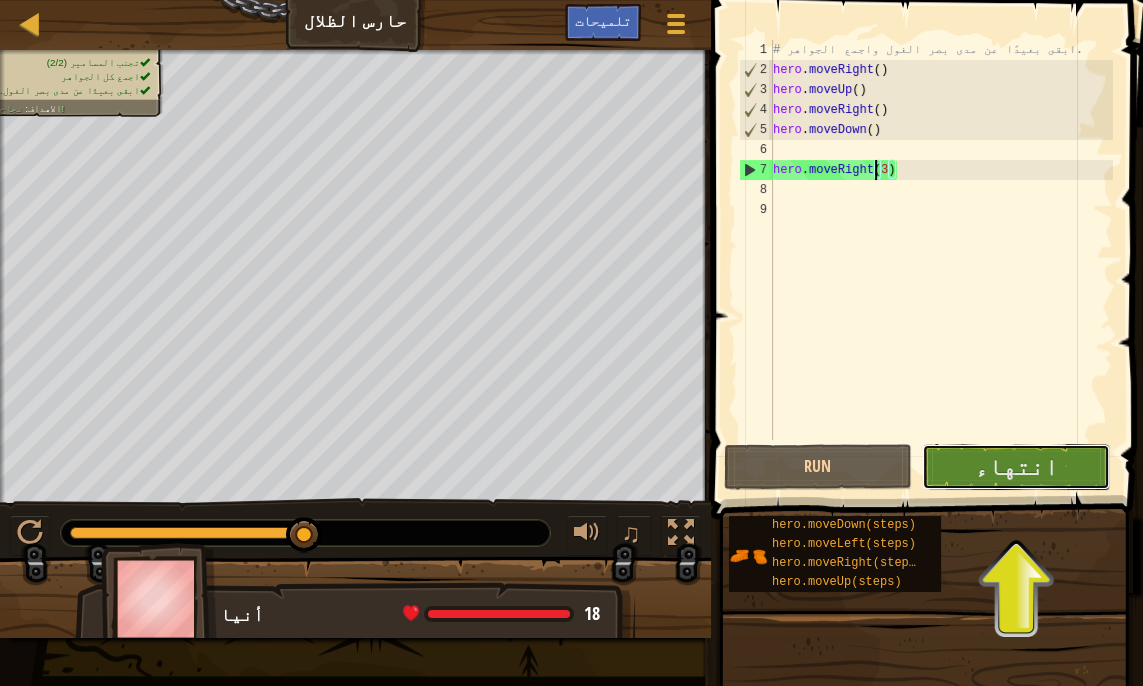 click on "انتهاء" at bounding box center [1016, 466] 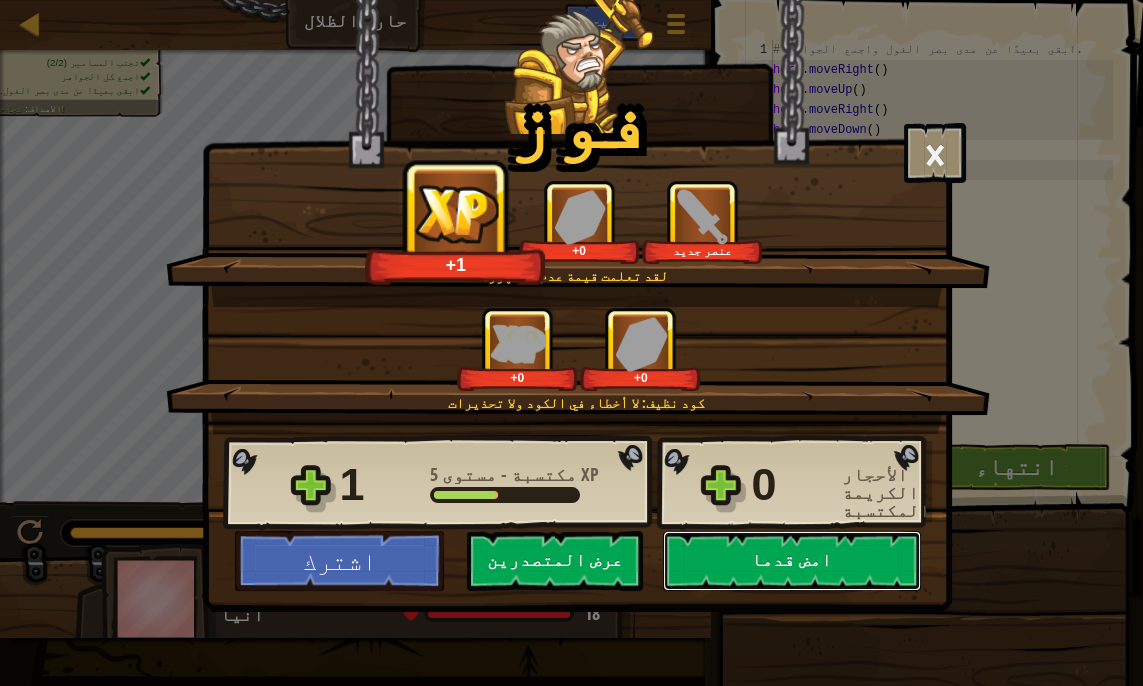 click on "امض قدما" at bounding box center (792, 561) 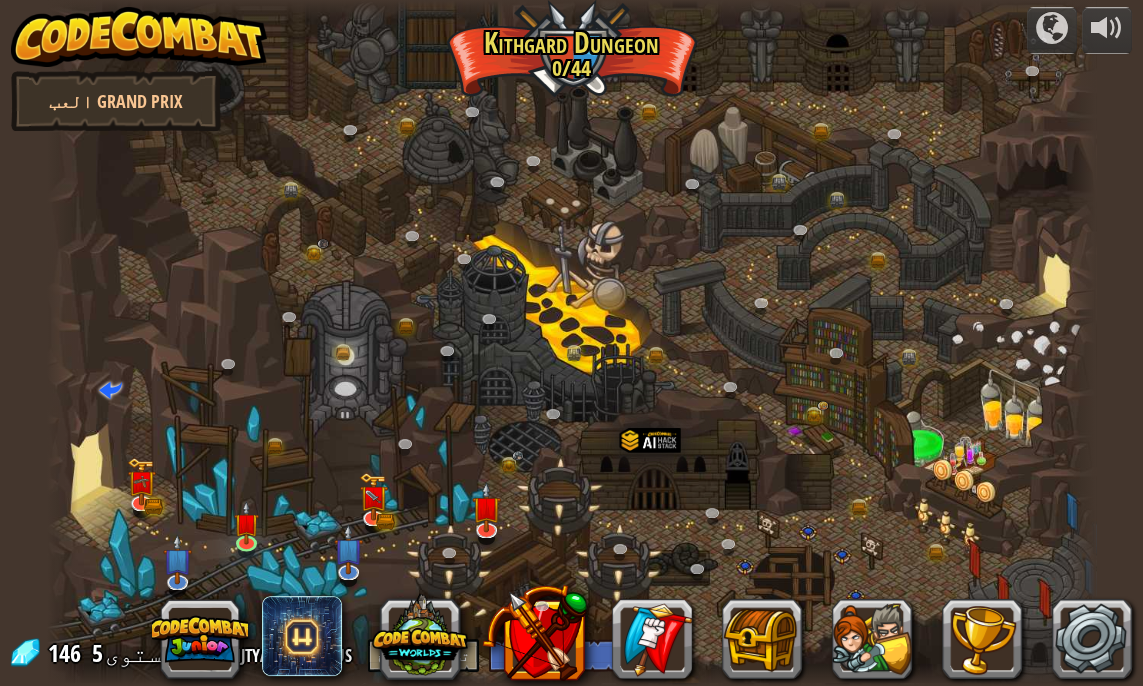 select on "ar" 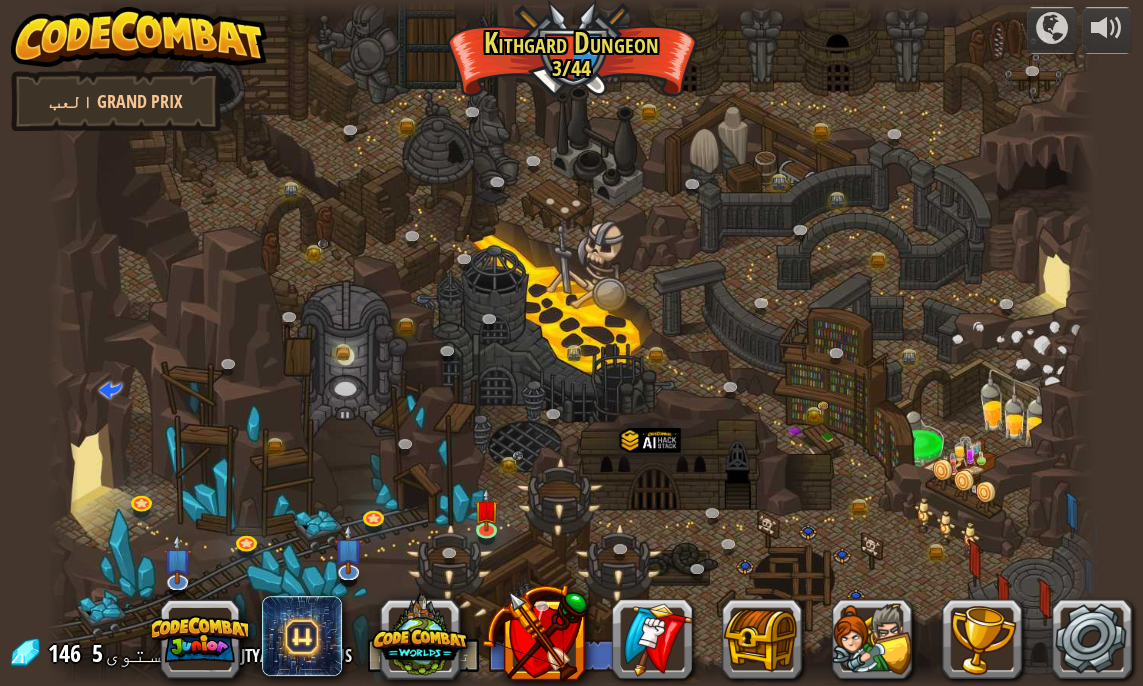 scroll, scrollTop: 1, scrollLeft: 0, axis: vertical 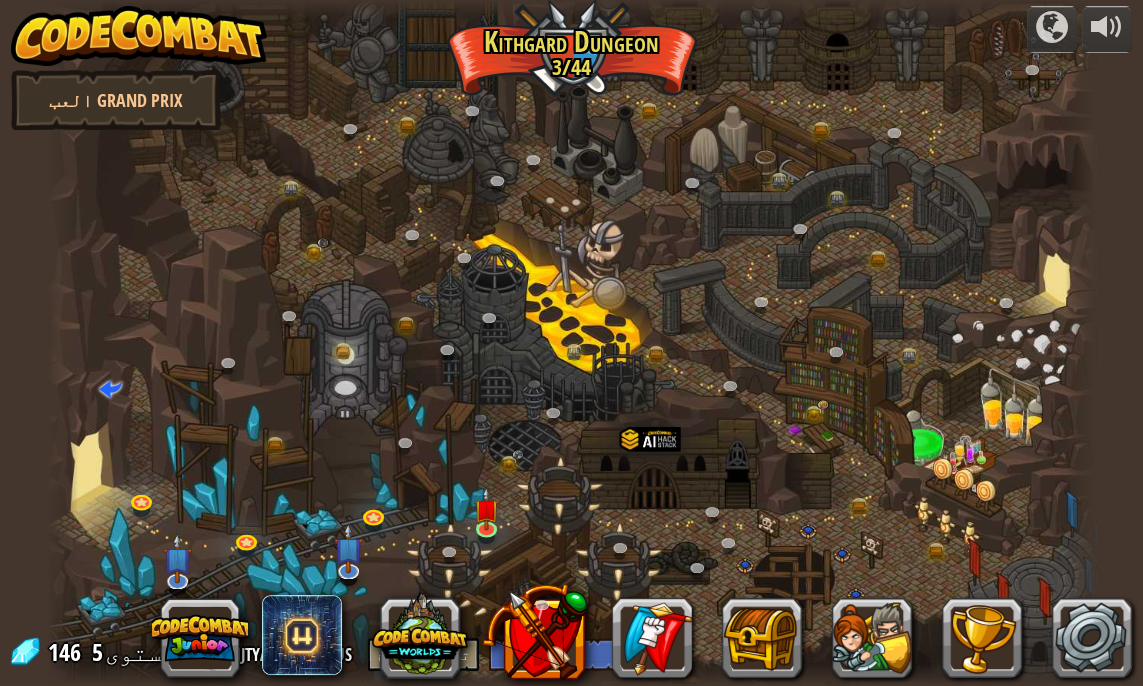 click at bounding box center (486, 509) 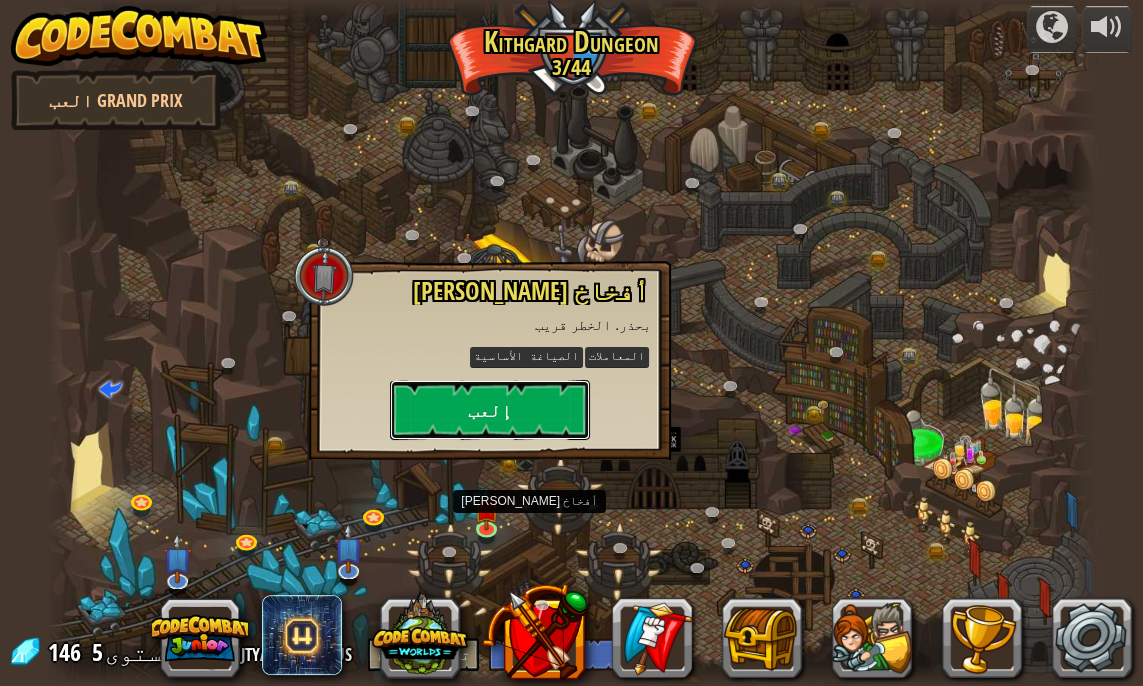 click on "إلعب" at bounding box center [490, 410] 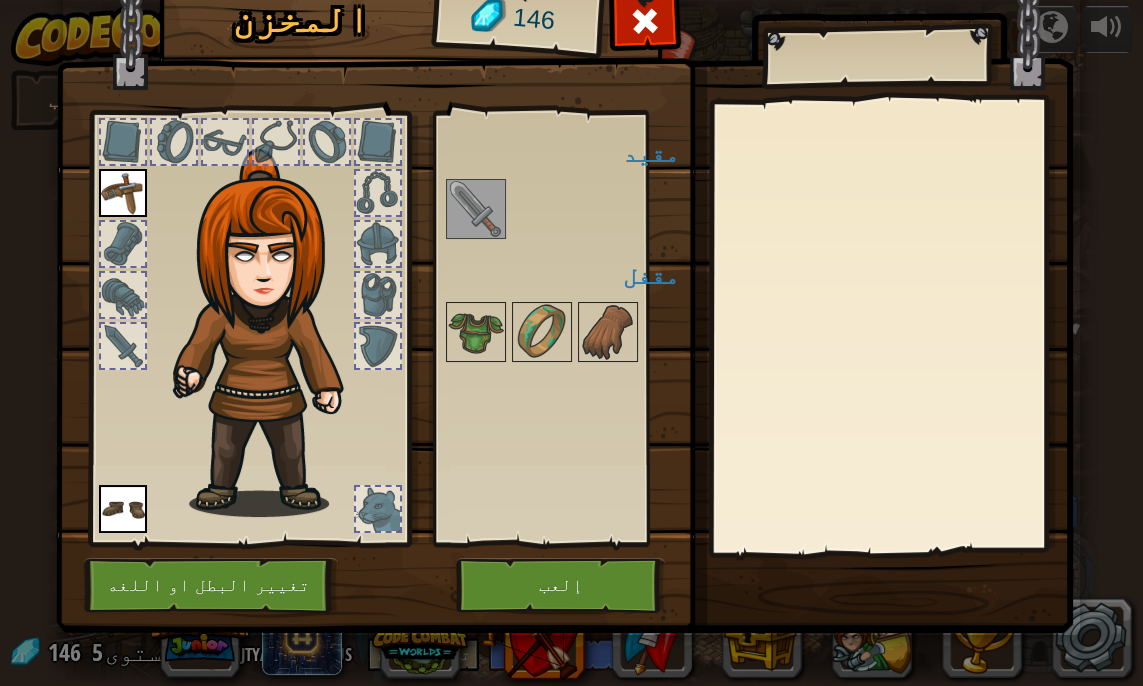 click at bounding box center [645, 21] 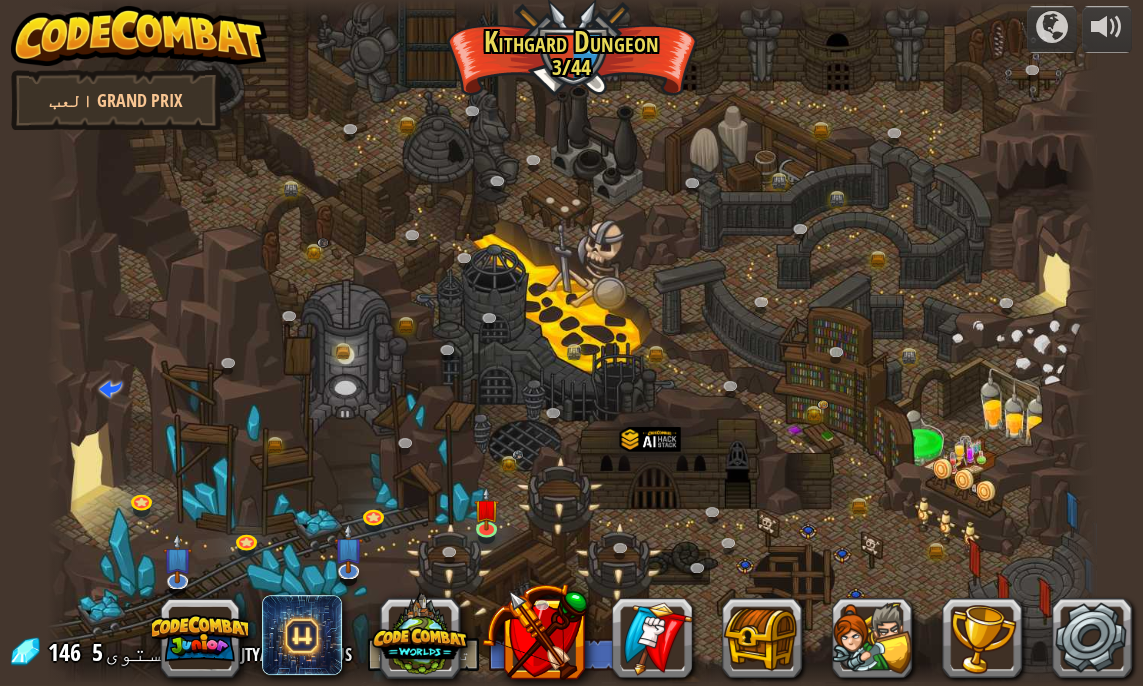 click at bounding box center [348, 548] 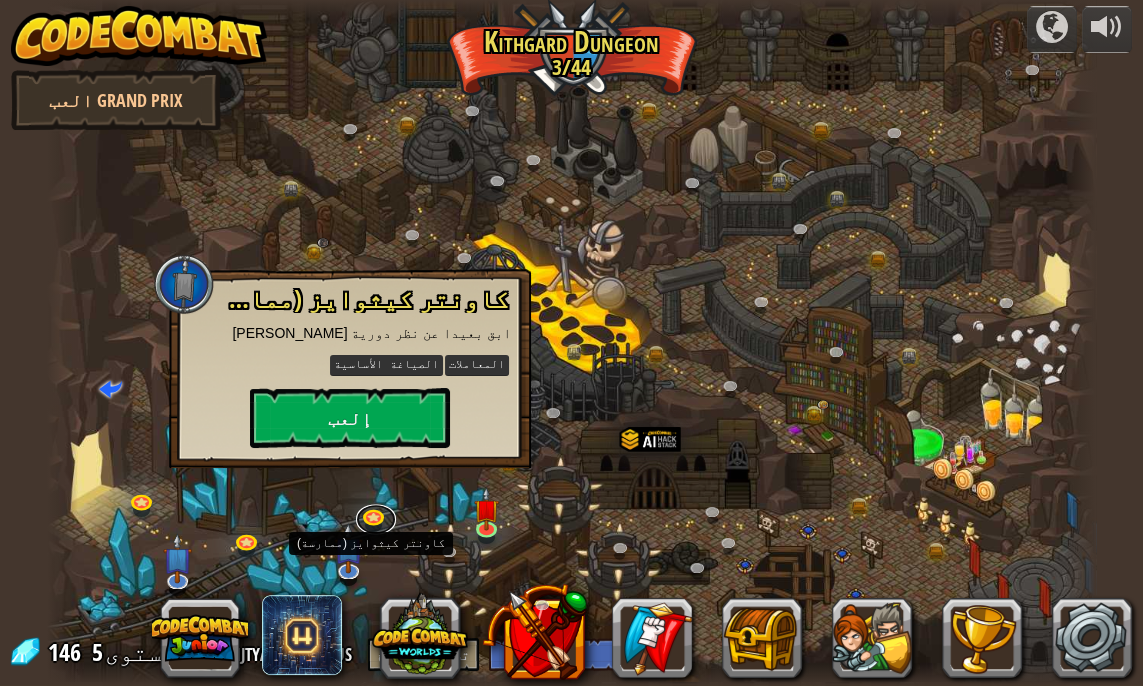 click at bounding box center (376, 519) 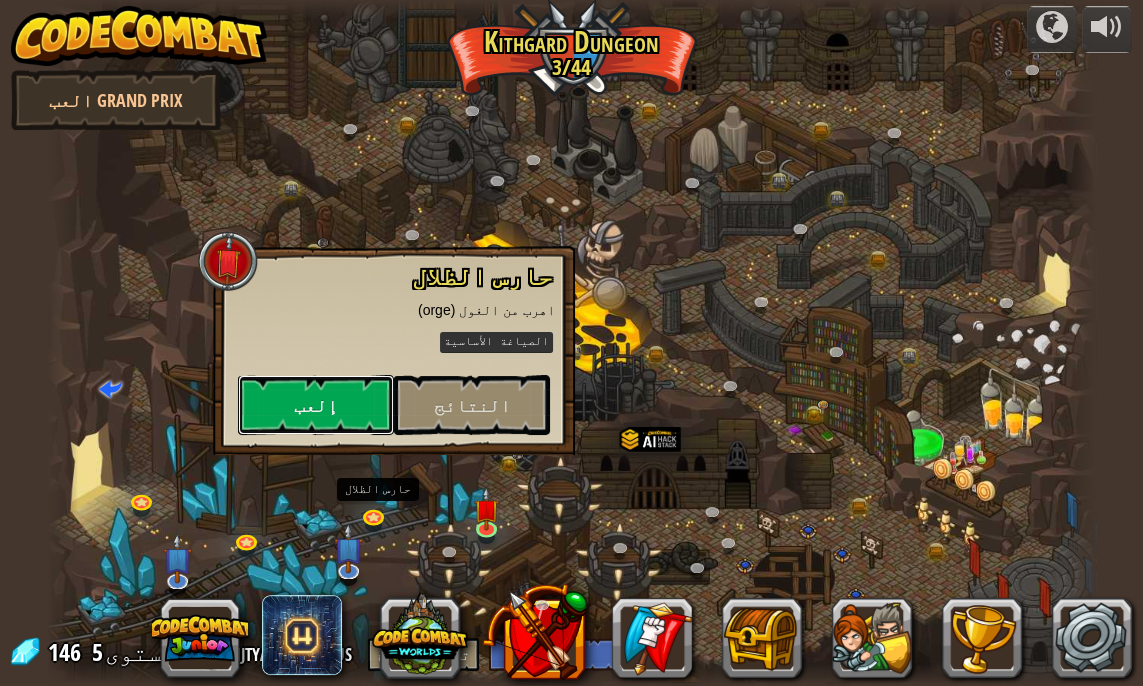 click on "إلعب" at bounding box center (316, 405) 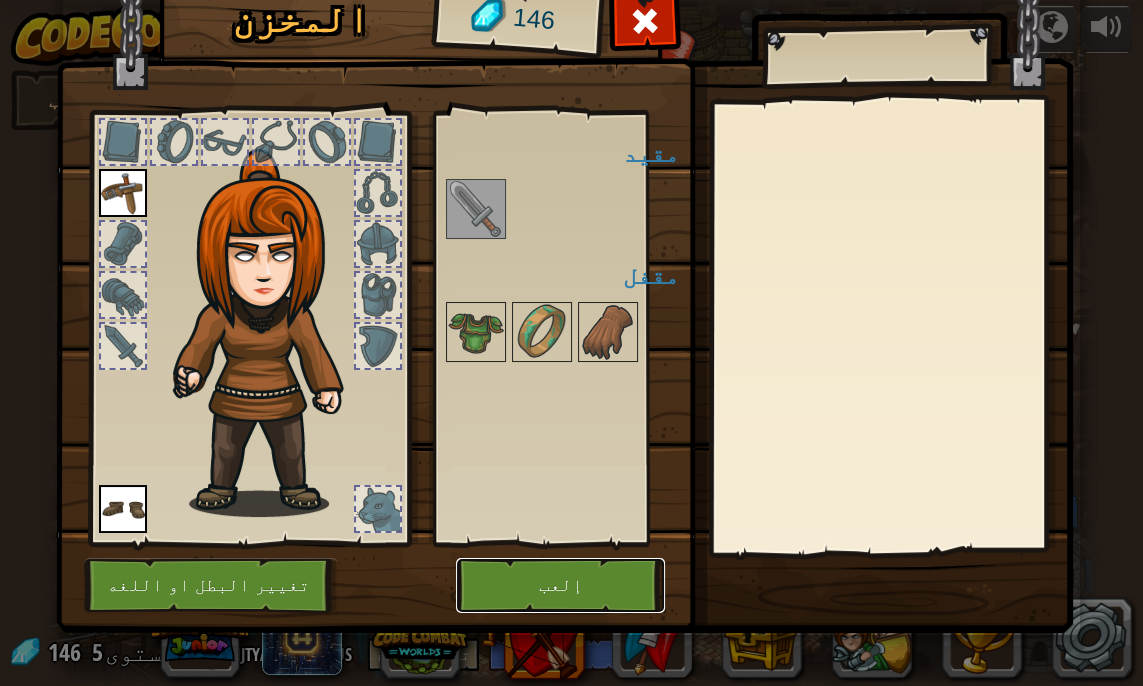 click on "إلعب" at bounding box center (560, 585) 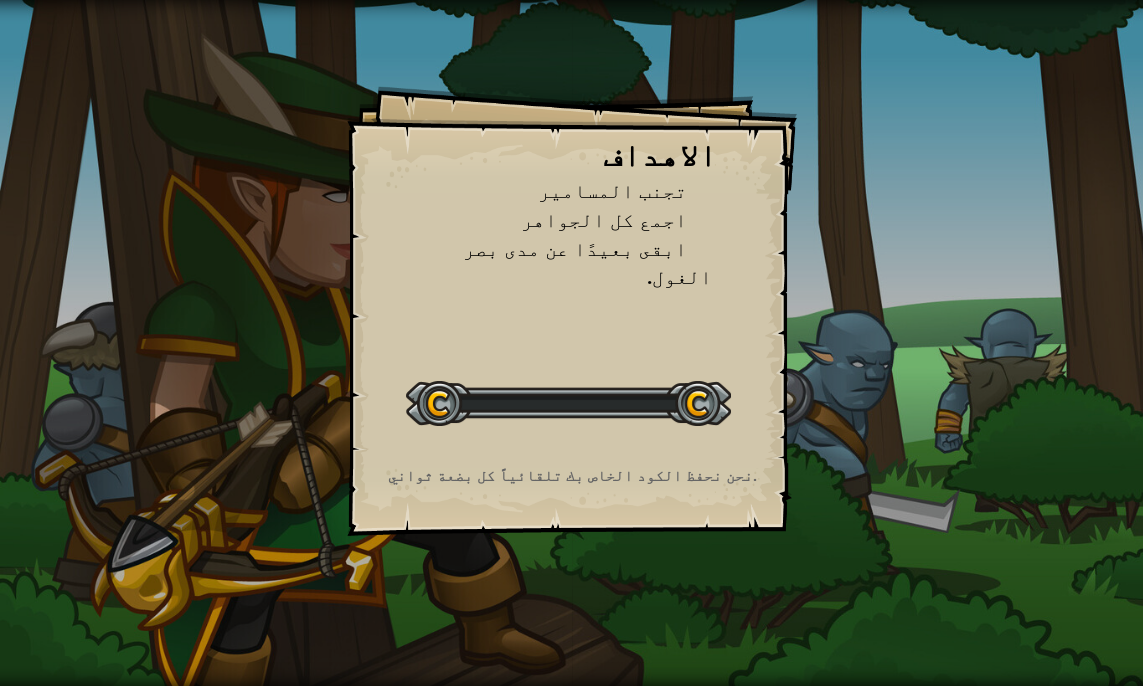 scroll, scrollTop: 0, scrollLeft: 0, axis: both 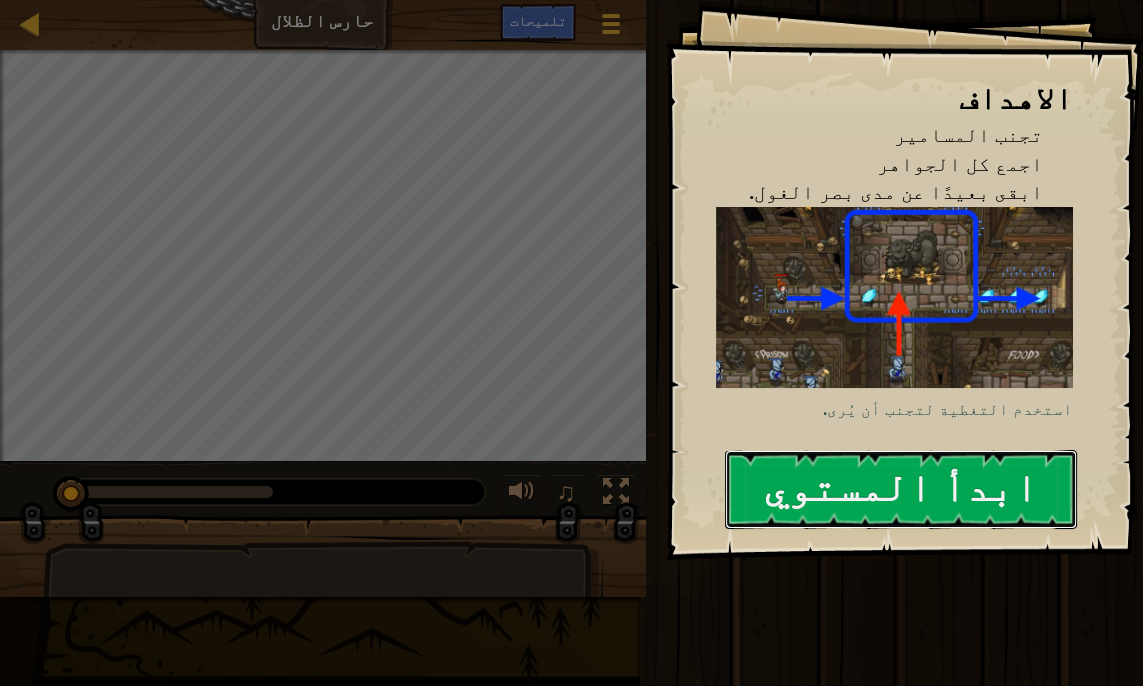 click on "ابدأ المستوي" at bounding box center (901, 489) 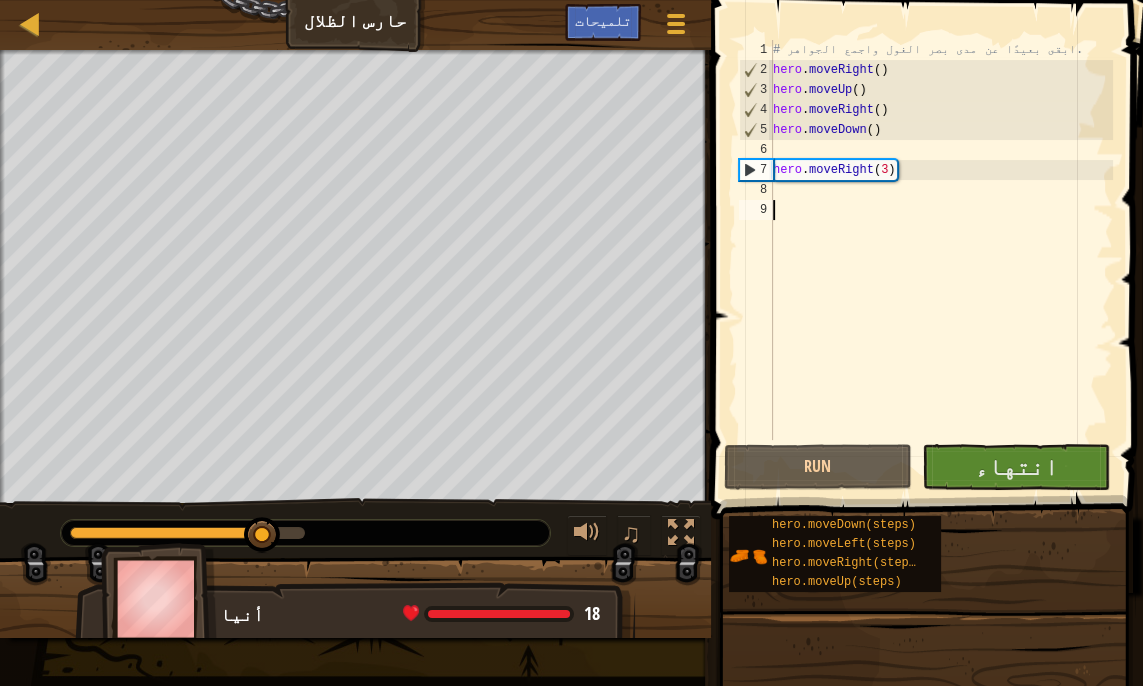 click on "7" at bounding box center (756, 170) 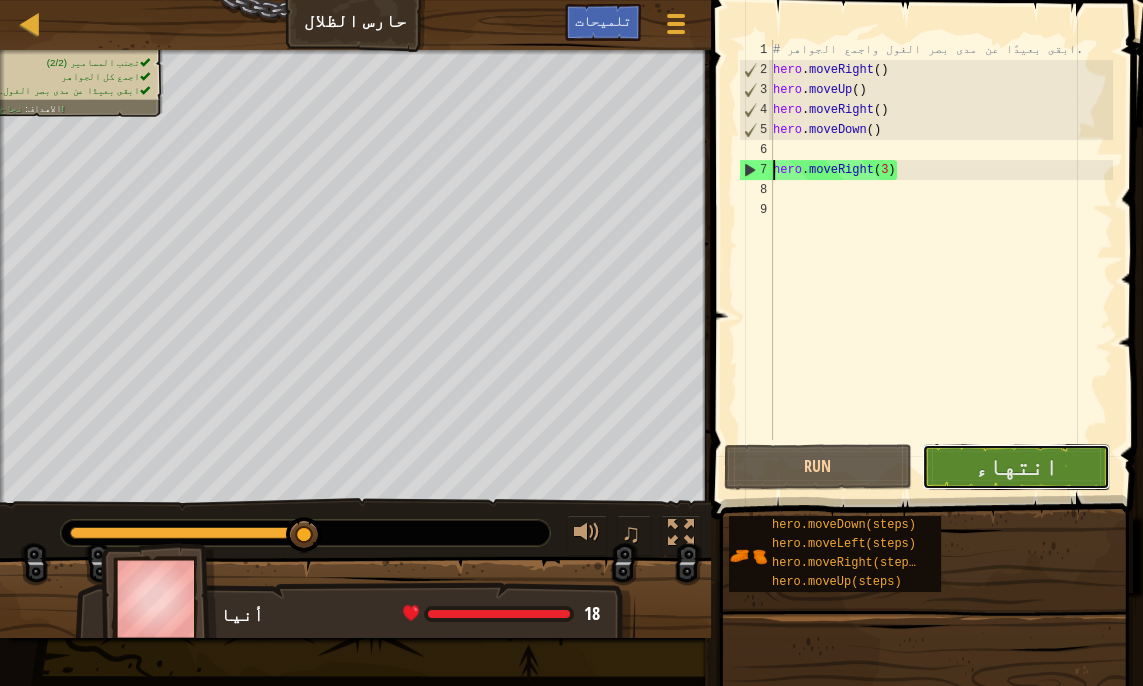 click on "انتهاء" at bounding box center (1016, 466) 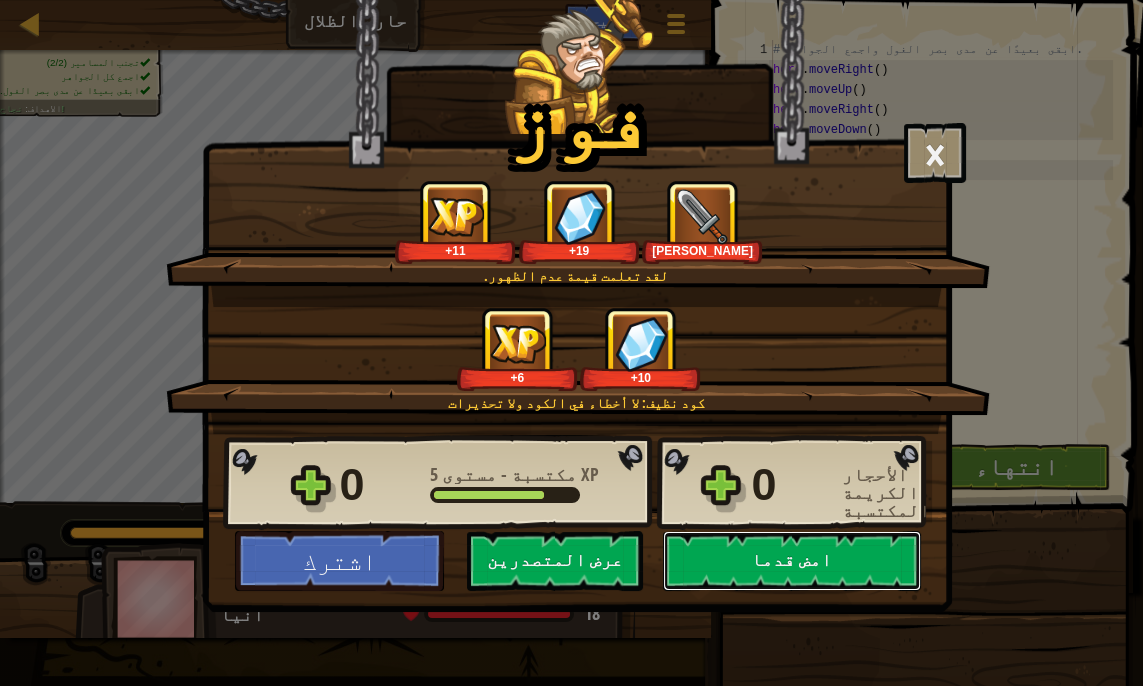 click on "امض قدما" at bounding box center [792, 561] 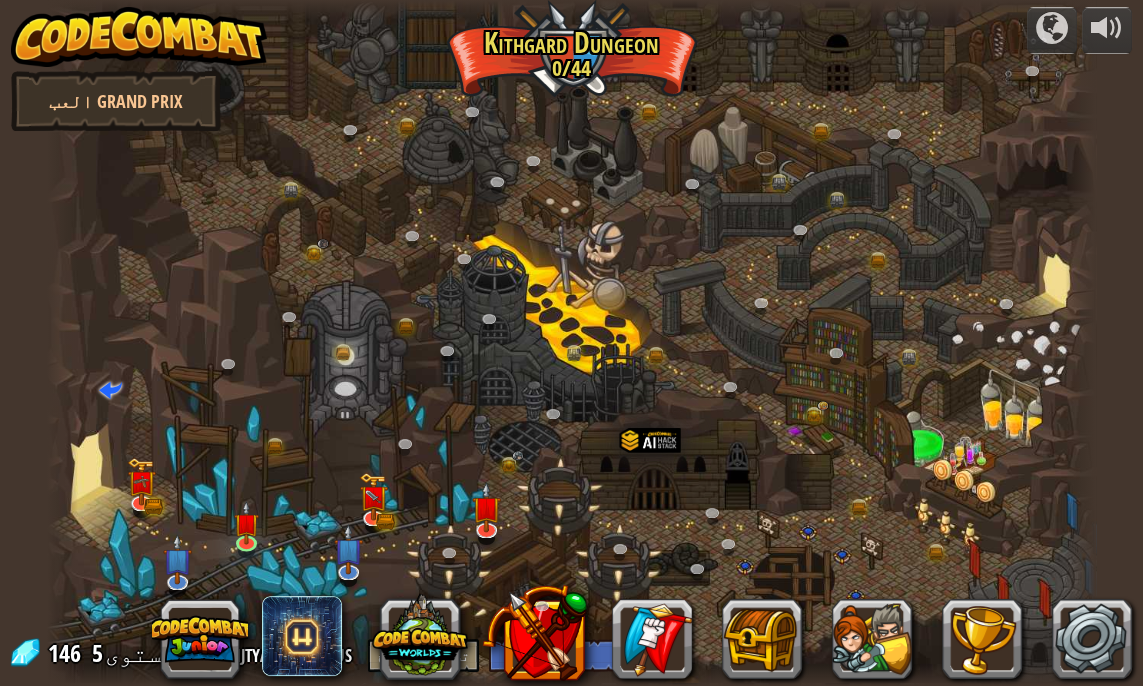 select on "ar" 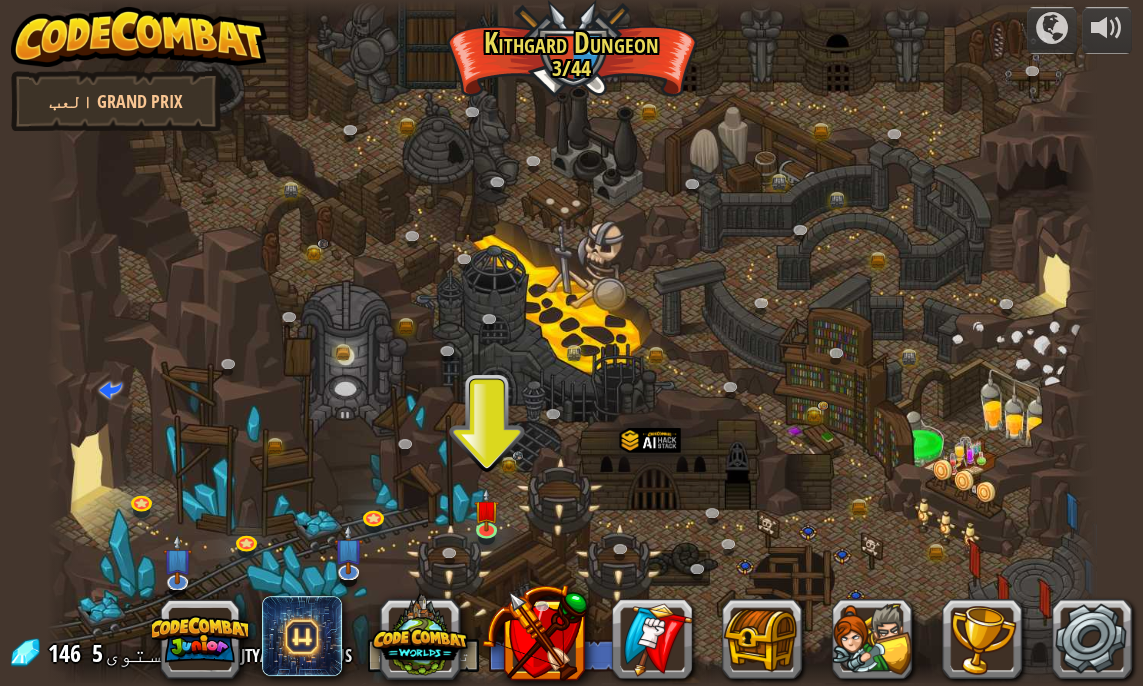 click at bounding box center [486, 510] 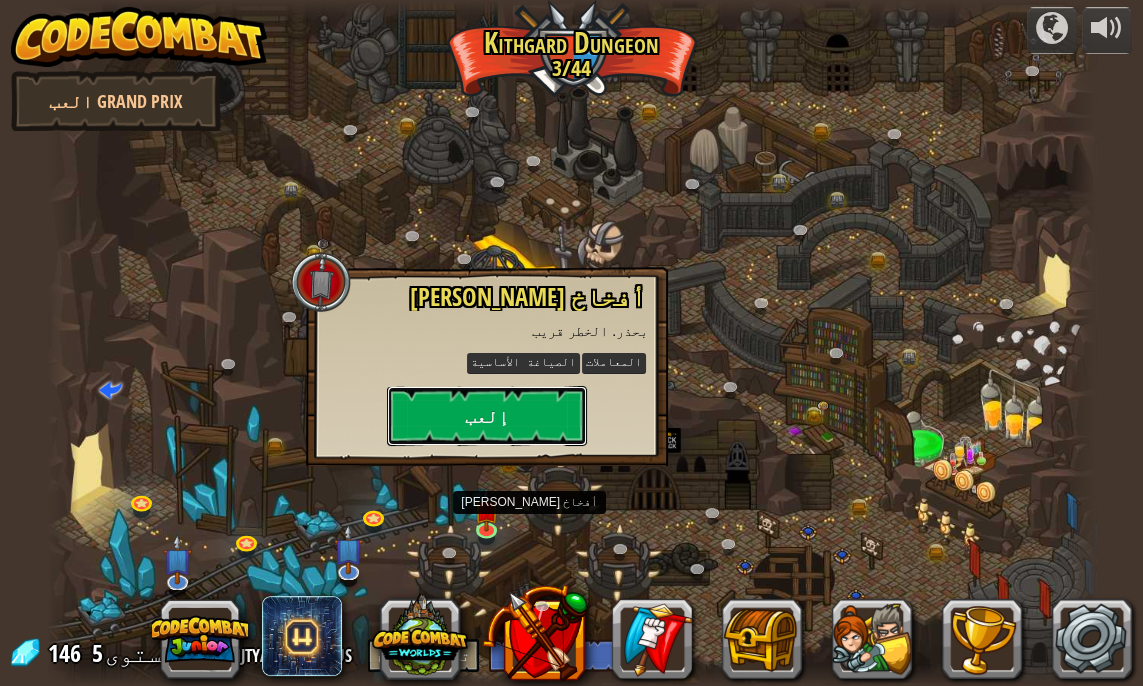 click on "إلعب" at bounding box center (487, 416) 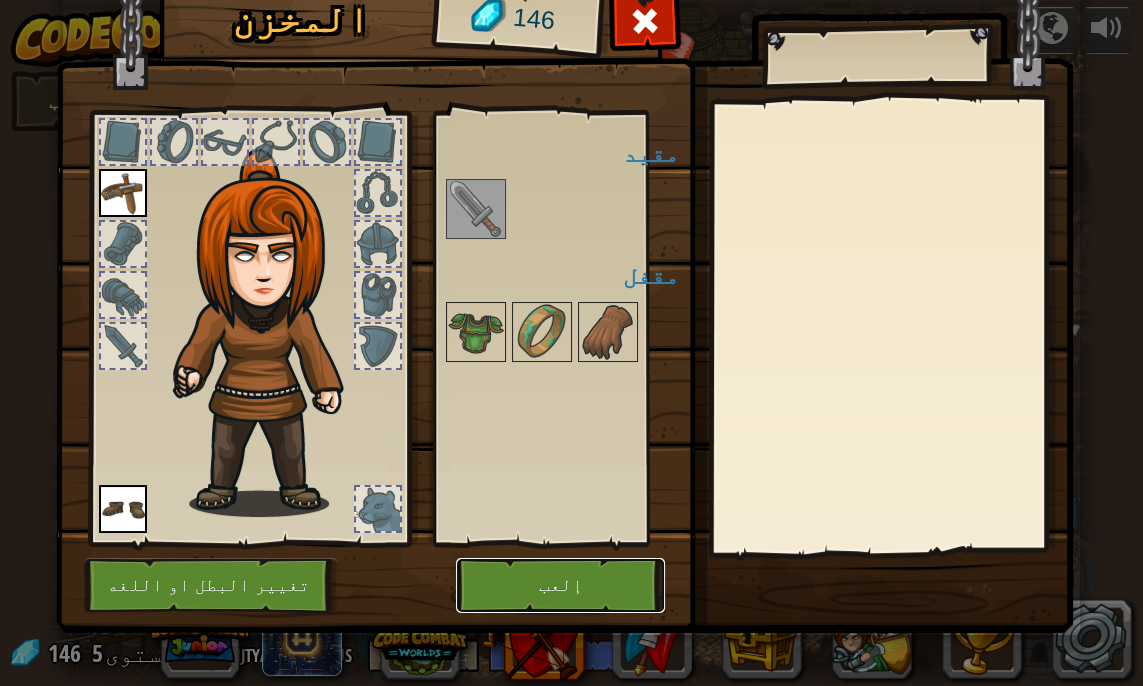 click on "إلعب" at bounding box center [560, 585] 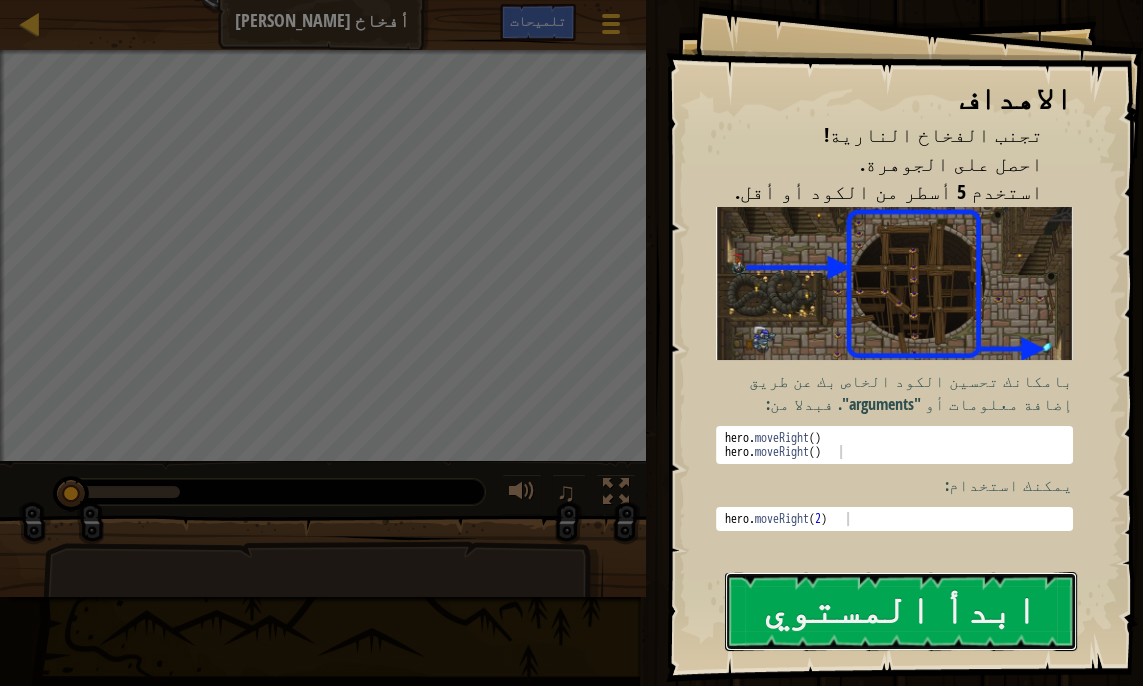 click on "ابدأ المستوي" at bounding box center [901, 611] 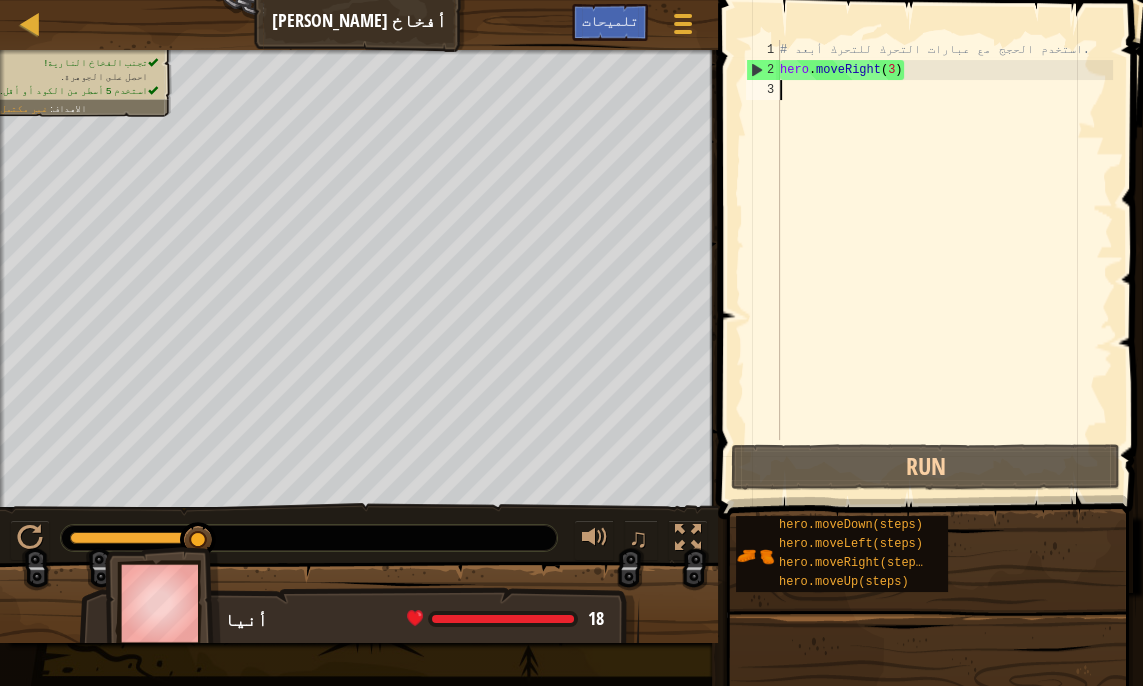 click on "# استخدم الحجج مع عبارات التحرك للتحرك أبعد. hero . moveRight ( 3 )" at bounding box center [944, 260] 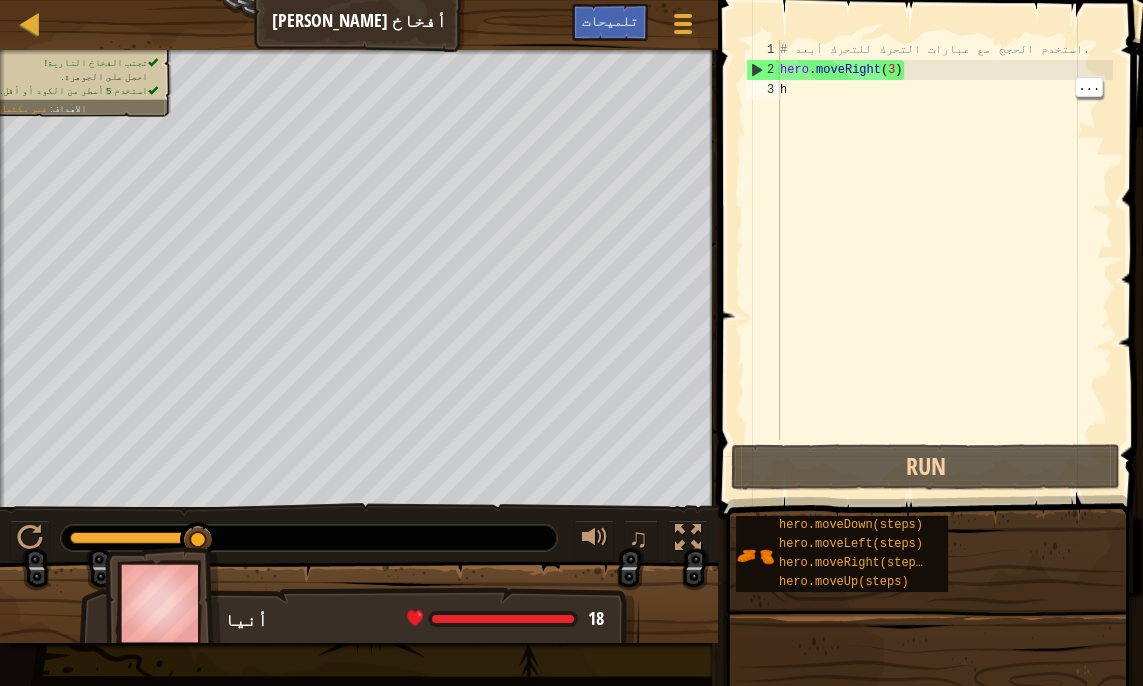 scroll, scrollTop: 0, scrollLeft: 1, axis: horizontal 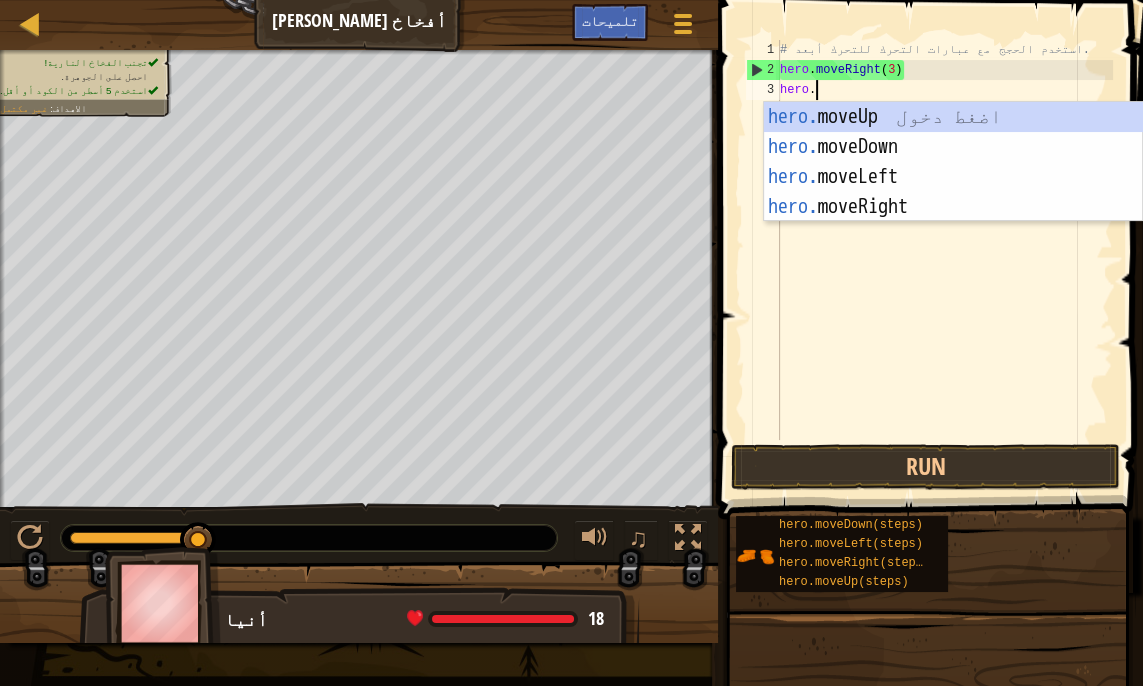 type on "hero." 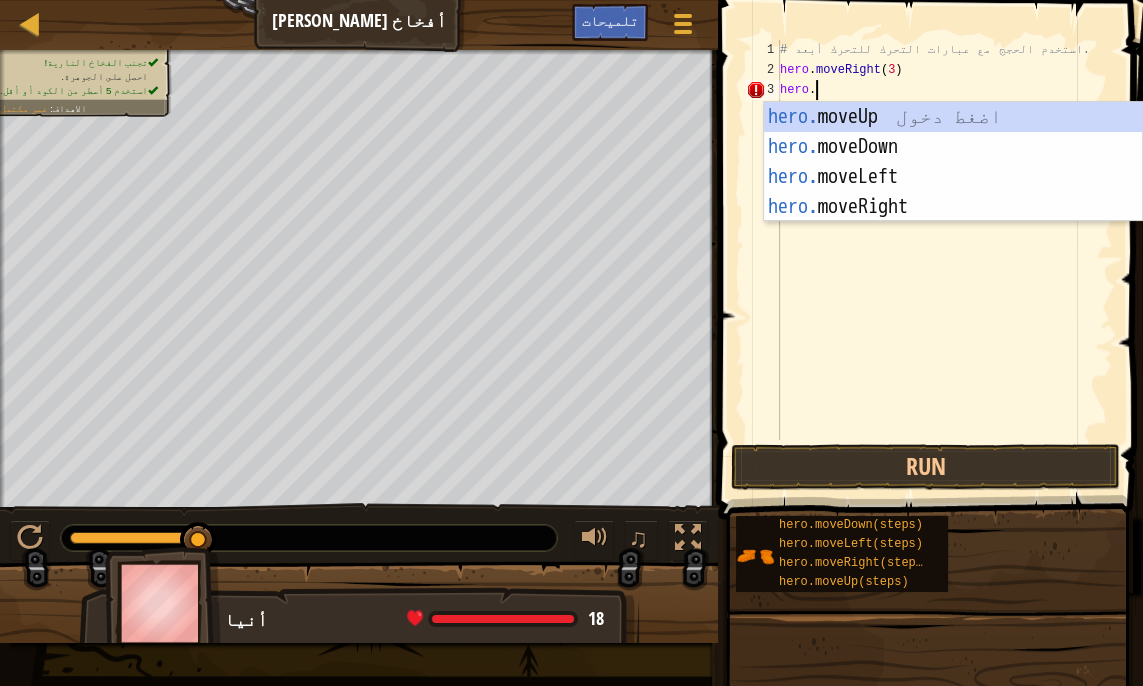 click on "hero. moveUp اضغط دخول hero. moveDown اضغط دخول hero. moveLeft اضغط دخول hero. moveRight اضغط دخول" at bounding box center (953, 192) 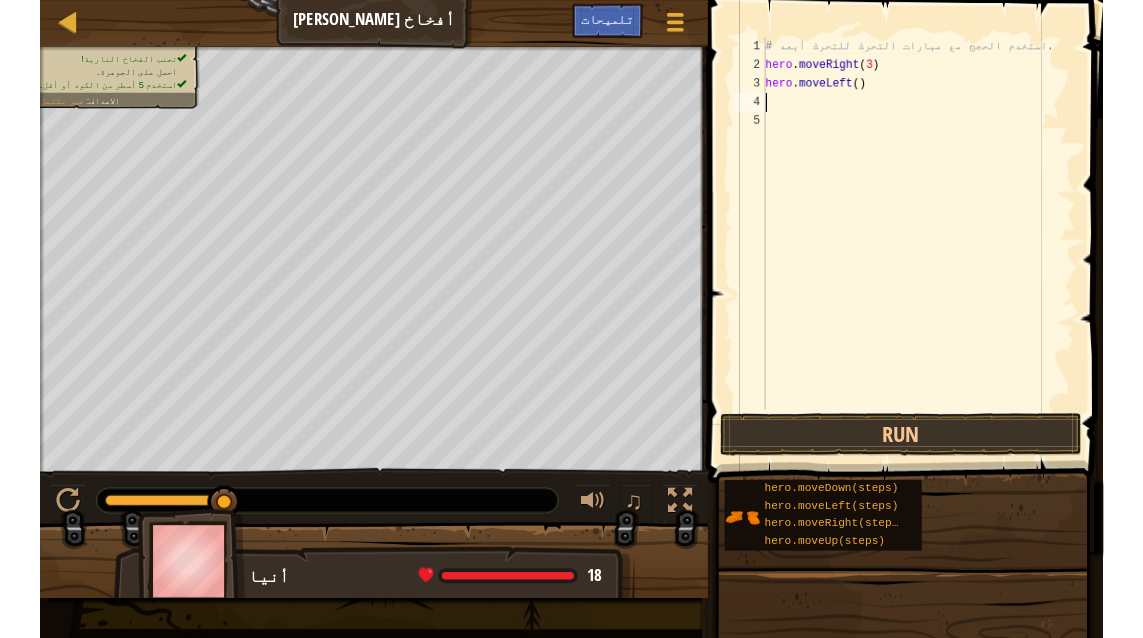 scroll, scrollTop: 9, scrollLeft: 0, axis: vertical 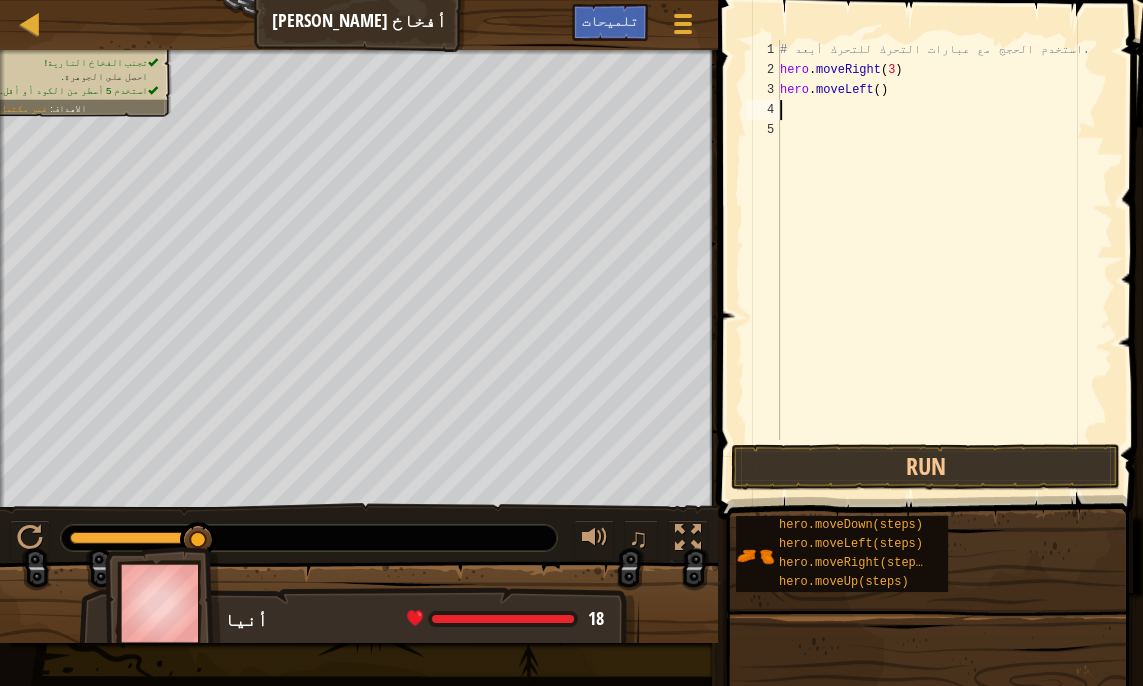 click on "# استخدم الحجج مع عبارات التحرك للتحرك أبعد. hero . moveRight ( 3 ) hero . moveLeft ( )" at bounding box center [944, 260] 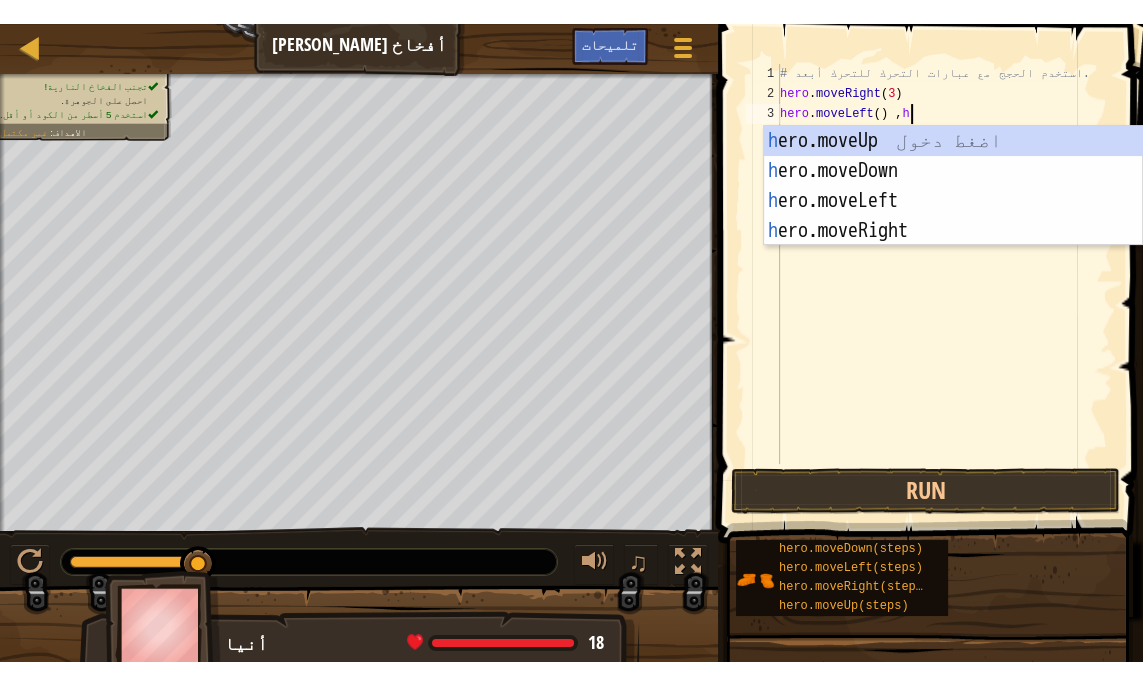 scroll, scrollTop: 0, scrollLeft: 0, axis: both 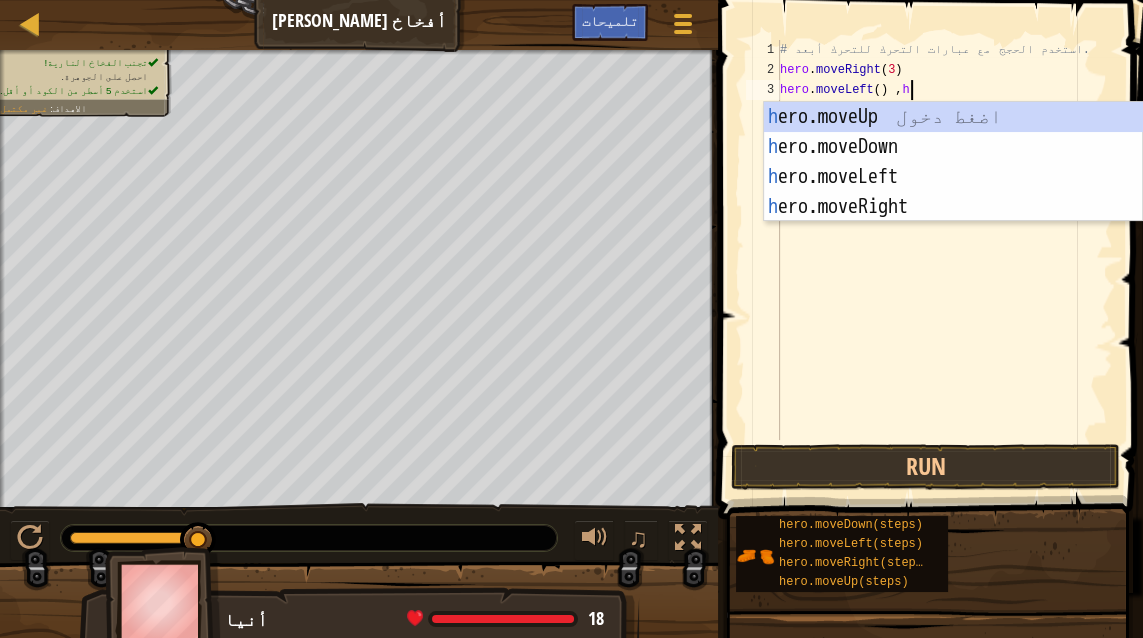 click on "h ero.moveUp اضغط دخول h ero.moveDown اضغط دخول h ero.moveLeft اضغط دخول h ero.moveRight اضغط دخول" at bounding box center [953, 192] 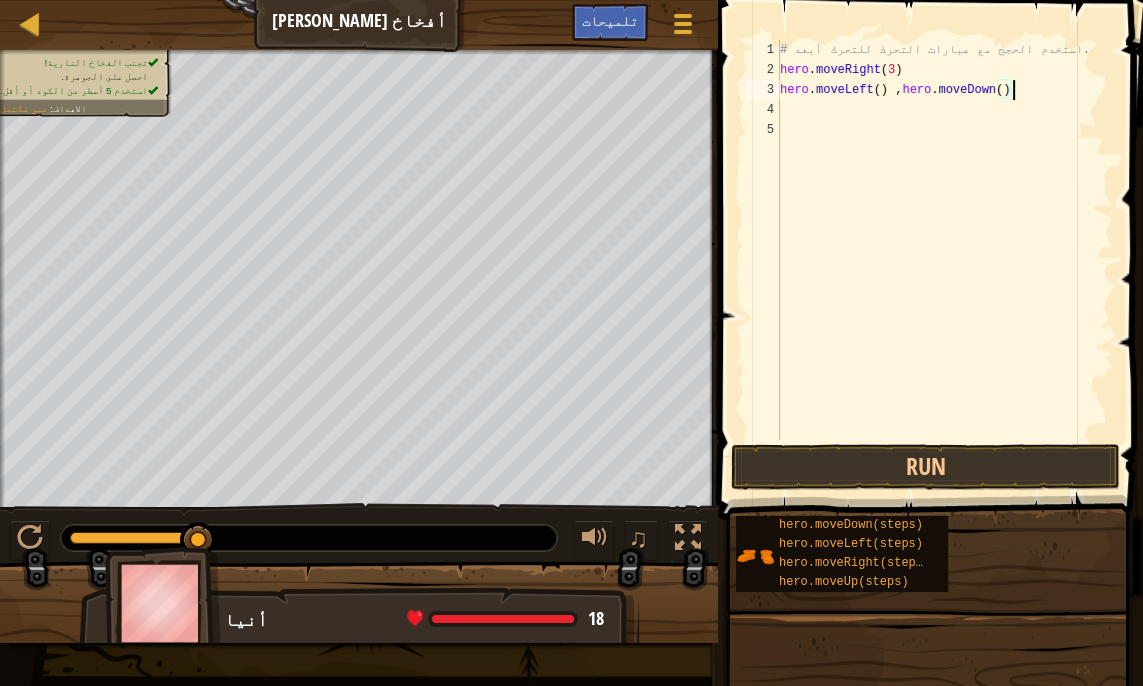 click on "# استخدم الحجج مع عبارات التحرك للتحرك أبعد. hero . moveRight ( 3 ) hero . moveLeft ( )   , hero . moveDown ( )" at bounding box center [944, 260] 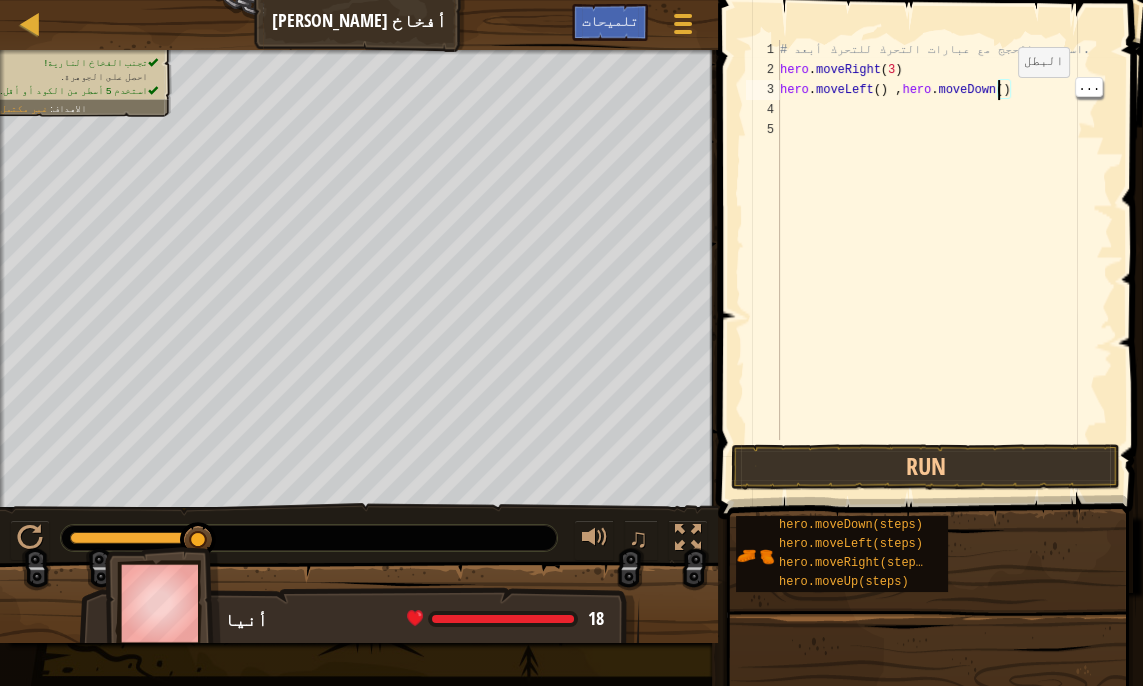 click on "# استخدم الحجج مع عبارات التحرك للتحرك أبعد. hero . moveRight ( 3 ) hero . moveLeft ( )   , hero . moveDown ( )" at bounding box center (944, 260) 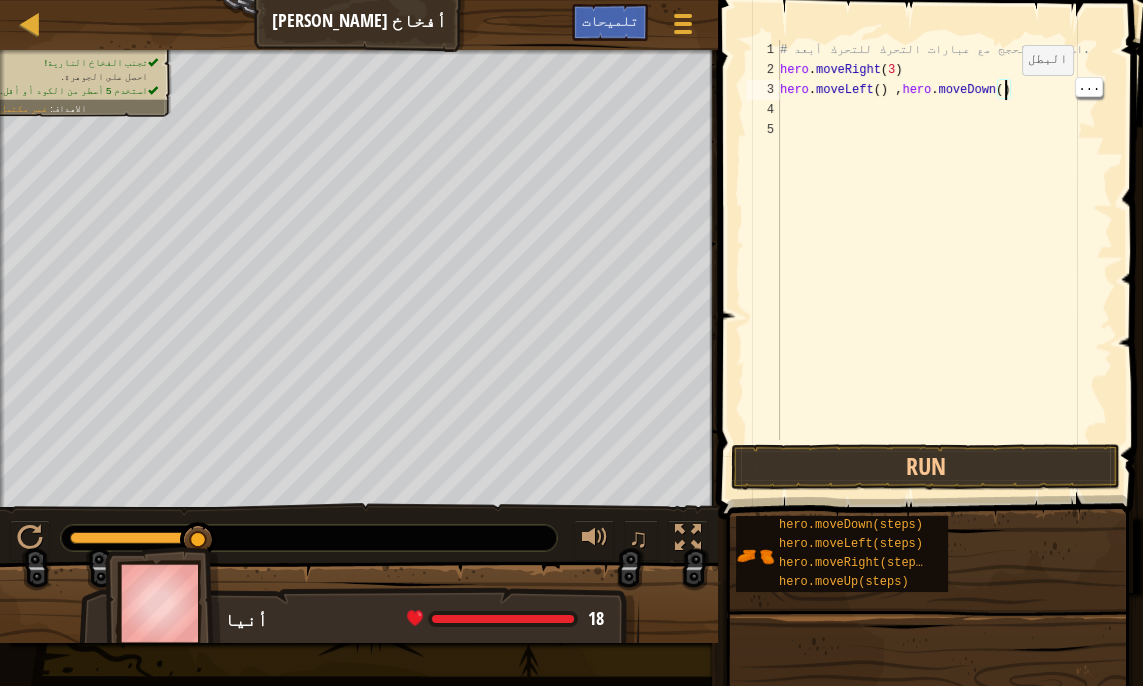 click on "# استخدم الحجج مع عبارات التحرك للتحرك أبعد. hero . moveRight ( 3 ) hero . moveLeft ( )   , hero . moveDown ( )" at bounding box center (944, 260) 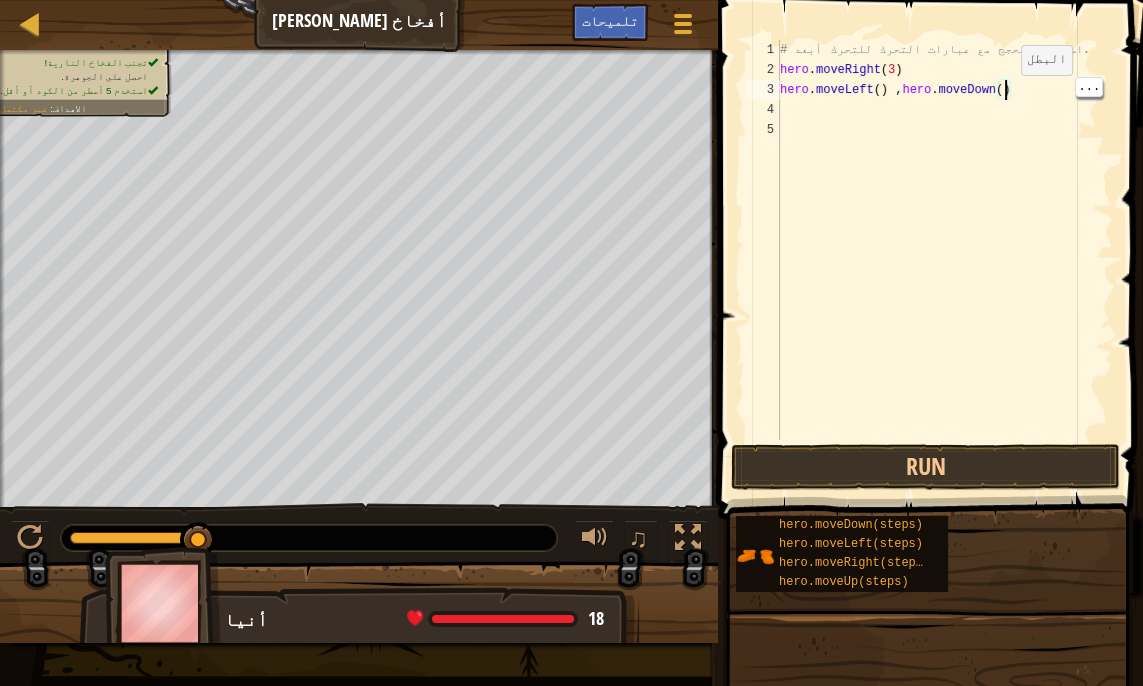 click on "# استخدم الحجج مع عبارات التحرك للتحرك أبعد. hero . moveRight ( 3 ) hero . moveLeft ( )   , hero . moveDown ( )" at bounding box center [944, 260] 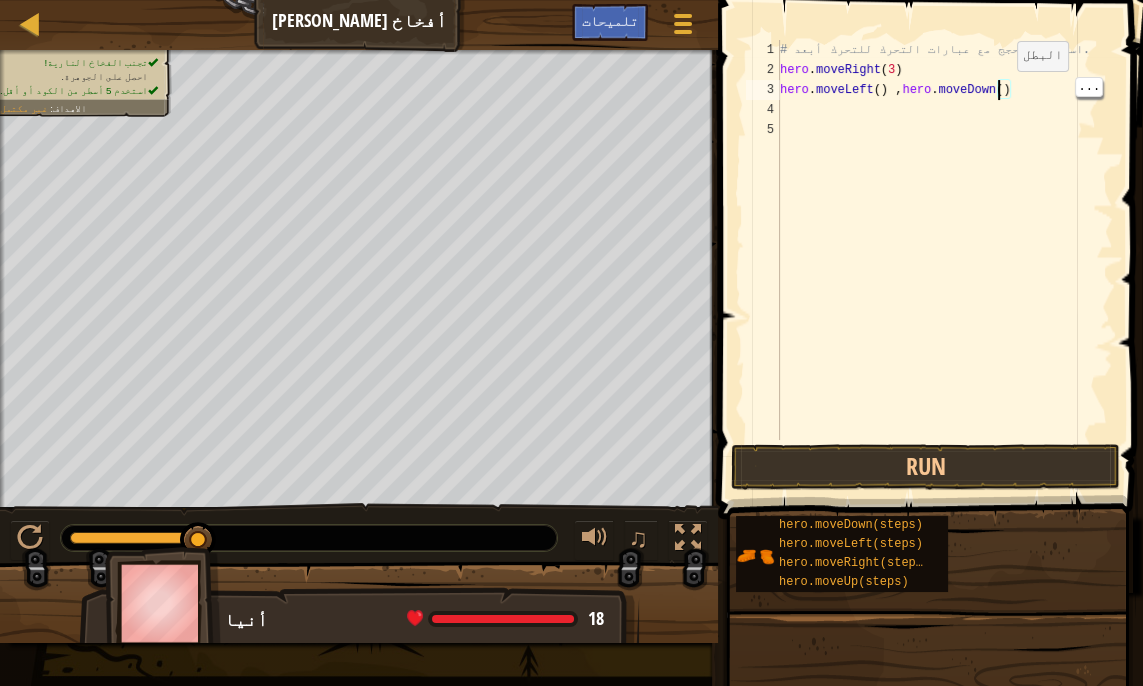 click on "# استخدم الحجج مع عبارات التحرك للتحرك أبعد. hero . moveRight ( 3 ) hero . moveLeft ( )   , hero . moveDown ( )" at bounding box center (944, 260) 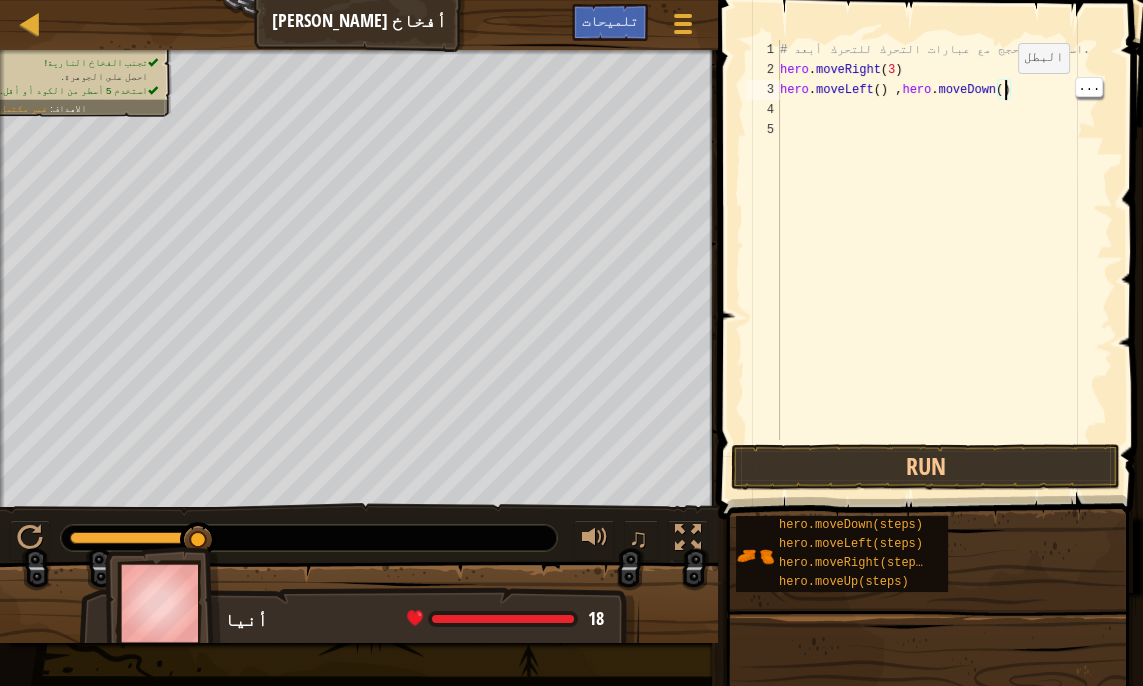click on "# استخدم الحجج مع عبارات التحرك للتحرك أبعد. hero . moveRight ( 3 ) hero . moveLeft ( )   , hero . moveDown ( )" at bounding box center (944, 260) 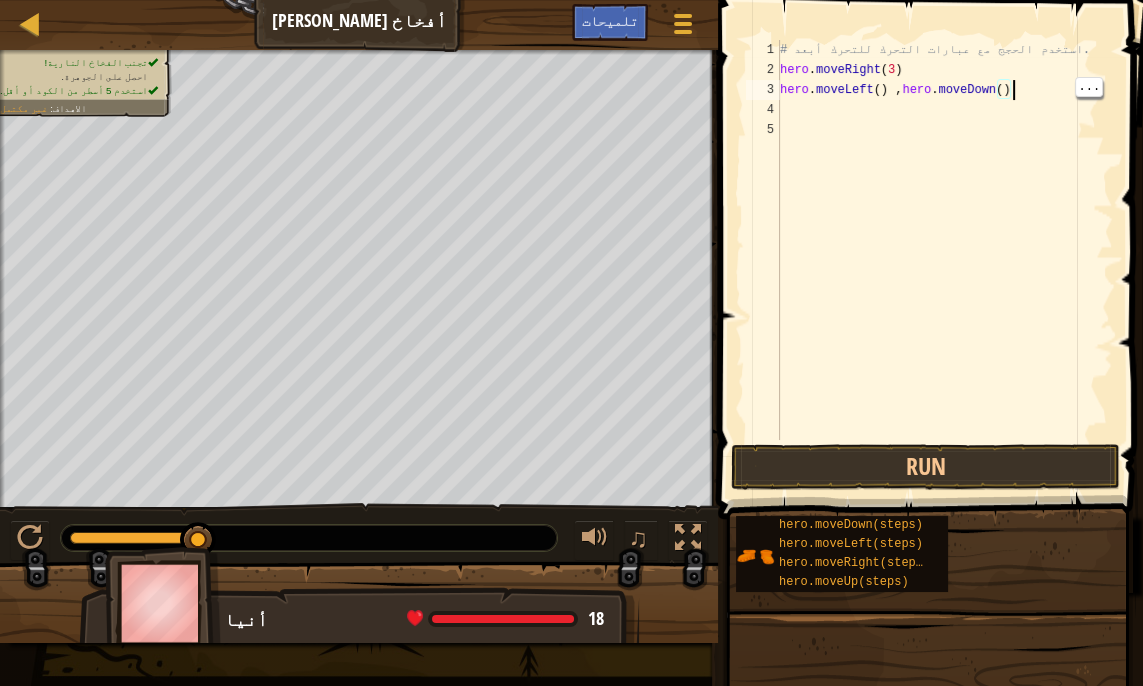 click on "# استخدم الحجج مع عبارات التحرك للتحرك أبعد. hero . moveRight ( 3 ) hero . moveLeft ( )   , hero . moveDown ( )" at bounding box center [944, 260] 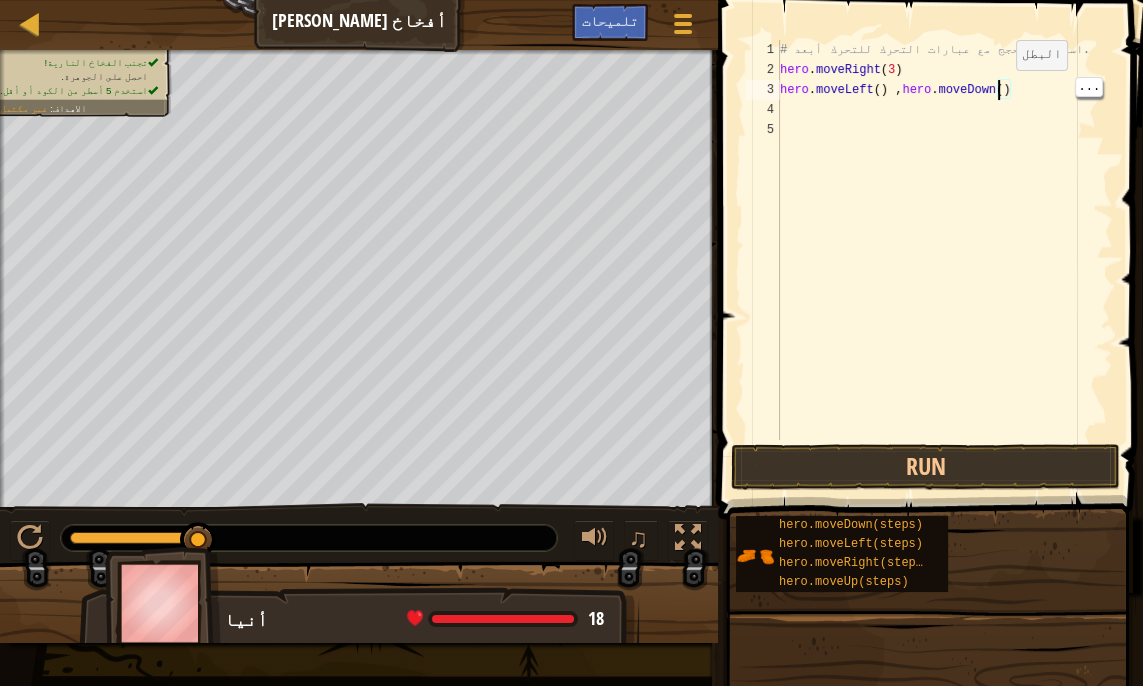 click on "# استخدم الحجج مع عبارات التحرك للتحرك أبعد. hero . moveRight ( 3 ) hero . moveLeft ( )   , hero . moveDown ( )" at bounding box center (944, 260) 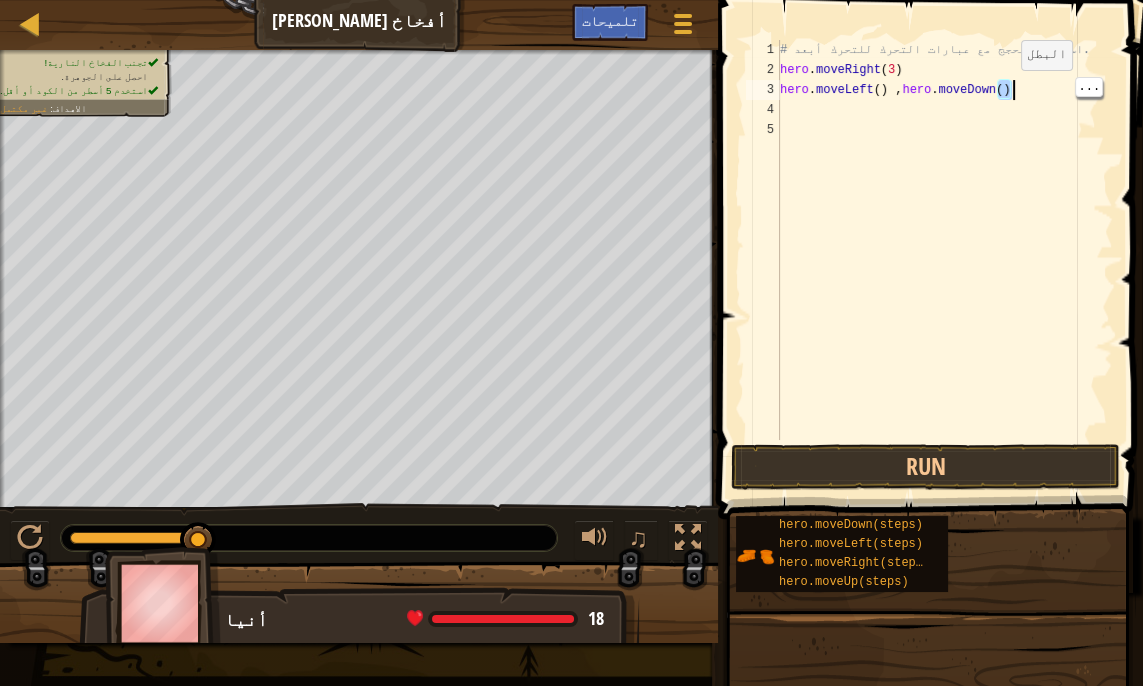 click on "# استخدم الحجج مع عبارات التحرك للتحرك أبعد. hero . moveRight ( 3 ) hero . moveLeft ( )   , hero . moveDown ( )" at bounding box center [944, 260] 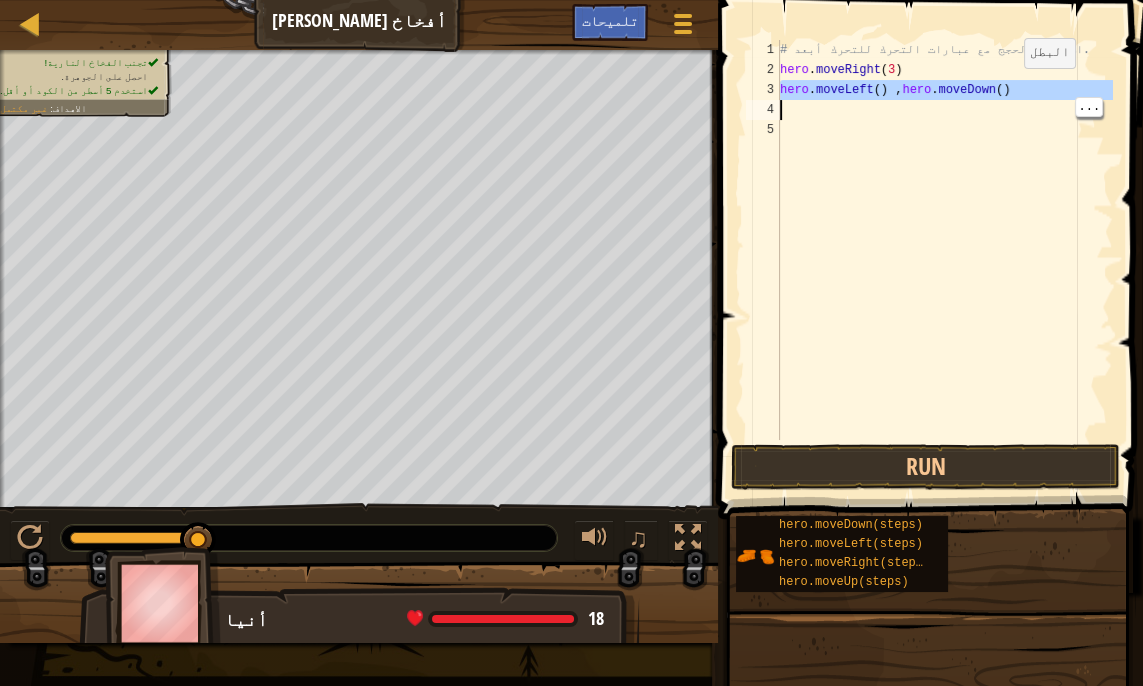 click on "# استخدم الحجج مع عبارات التحرك للتحرك أبعد. hero . moveRight ( 3 ) hero . moveLeft ( )   , hero . moveDown ( )" at bounding box center (944, 260) 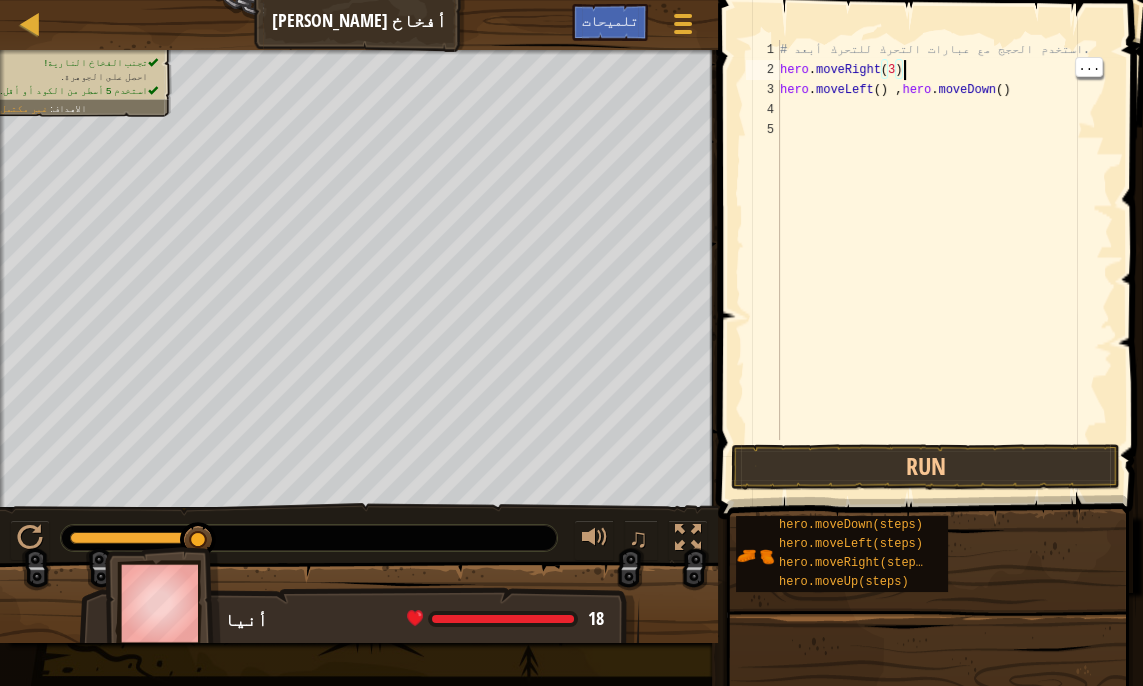click on "# استخدم الحجج مع عبارات التحرك للتحرك أبعد. hero . moveRight ( 3 ) hero . moveLeft ( )   , hero . moveDown ( )" at bounding box center (944, 260) 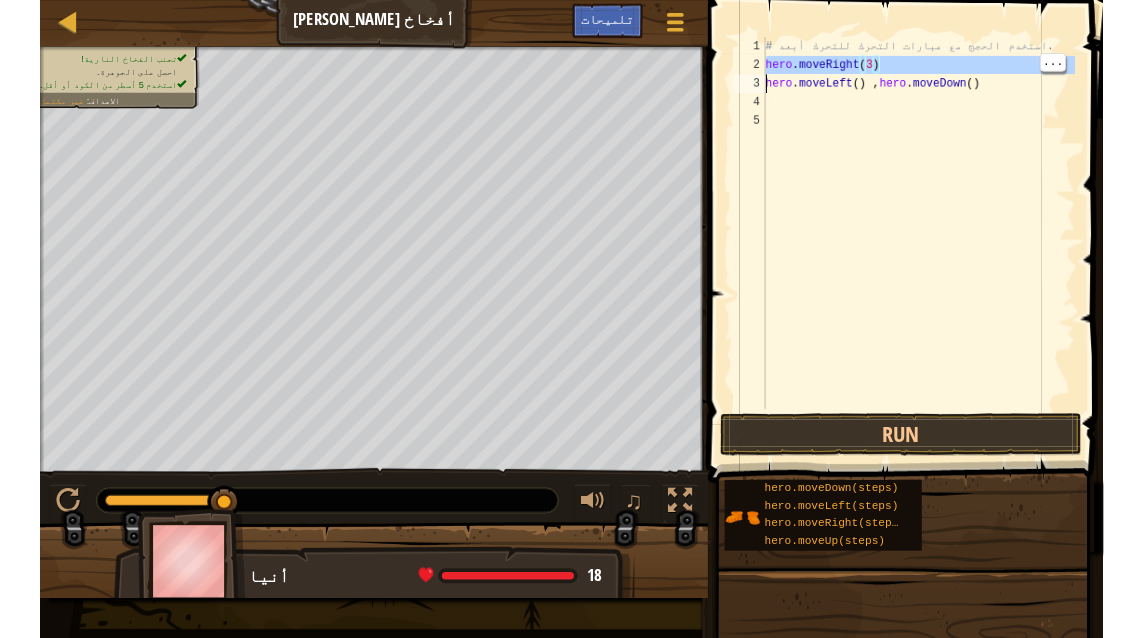 scroll, scrollTop: 9, scrollLeft: 9, axis: both 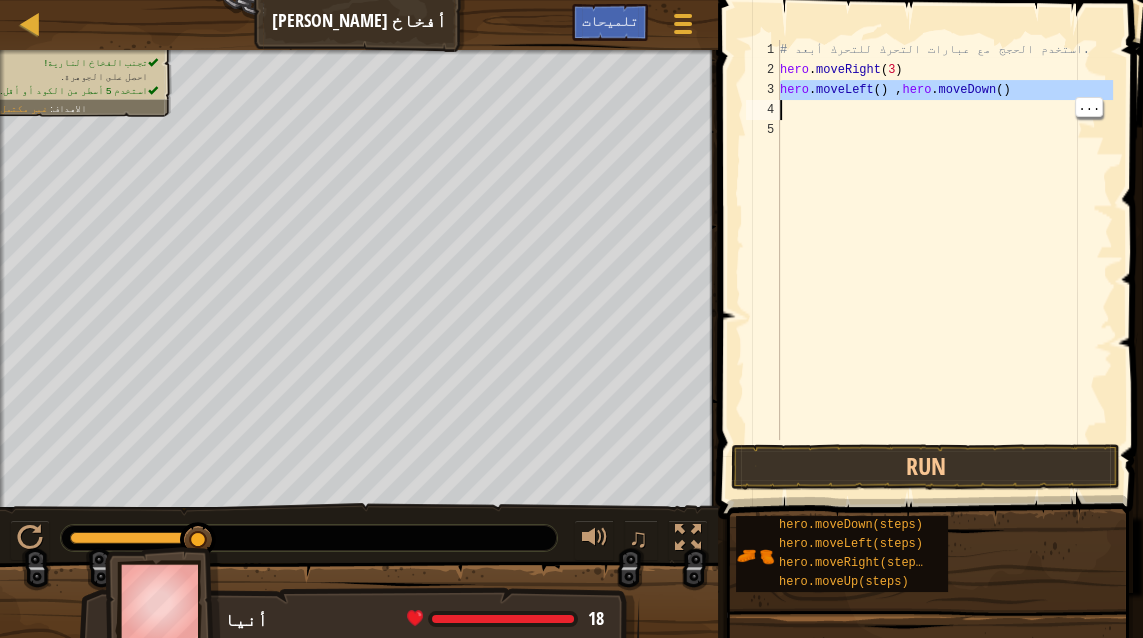 click on "# استخدم الحجج مع عبارات التحرك للتحرك أبعد. hero . moveRight ( 3 ) hero . moveLeft ( )   , hero . moveDown ( )" at bounding box center (944, 260) 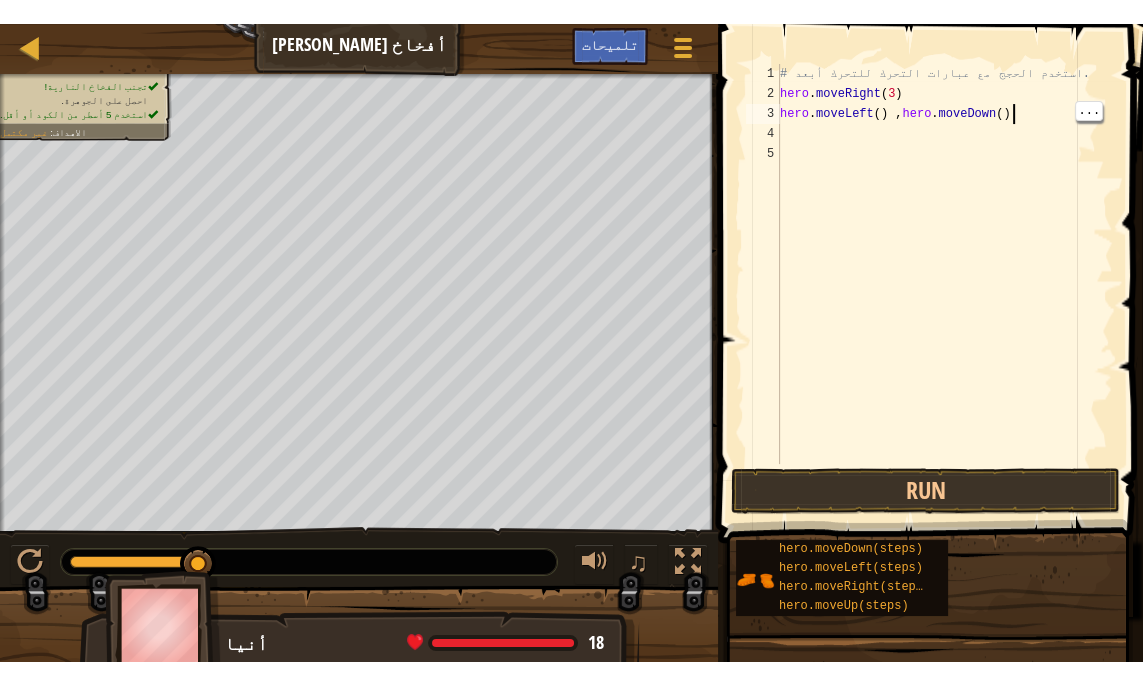 scroll, scrollTop: 9, scrollLeft: 18, axis: both 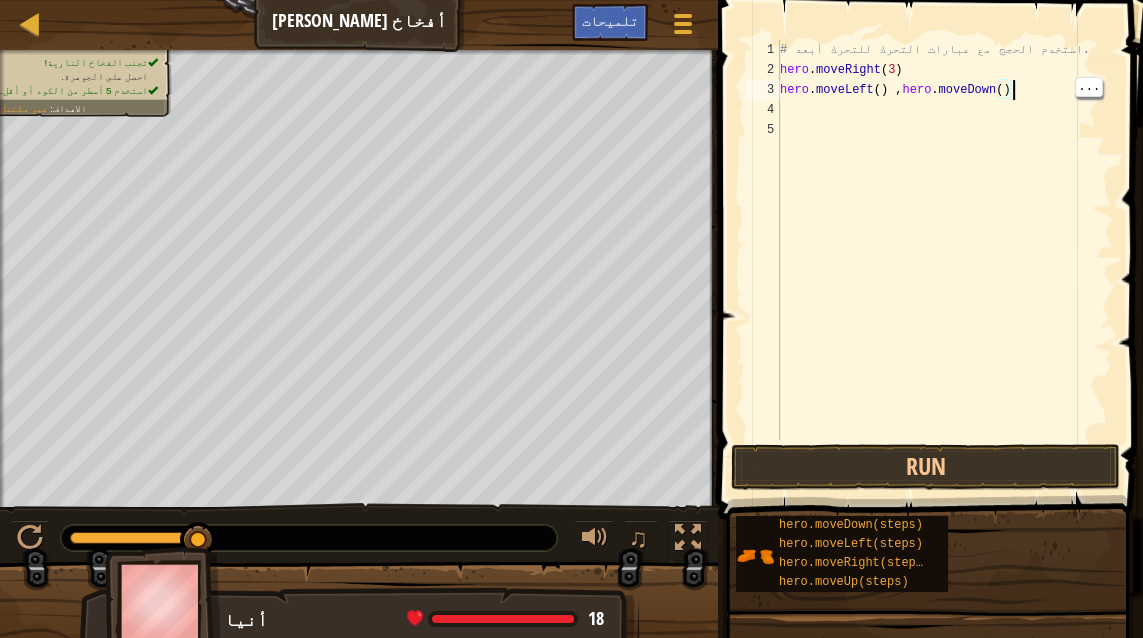 click on "# استخدم الحجج مع عبارات التحرك للتحرك أبعد. hero . moveRight ( 3 ) hero . moveLeft ( )   , hero . moveDown ( )" at bounding box center (944, 260) 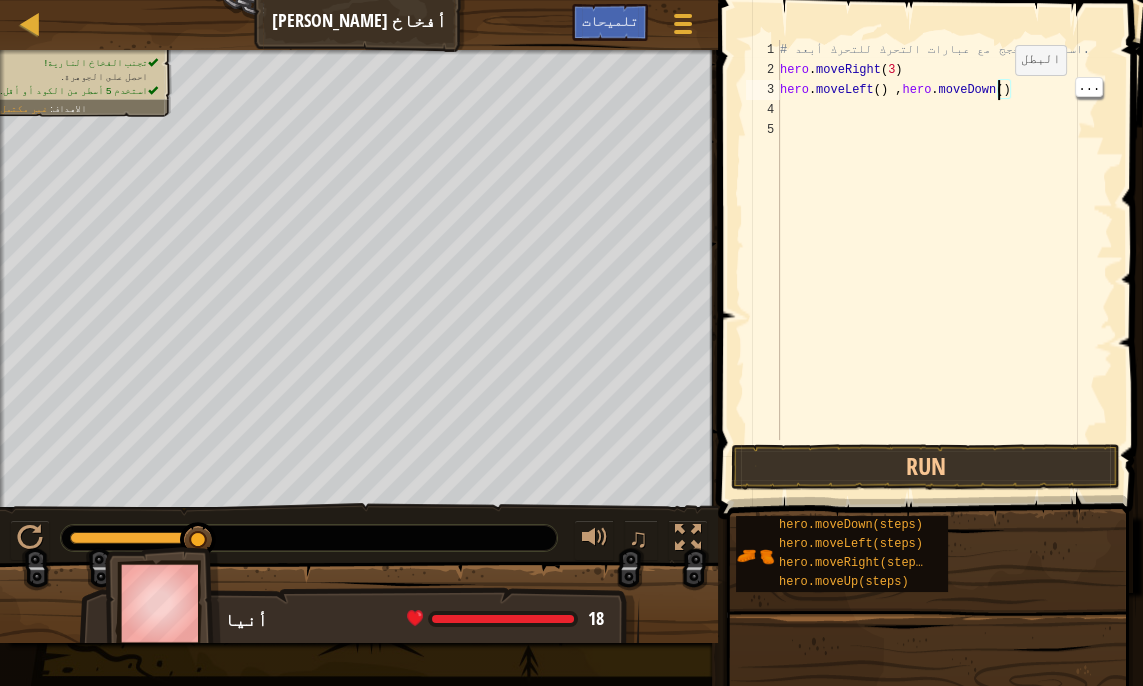 click on "# استخدم الحجج مع عبارات التحرك للتحرك أبعد. hero . moveRight ( 3 ) hero . moveLeft ( )   , hero . moveDown ( )" at bounding box center [944, 260] 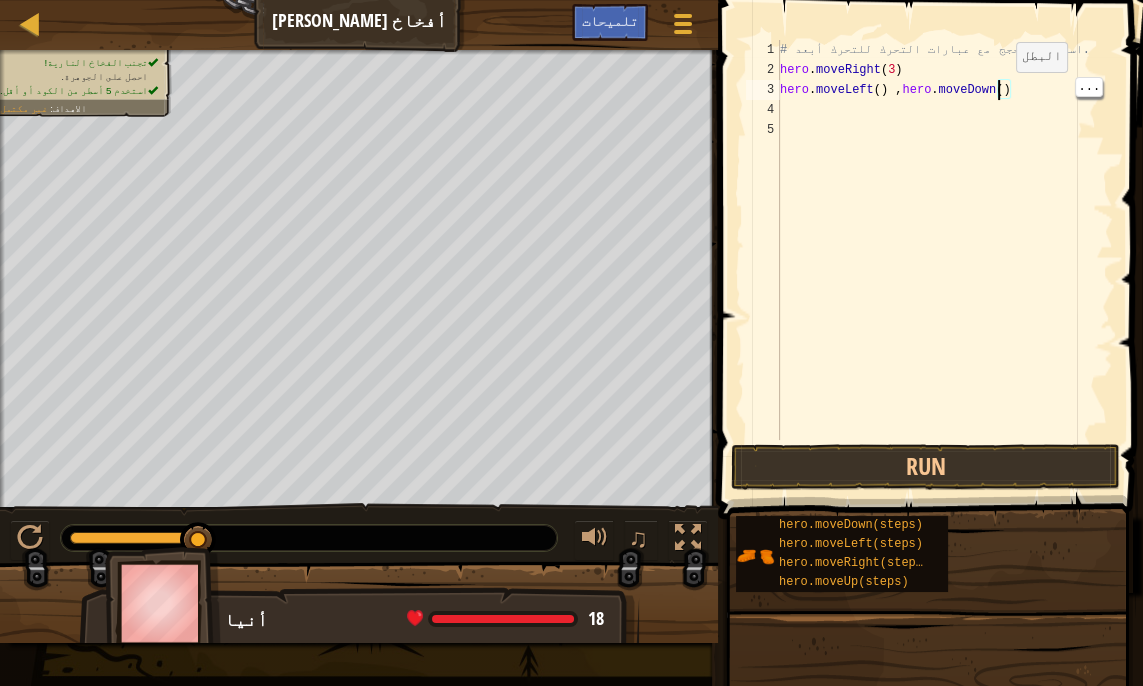 click on "# استخدم الحجج مع عبارات التحرك للتحرك أبعد. hero . moveRight ( 3 ) hero . moveLeft ( )   , hero . moveDown ( )" at bounding box center (944, 260) 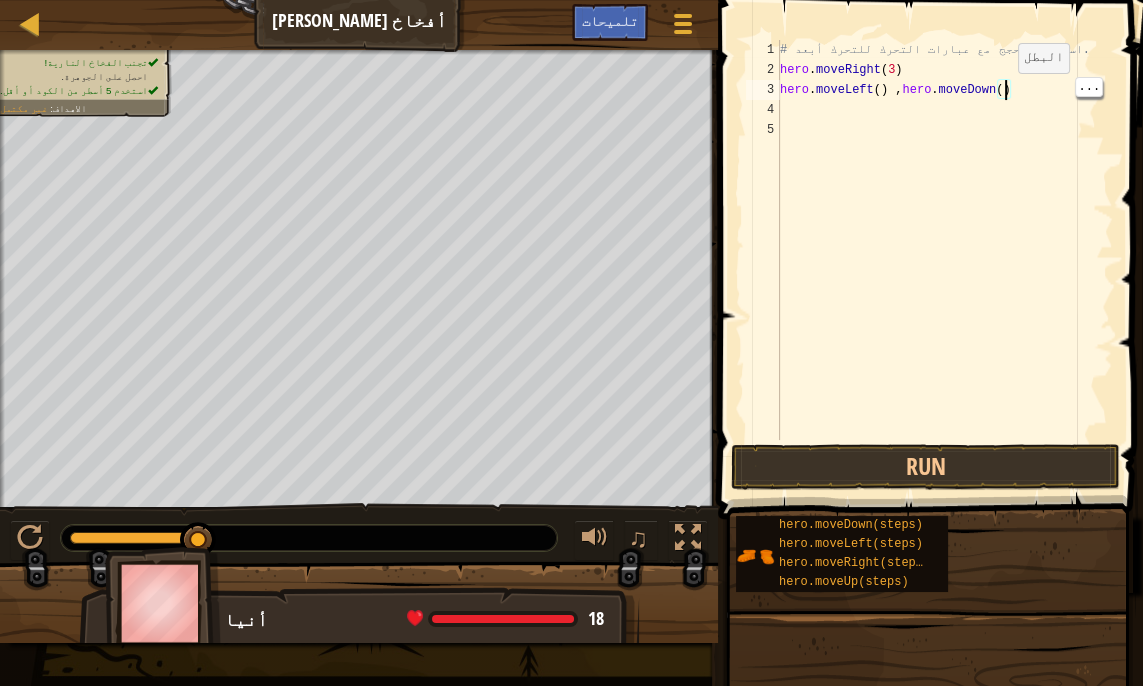 click on "# استخدم الحجج مع عبارات التحرك للتحرك أبعد. hero . moveRight ( 3 ) hero . moveLeft ( )   , hero . moveDown ( )" at bounding box center (944, 260) 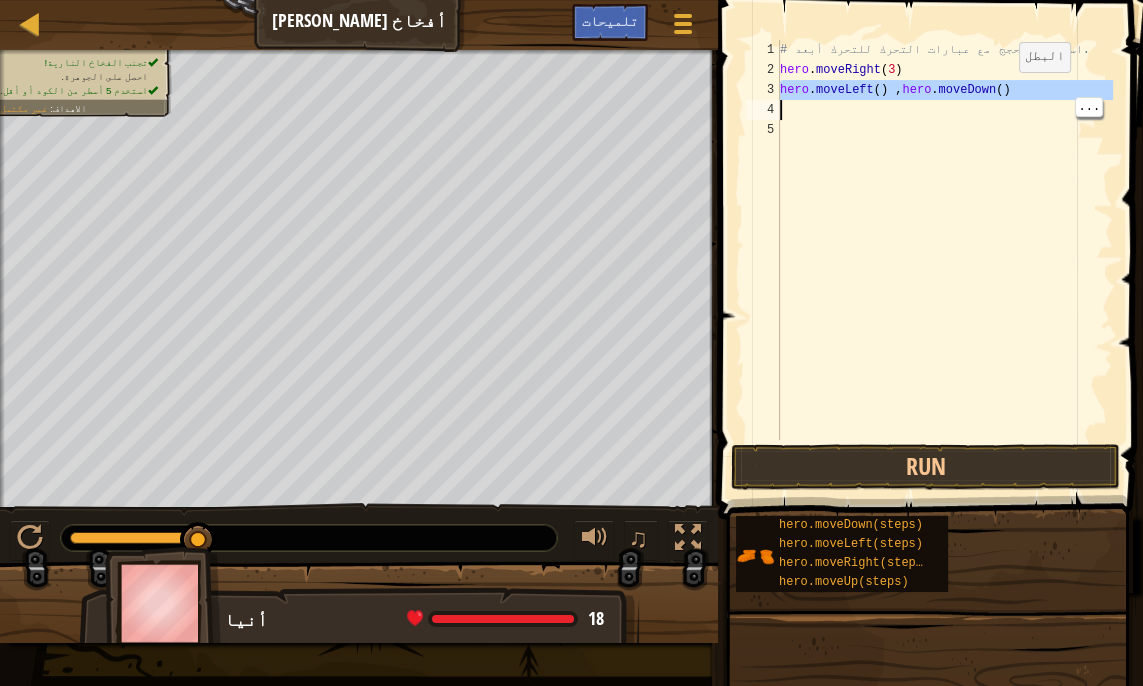 click on "# استخدم الحجج مع عبارات التحرك للتحرك أبعد. hero . moveRight ( 3 ) hero . moveLeft ( )   , hero . moveDown ( )" at bounding box center (944, 260) 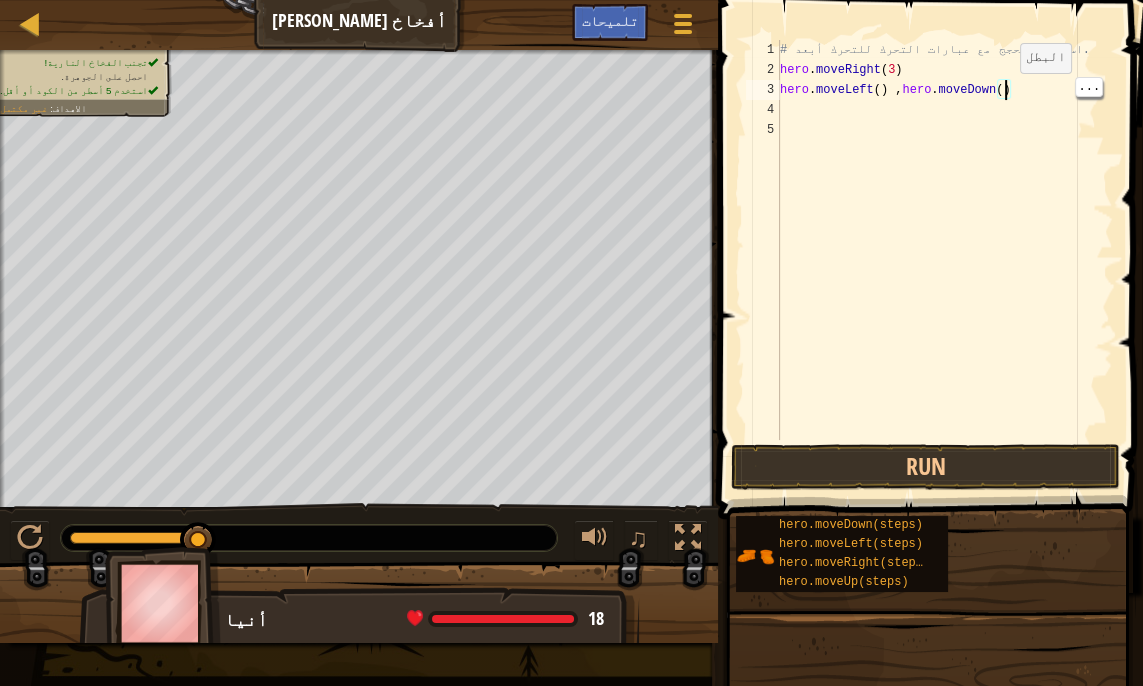 click on "# استخدم الحجج مع عبارات التحرك للتحرك أبعد. hero . moveRight ( 3 ) hero . moveLeft ( )   , hero . moveDown ( )" at bounding box center [944, 260] 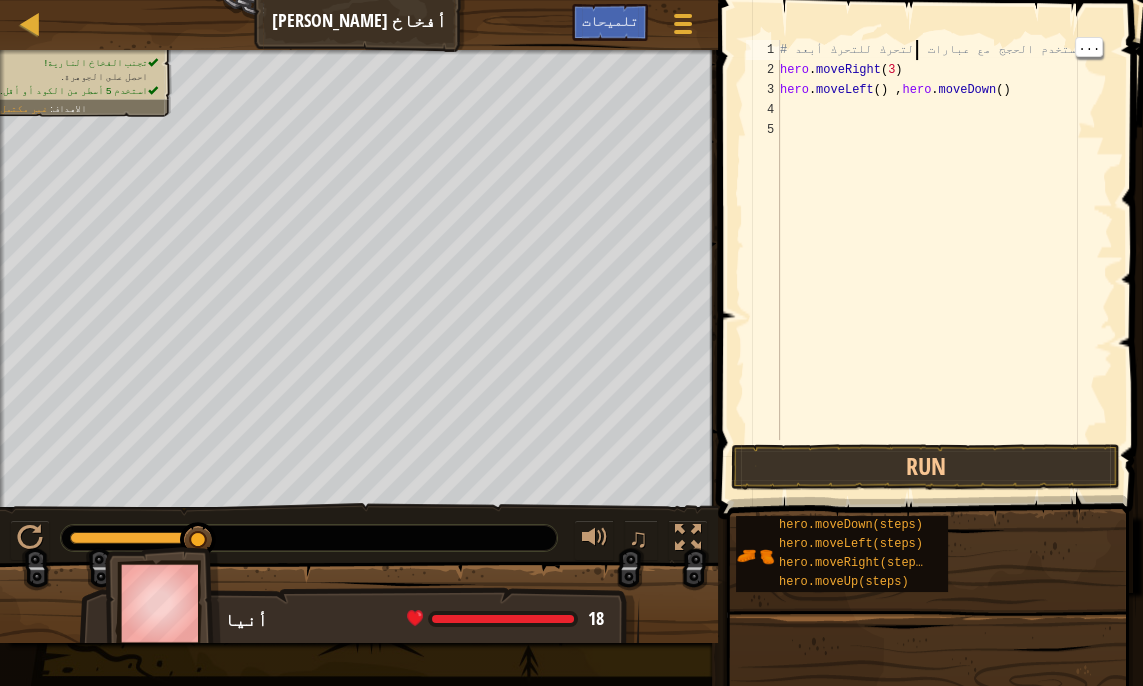 click on "# استخدم الحجج مع عبارات التحرك للتحرك أبعد. hero . moveRight ( 3 ) hero . moveLeft ( )   , hero . moveDown ( )" at bounding box center [944, 260] 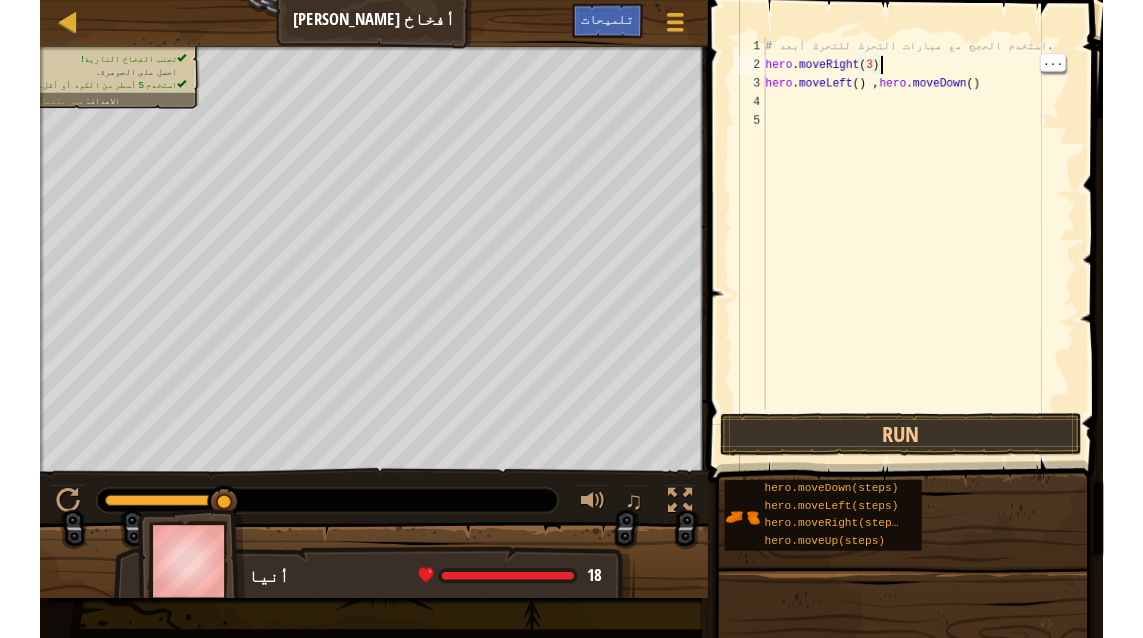 scroll, scrollTop: 9, scrollLeft: 9, axis: both 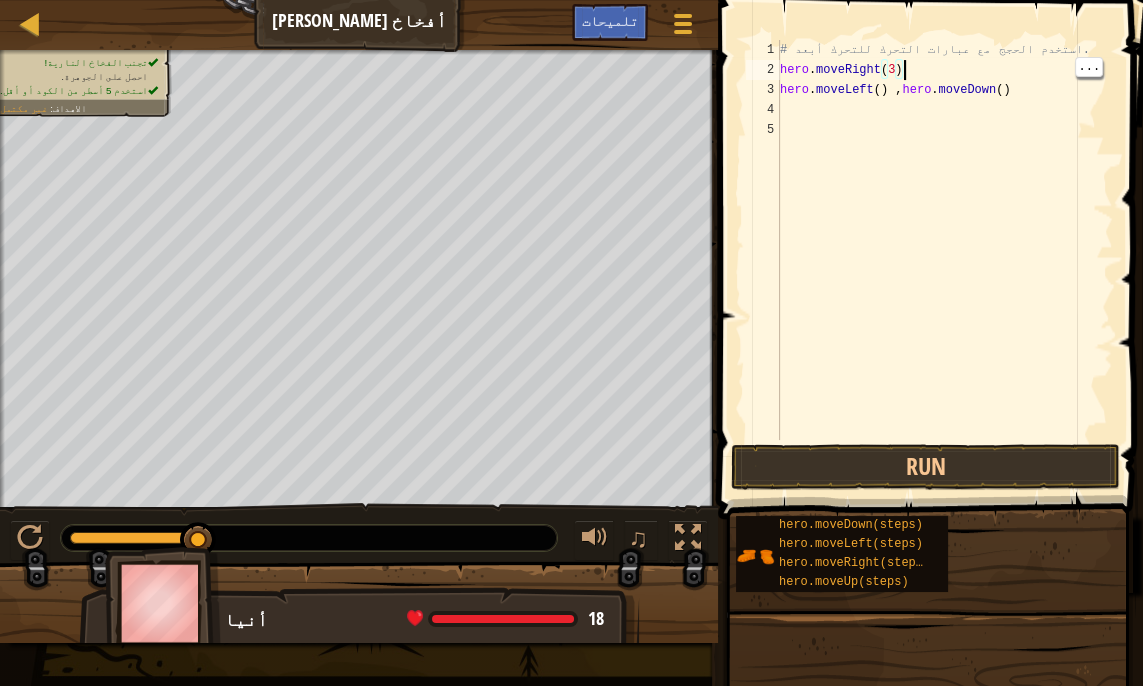 click on "# استخدم الحجج مع عبارات التحرك للتحرك أبعد. hero . moveRight ( 3 ) hero . moveLeft ( )   , hero . moveDown ( )" at bounding box center (944, 260) 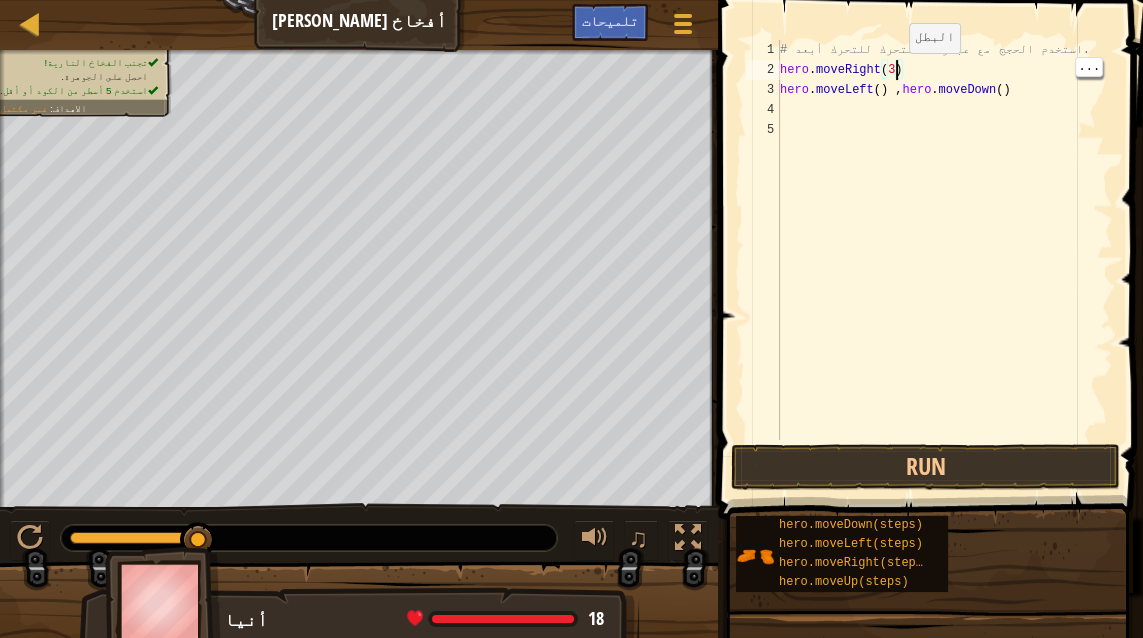 click on "# استخدم الحجج مع عبارات التحرك للتحرك أبعد. hero . moveRight ( 3 ) hero . moveLeft ( )   , hero . moveDown ( )" at bounding box center [944, 260] 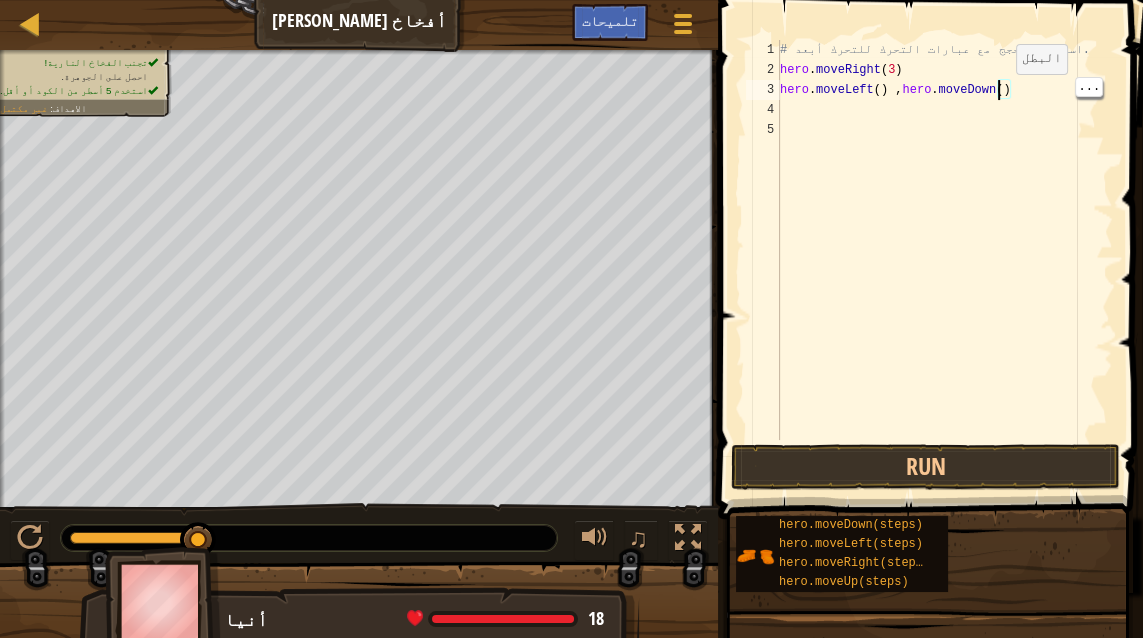 scroll, scrollTop: 9, scrollLeft: 18, axis: both 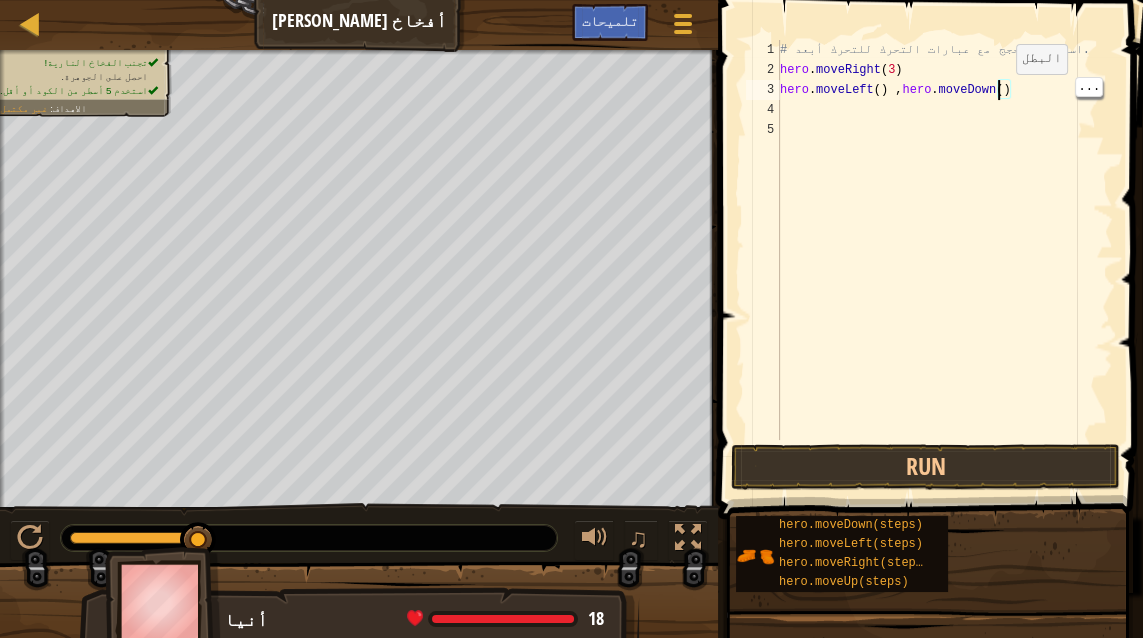 click on "# استخدم الحجج مع عبارات التحرك للتحرك أبعد. hero . moveRight ( 3 ) hero . moveLeft ( )   , hero . moveDown ( )" at bounding box center [944, 260] 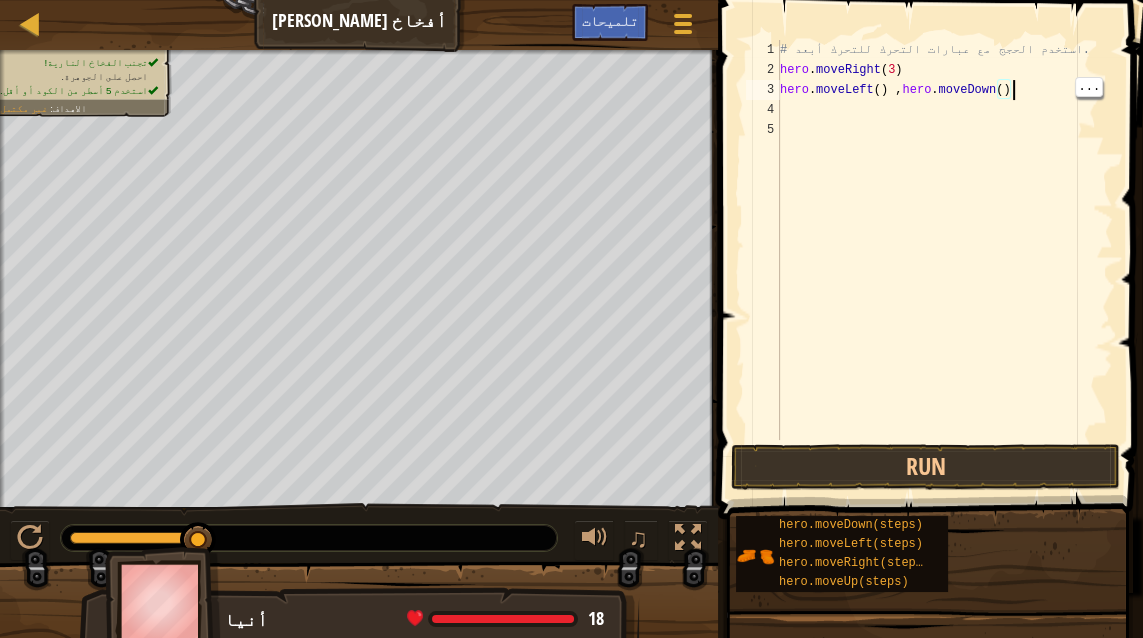 click on "# استخدم الحجج مع عبارات التحرك للتحرك أبعد. hero . moveRight ( 3 ) hero . moveLeft ( )   , hero . moveDown ( )" at bounding box center [944, 260] 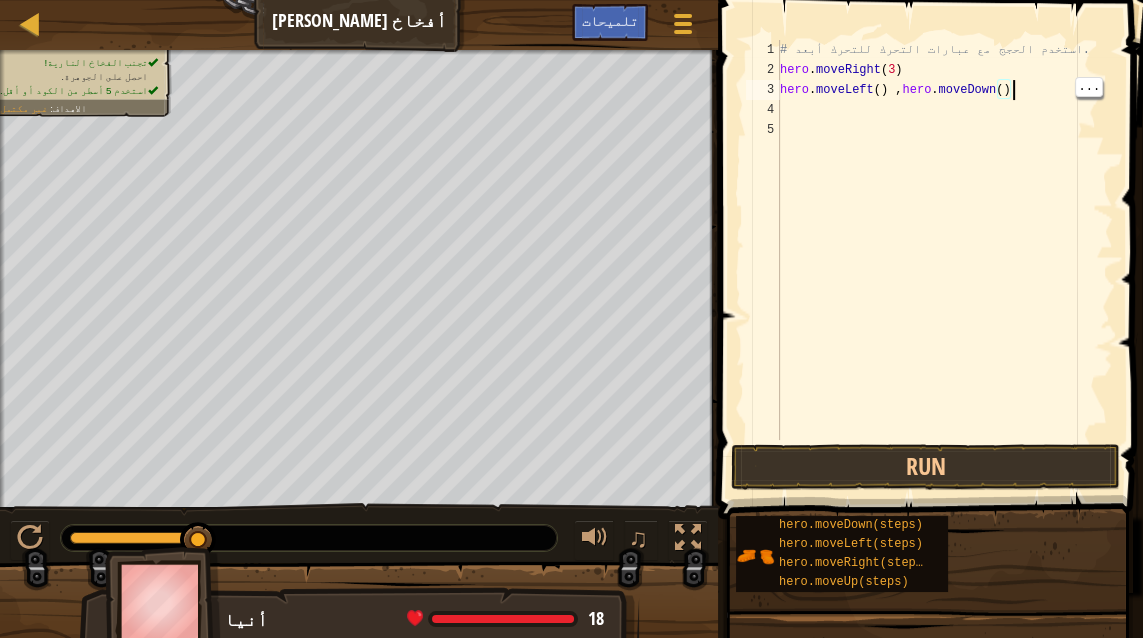 click on "# استخدم الحجج مع عبارات التحرك للتحرك أبعد. hero . moveRight ( 3 ) hero . moveLeft ( )   , hero . moveDown ( )" at bounding box center (944, 260) 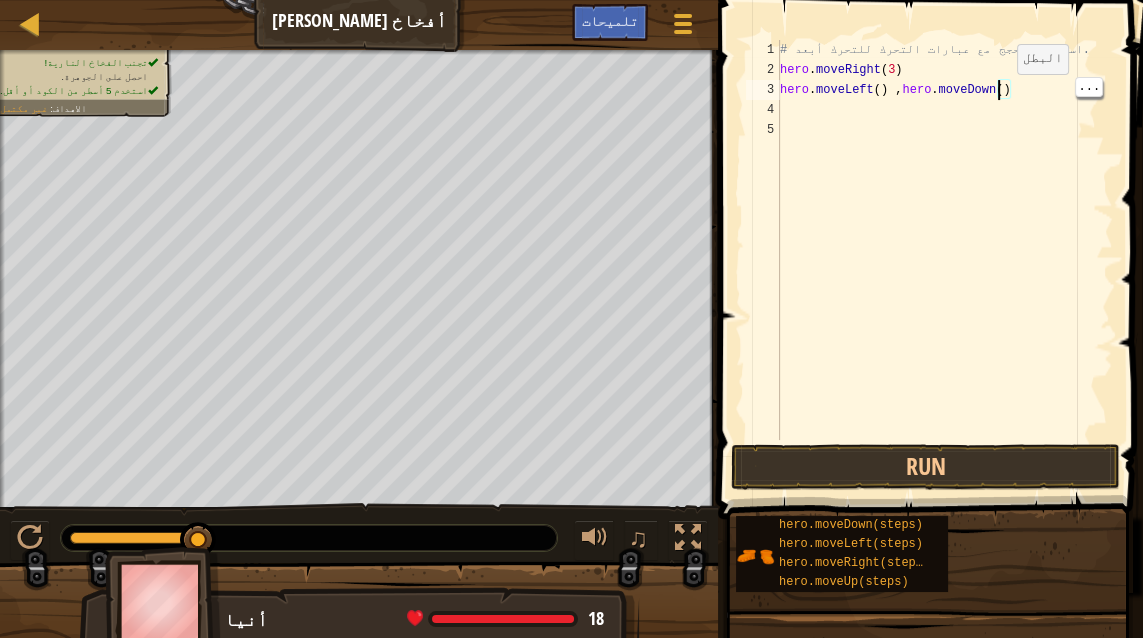 click on "# استخدم الحجج مع عبارات التحرك للتحرك أبعد. hero . moveRight ( 3 ) hero . moveLeft ( )   , hero . moveDown ( )" at bounding box center (944, 260) 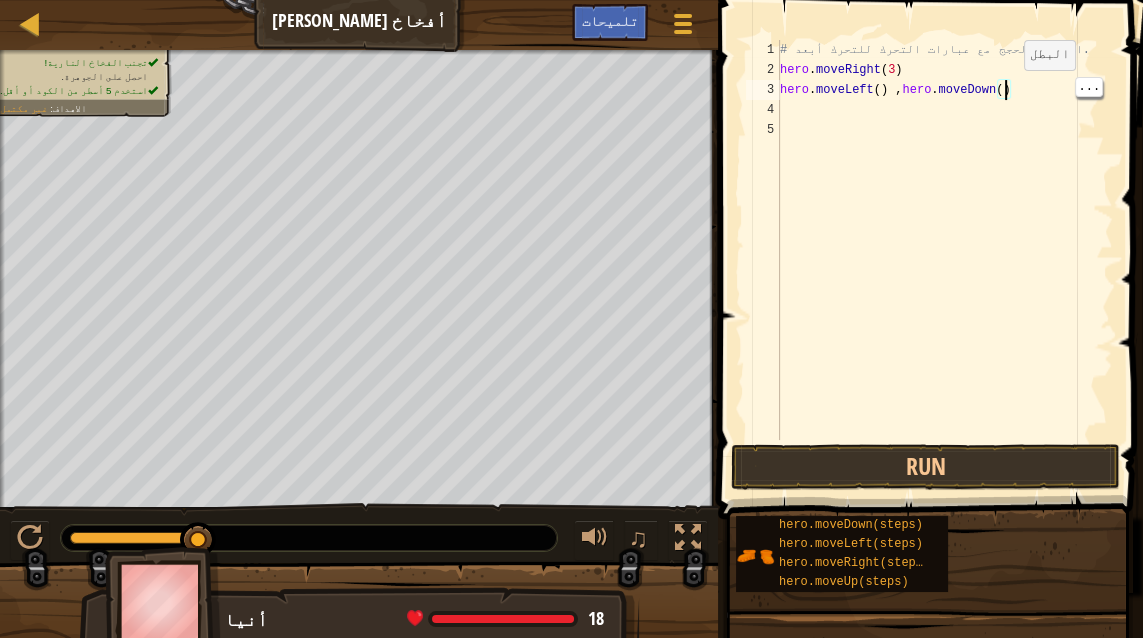 type on "hero.moveLeft() ,hero.moveDown(8)" 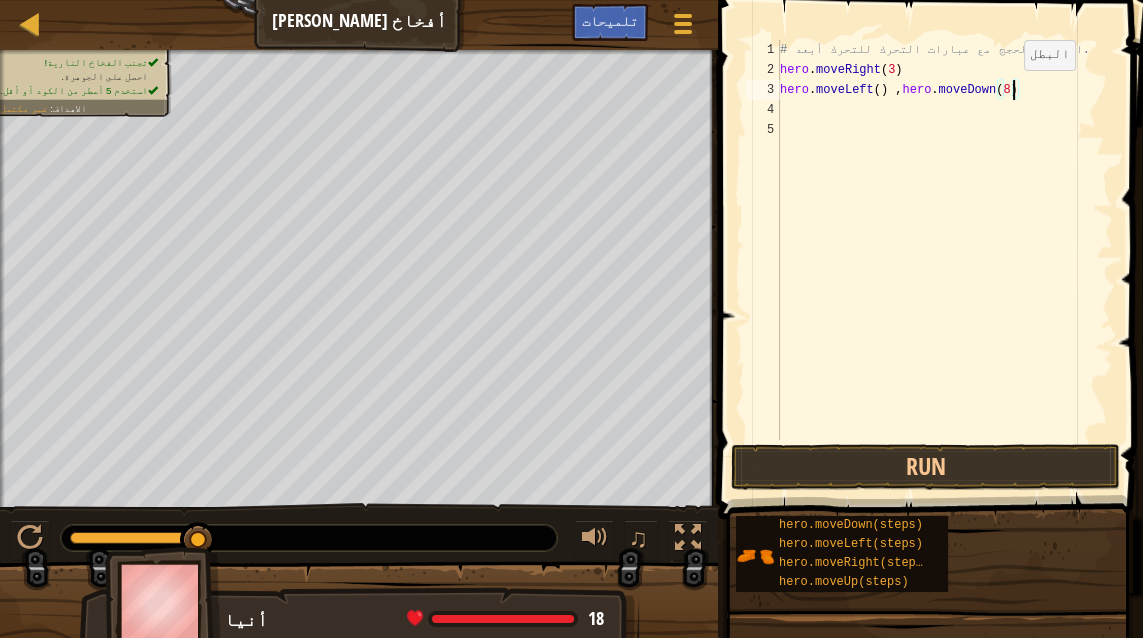 scroll, scrollTop: 9, scrollLeft: 18, axis: both 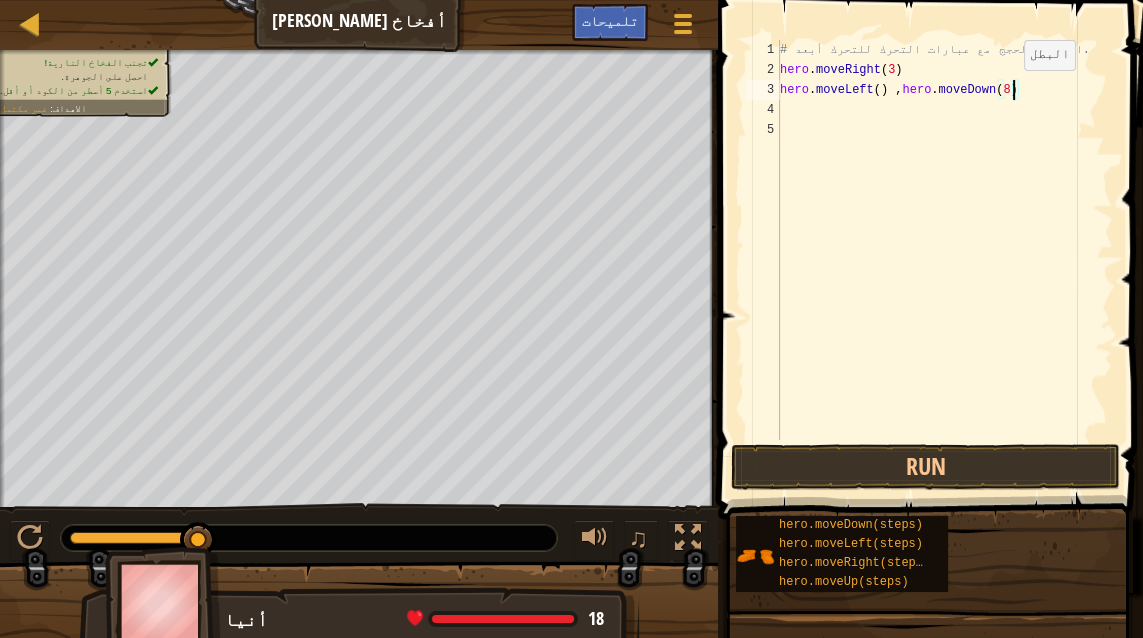 click on "# استخدم الحجج مع عبارات التحرك للتحرك أبعد. hero . moveRight ( 3 ) hero . moveLeft ( )   , hero . moveDown ( 8 )" at bounding box center (944, 260) 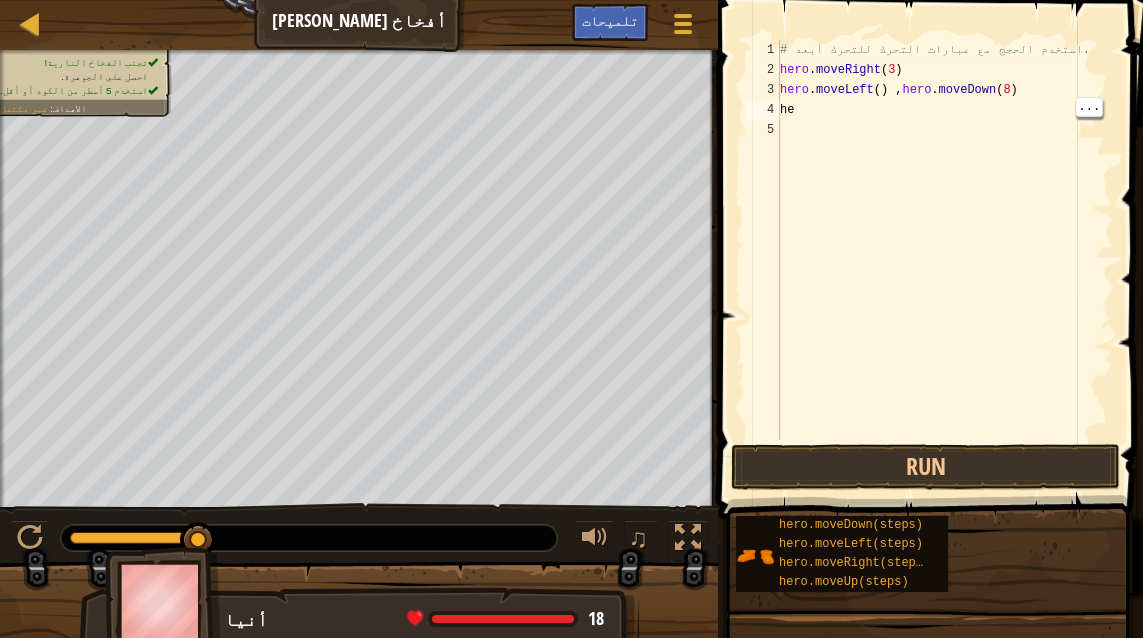 scroll, scrollTop: 0, scrollLeft: 1, axis: horizontal 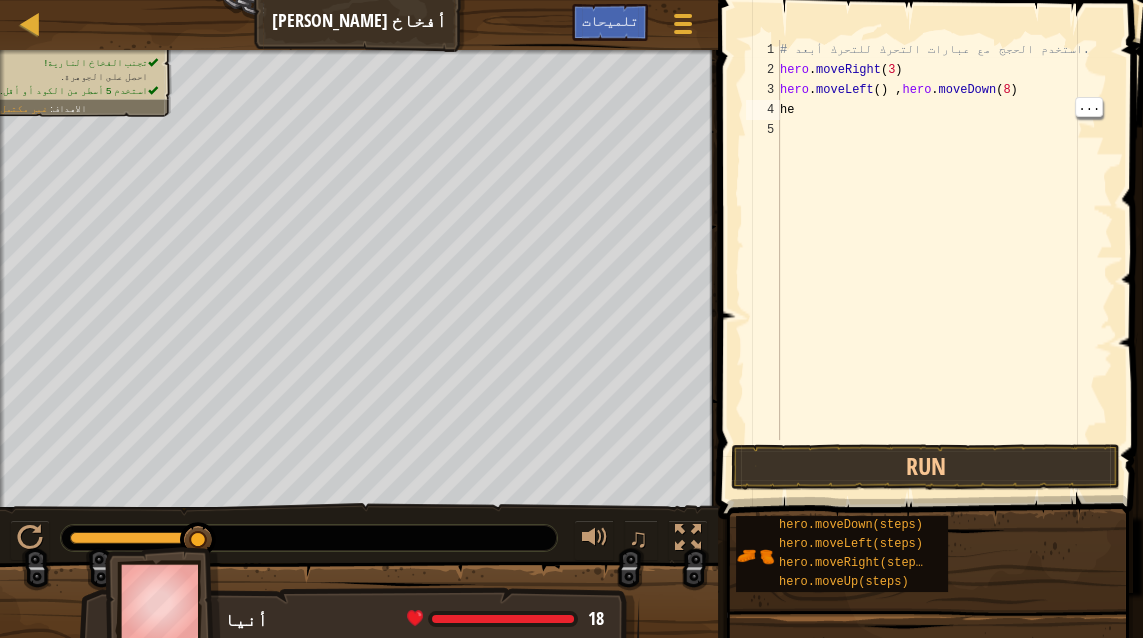 type on "her" 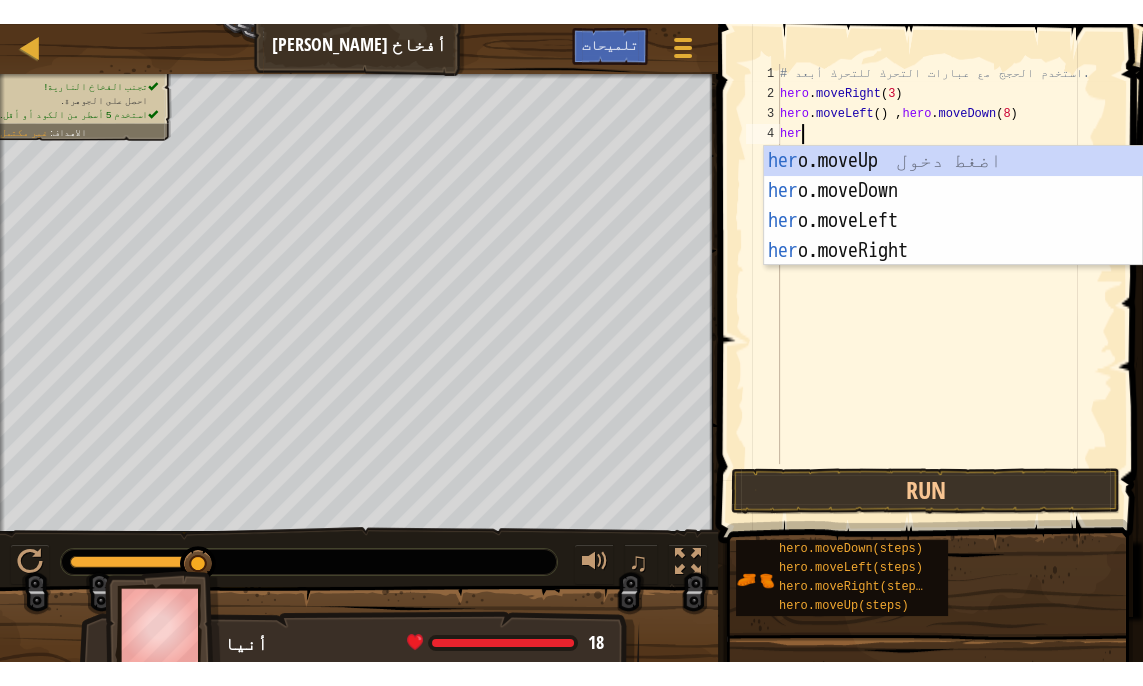 scroll, scrollTop: 0, scrollLeft: 0, axis: both 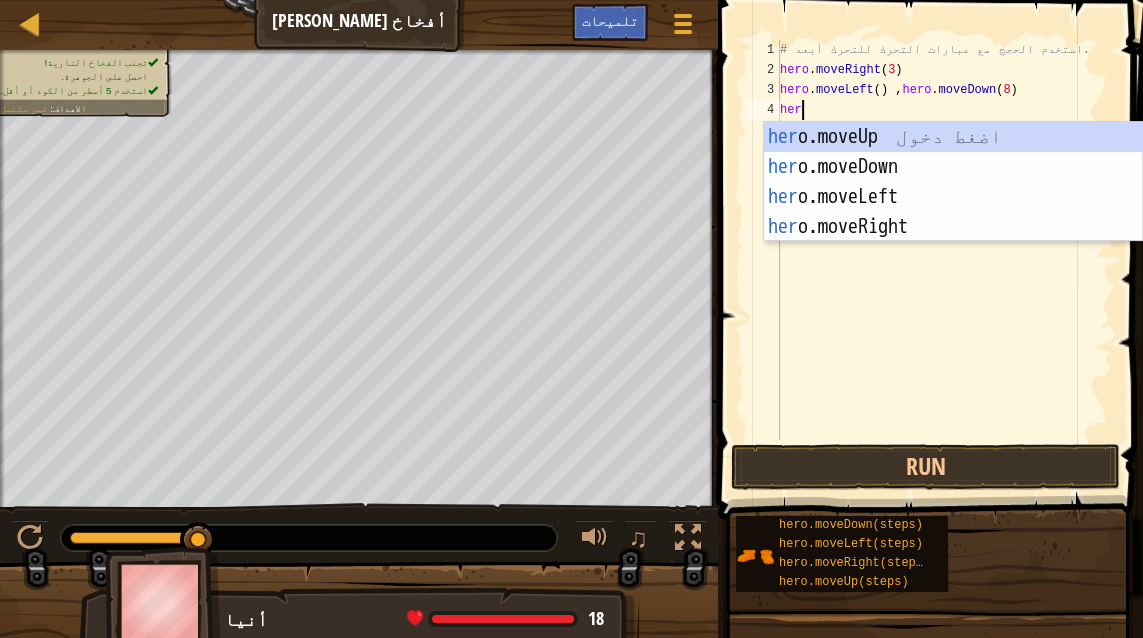 click on "her o.moveUp اضغط دخول her o.moveDown اضغط دخول her o.moveLeft اضغط دخول her o.moveRight اضغط دخول" at bounding box center [953, 212] 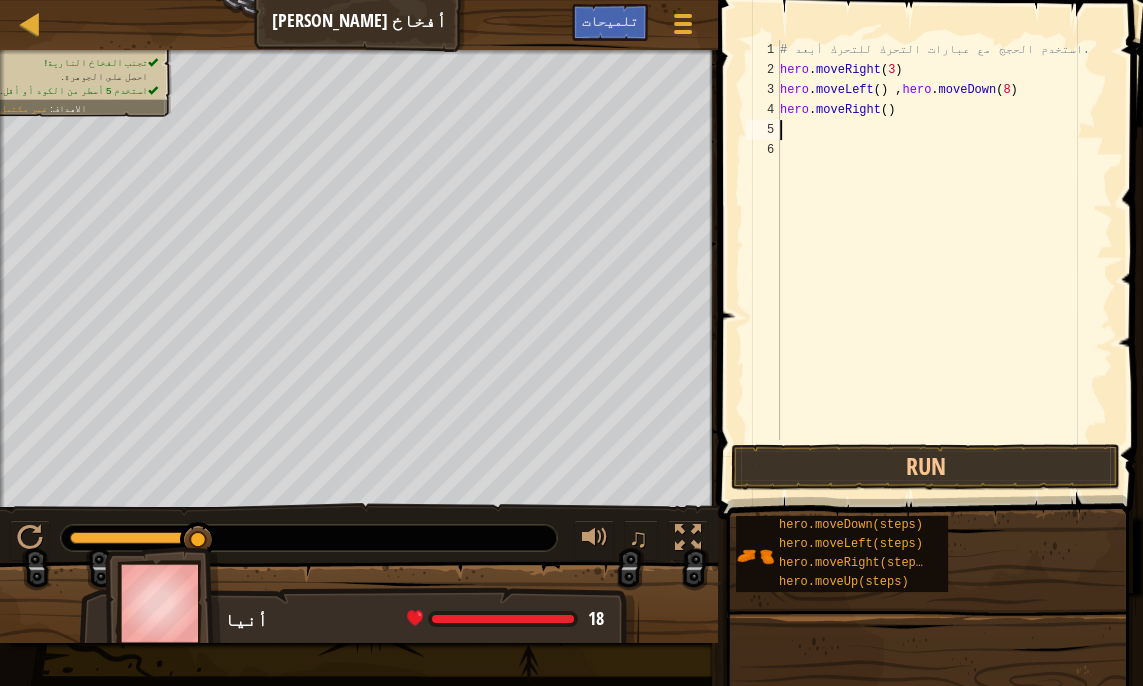 scroll, scrollTop: 0, scrollLeft: 0, axis: both 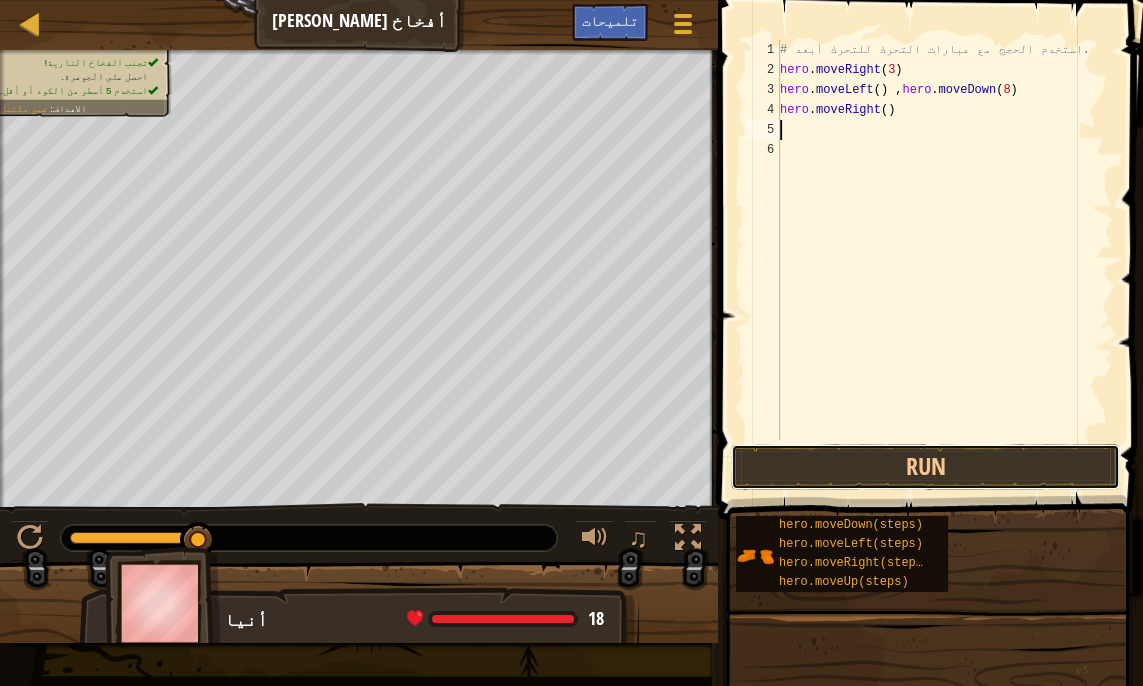 click on "Run" at bounding box center [925, 467] 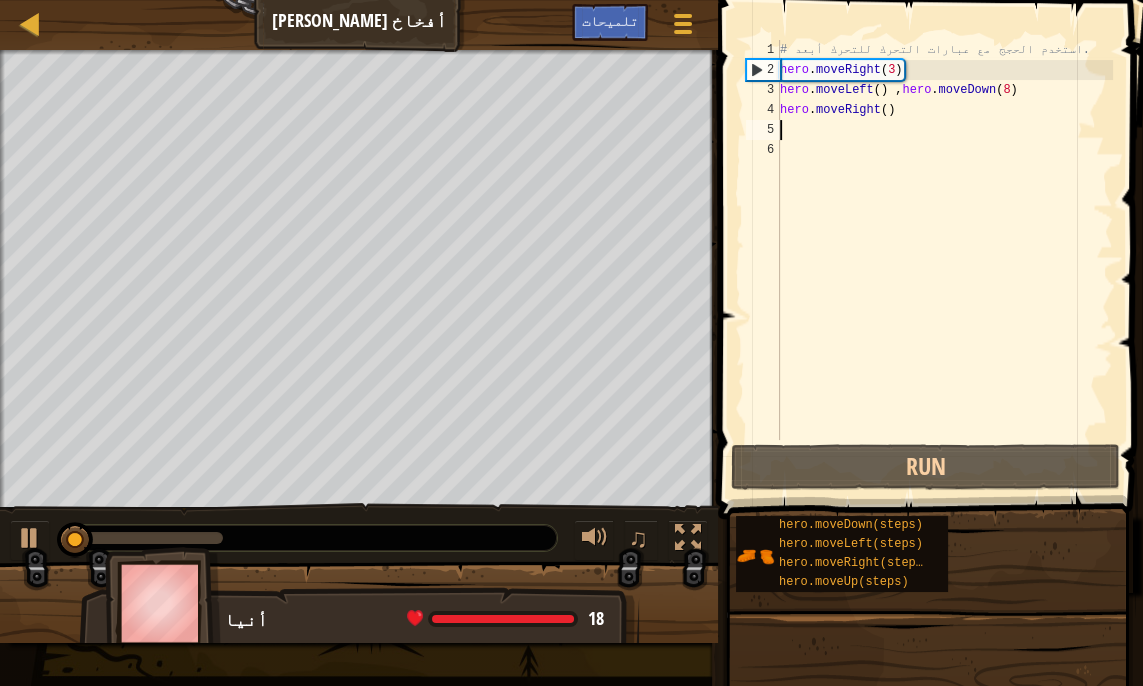 scroll, scrollTop: 9, scrollLeft: 0, axis: vertical 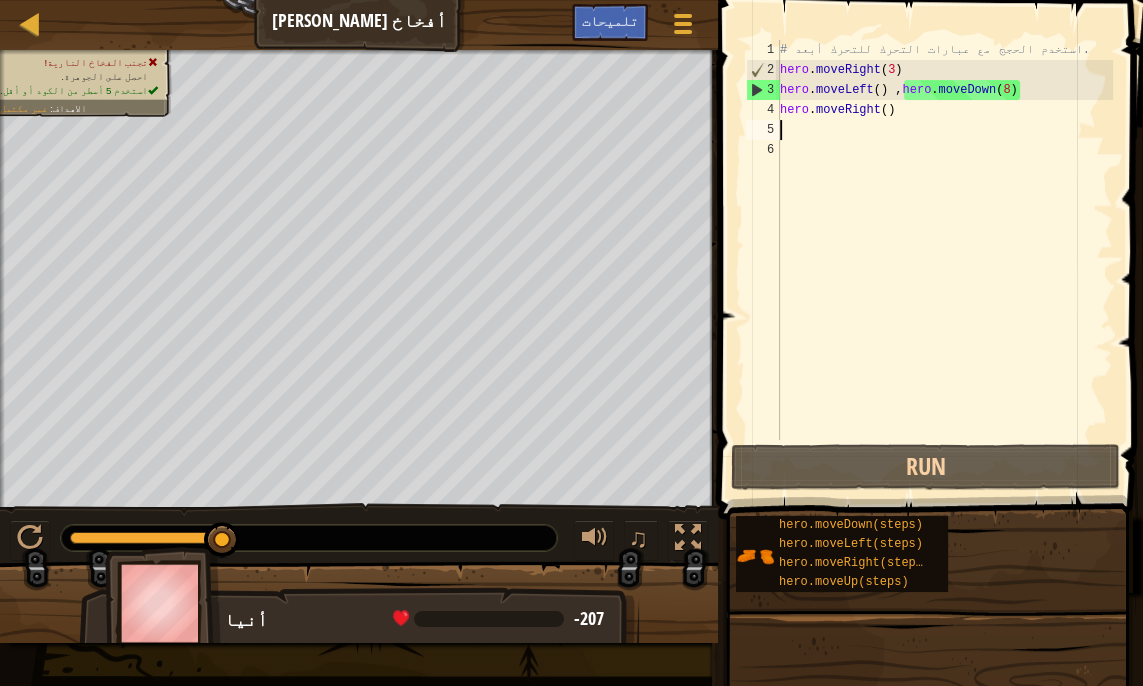 click on "# استخدم الحجج مع عبارات التحرك للتحرك أبعد. hero . moveRight ( 3 ) hero . moveLeft ( )   , hero . moveDown ( 8 ) hero . moveRight ( )" at bounding box center [944, 260] 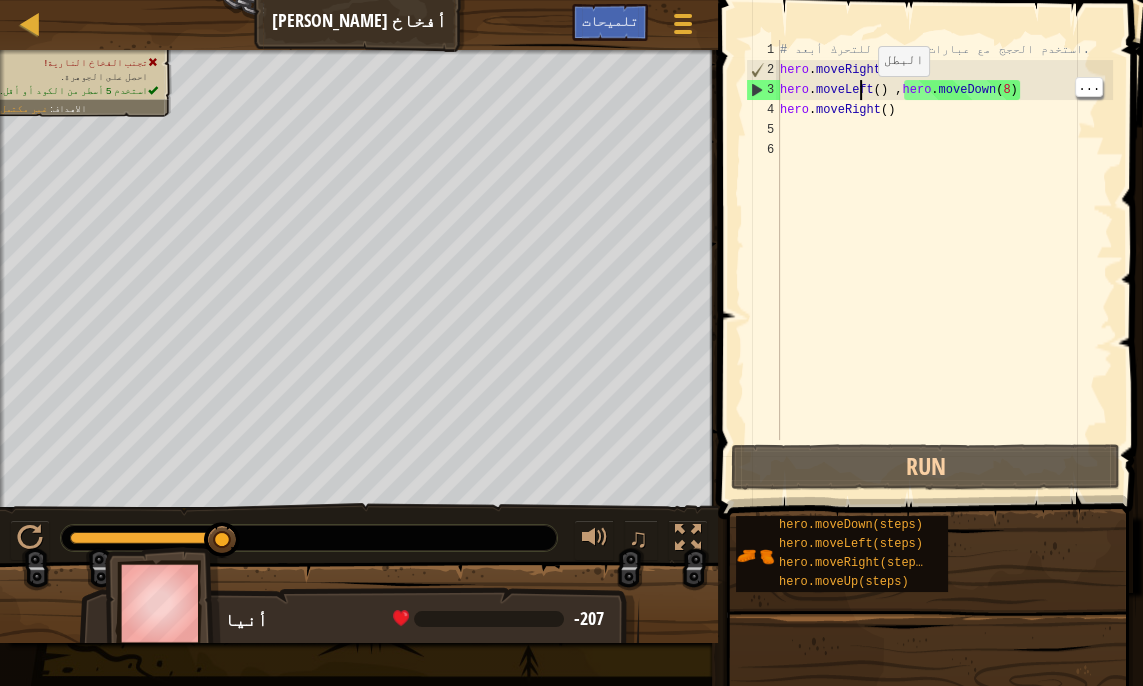 click on "# استخدم الحجج مع عبارات التحرك للتحرك أبعد. hero . moveRight ( 3 ) hero . moveLeft ( )   , hero . moveDown ( 8 ) hero . moveRight ( )" at bounding box center (944, 260) 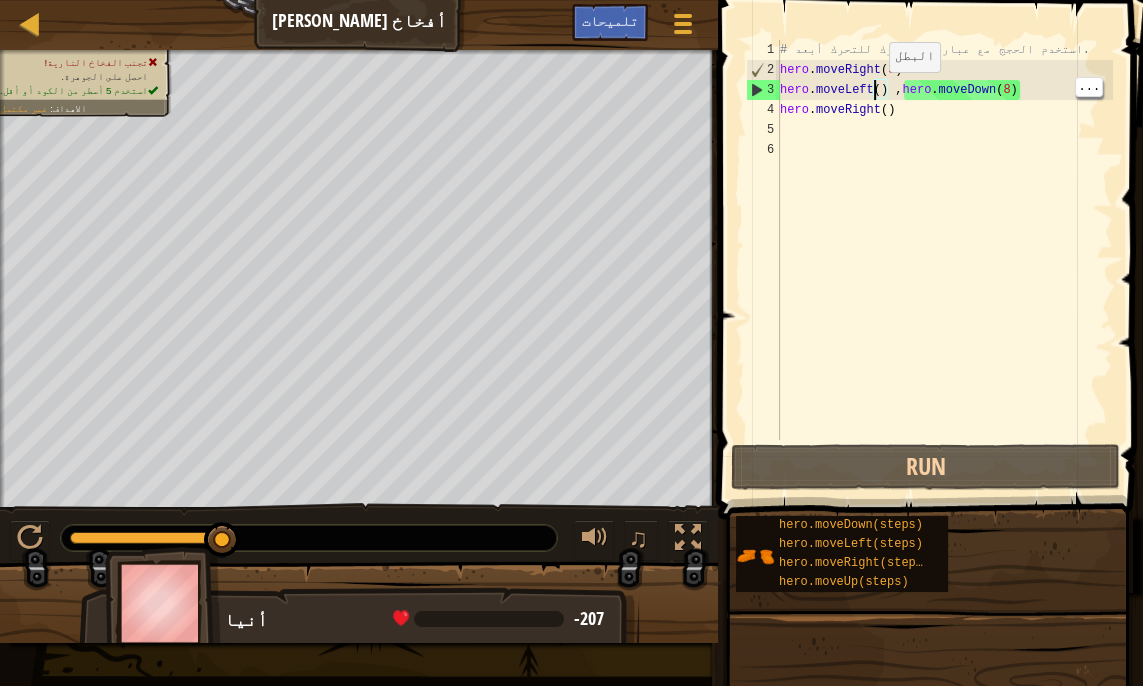 click on "# استخدم الحجج مع عبارات التحرك للتحرك أبعد. hero . moveRight ( 3 ) hero . moveLeft ( )   , hero . moveDown ( 8 ) hero . moveRight ( )" at bounding box center [944, 260] 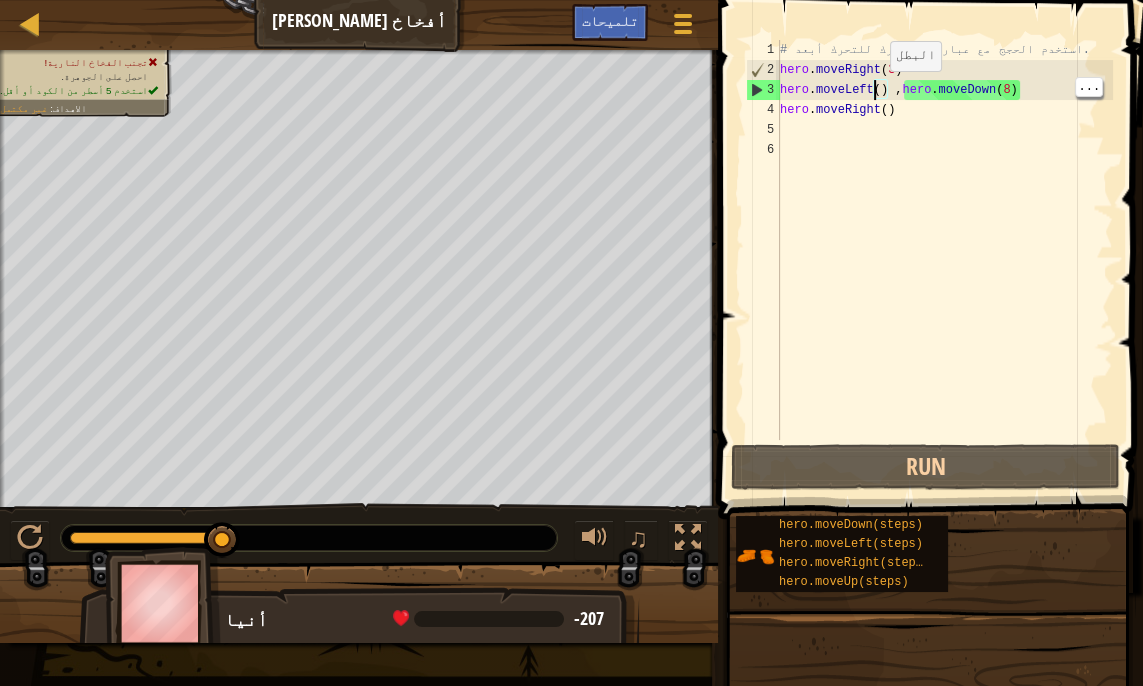 scroll, scrollTop: 9, scrollLeft: 8, axis: both 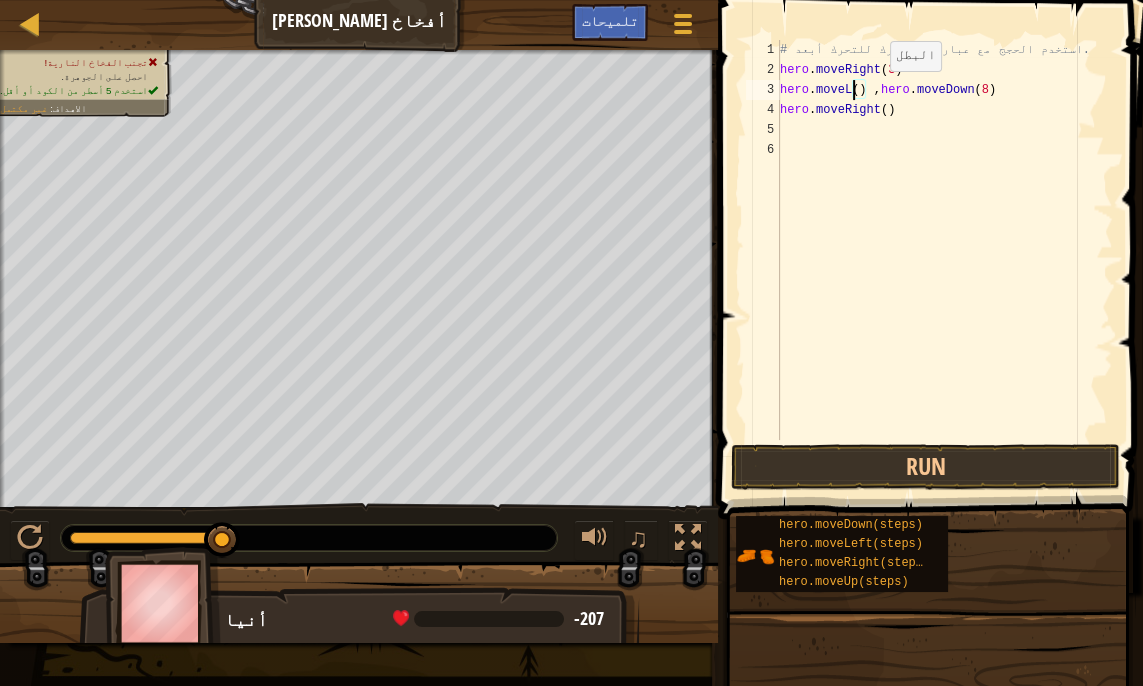 type on "hero.move() ,hero.moveDown(8)" 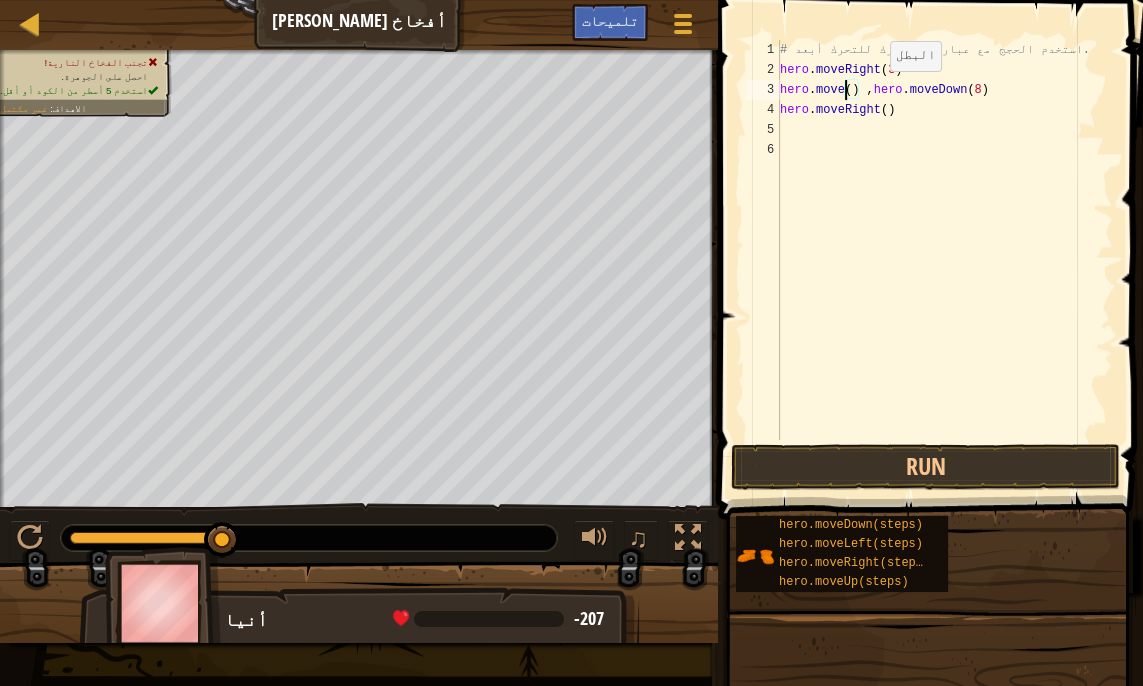 type on "hero.moveR" 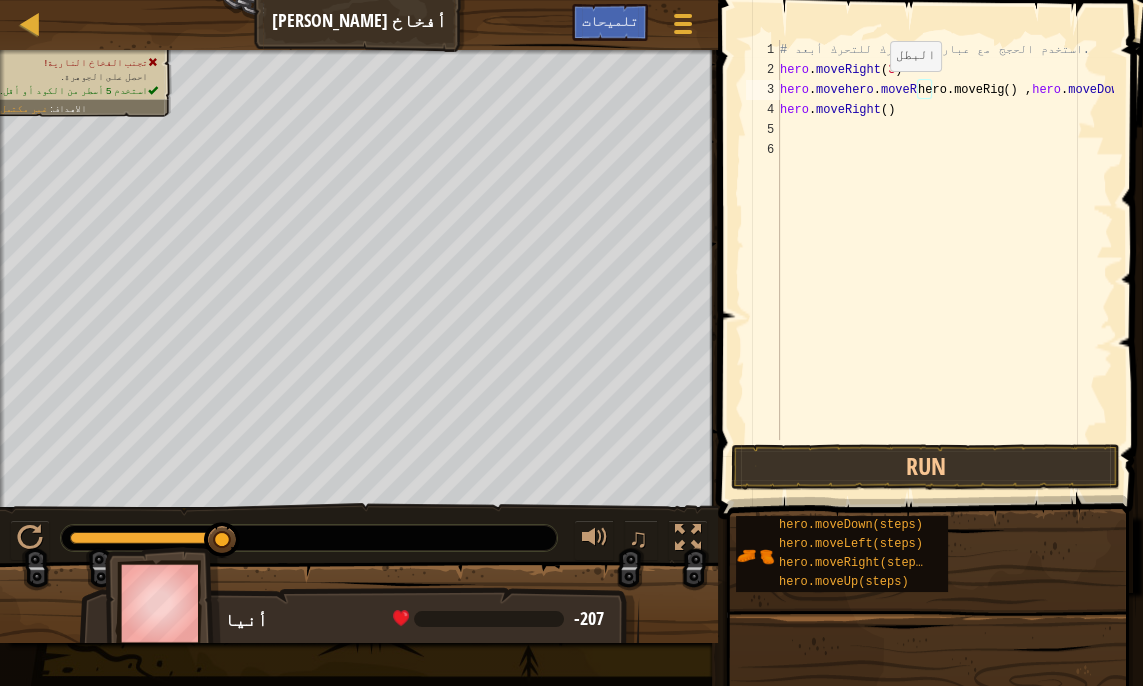 scroll, scrollTop: 9, scrollLeft: 8, axis: both 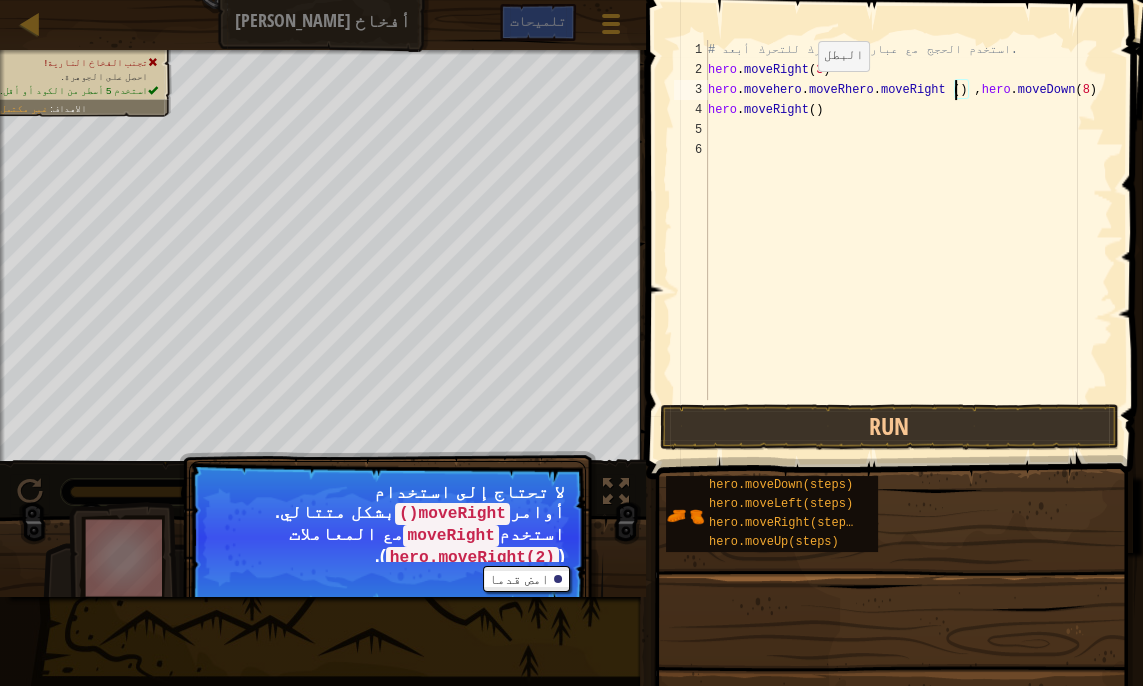 click on "# استخدم الحجج مع عبارات التحرك للتحرك أبعد. hero . moveRight ( 3 ) hero . movehero . moveRhero . moveRight   ( )   , hero . moveDown ( 8 ) hero . moveRight ( )" at bounding box center (908, 240) 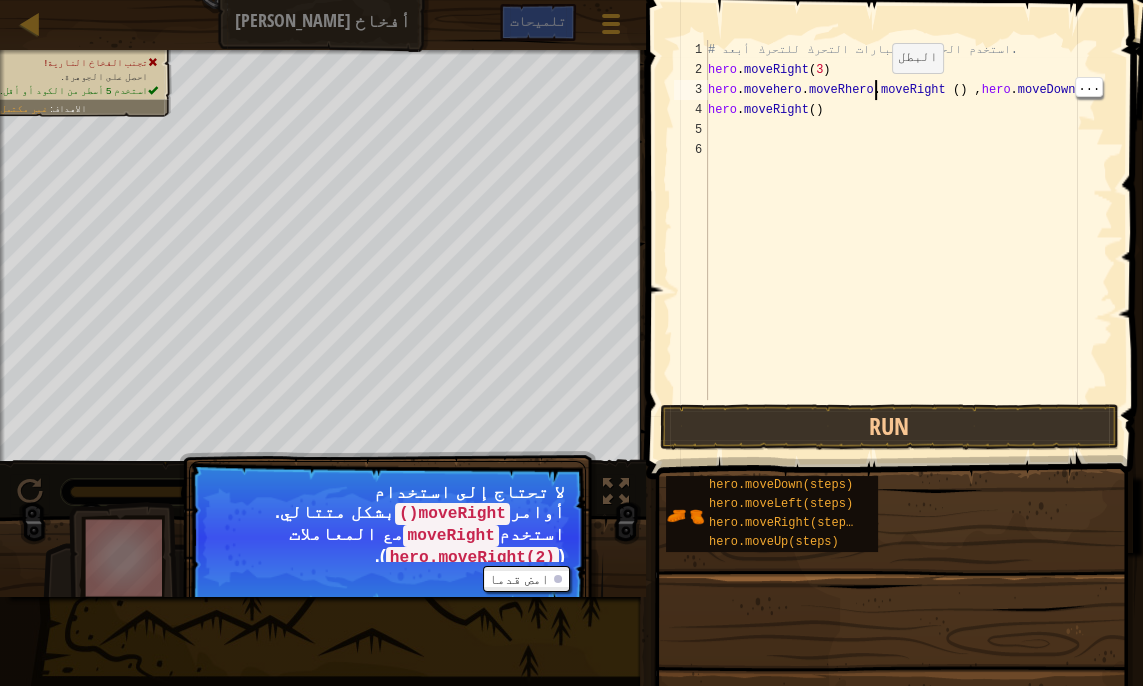 scroll, scrollTop: 9, scrollLeft: 14, axis: both 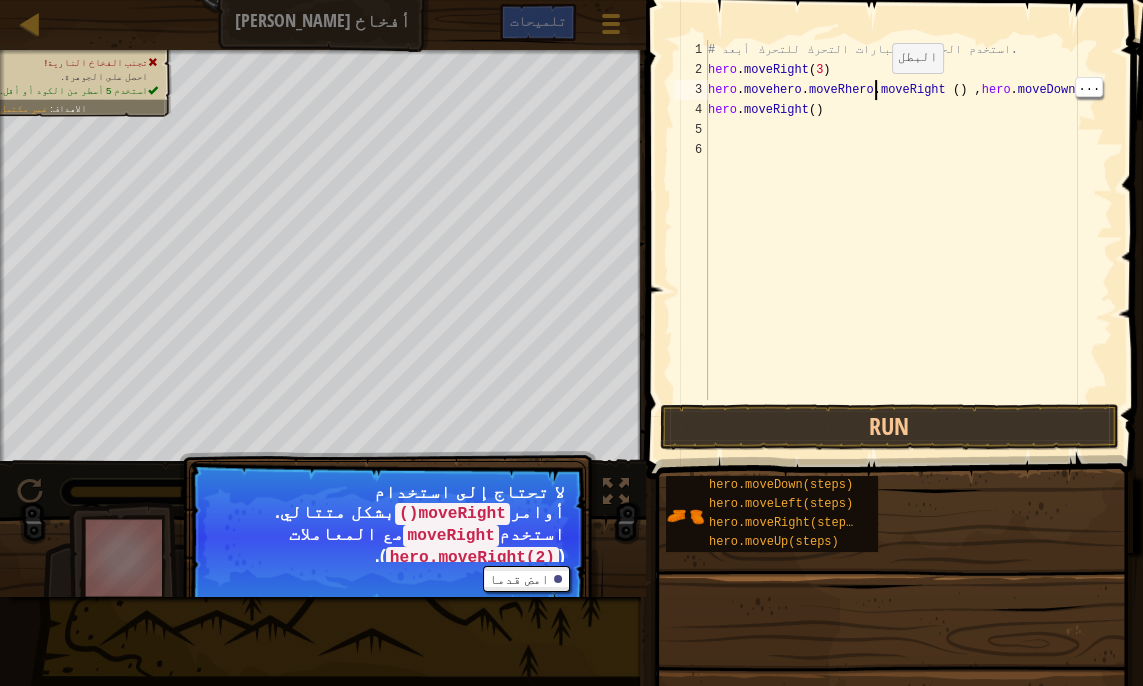 click on "# استخدم الحجج مع عبارات التحرك للتحرك أبعد. hero . moveRight ( 3 ) hero . movehero . moveRhero . moveRight   ( )   , hero . moveDown ( 8 ) hero . moveRight ( )" at bounding box center [908, 240] 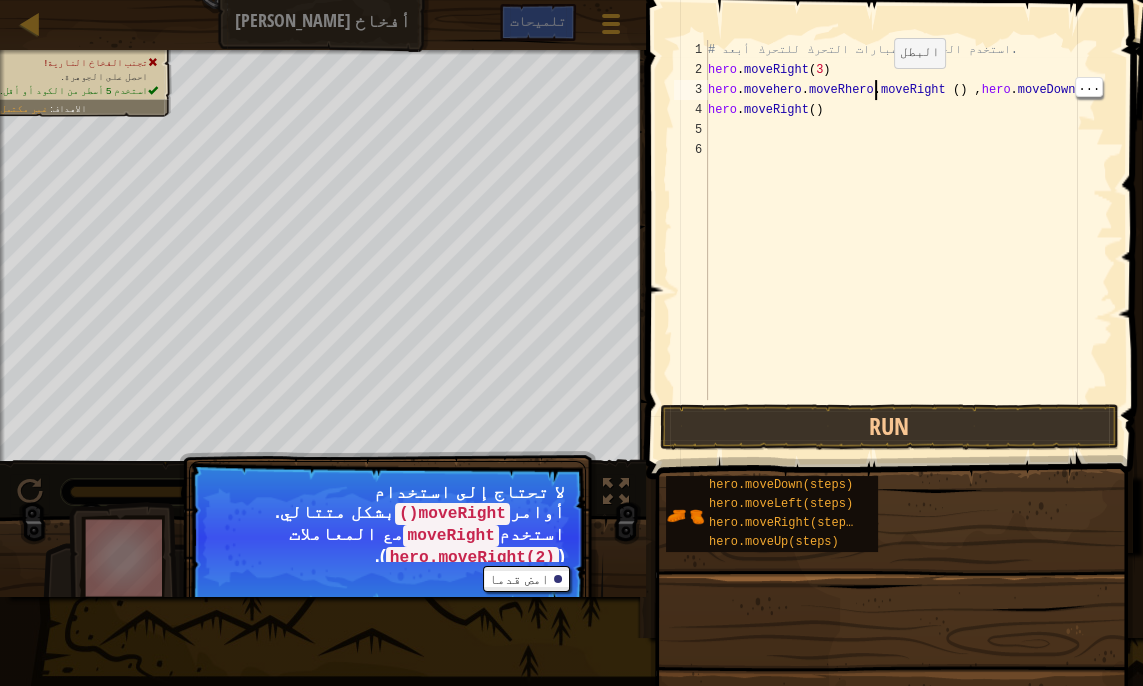 click on "# استخدم الحجج مع عبارات التحرك للتحرك أبعد. hero . moveRight ( 3 ) hero . movehero . moveRhero . moveRight   ( )   , hero . moveDown ( 8 ) hero . moveRight ( )" at bounding box center [908, 240] 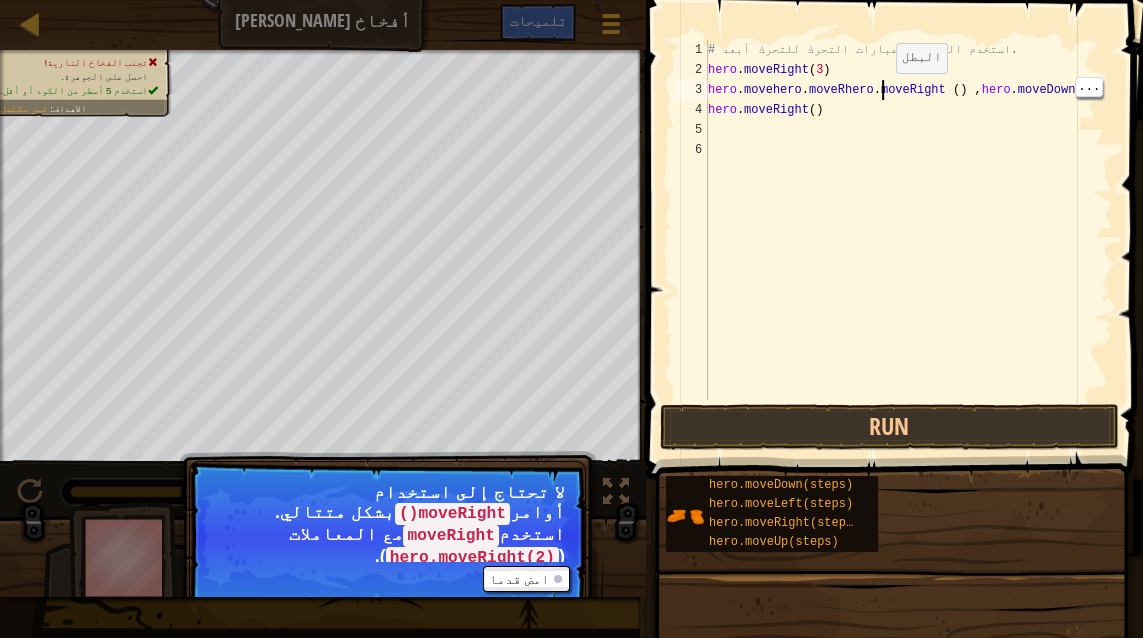 click on "# استخدم الحجج مع عبارات التحرك للتحرك أبعد. hero . moveRight ( 3 ) hero . movehero . moveRhero . moveRight   ( )   , hero . moveDown ( 8 ) hero . moveRight ( )" at bounding box center (908, 240) 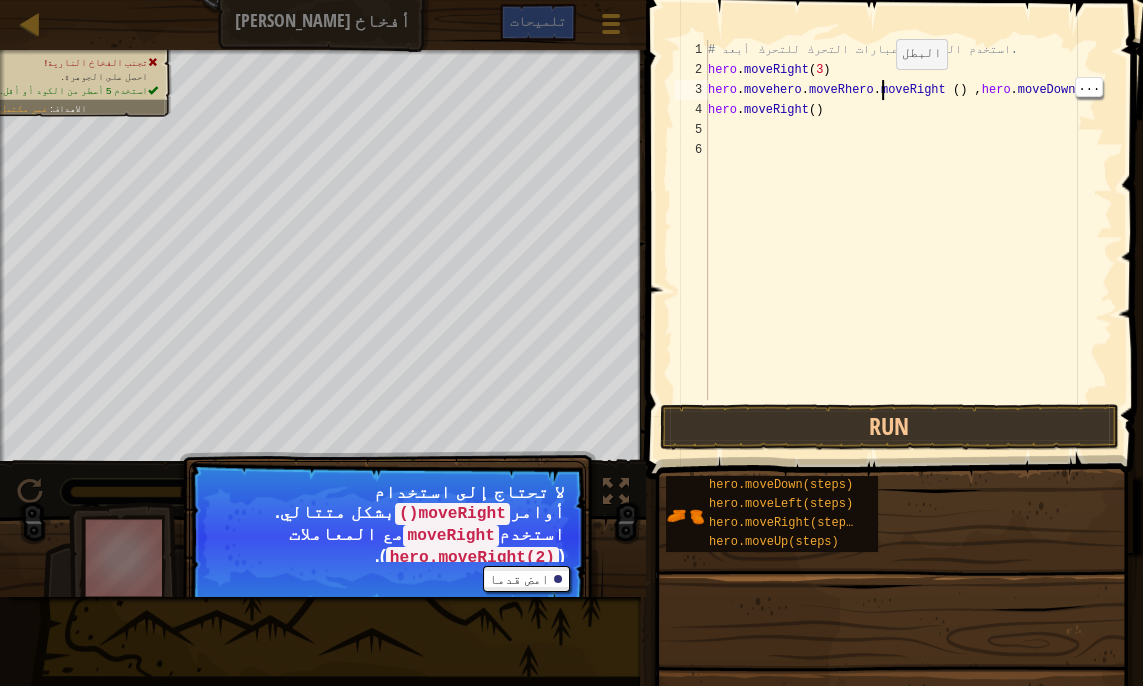click on "# استخدم الحجج مع عبارات التحرك للتحرك أبعد. hero . moveRight ( 3 ) hero . movehero . moveRhero . moveRight   ( )   , hero . moveDown ( 8 ) hero . moveRight ( )" at bounding box center [908, 240] 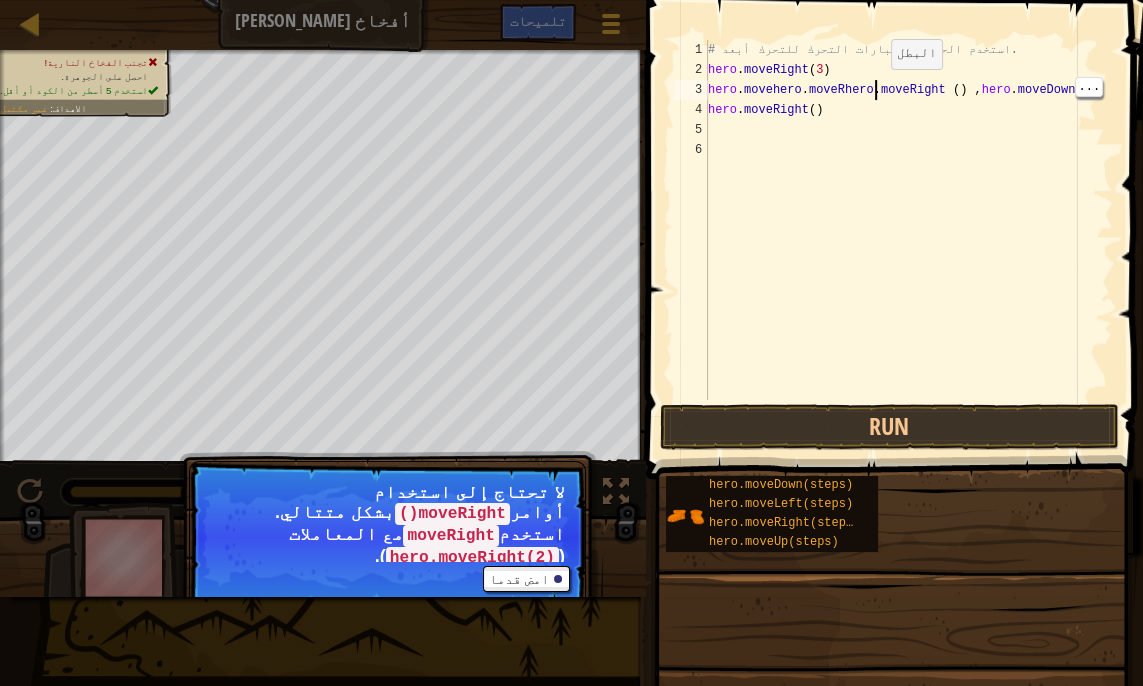 click on "# استخدم الحجج مع عبارات التحرك للتحرك أبعد. hero . moveRight ( 3 ) hero . movehero . moveRhero . moveRight   ( )   , hero . moveDown ( 8 ) hero . moveRight ( )" at bounding box center (908, 240) 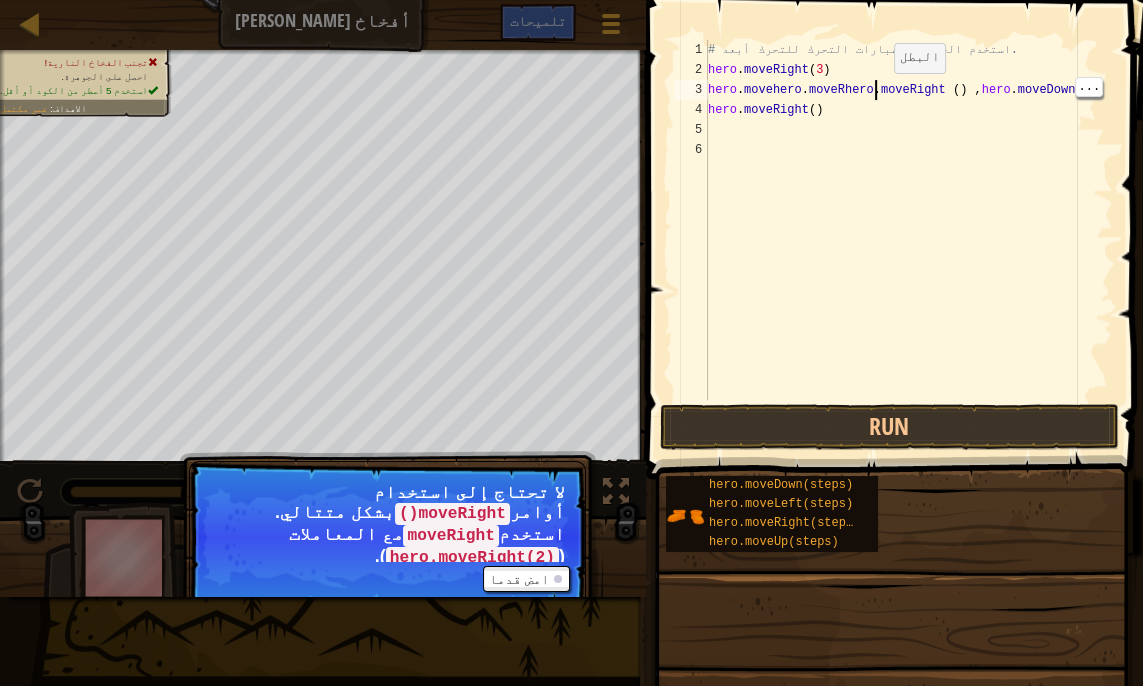 click on "# استخدم الحجج مع عبارات التحرك للتحرك أبعد. hero . moveRight ( 3 ) hero . movehero . moveRhero . moveRight   ( )   , hero . moveDown ( 8 ) hero . moveRight ( )" at bounding box center [908, 240] 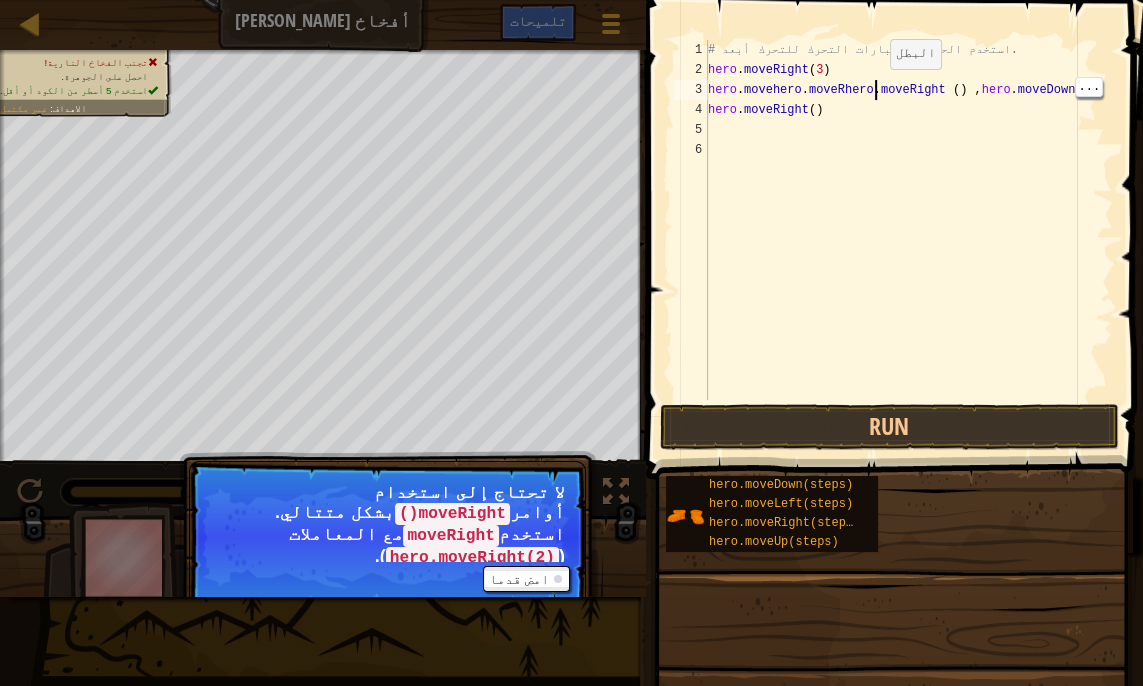 click on "# استخدم الحجج مع عبارات التحرك للتحرك أبعد. hero . moveRight ( 3 ) hero . movehero . moveRhero . moveRight   ( )   , hero . moveDown ( 8 ) hero . moveRight ( )" at bounding box center (908, 240) 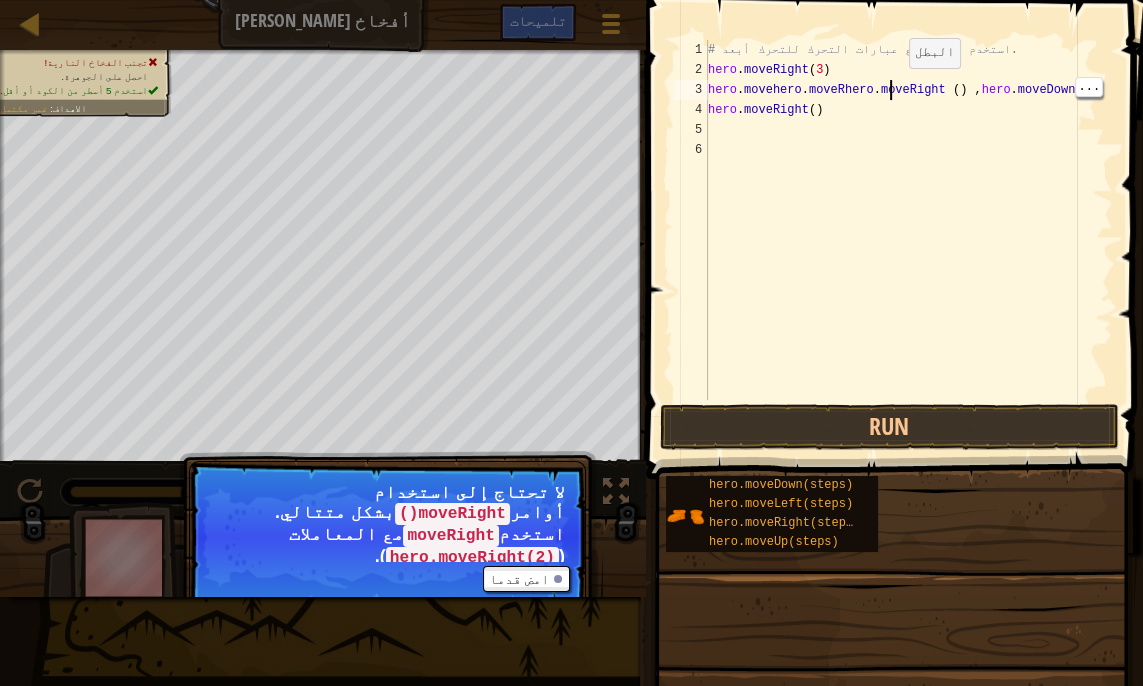 click on "# استخدم الحجج مع عبارات التحرك للتحرك أبعد. hero . moveRight ( 3 ) hero . movehero . moveRhero . moveRight   ( )   , hero . moveDown ( 8 ) hero . moveRight ( )" at bounding box center (908, 240) 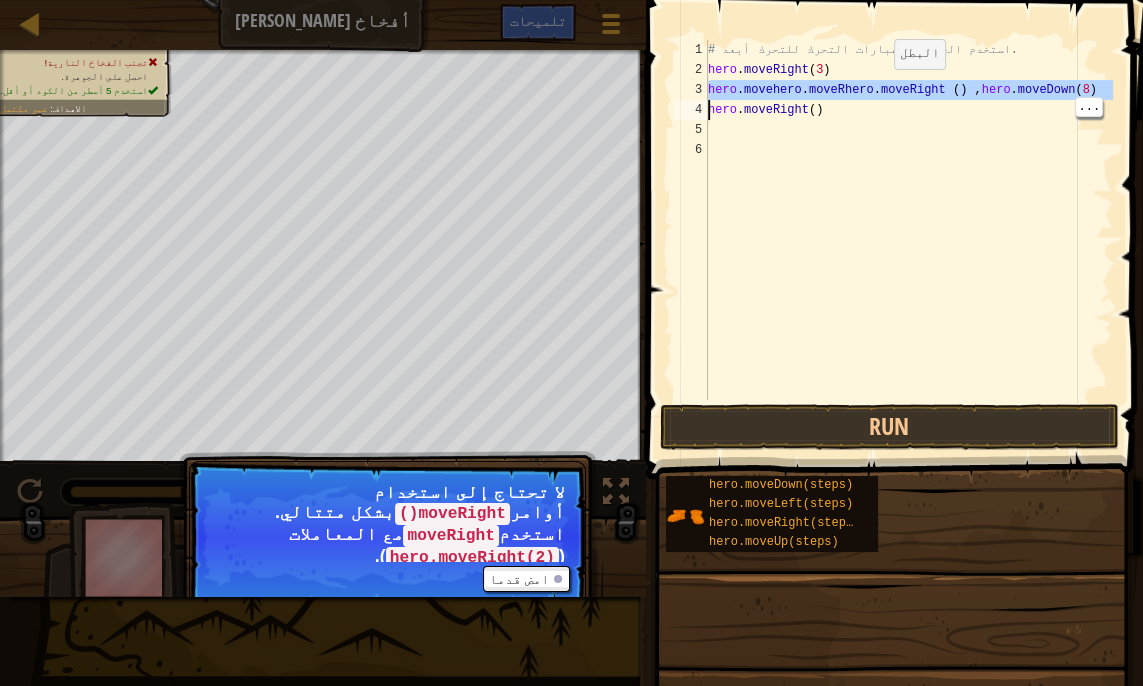click on "# استخدم الحجج مع عبارات التحرك للتحرك أبعد. hero . moveRight ( 3 ) hero . movehero . moveRhero . moveRight   ( )   , hero . moveDown ( 8 ) hero . moveRight ( )" at bounding box center [908, 240] 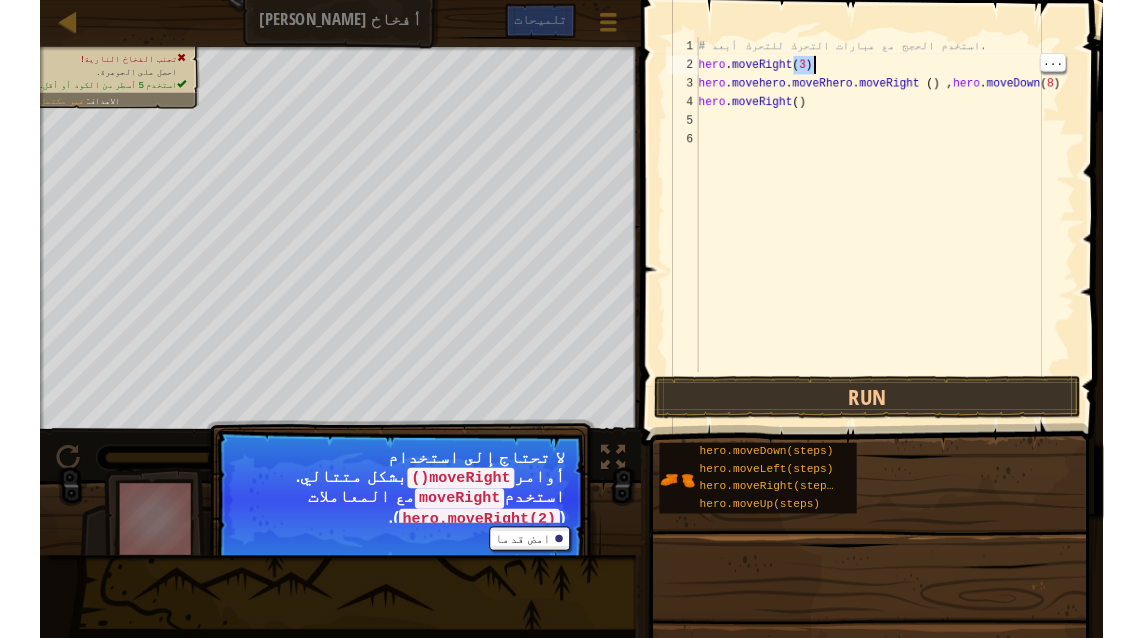 scroll, scrollTop: 9, scrollLeft: 9, axis: both 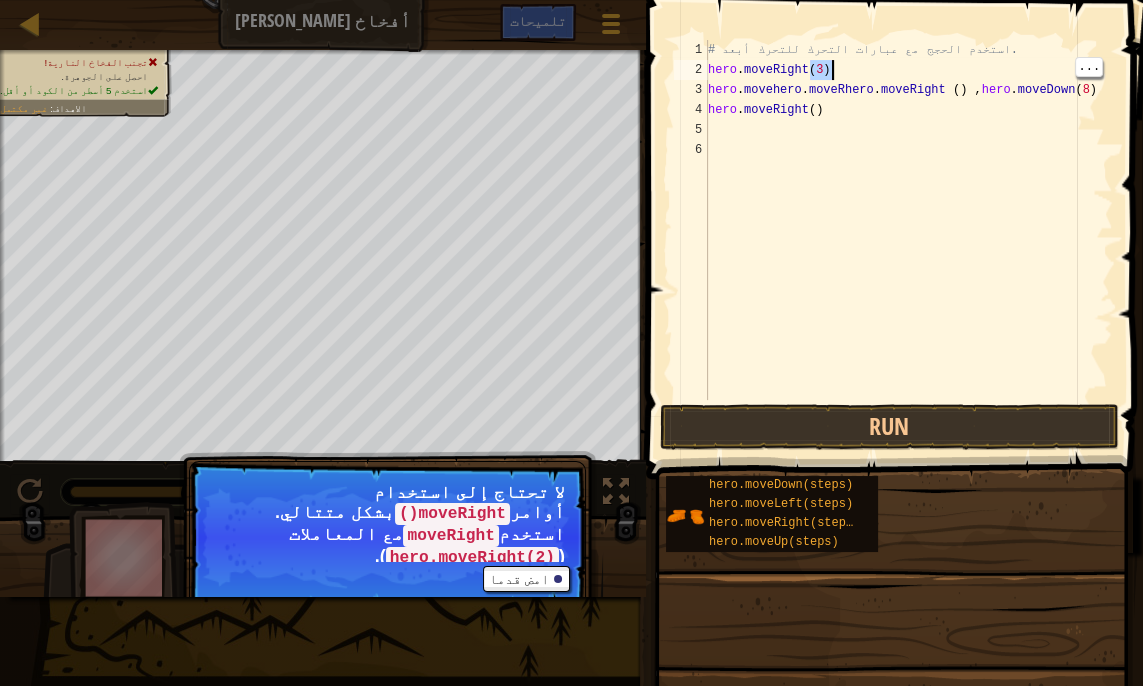 click on "# استخدم الحجج مع عبارات التحرك للتحرك أبعد. hero . moveRight ( 3 ) hero . movehero . moveRhero . moveRight   ( )   , hero . moveDown ( 8 ) hero . moveRight ( )" at bounding box center [908, 240] 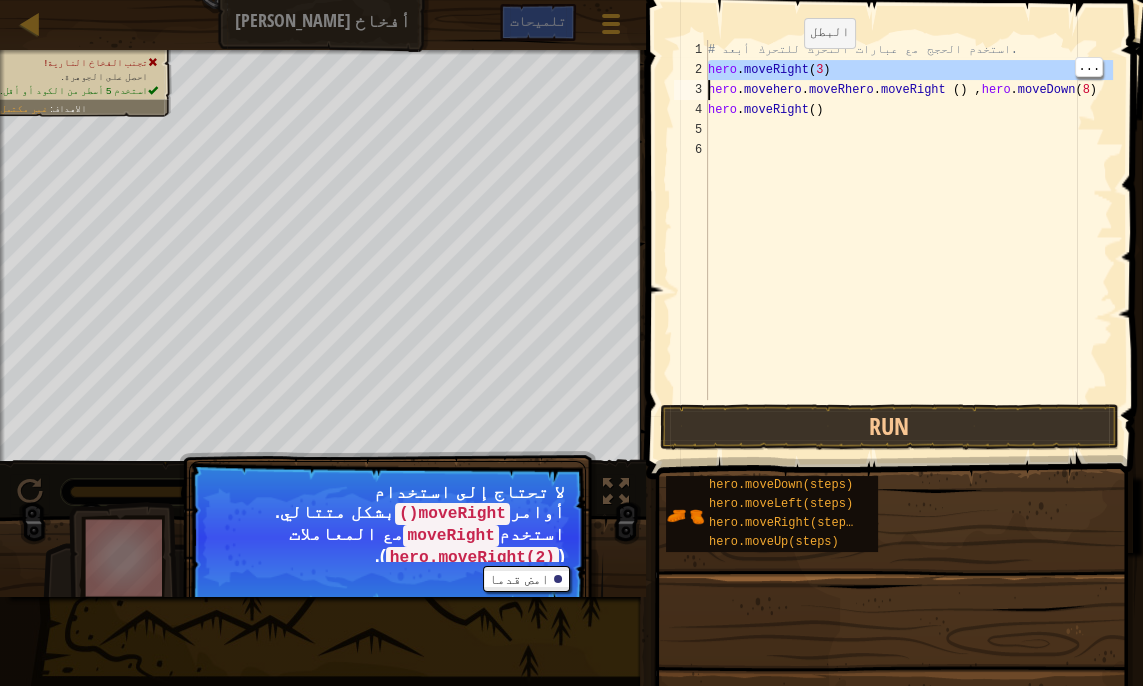 click on "# استخدم الحجج مع عبارات التحرك للتحرك أبعد. hero . moveRight ( 3 ) hero . movehero . moveRhero . moveRight   ( )   , hero . moveDown ( 8 ) hero . moveRight ( )" at bounding box center (908, 240) 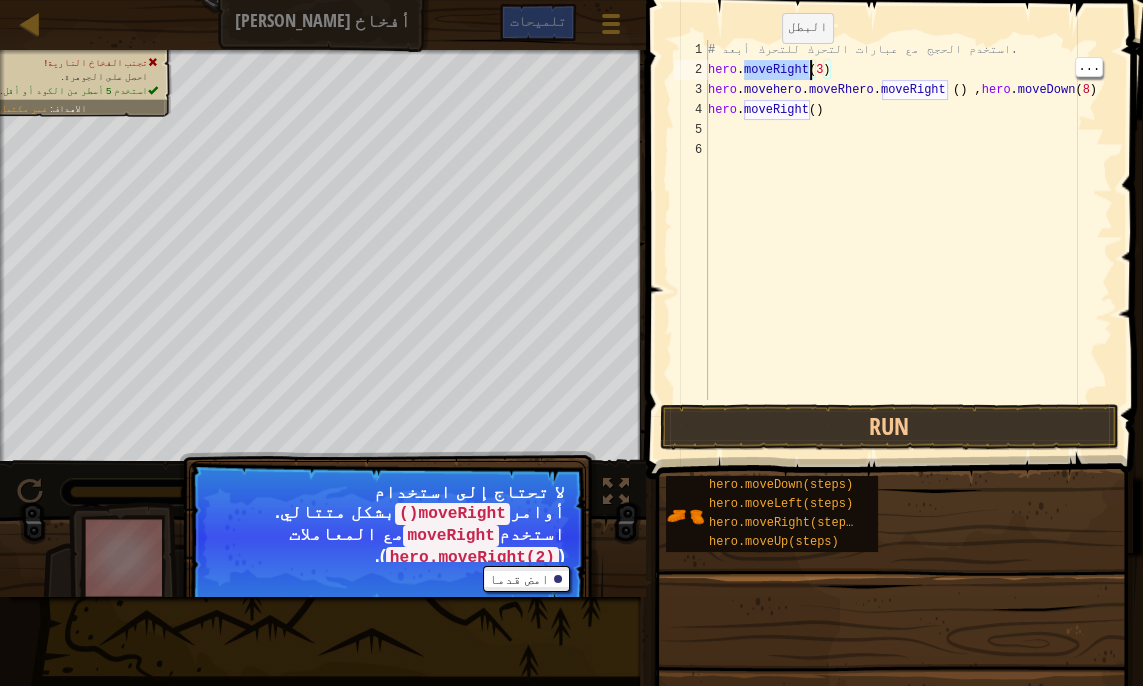 click on "# استخدم الحجج مع عبارات التحرك للتحرك أبعد. hero . moveRight ( 3 ) hero . movehero . moveRhero . moveRight   ( )   , hero . moveDown ( 8 ) hero . moveRight ( )" at bounding box center [908, 240] 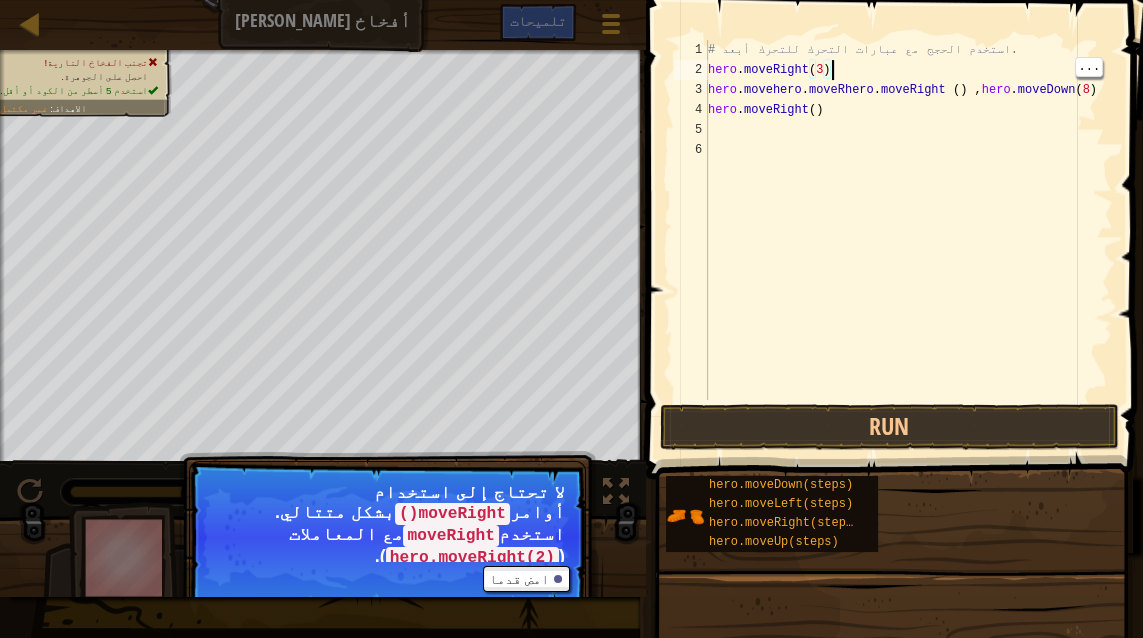 click on "# استخدم الحجج مع عبارات التحرك للتحرك أبعد. hero . moveRight ( 3 ) hero . movehero . moveRhero . moveRight   ( )   , hero . moveDown ( 8 ) hero . moveRight ( )" at bounding box center [908, 240] 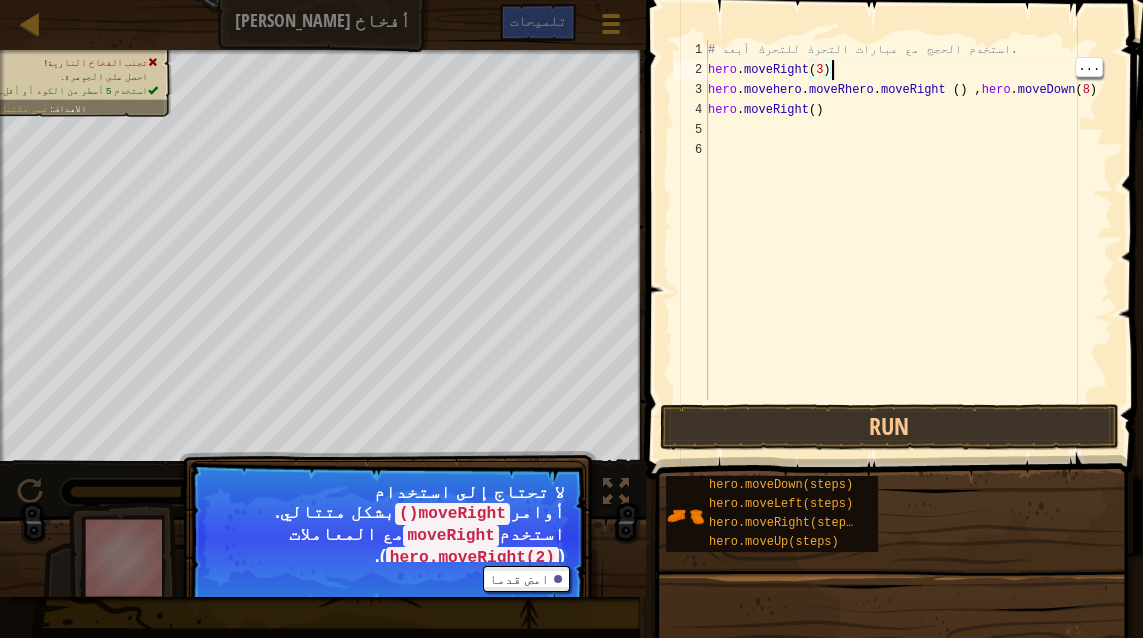 scroll, scrollTop: 9, scrollLeft: 14, axis: both 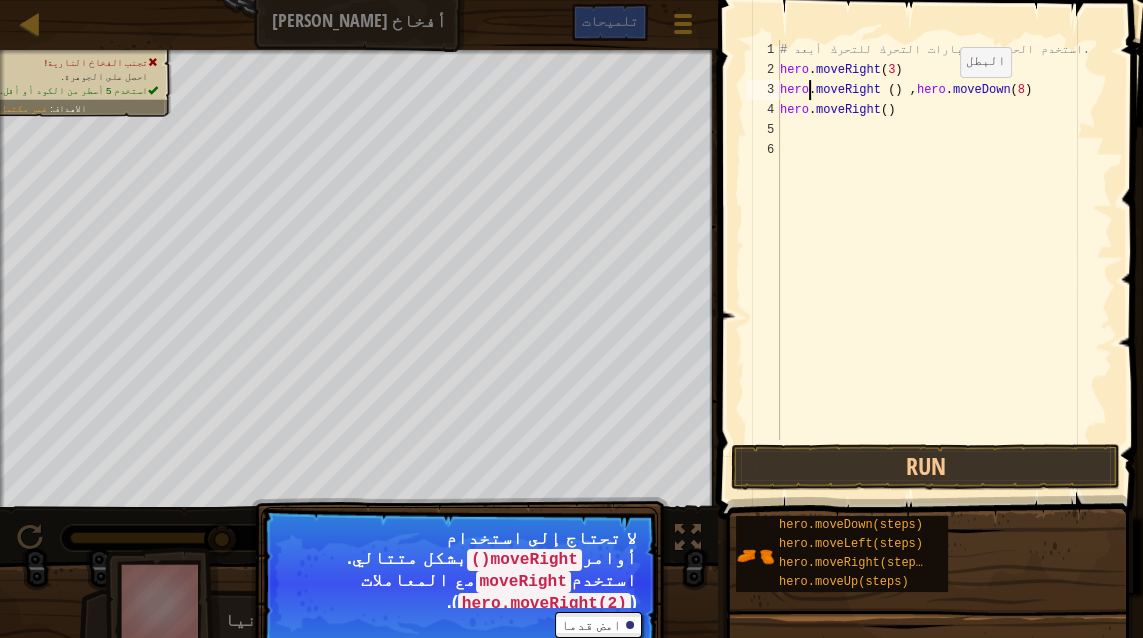 type on "her.moveRight () ,hero.moveDown(8)" 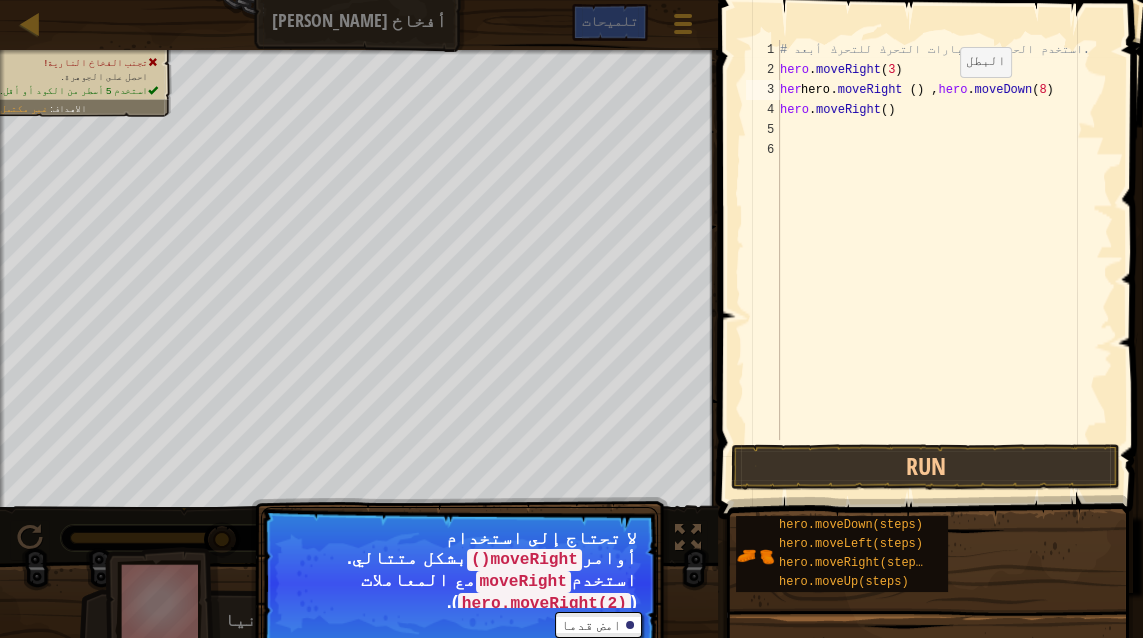 scroll, scrollTop: 0, scrollLeft: 1, axis: horizontal 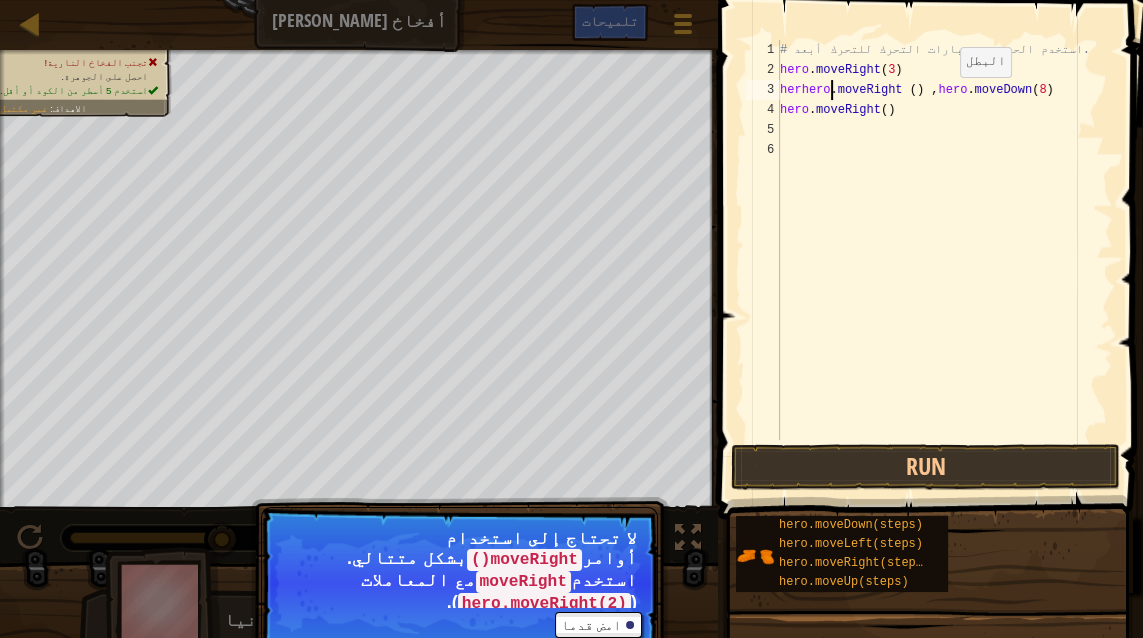 click on "# استخدم الحجج مع عبارات التحرك للتحرك أبعد. hero . moveRight ( 3 ) herhero . moveRight   ( )   , hero . moveDown ( 8 ) hero . moveRight ( )" at bounding box center [944, 260] 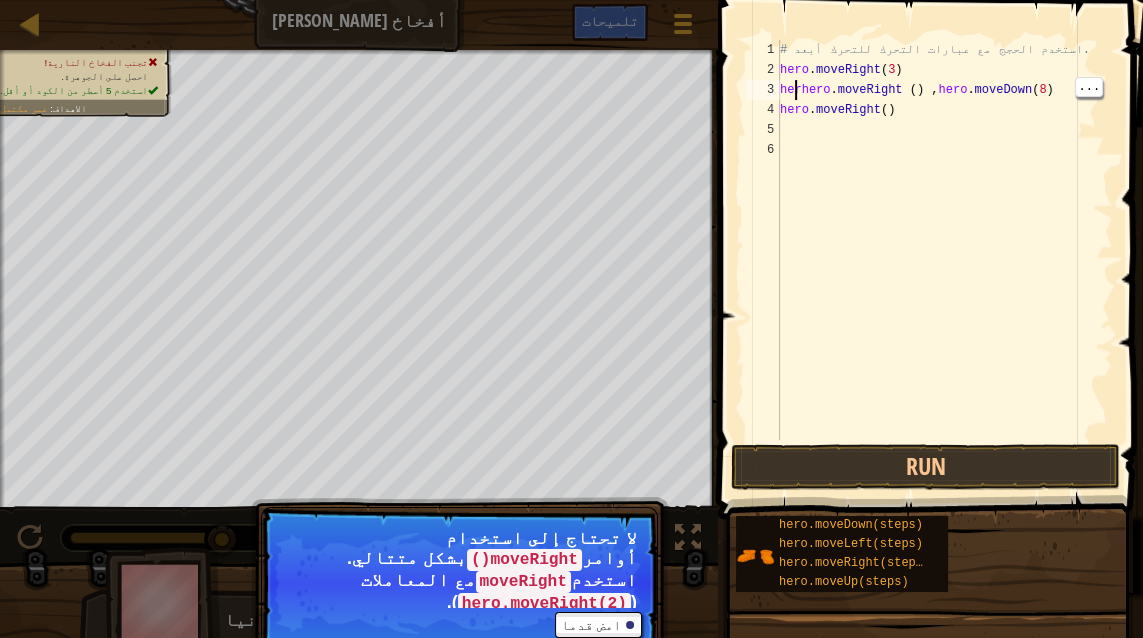 scroll, scrollTop: 9, scrollLeft: 1, axis: both 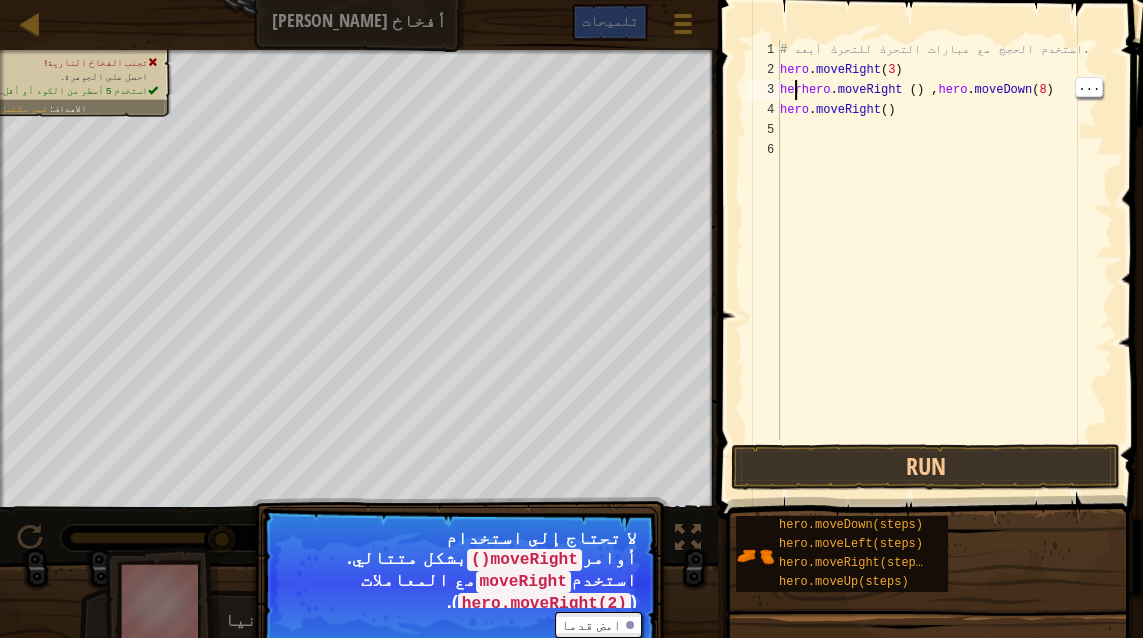 click on "# استخدم الحجج مع عبارات التحرك للتحرك أبعد. hero . moveRight ( 3 ) herhero . moveRight   ( )   , hero . moveDown ( 8 ) hero . moveRight ( )" at bounding box center [944, 260] 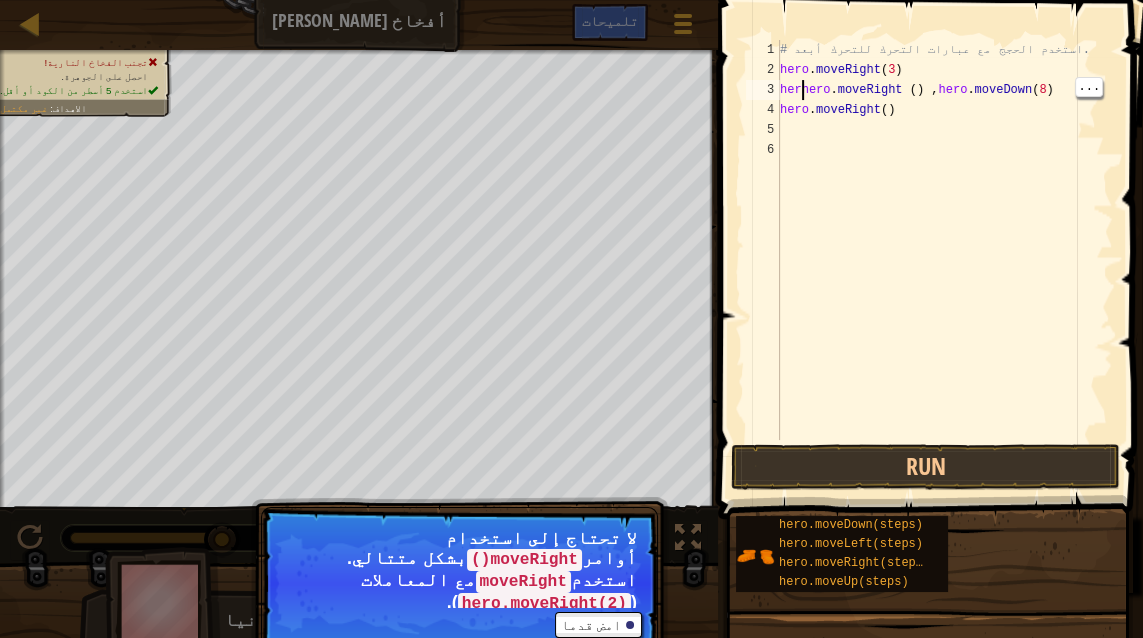 click on "# استخدم الحجج مع عبارات التحرك للتحرك أبعد. hero . moveRight ( 3 ) herhero . moveRight   ( )   , hero . moveDown ( 8 ) hero . moveRight ( )" at bounding box center [944, 260] 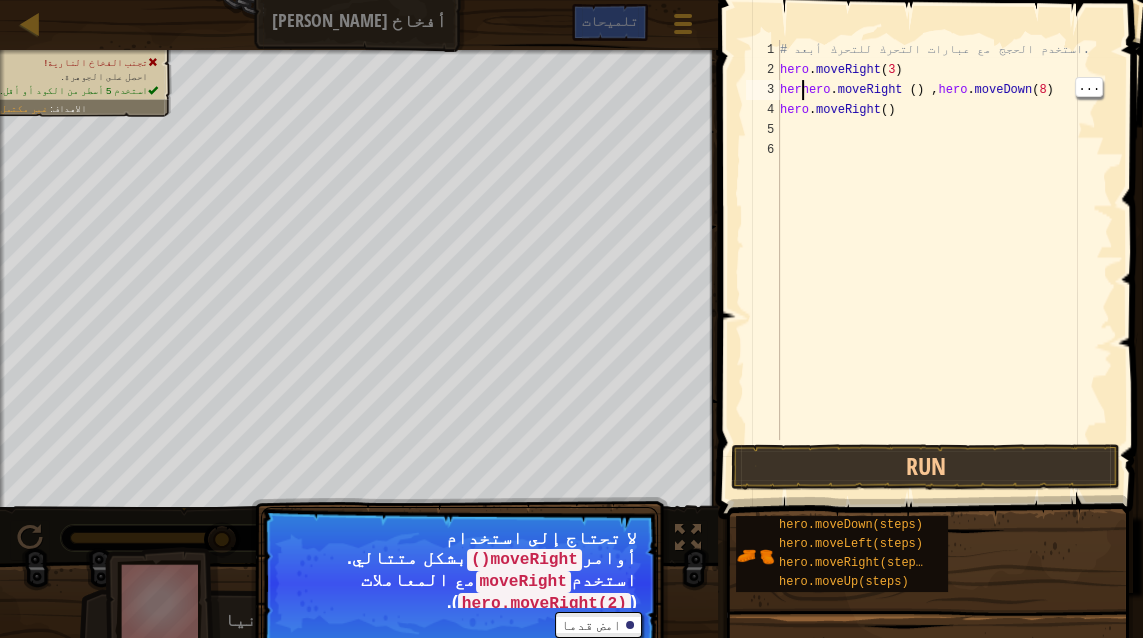 scroll, scrollTop: 9, scrollLeft: 0, axis: vertical 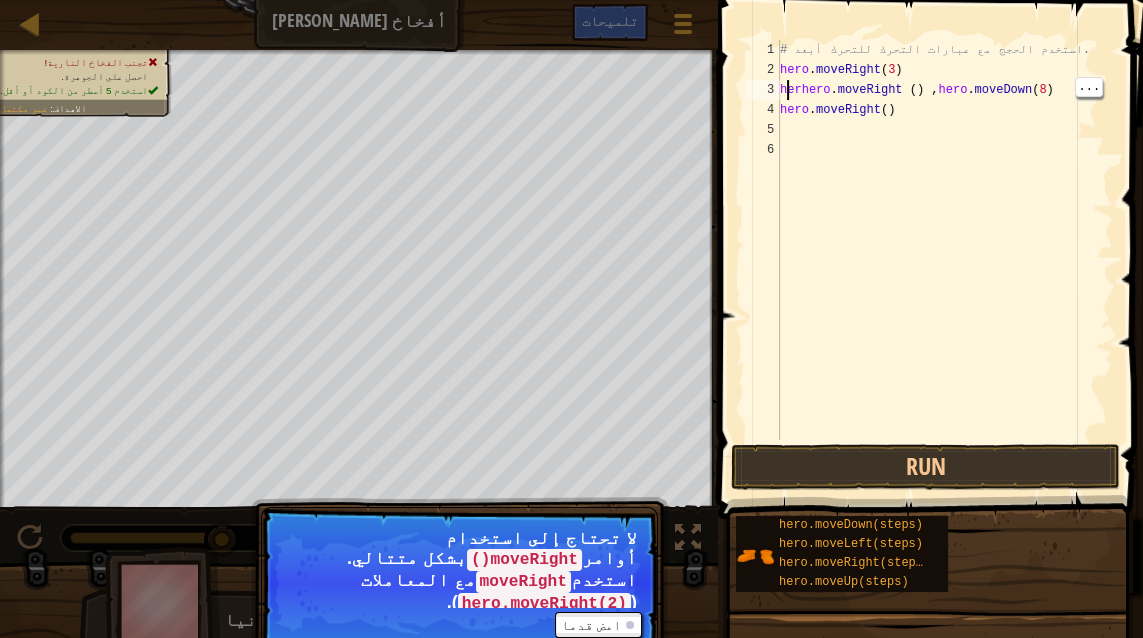 click on "# استخدم الحجج مع عبارات التحرك للتحرك أبعد. hero . moveRight ( 3 ) herhero . moveRight   ( )   , hero . moveDown ( 8 ) hero . moveRight ( )" at bounding box center [944, 260] 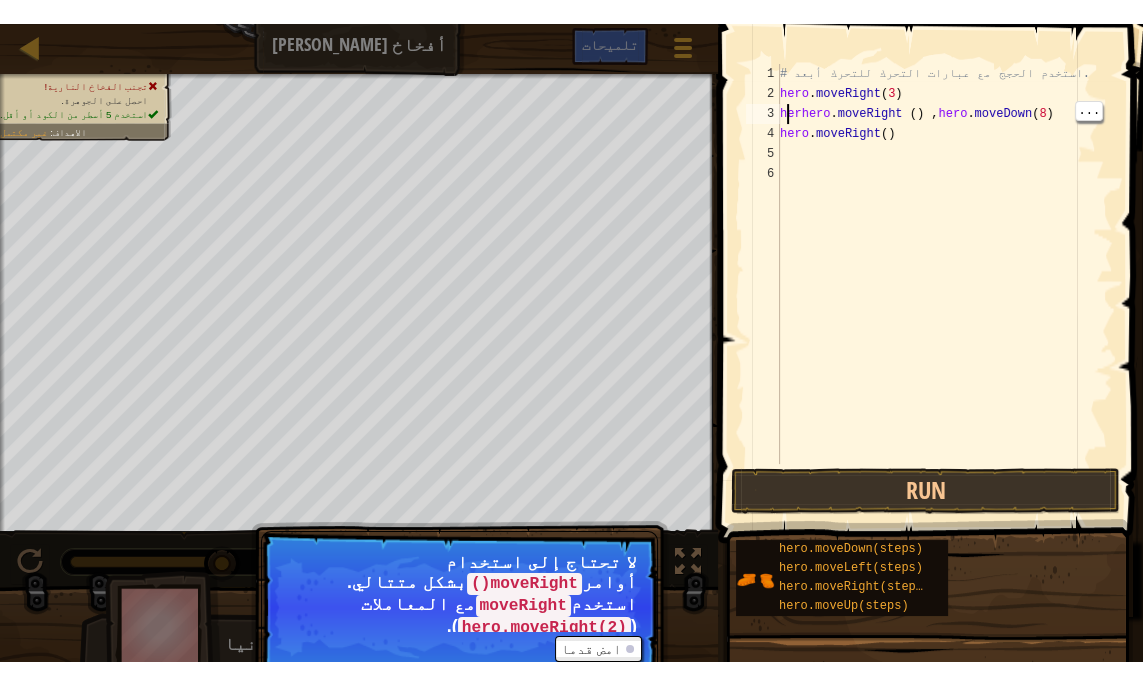 scroll, scrollTop: 9, scrollLeft: 1, axis: both 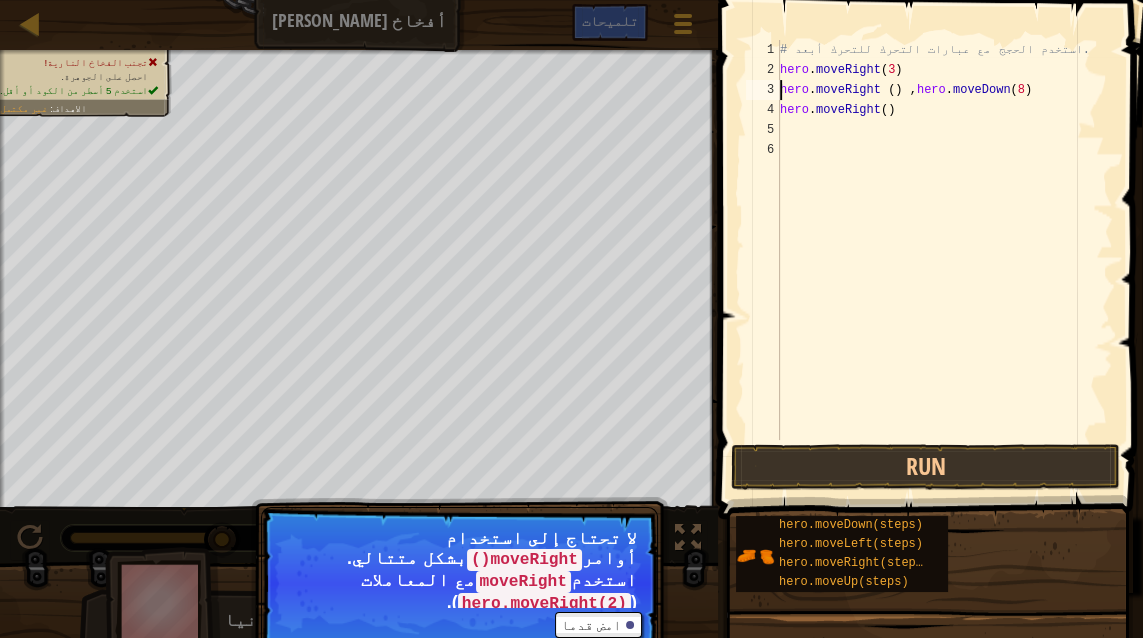 type on "hero.moveRight () ,hero.moveDown(8)" 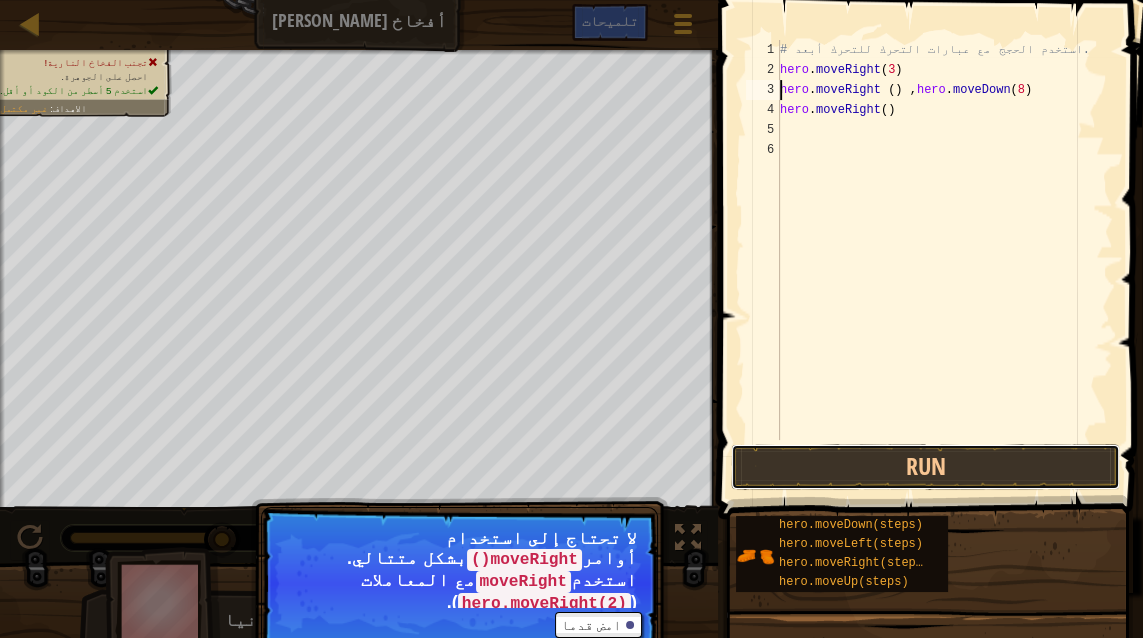 click on "Run" at bounding box center (925, 467) 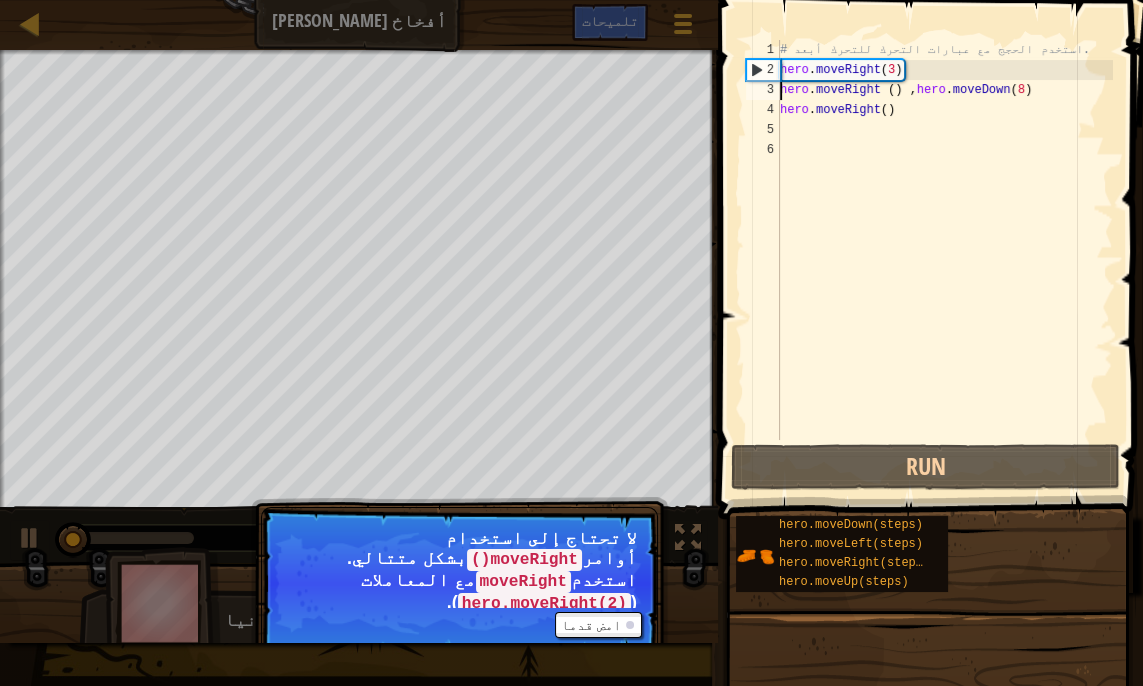 scroll, scrollTop: 9, scrollLeft: 0, axis: vertical 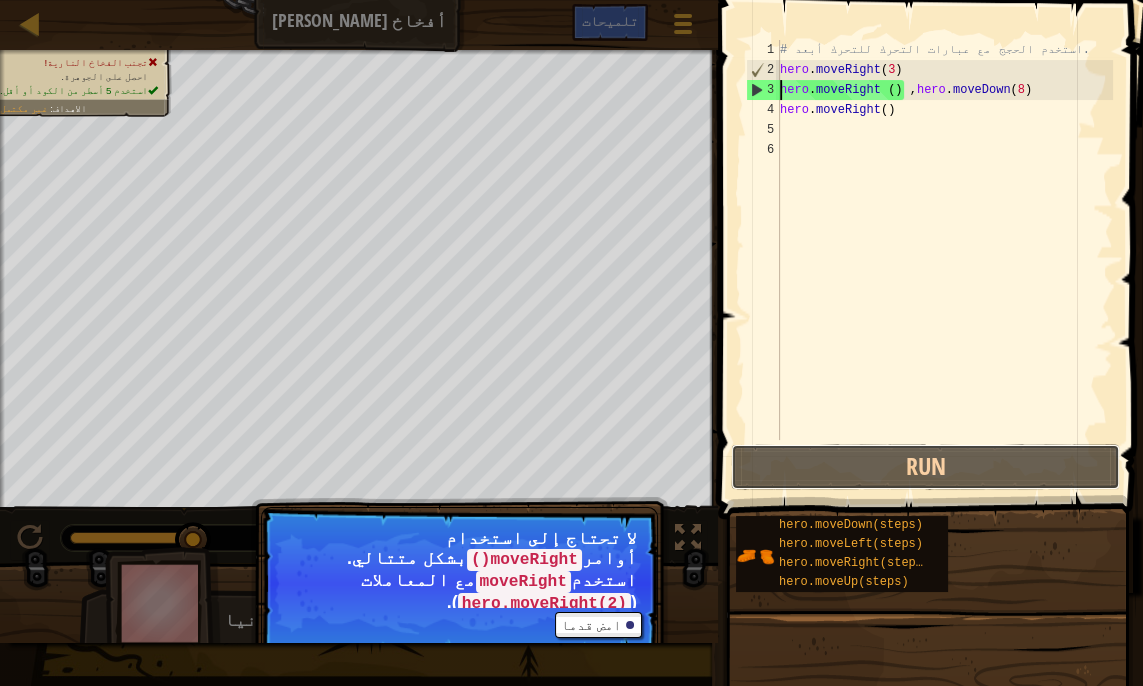 click on "Run" at bounding box center [925, 467] 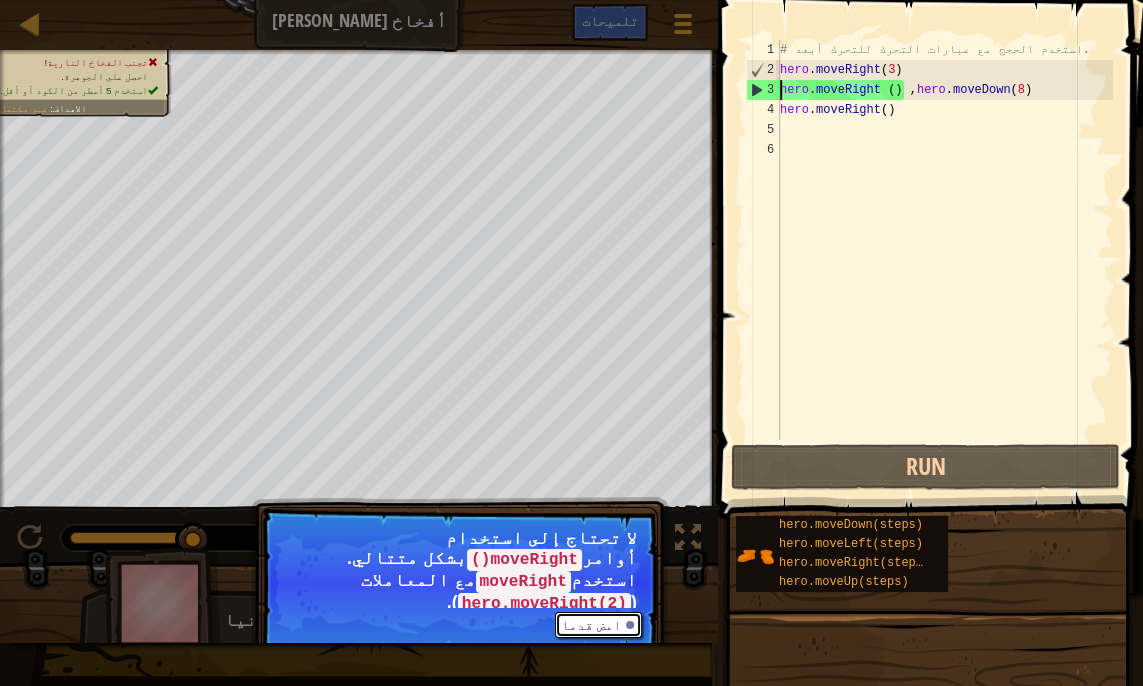 click on "امض قدما" at bounding box center (598, 625) 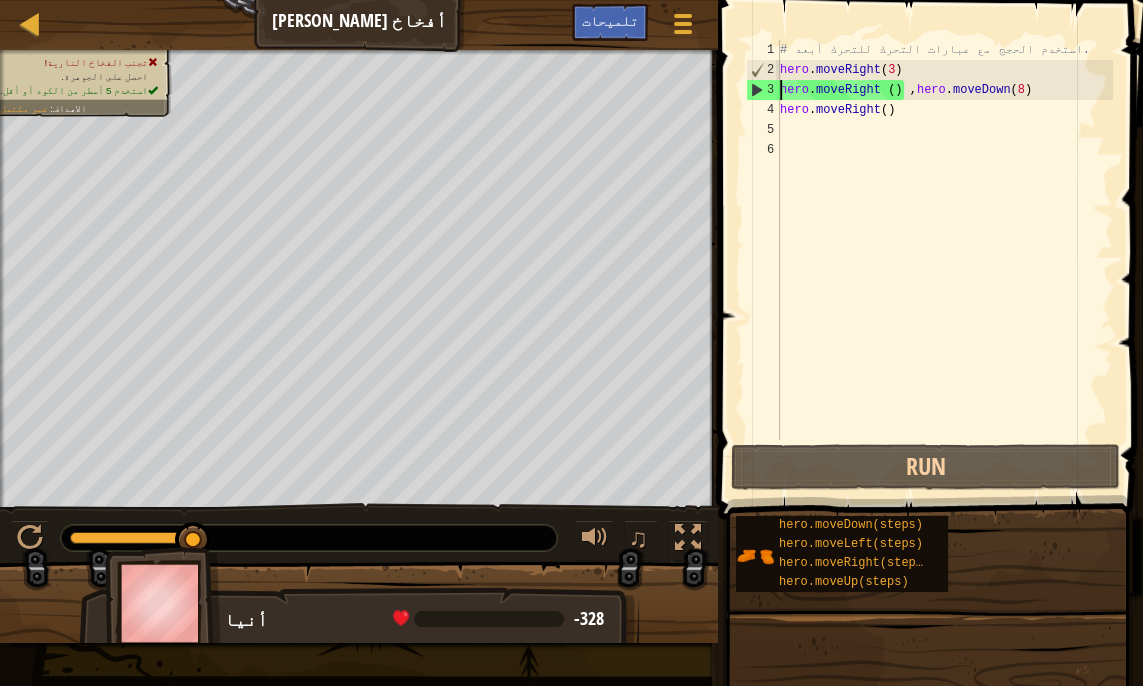 click on "# استخدم الحجج مع عبارات التحرك للتحرك أبعد. hero . moveRight ( 3 ) hero . moveRight   ( )   , hero . moveDown ( 8 ) hero . moveRight ( )" at bounding box center (944, 260) 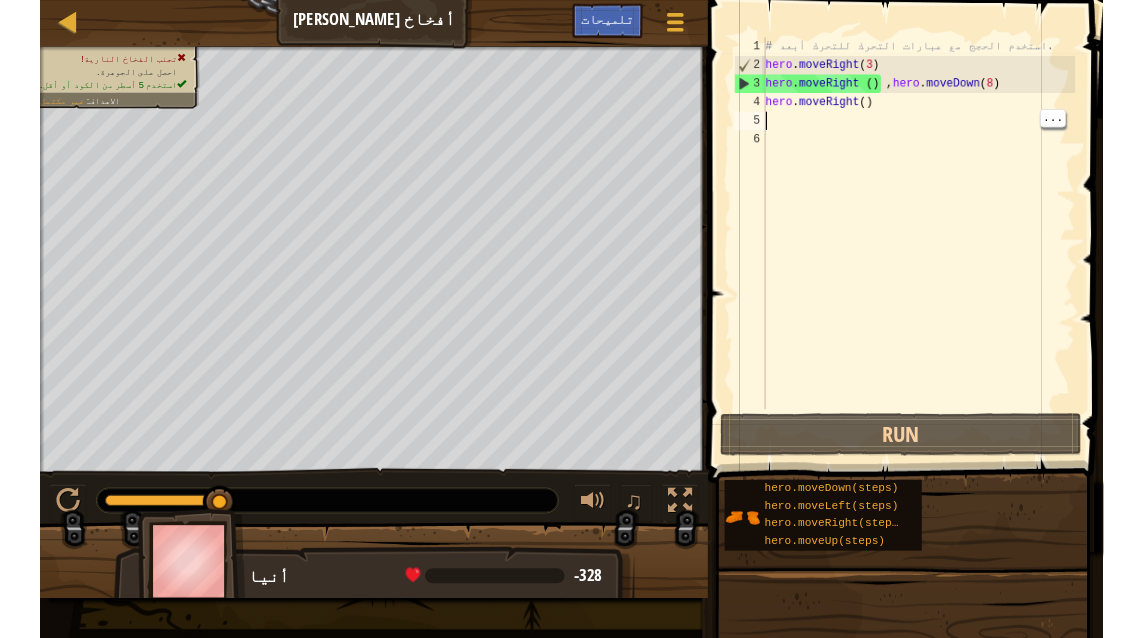 scroll, scrollTop: 9, scrollLeft: 0, axis: vertical 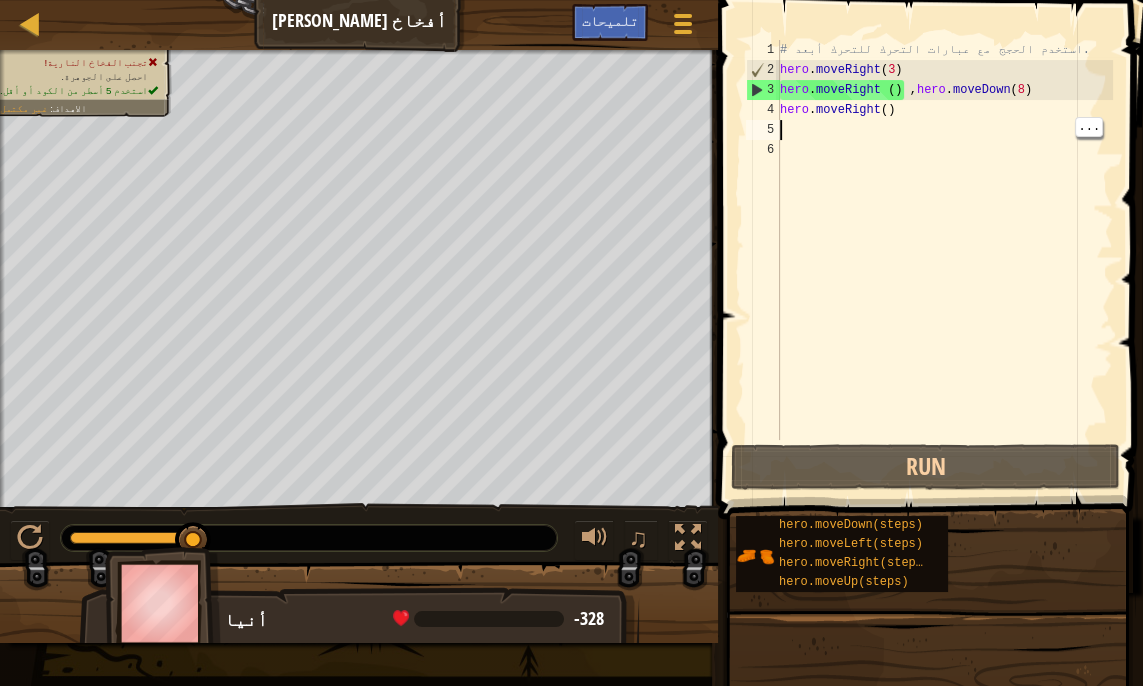 click on "# استخدم الحجج مع عبارات التحرك للتحرك أبعد. hero . moveRight ( 3 ) hero . moveRight   ( )   , hero . moveDown ( 8 ) hero . moveRight ( )" at bounding box center [944, 260] 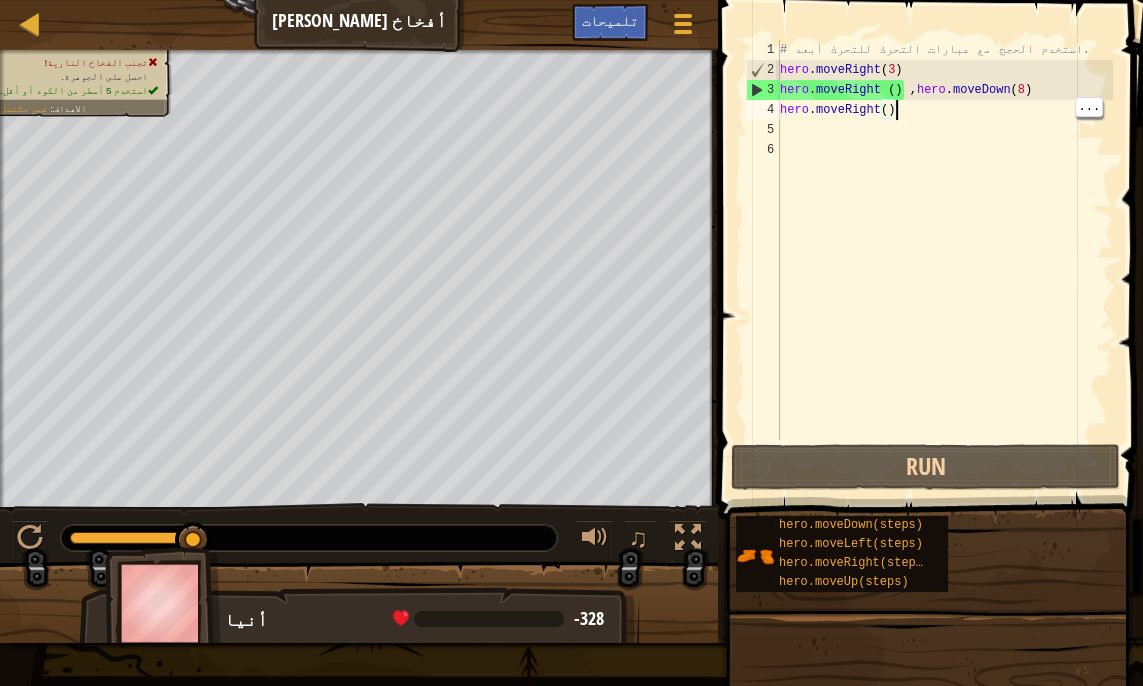 click on "# استخدم الحجج مع عبارات التحرك للتحرك أبعد. hero . moveRight ( 3 ) hero . moveRight   ( )   , hero . moveDown ( 8 ) hero . moveRight ( )" at bounding box center [944, 260] 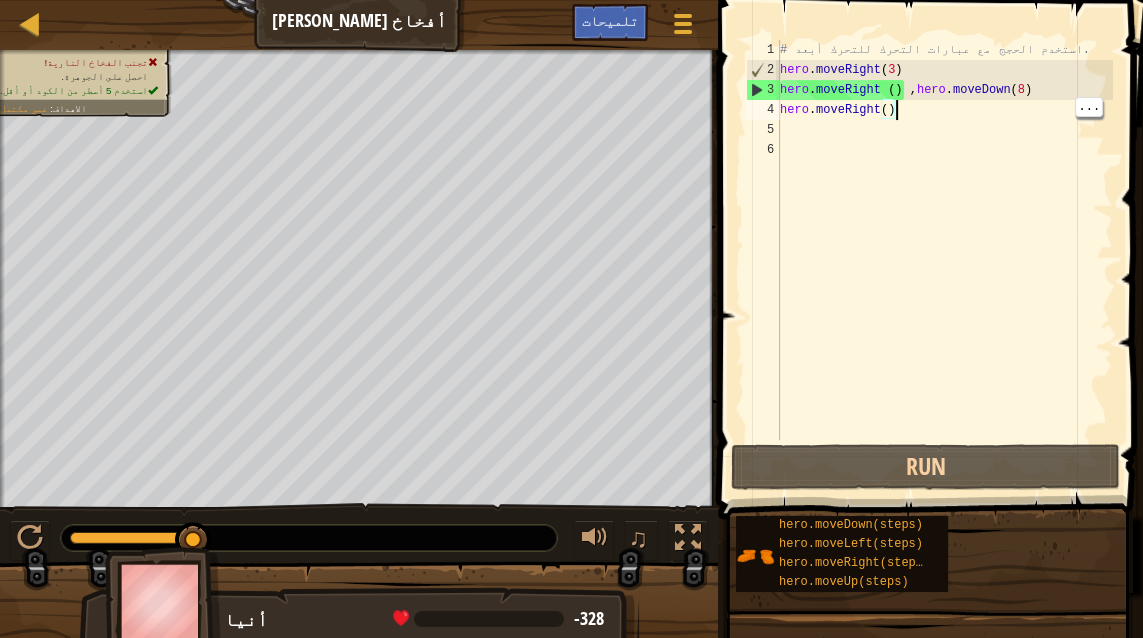 scroll, scrollTop: 9, scrollLeft: 8, axis: both 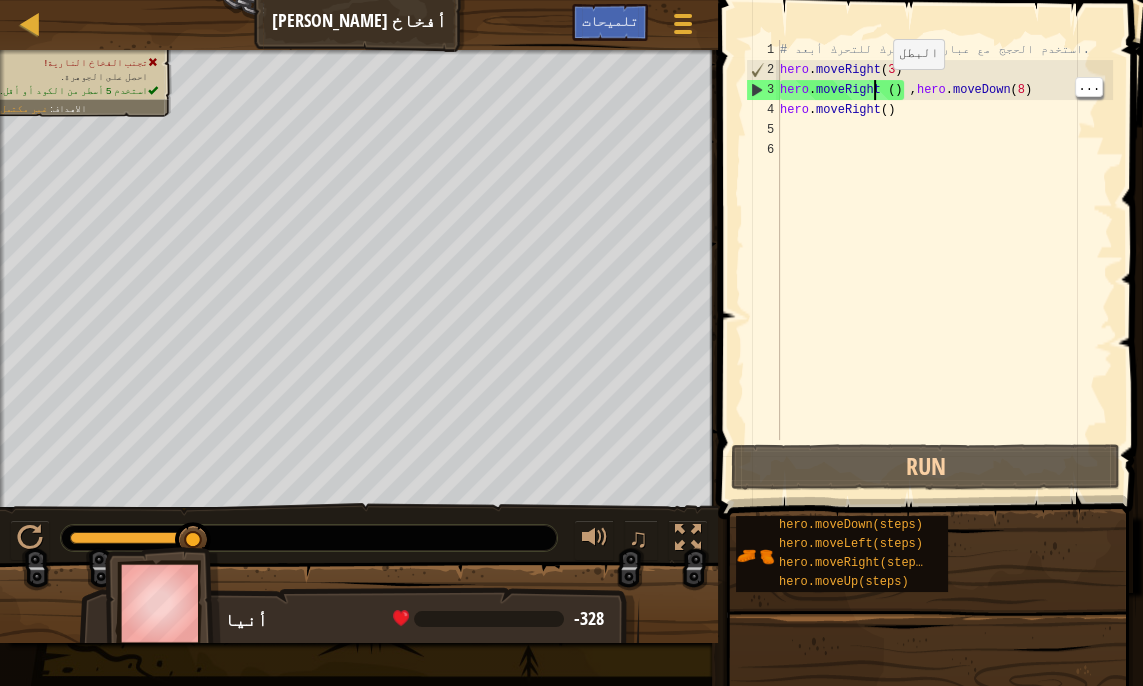 click on "# استخدم الحجج مع عبارات التحرك للتحرك أبعد. hero . moveRight ( 3 ) hero . moveRight   ( )   , hero . moveDown ( 8 ) hero . moveRight ( )" at bounding box center (944, 260) 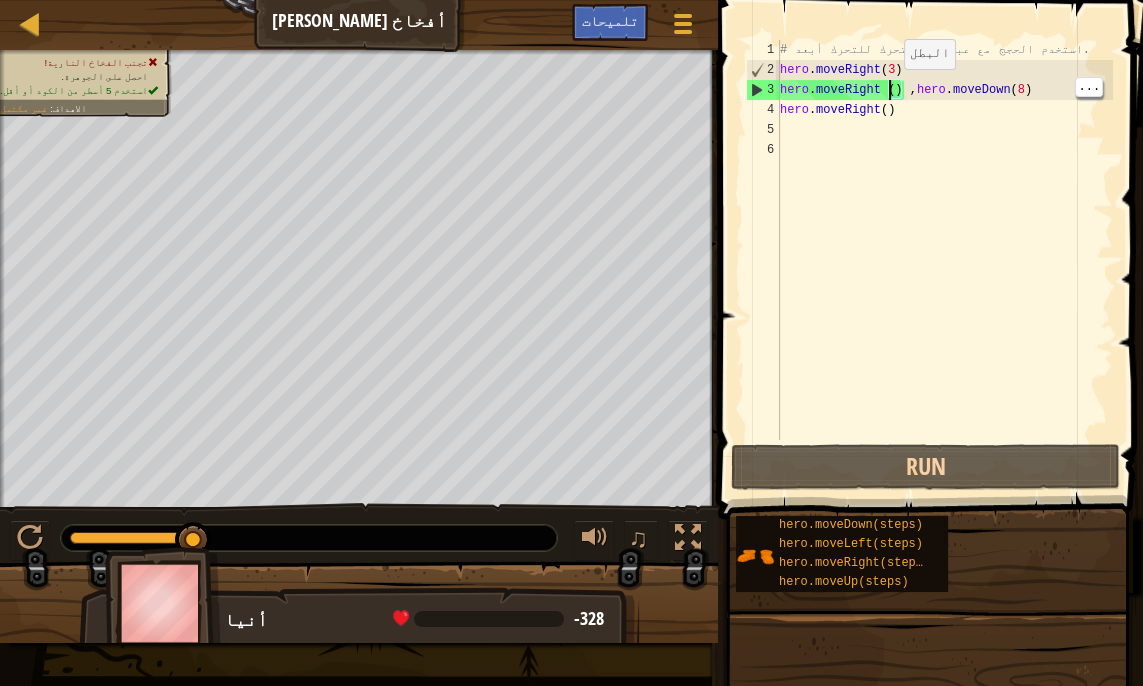 click on "# استخدم الحجج مع عبارات التحرك للتحرك أبعد. hero . moveRight ( 3 ) hero . moveRight   ( )   , hero . moveDown ( 8 ) hero . moveRight ( )" at bounding box center [944, 260] 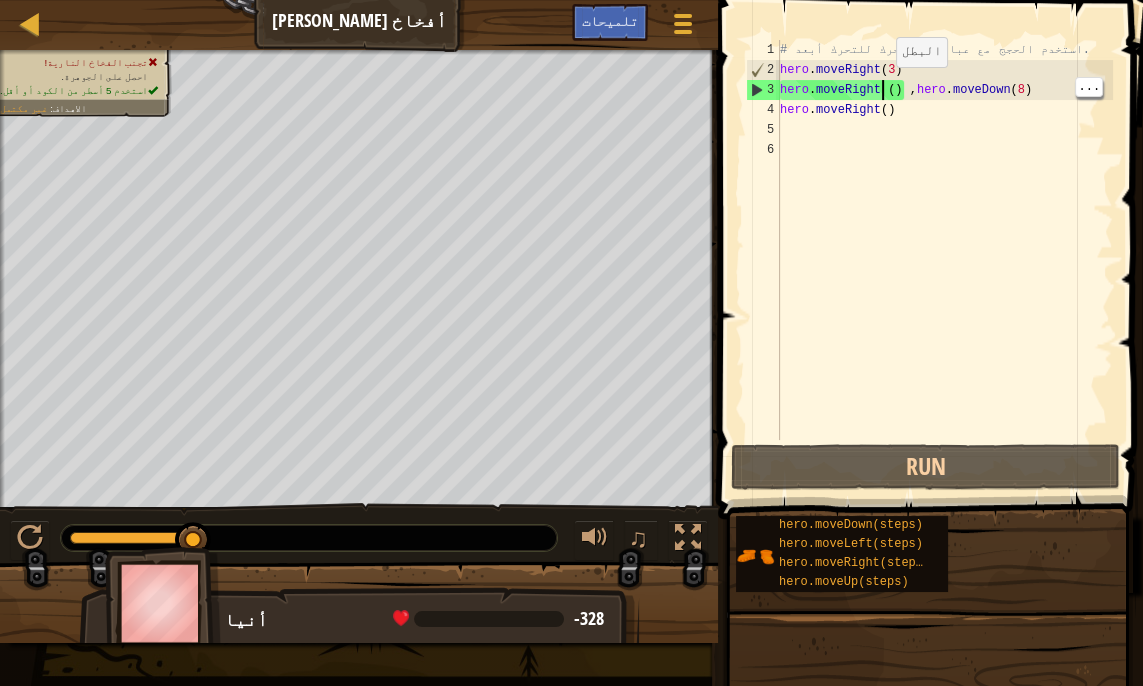 click on "# استخدم الحجج مع عبارات التحرك للتحرك أبعد. hero . moveRight ( 3 ) hero . moveRight   ( )   , hero . moveDown ( 8 ) hero . moveRight ( )" at bounding box center [944, 260] 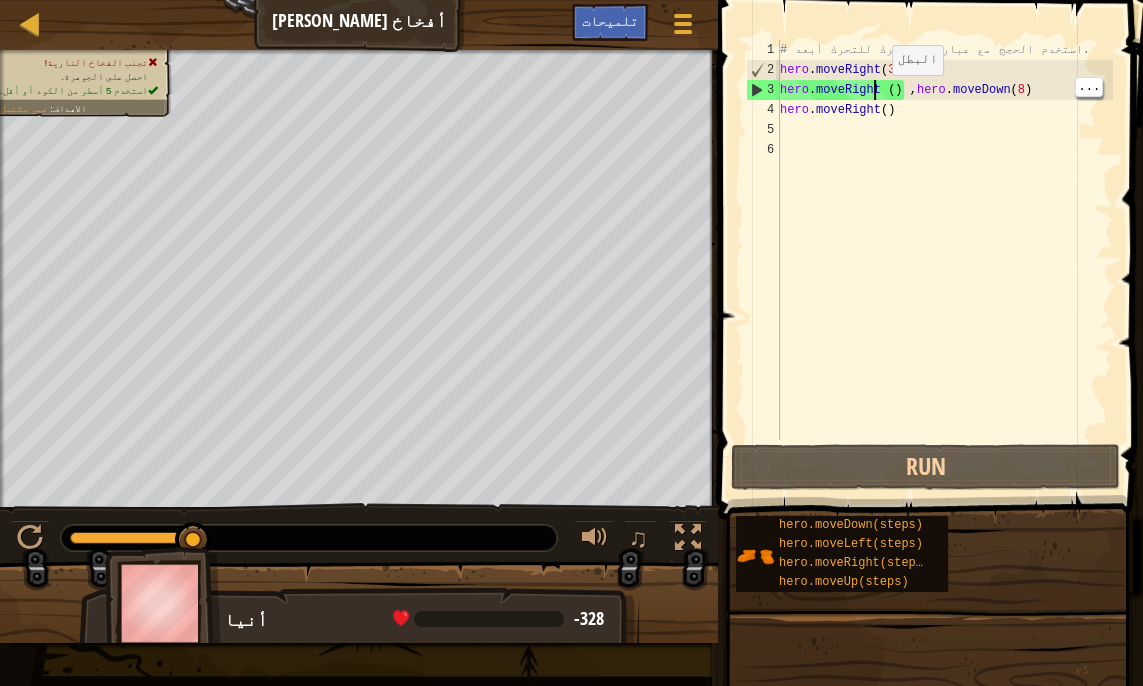 click on "# استخدم الحجج مع عبارات التحرك للتحرك أبعد. hero . moveRight ( 3 ) hero . moveRight   ( )   , hero . moveDown ( 8 ) hero . moveRight ( )" at bounding box center (944, 260) 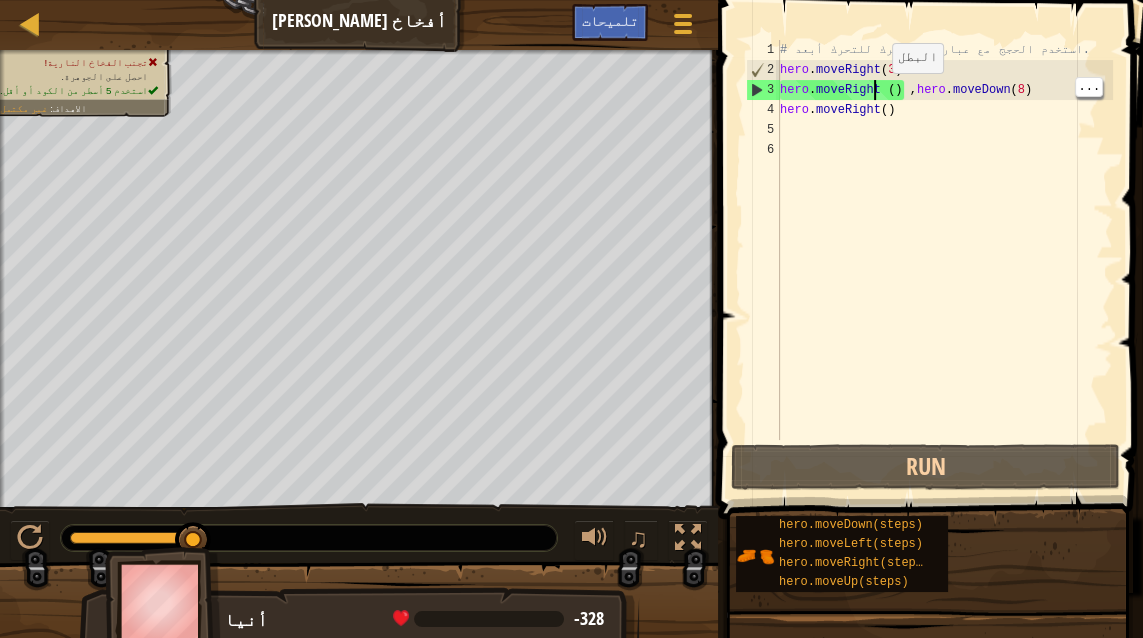 click on "# استخدم الحجج مع عبارات التحرك للتحرك أبعد. hero . moveRight ( 3 ) hero . moveRight   ( )   , hero . moveDown ( 8 ) hero . moveRight ( )" at bounding box center (944, 260) 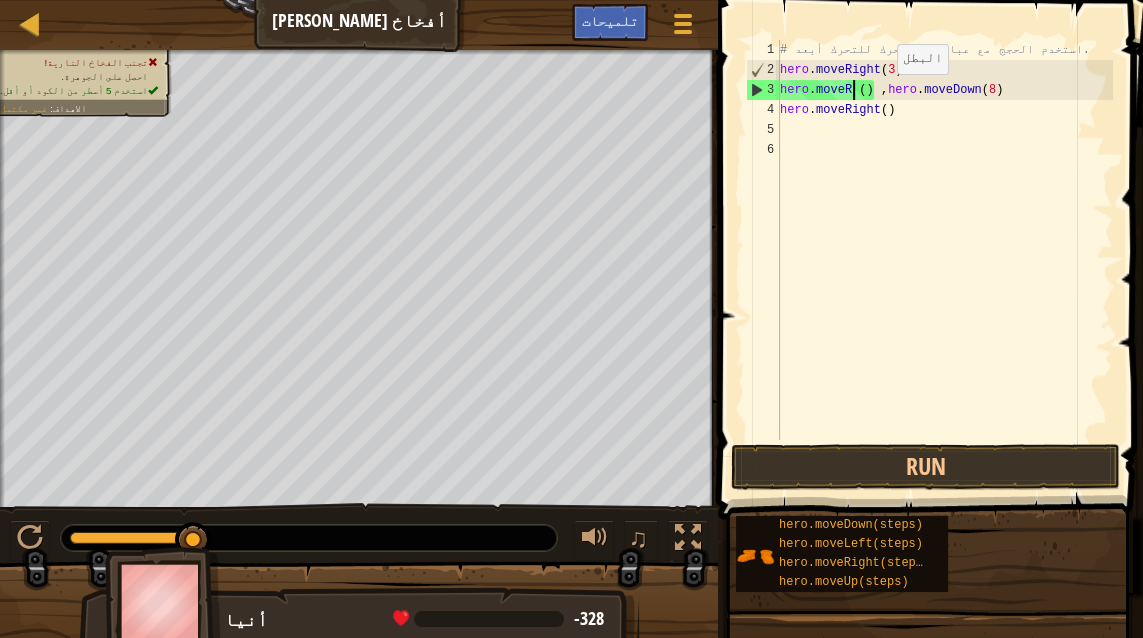 scroll, scrollTop: 9, scrollLeft: 6, axis: both 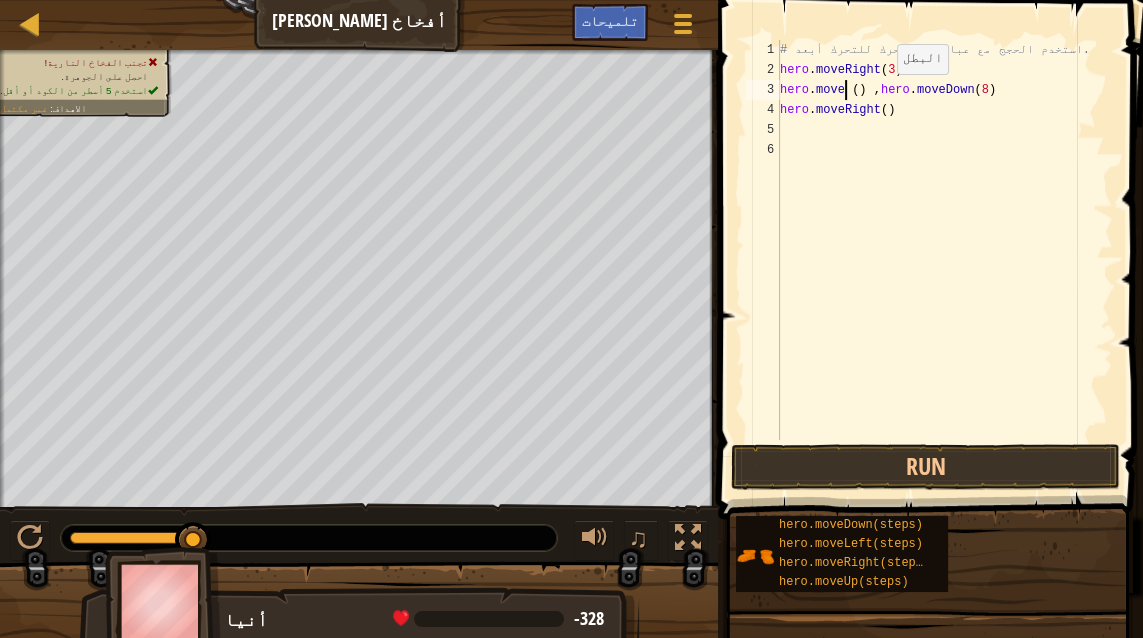 type on "hero.moveD" 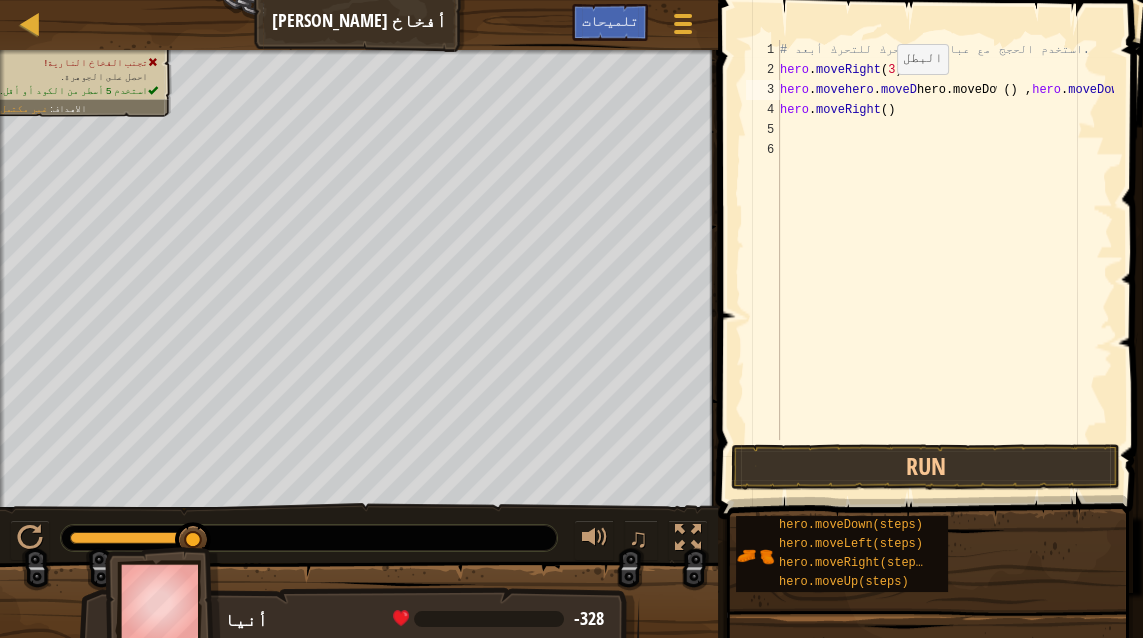 scroll, scrollTop: 0, scrollLeft: 0, axis: both 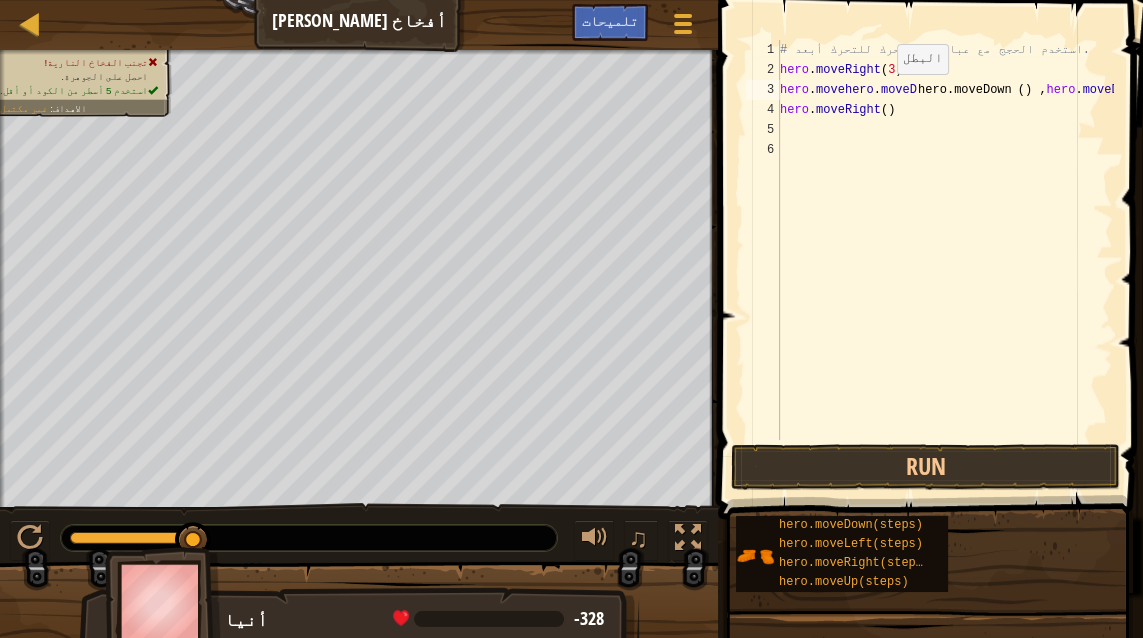 click on "# استخدم الحجج مع عبارات التحرك للتحرك أبعد. hero . moveRight ( 3 ) hero . movehero . moveD hero.moveDown   ( )   , hero . moveDown ( 8 ) hero . moveRight ( )" at bounding box center (944, 260) 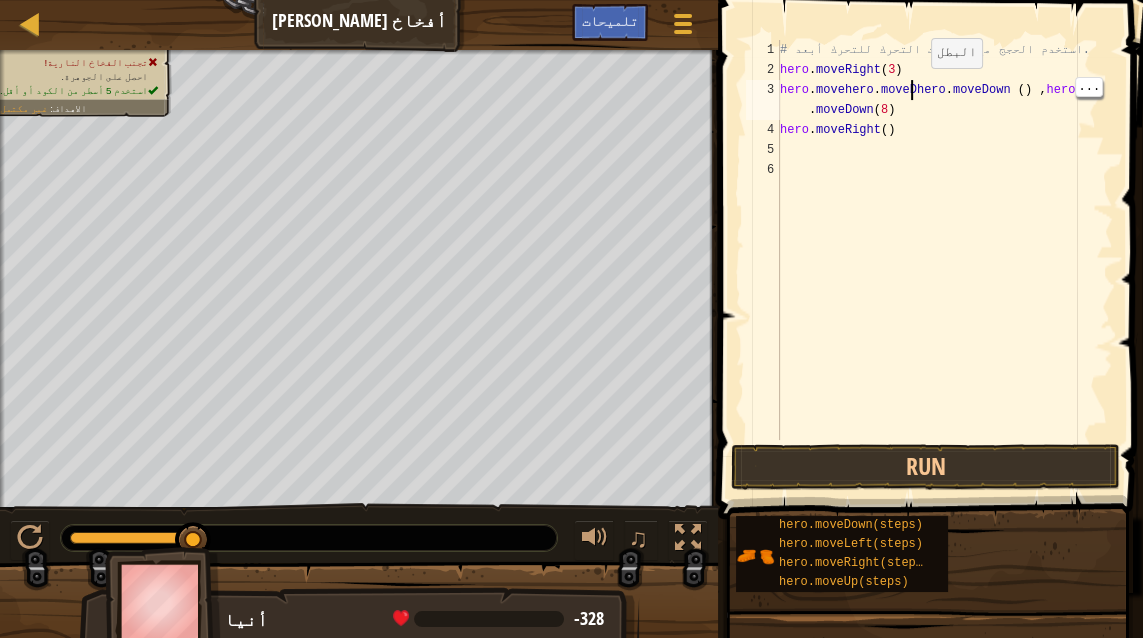 scroll, scrollTop: 9, scrollLeft: 10, axis: both 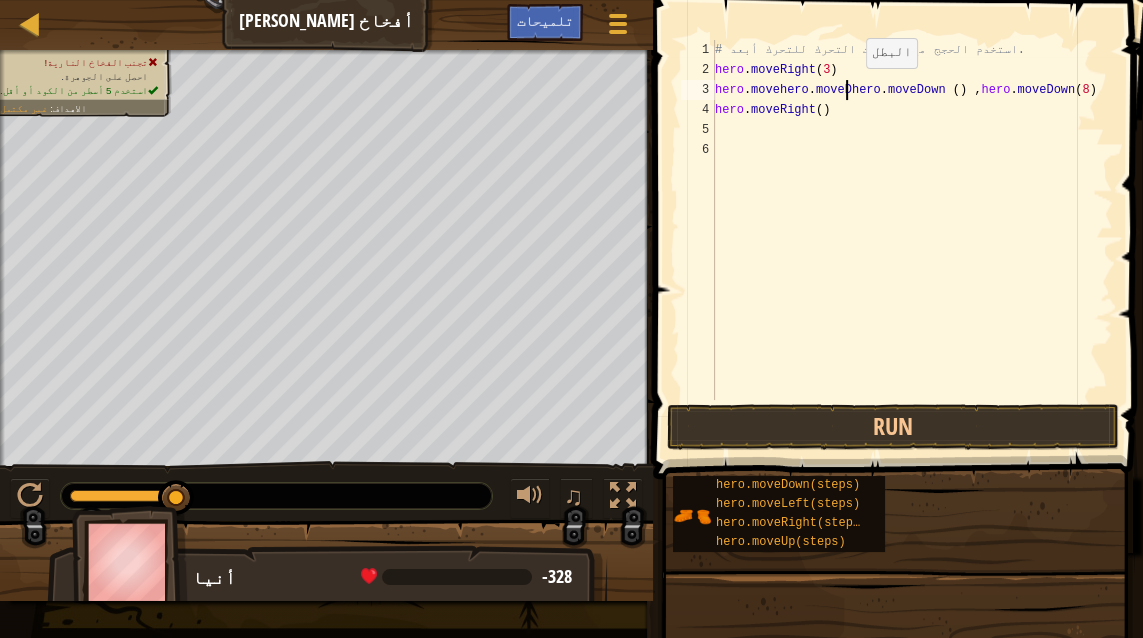 click on "# استخدم الحجج مع عبارات التحرك للتحرك أبعد. hero . moveRight ( 3 ) hero . movehero . moveDhero . moveDown   ( )   , hero . moveDown ( 8 ) hero . moveRight ( )" at bounding box center (912, 240) 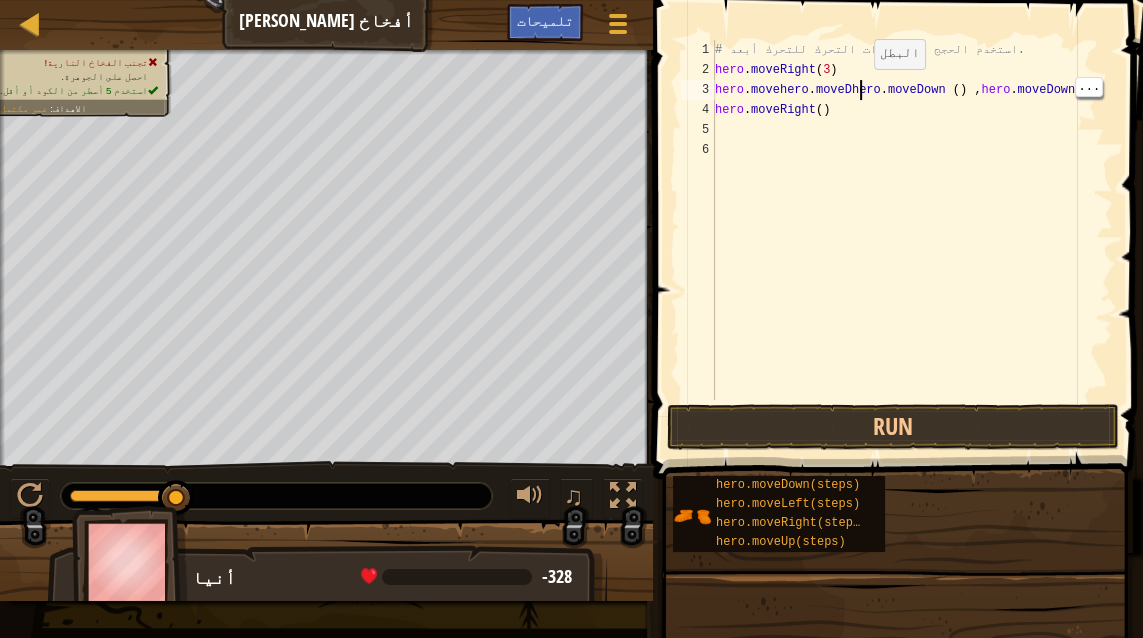 scroll, scrollTop: 9, scrollLeft: 11, axis: both 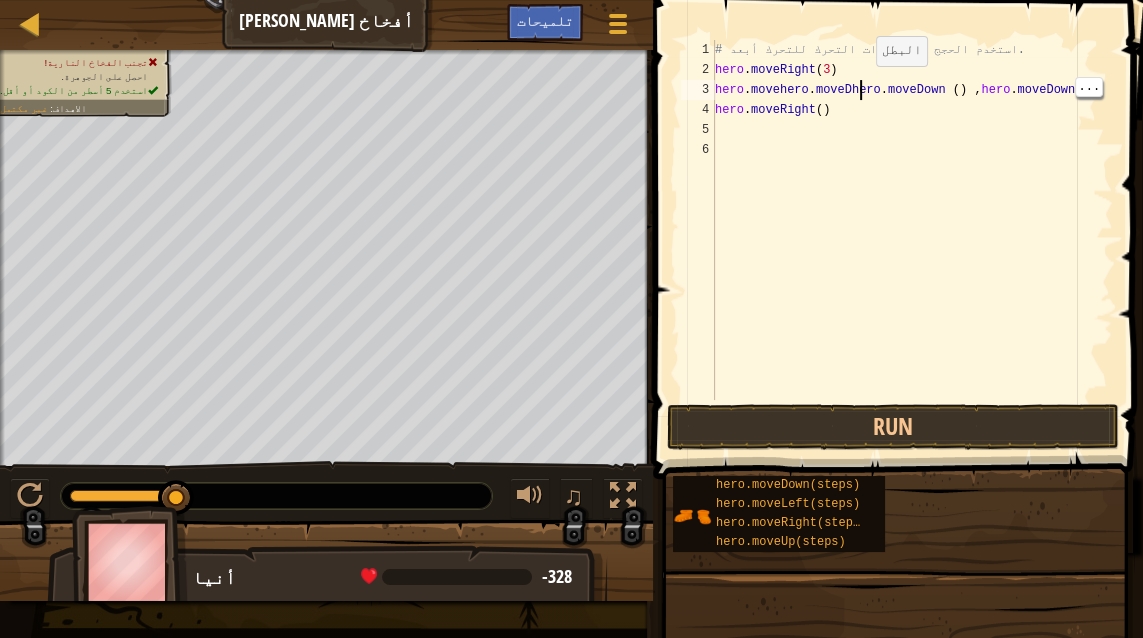 click on "# استخدم الحجج مع عبارات التحرك للتحرك أبعد. hero . moveRight ( 3 ) hero . movehero . moveDhero . moveDown   ( )   , hero . moveDown ( 8 ) hero . moveRight ( )" at bounding box center [912, 240] 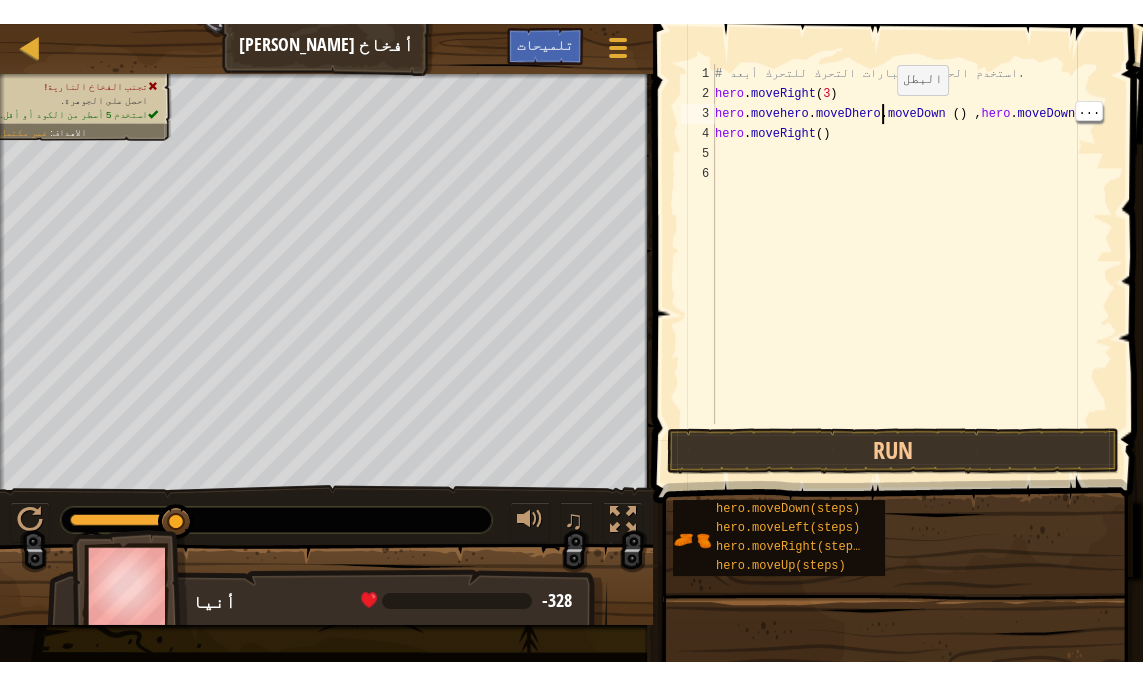 scroll, scrollTop: 9, scrollLeft: 14, axis: both 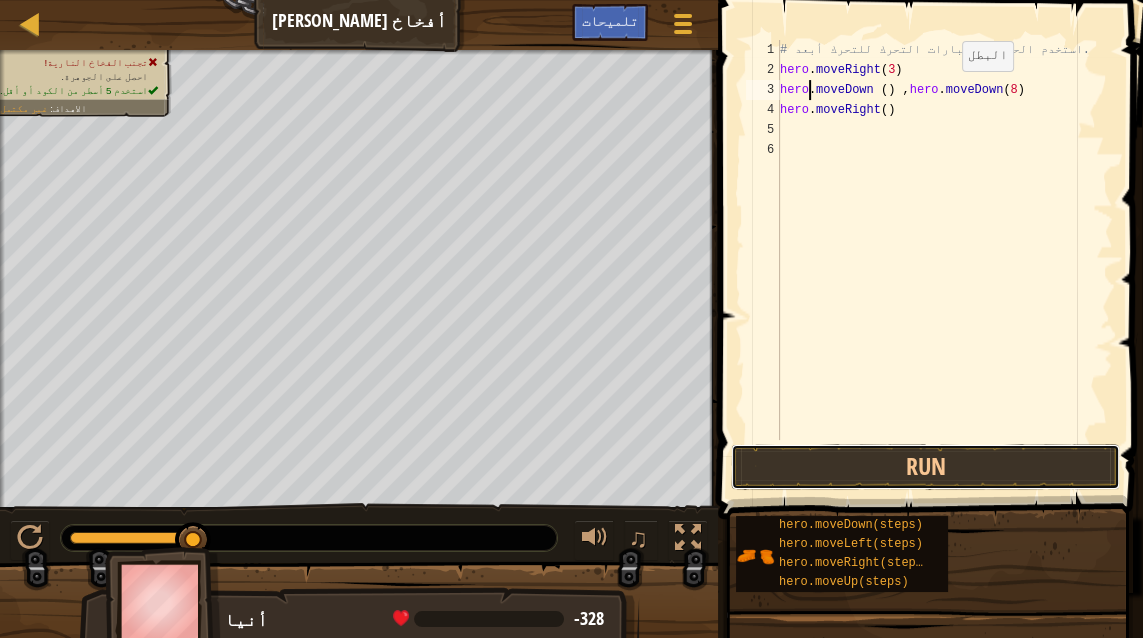 click on "Run" at bounding box center [925, 467] 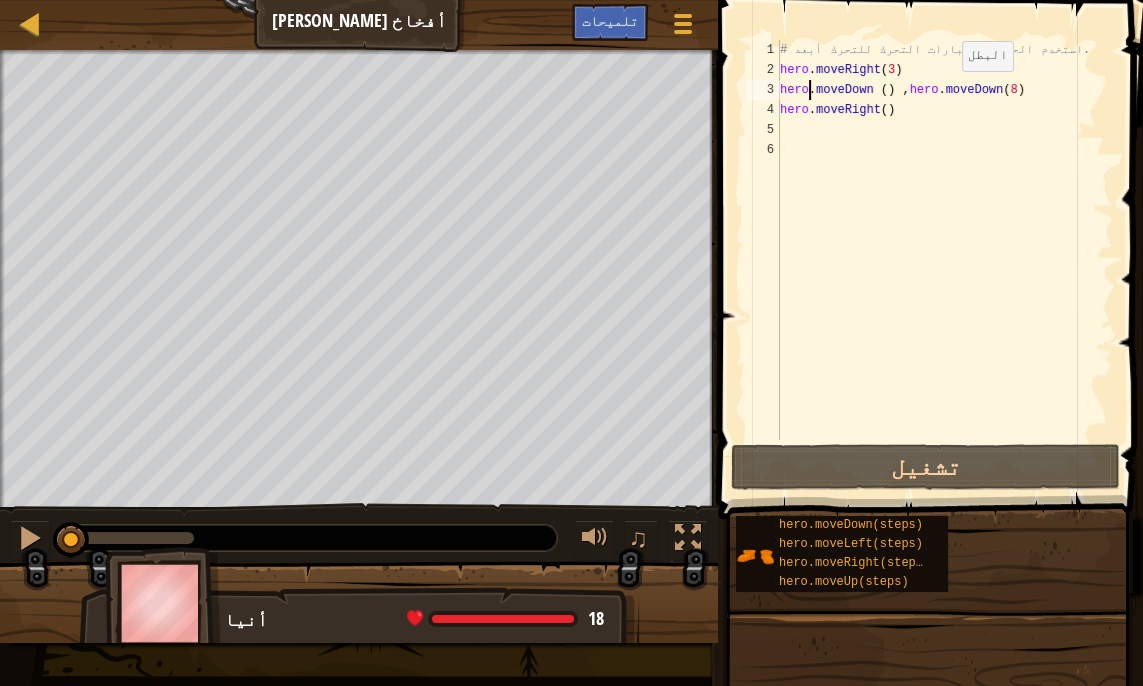 scroll, scrollTop: 9, scrollLeft: 2, axis: both 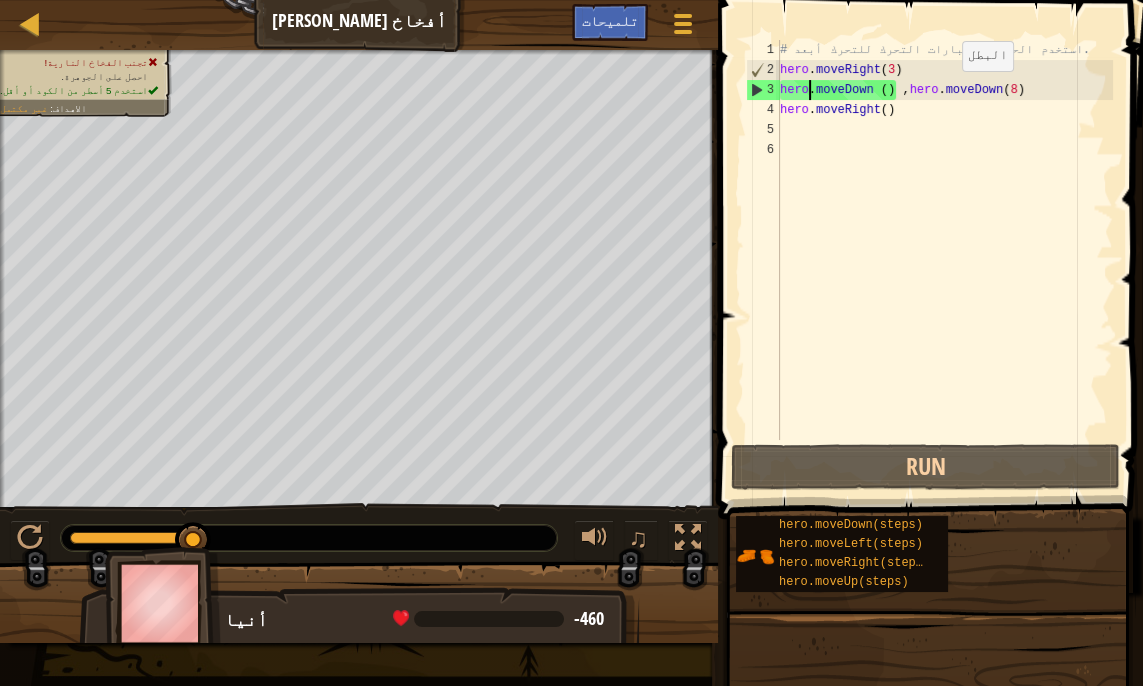 click on "# استخدم الحجج مع عبارات التحرك للتحرك أبعد. hero . moveRight ( 3 ) hero . moveDown   ( )   , hero . moveDown ( 8 ) hero . moveRight ( )" at bounding box center [944, 260] 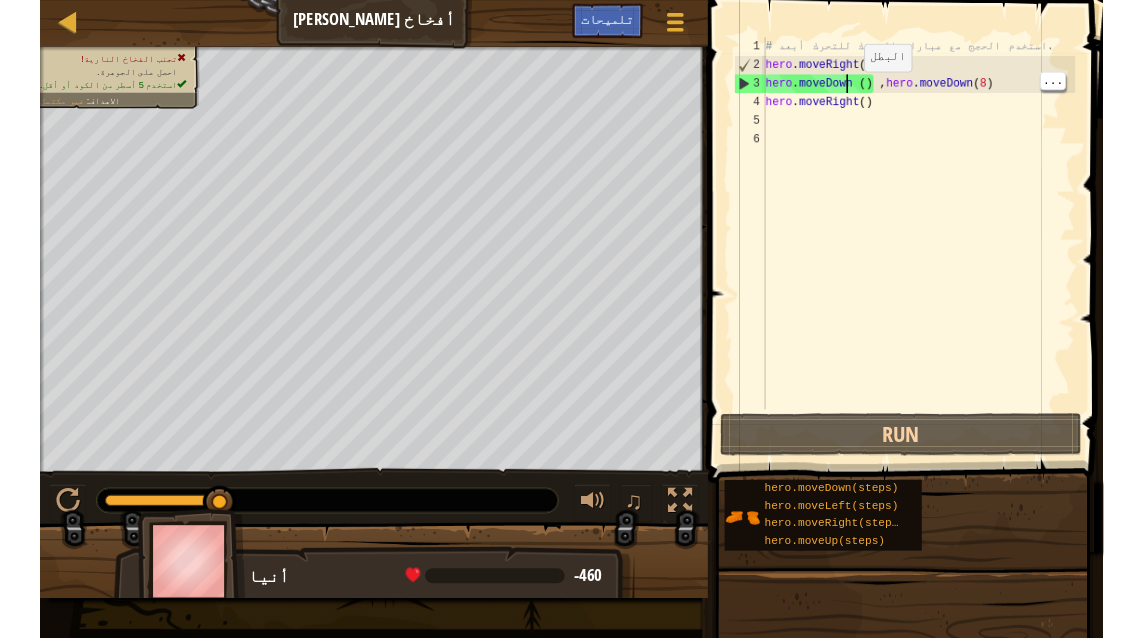 scroll, scrollTop: 9, scrollLeft: 7, axis: both 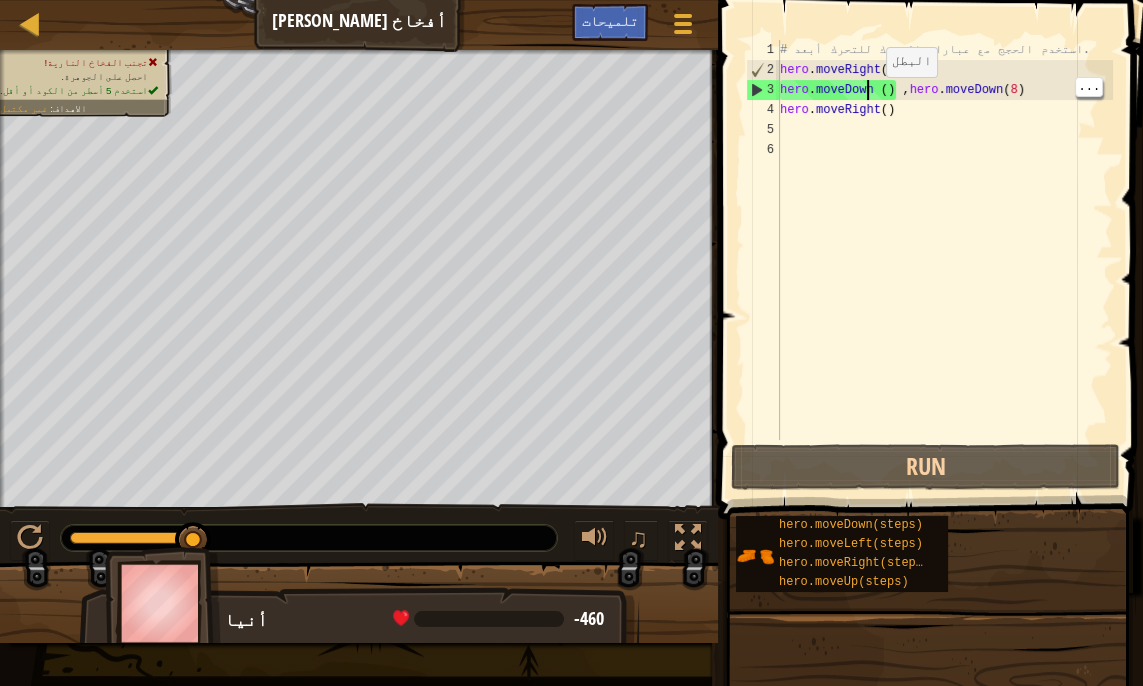 click on "# استخدم الحجج مع عبارات التحرك للتحرك أبعد. hero . moveRight ( 3 ) hero . moveDown   ( )   , hero . moveDown ( 8 ) hero . moveRight ( )" at bounding box center [944, 260] 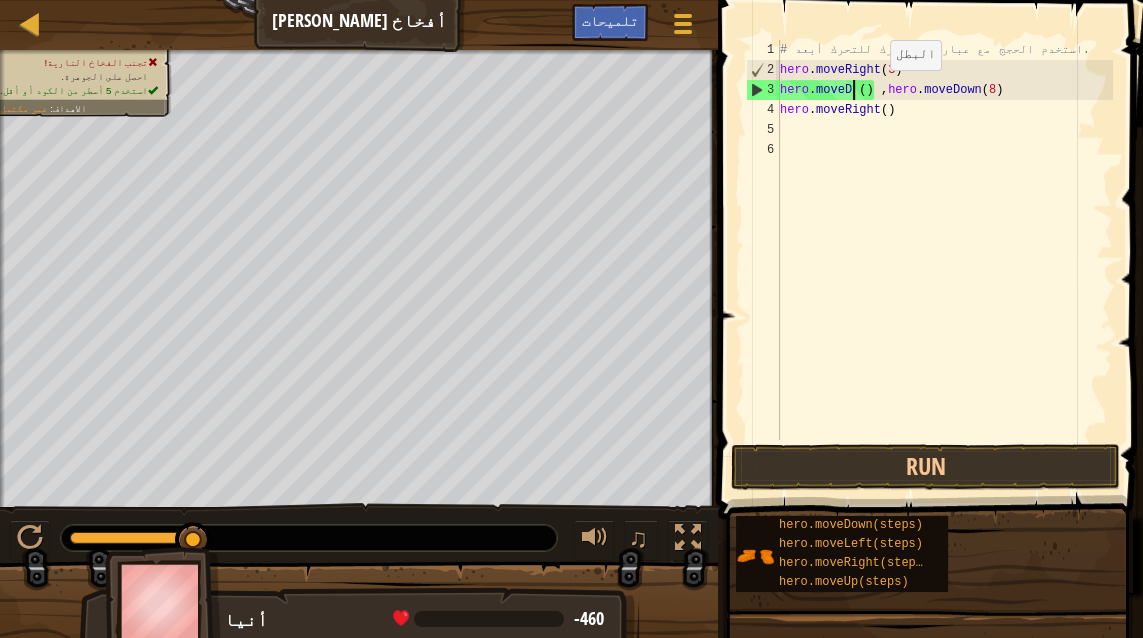 scroll, scrollTop: 9, scrollLeft: 6, axis: both 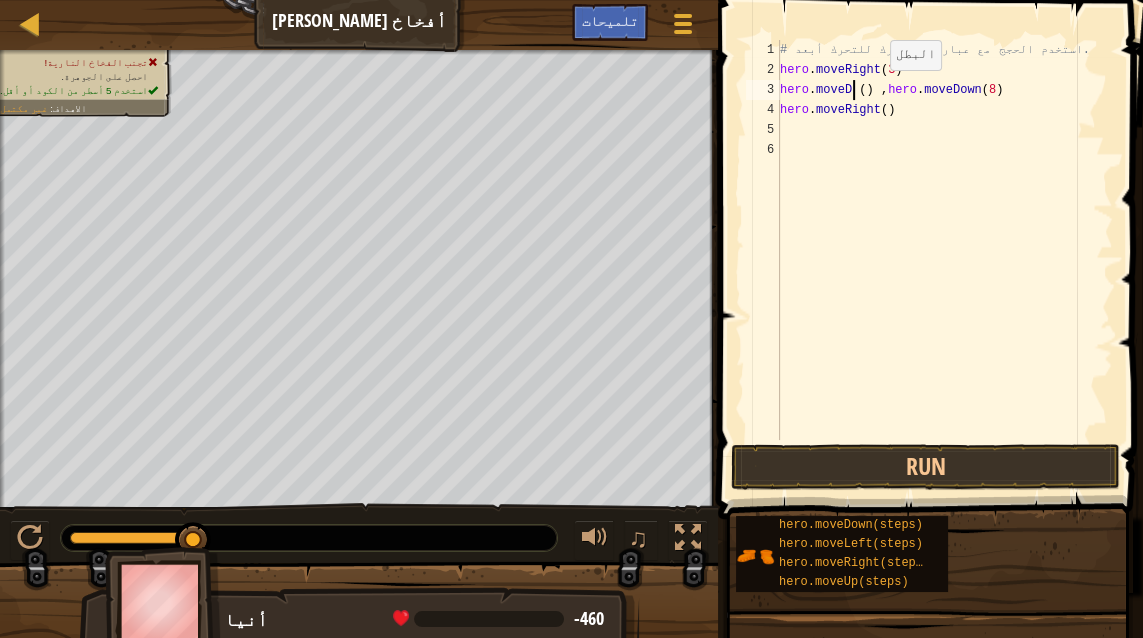 type on "hero.move () ,hero.moveDown(8)" 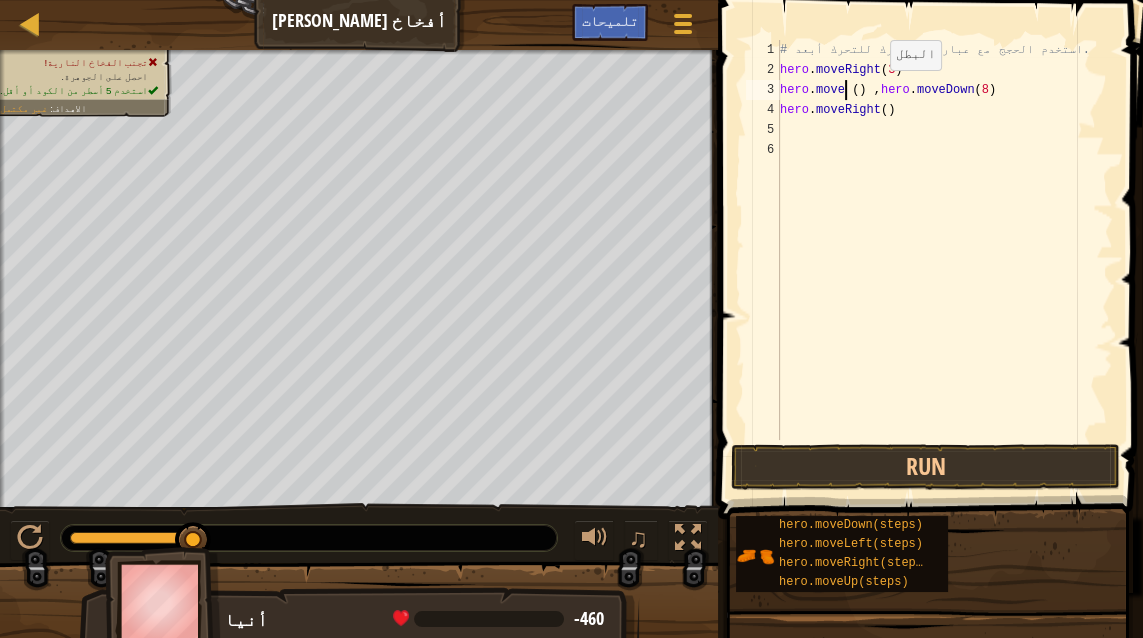 type on "hero.moveU" 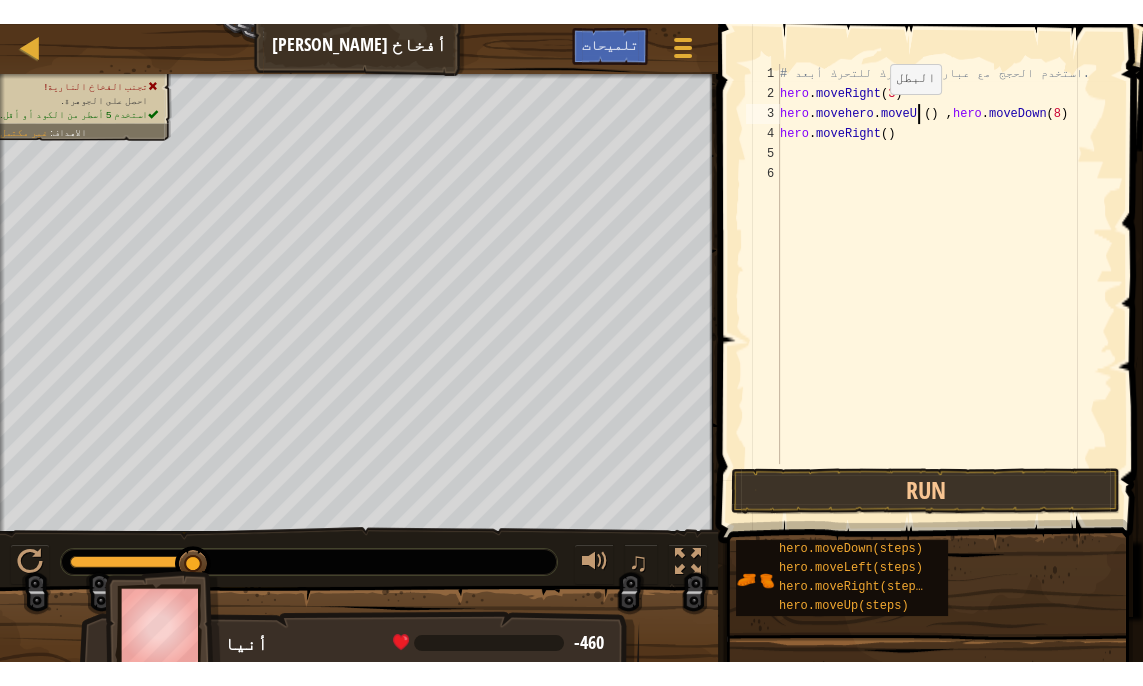 scroll, scrollTop: 0, scrollLeft: 1, axis: horizontal 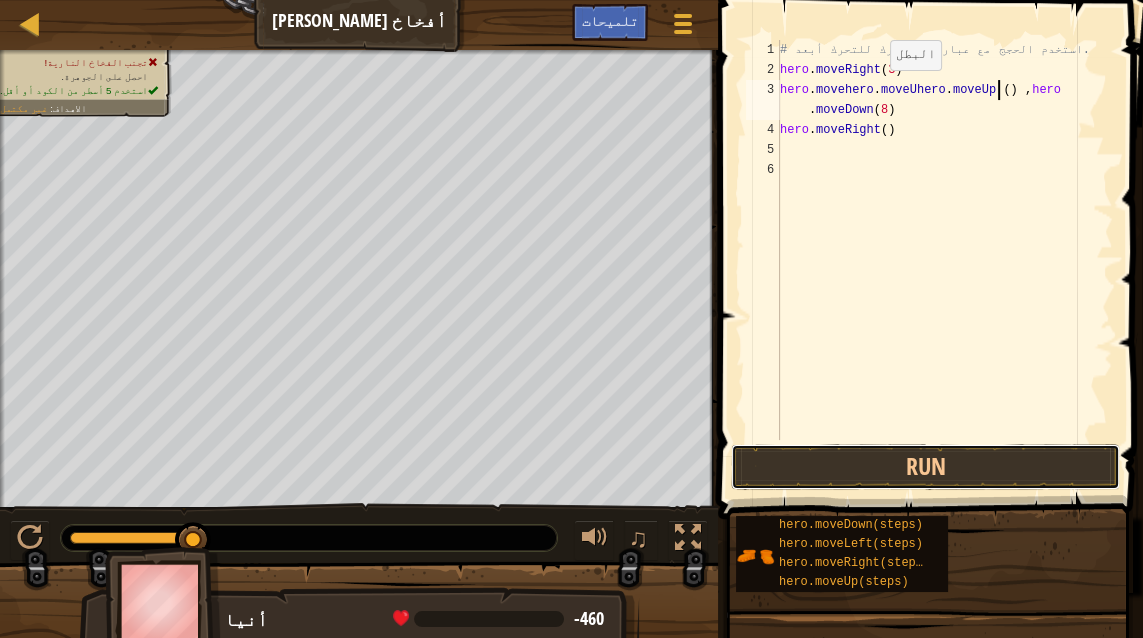 click on "Run" at bounding box center (925, 467) 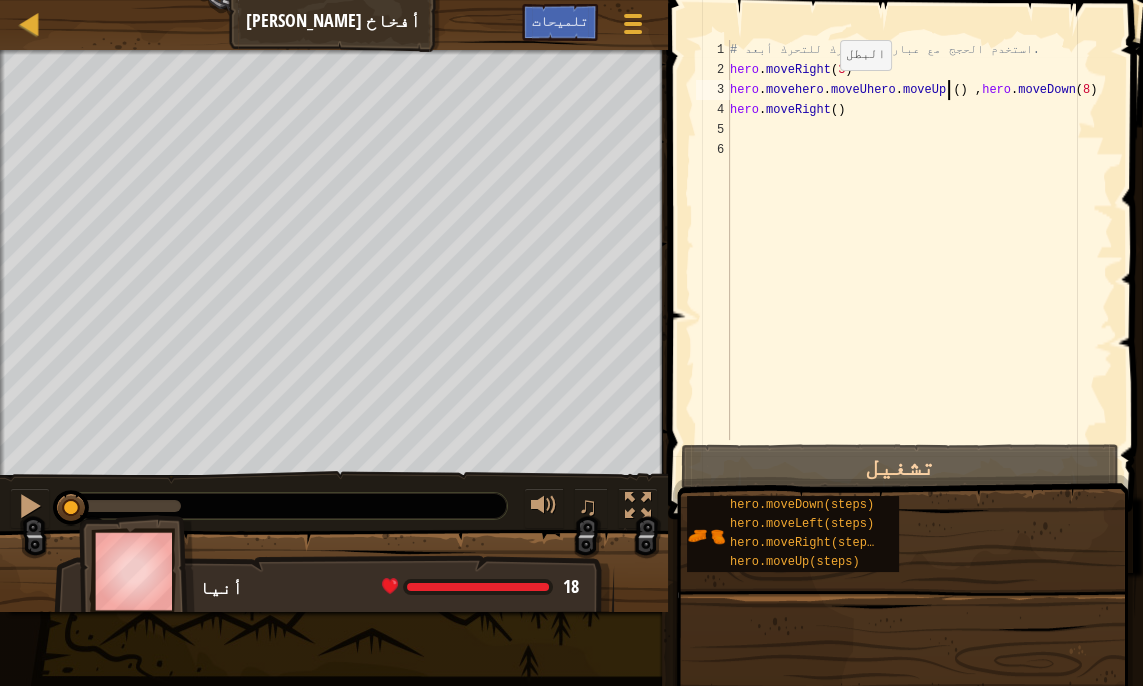 scroll, scrollTop: 9, scrollLeft: 17, axis: both 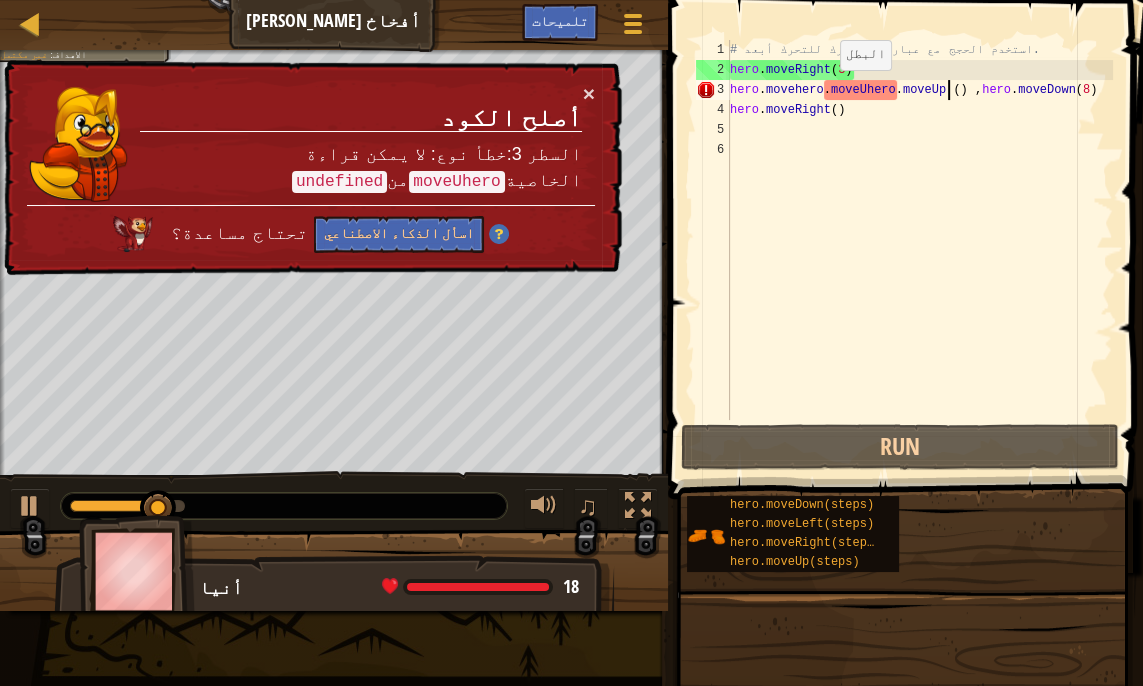 click on "# استخدم الحجج مع عبارات التحرك للتحرك أبعد. hero . moveRight ( 3 ) hero . movehero . moveUhero . moveUp   ( )   , hero . moveDown ( 8 ) hero . moveRight ( )" at bounding box center (919, 250) 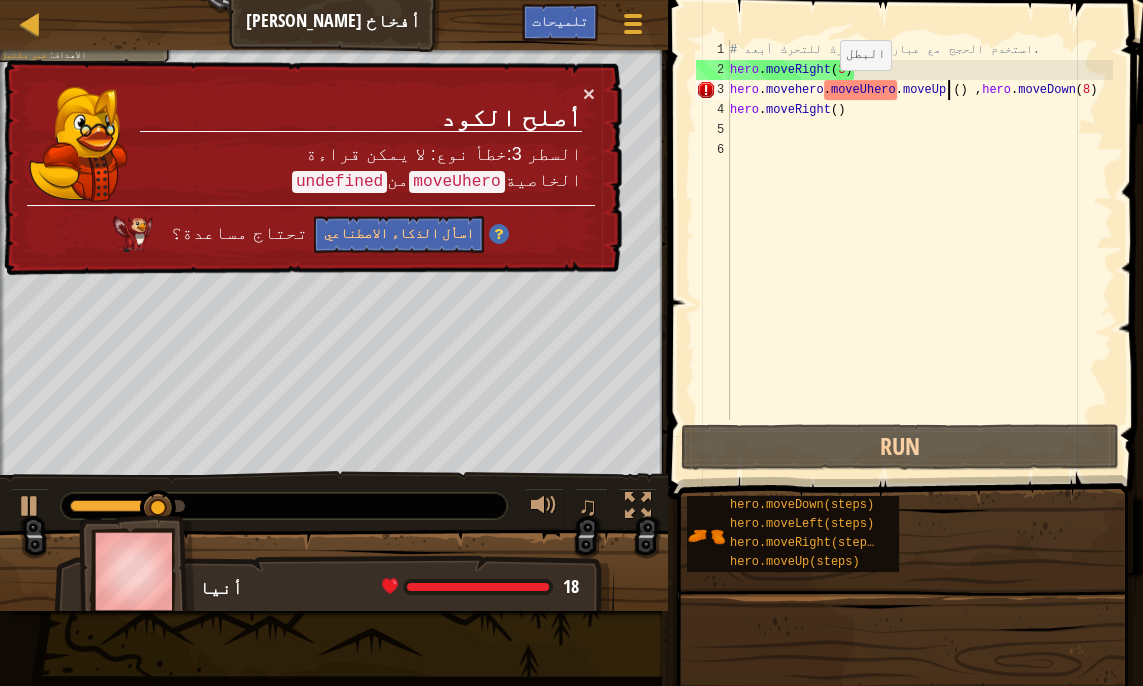scroll, scrollTop: 9, scrollLeft: 8, axis: both 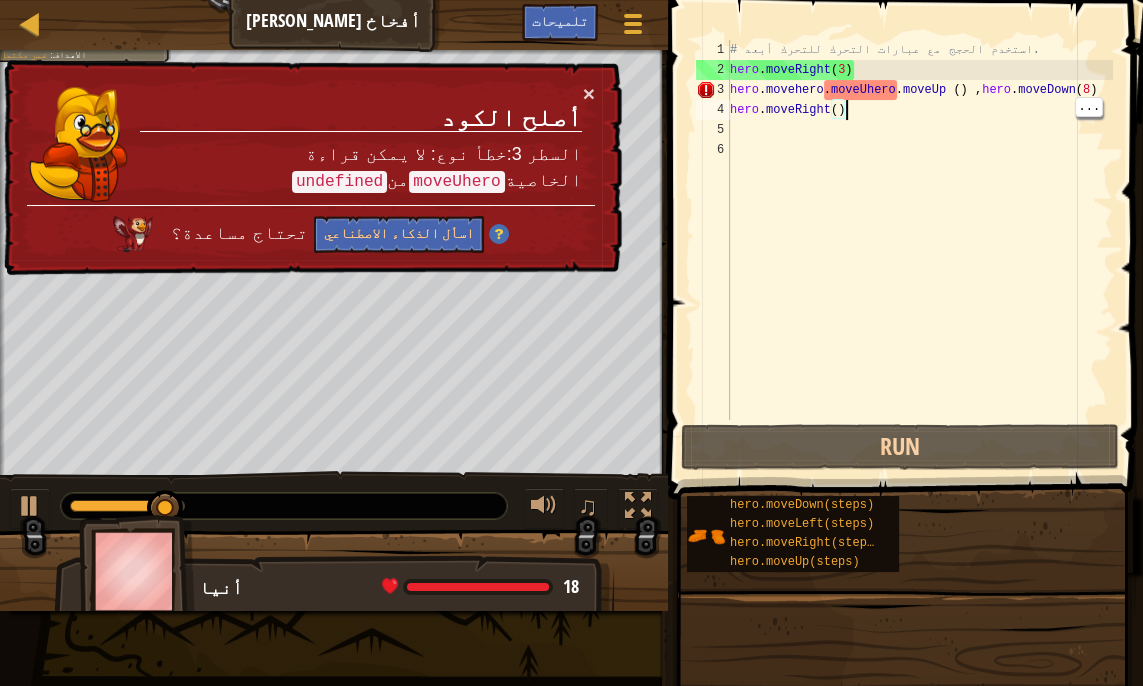 click on "# استخدم الحجج مع عبارات التحرك للتحرك أبعد. hero . moveRight ( 3 ) hero . movehero . moveUhero . moveUp   ( )   , hero . moveDown ( 8 ) hero . moveRight ( )" at bounding box center (919, 250) 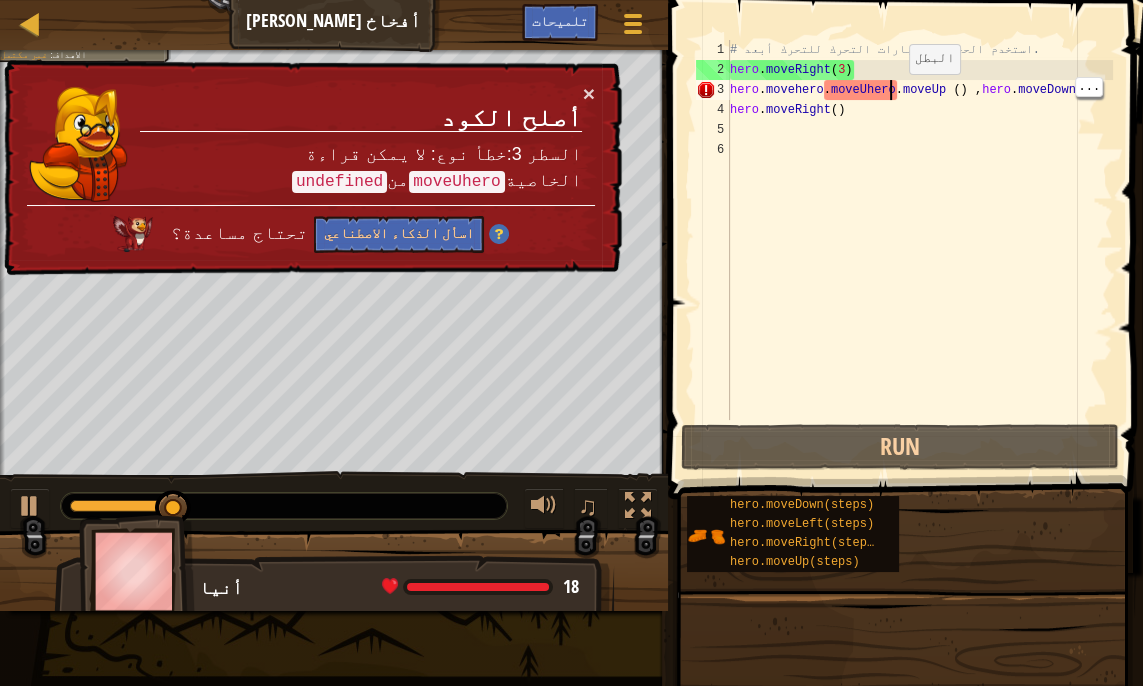click on "# استخدم الحجج مع عبارات التحرك للتحرك أبعد. hero . moveRight ( 3 ) hero . movehero . moveUhero . moveUp   ( )   , hero . moveDown ( 8 ) hero . moveRight ( )" at bounding box center (919, 250) 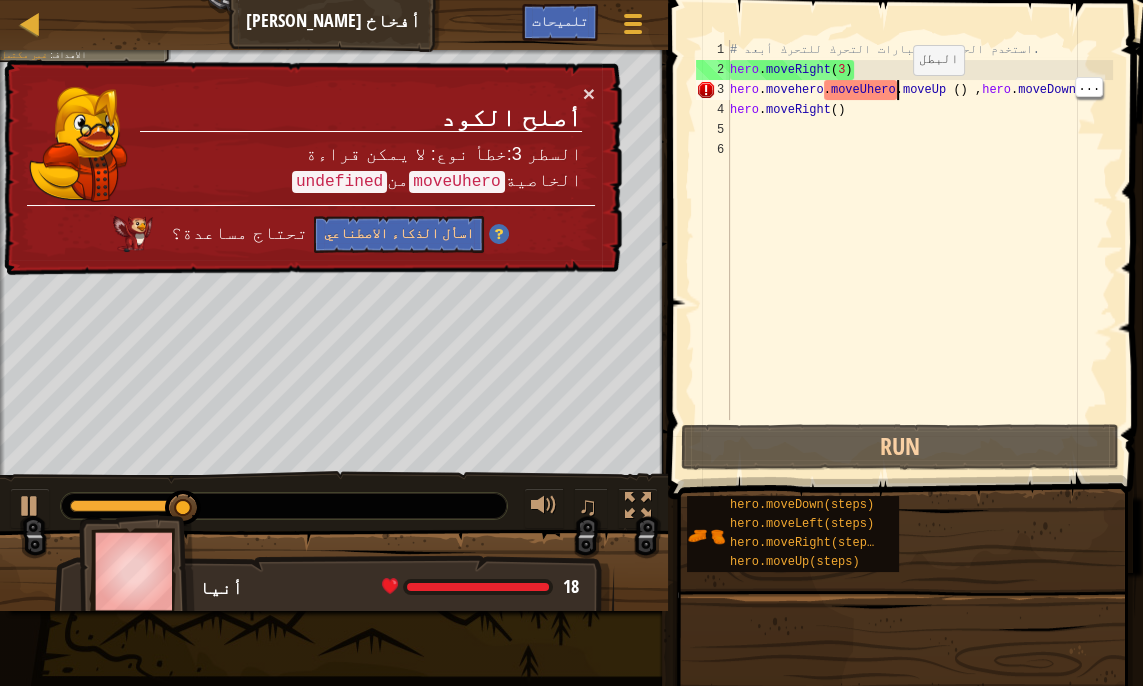 click on "# استخدم الحجج مع عبارات التحرك للتحرك أبعد. hero . moveRight ( 3 ) hero . movehero . moveUhero . moveUp   ( )   , hero . moveDown ( 8 ) hero . moveRight ( )" at bounding box center [919, 250] 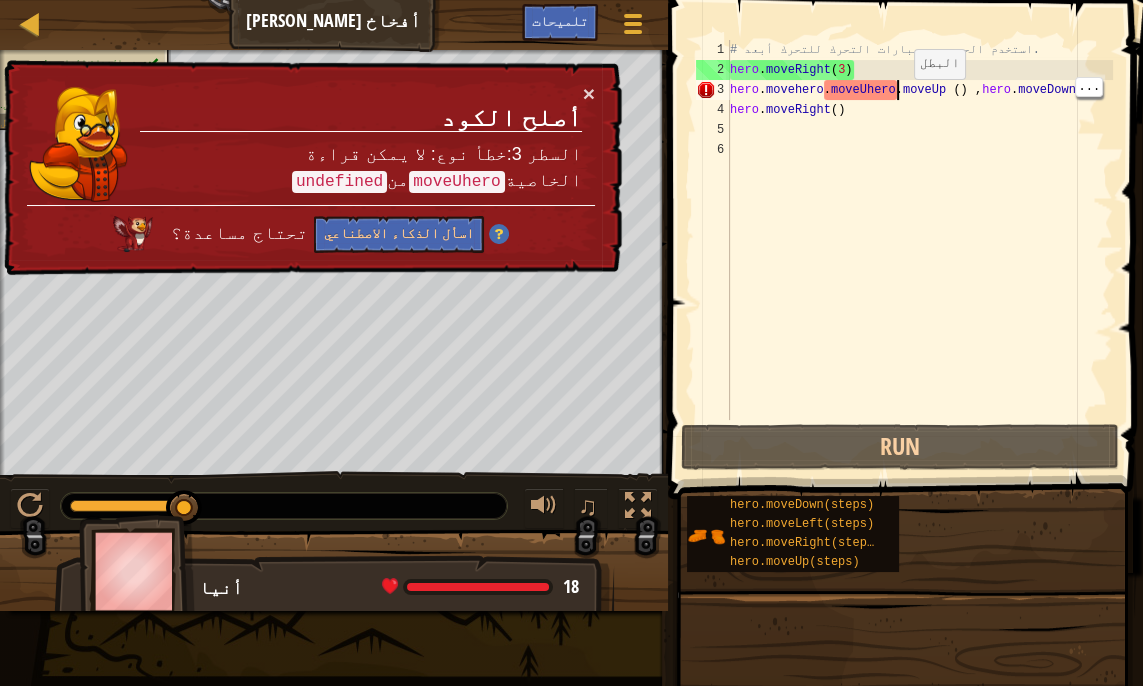 click on "# استخدم الحجج مع عبارات التحرك للتحرك أبعد. hero . moveRight ( 3 ) hero . movehero . moveUhero . moveUp   ( )   , hero . moveDown ( 8 ) hero . moveRight ( )" at bounding box center (919, 250) 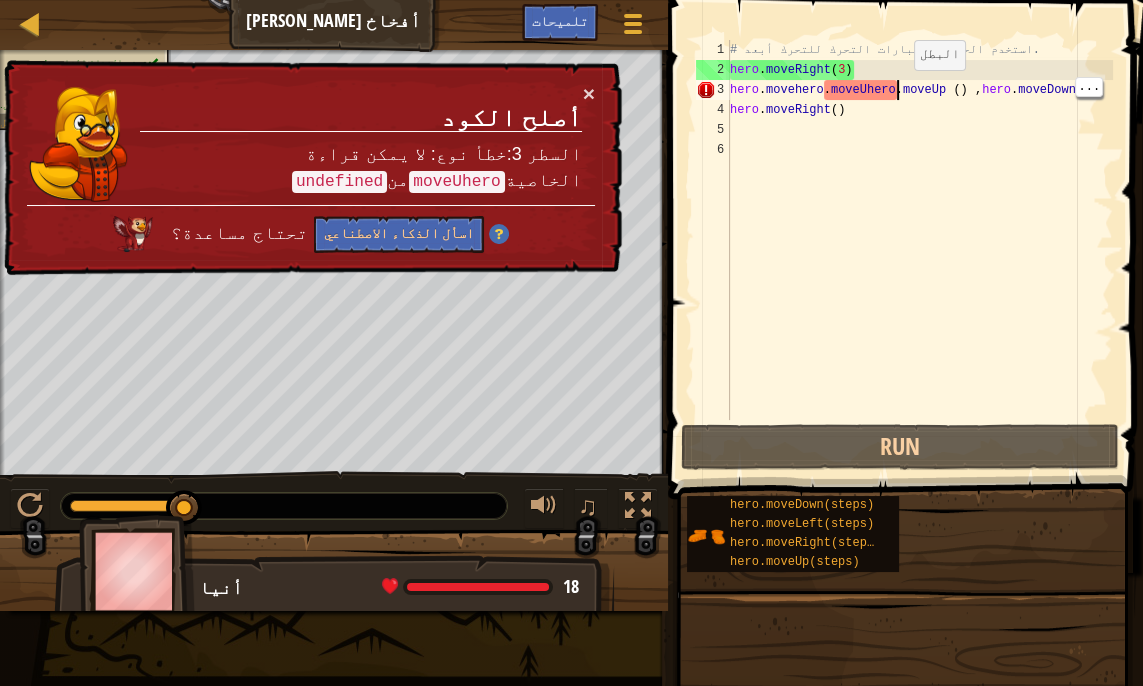 type on "hero.movehero.moveUhero.moveUp () ,hero.moveDown(8)
hero.moveRight()" 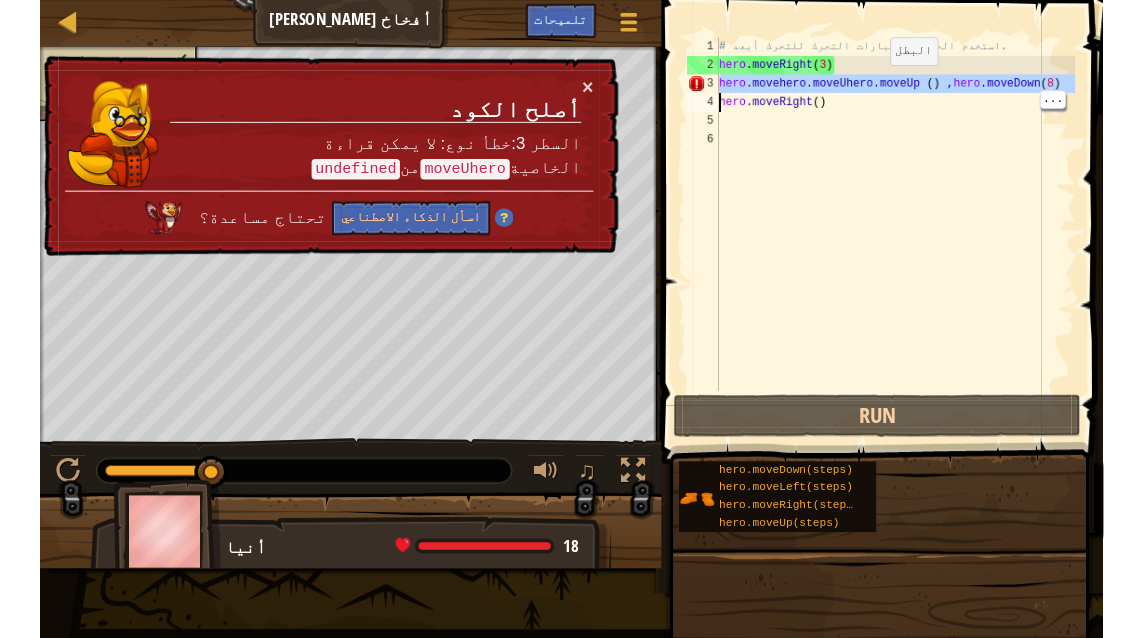scroll, scrollTop: 29, scrollLeft: 0, axis: vertical 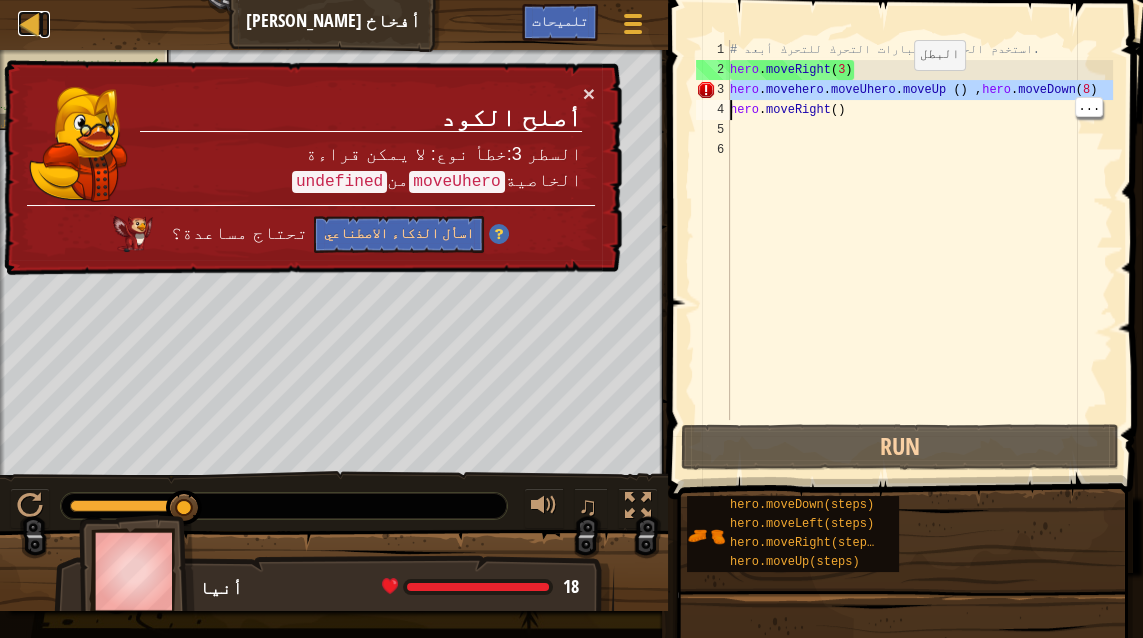 click at bounding box center [30, 23] 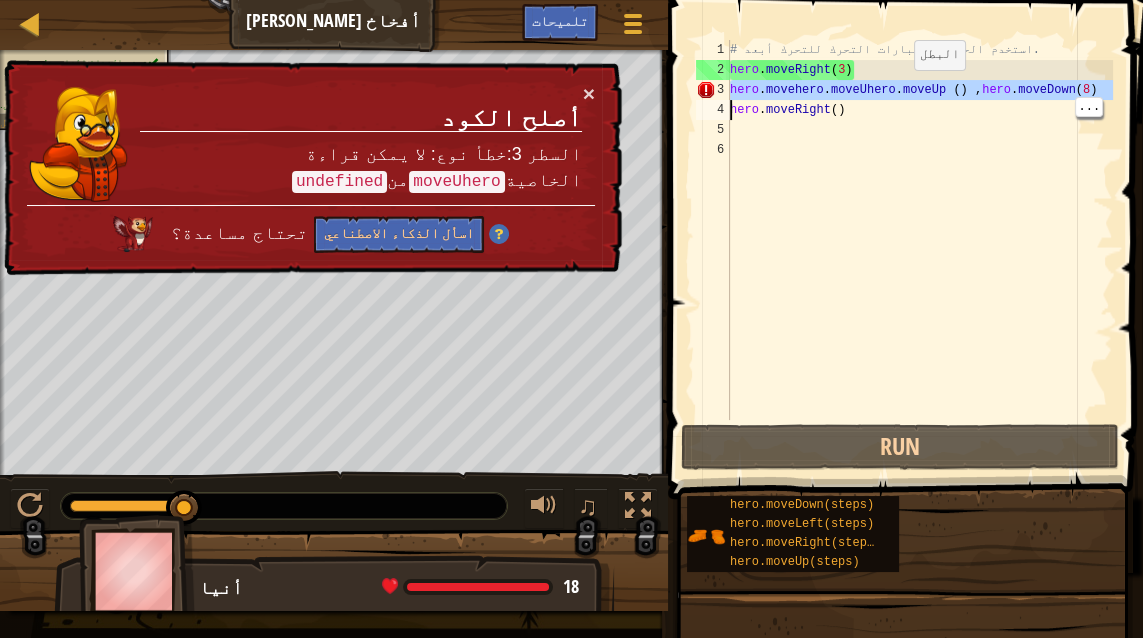select on "ar" 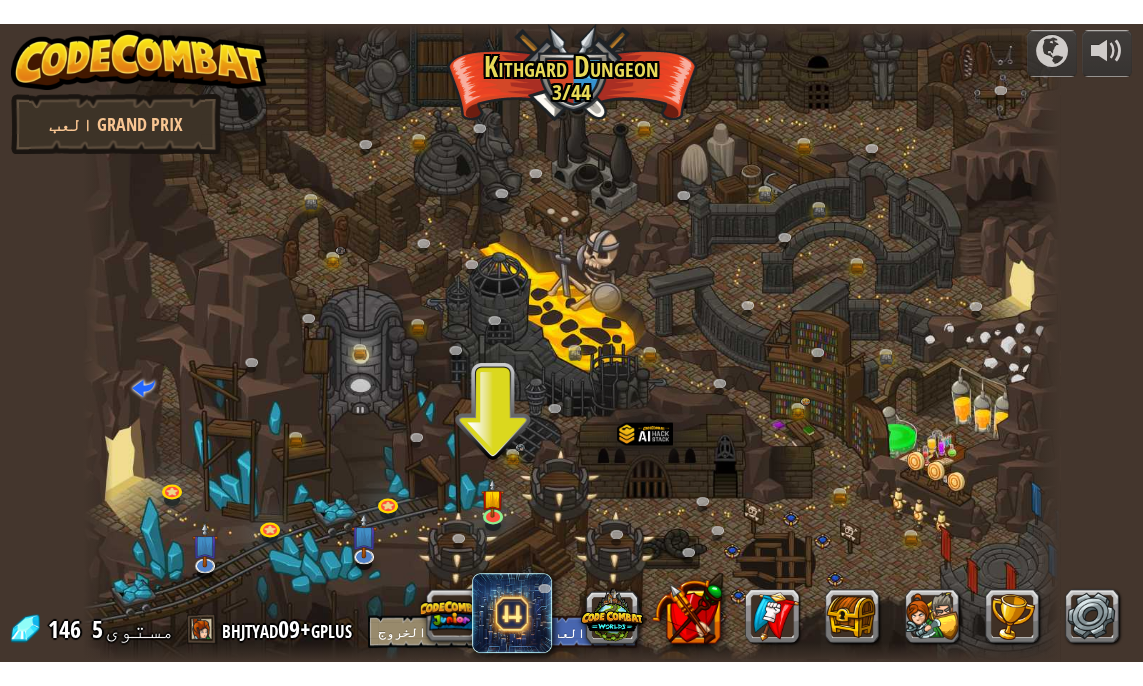 scroll, scrollTop: 0, scrollLeft: 0, axis: both 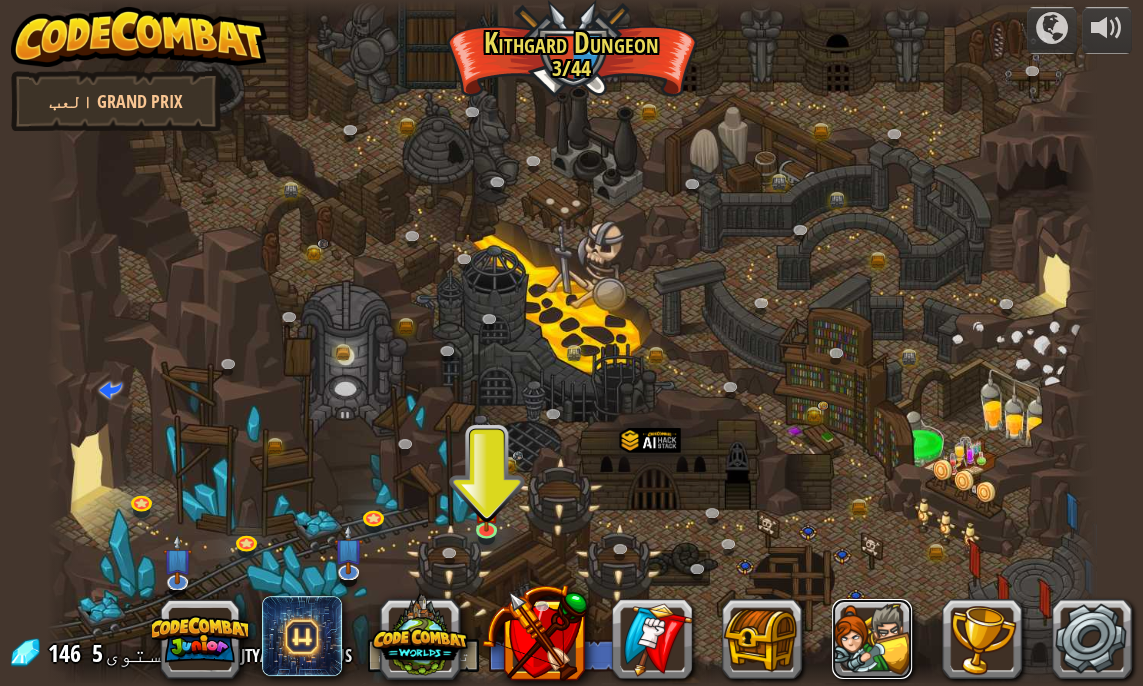 click at bounding box center [872, 639] 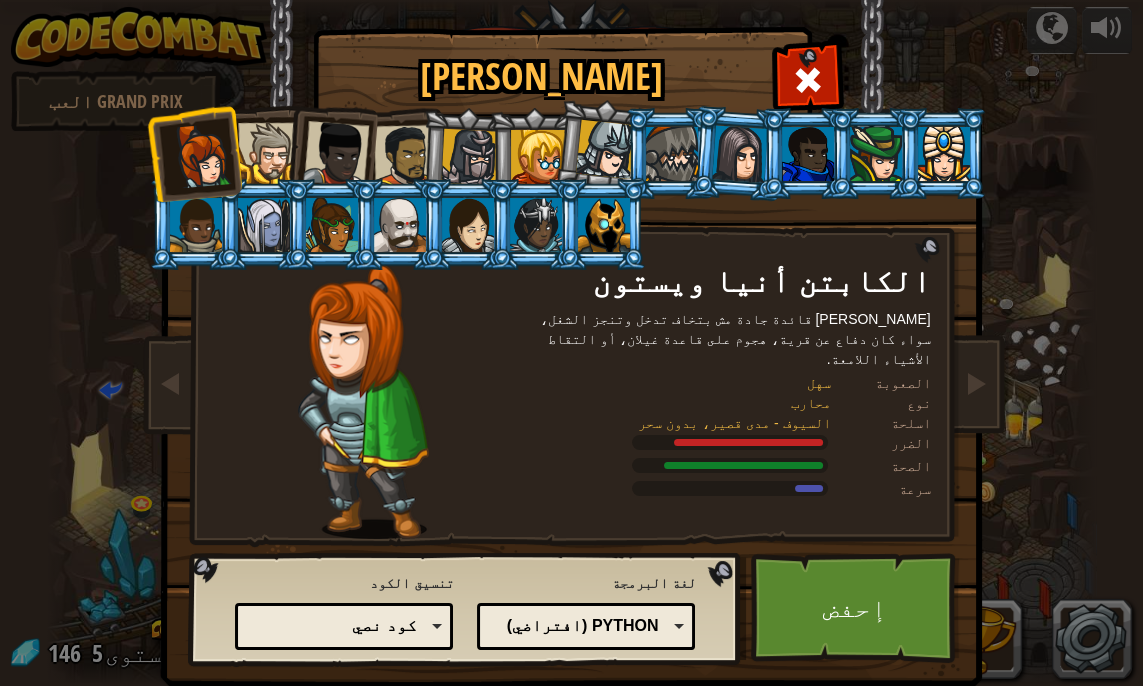click at bounding box center [576, 330] 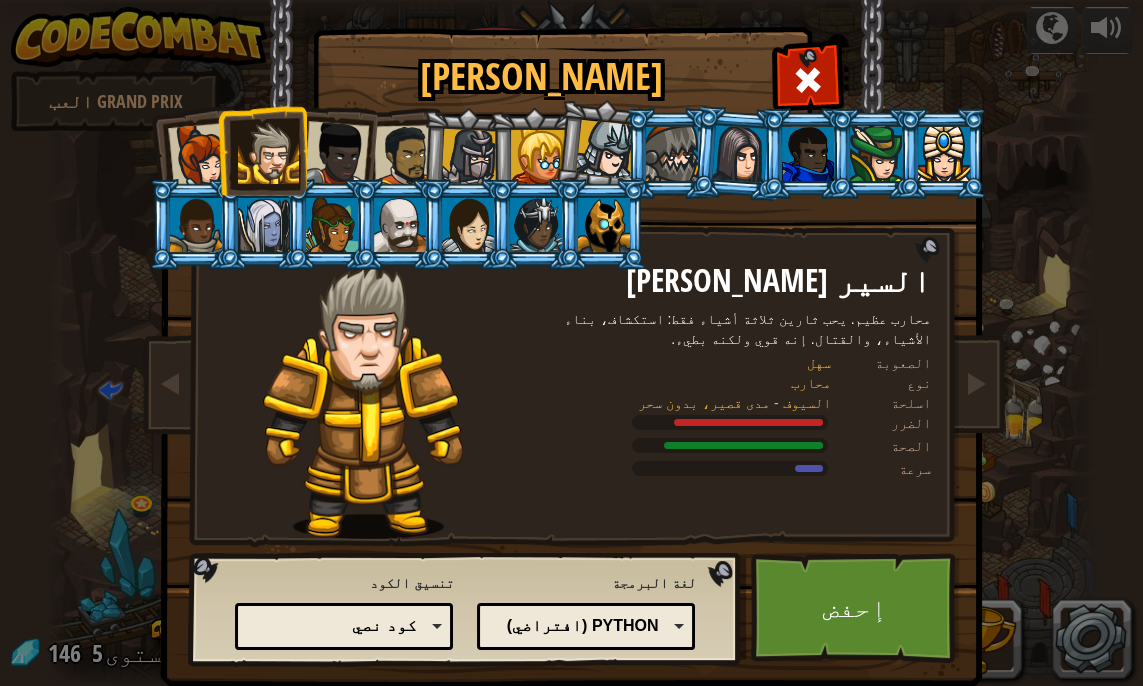 click at bounding box center (336, 154) 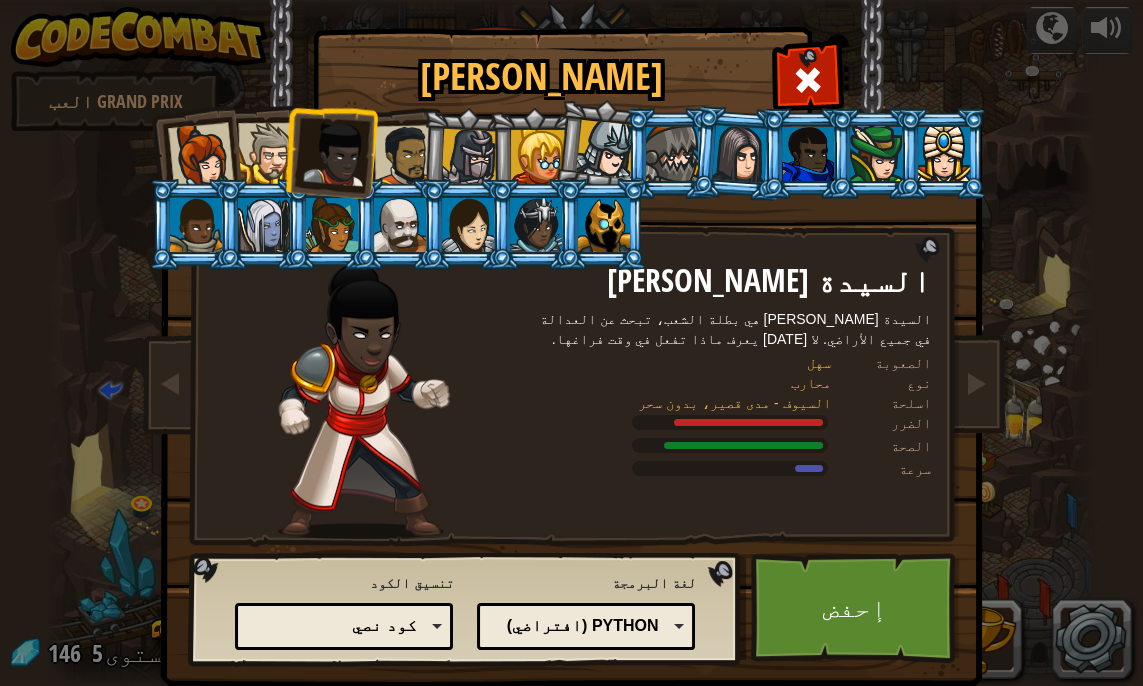 click at bounding box center (404, 156) 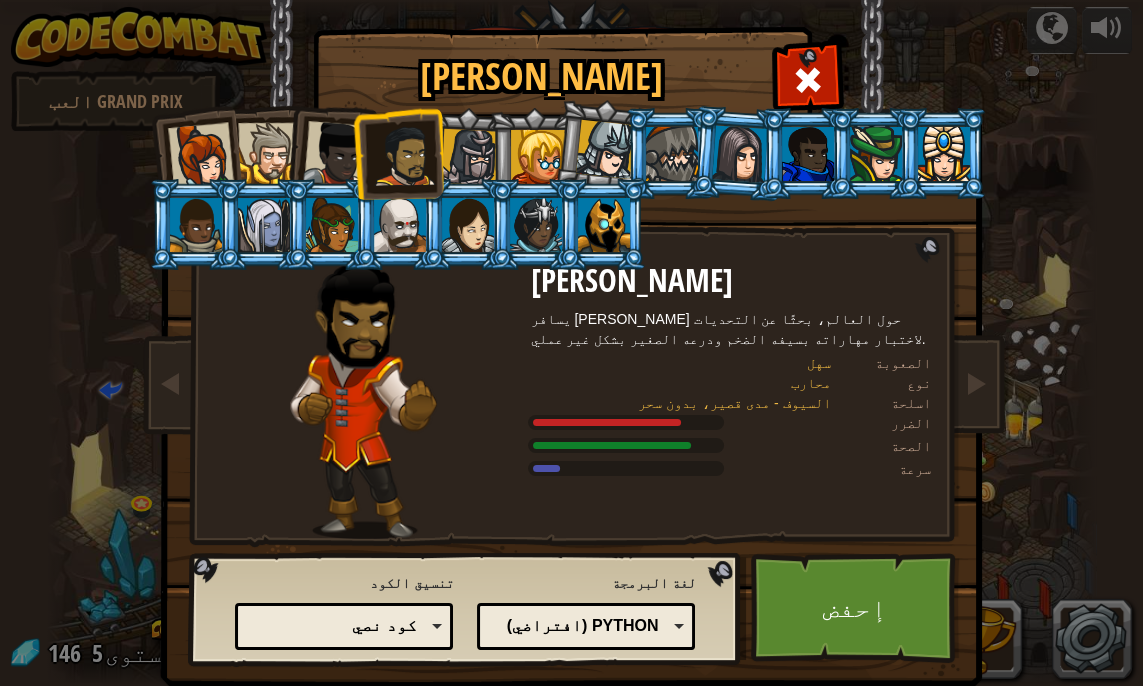 click at bounding box center [469, 157] 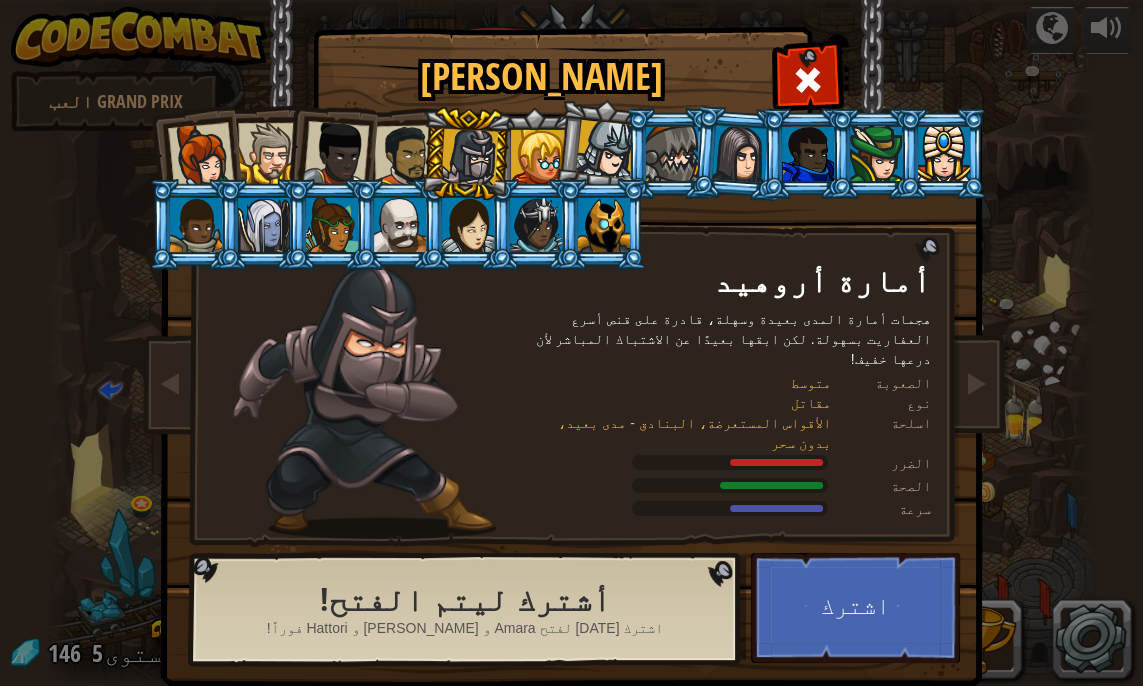 click at bounding box center (538, 157) 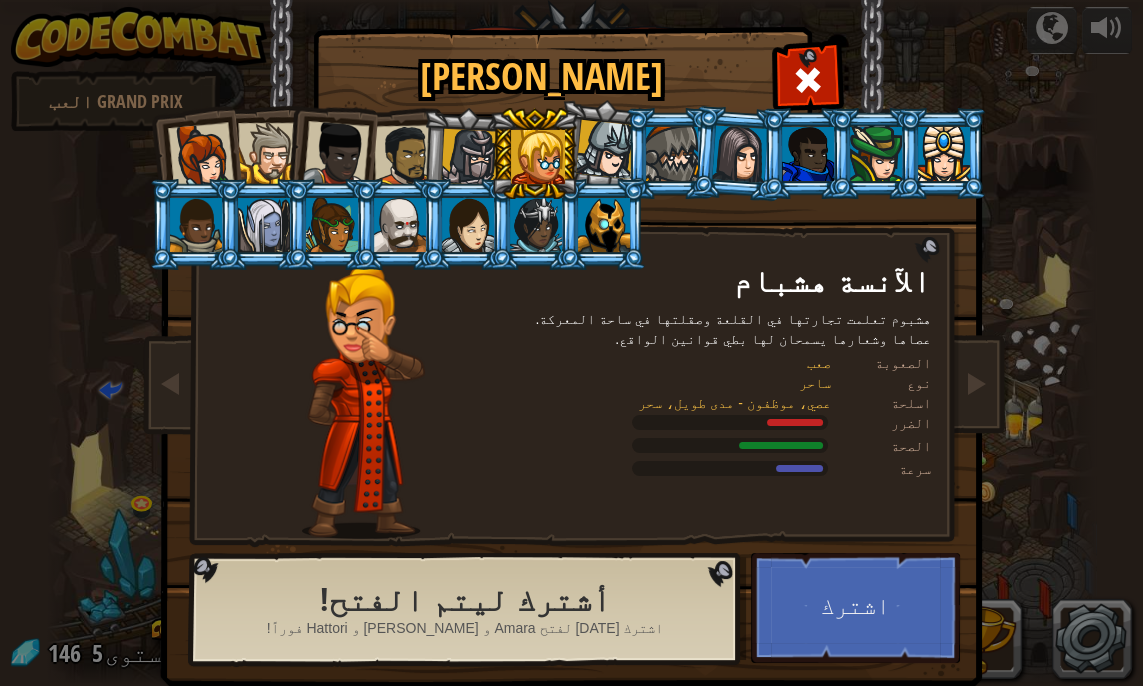 click at bounding box center [604, 149] 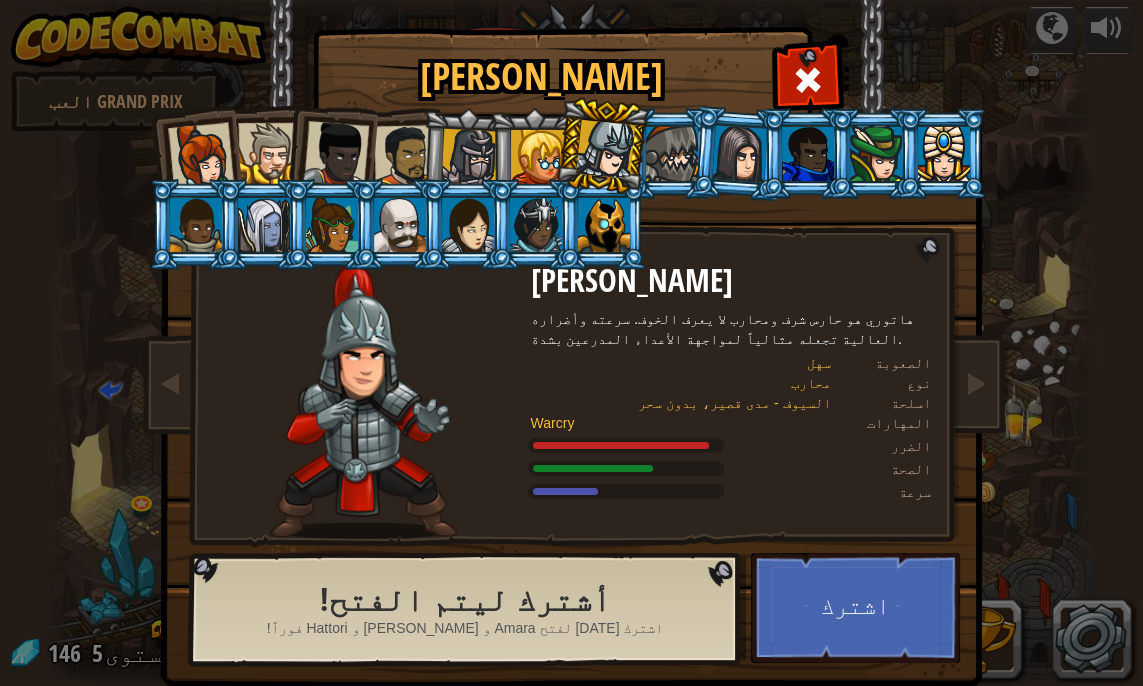 scroll, scrollTop: 32, scrollLeft: 0, axis: vertical 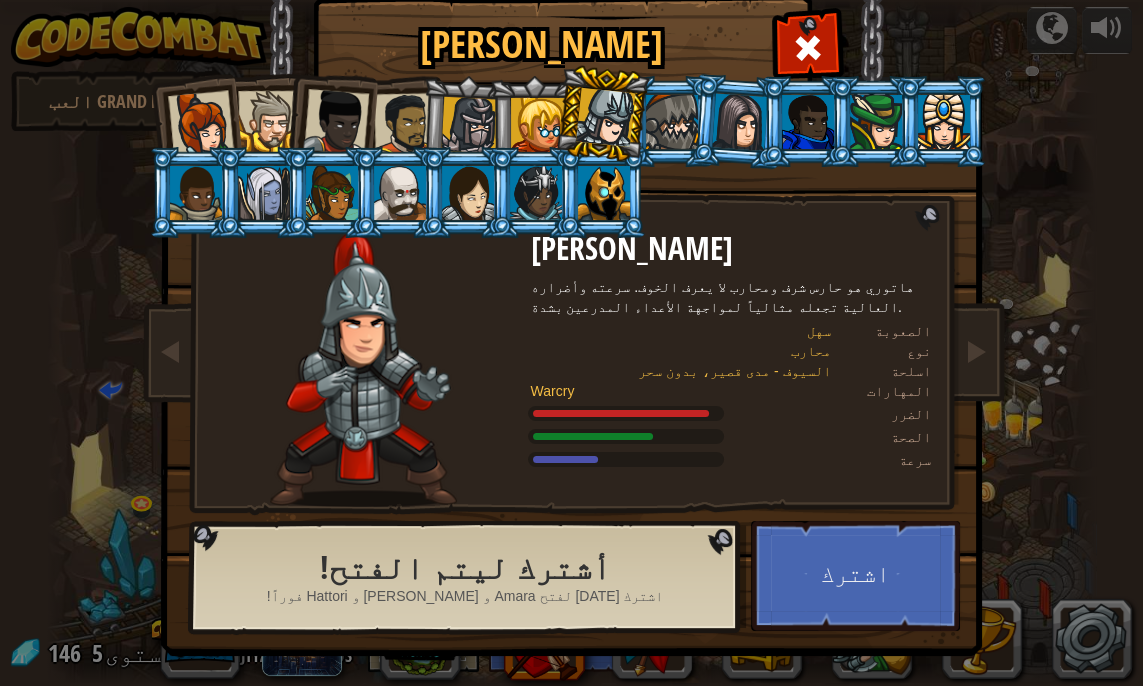 click at bounding box center [672, 122] 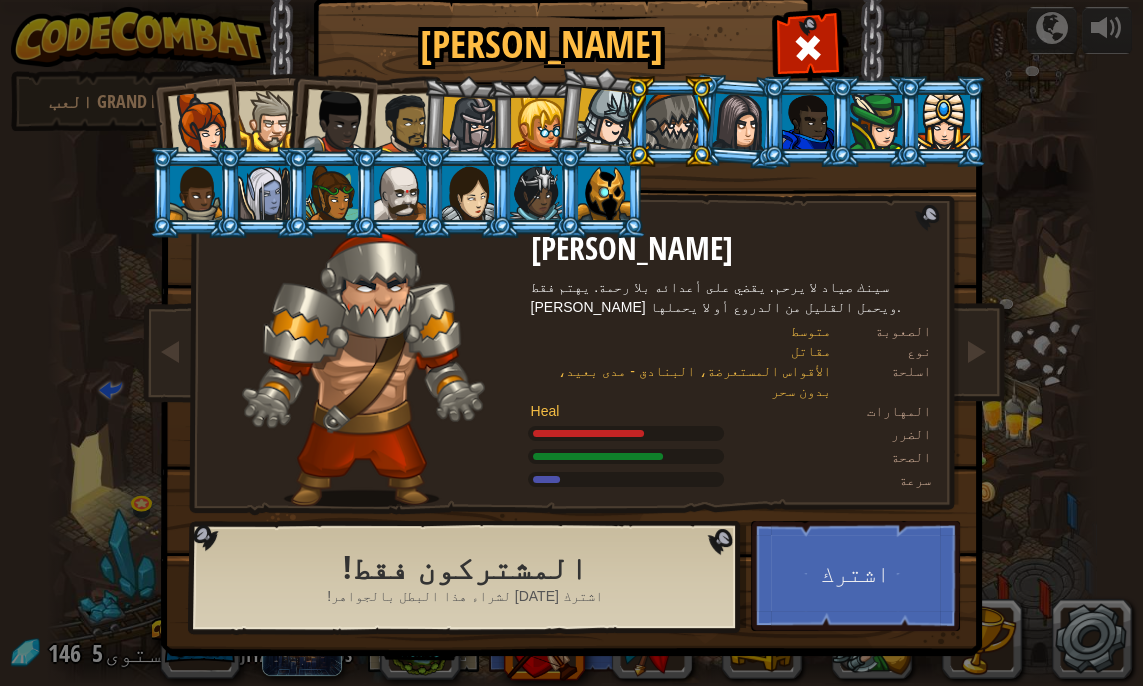 click at bounding box center (740, 121) 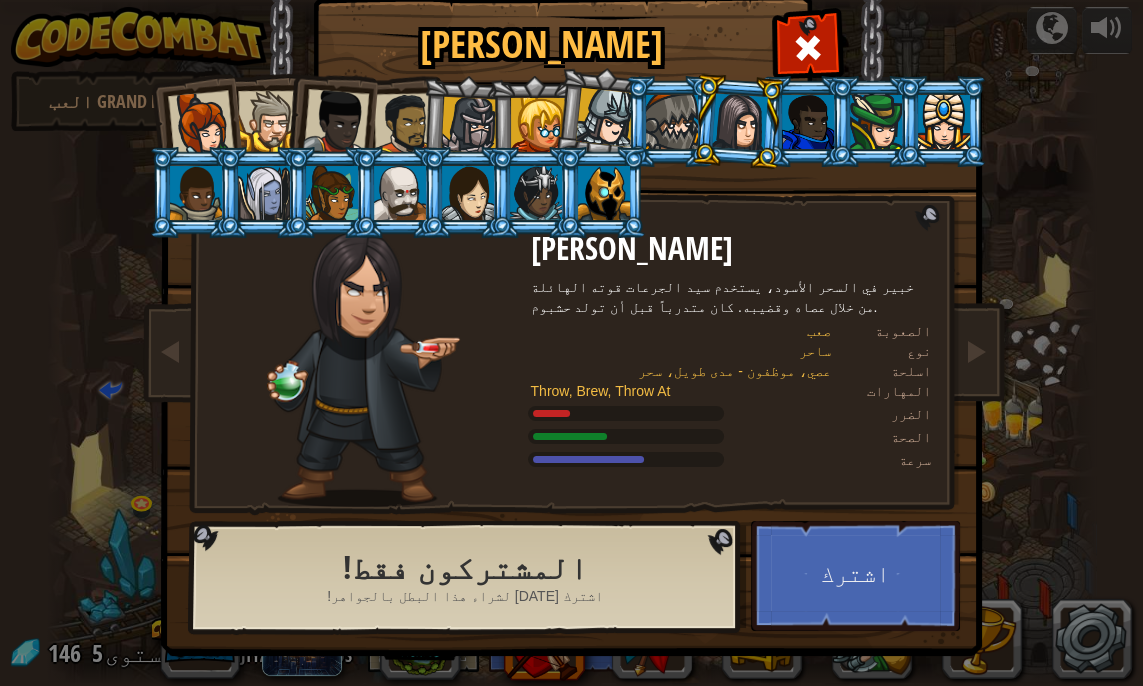 click at bounding box center [740, 121] 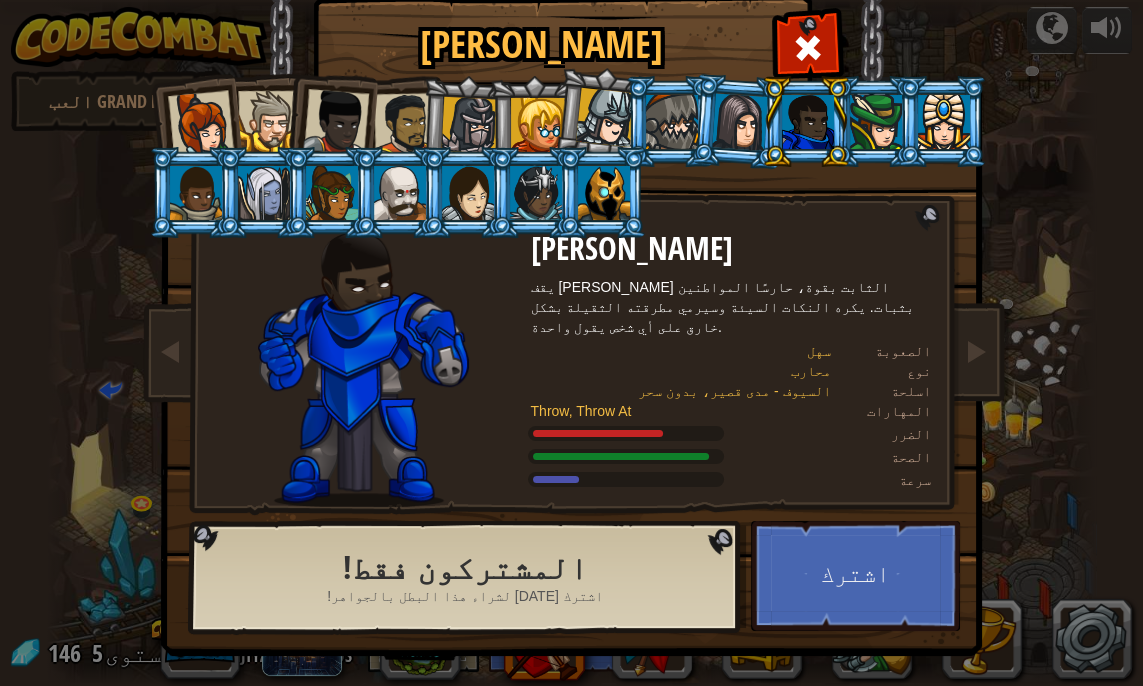 click at bounding box center (876, 122) 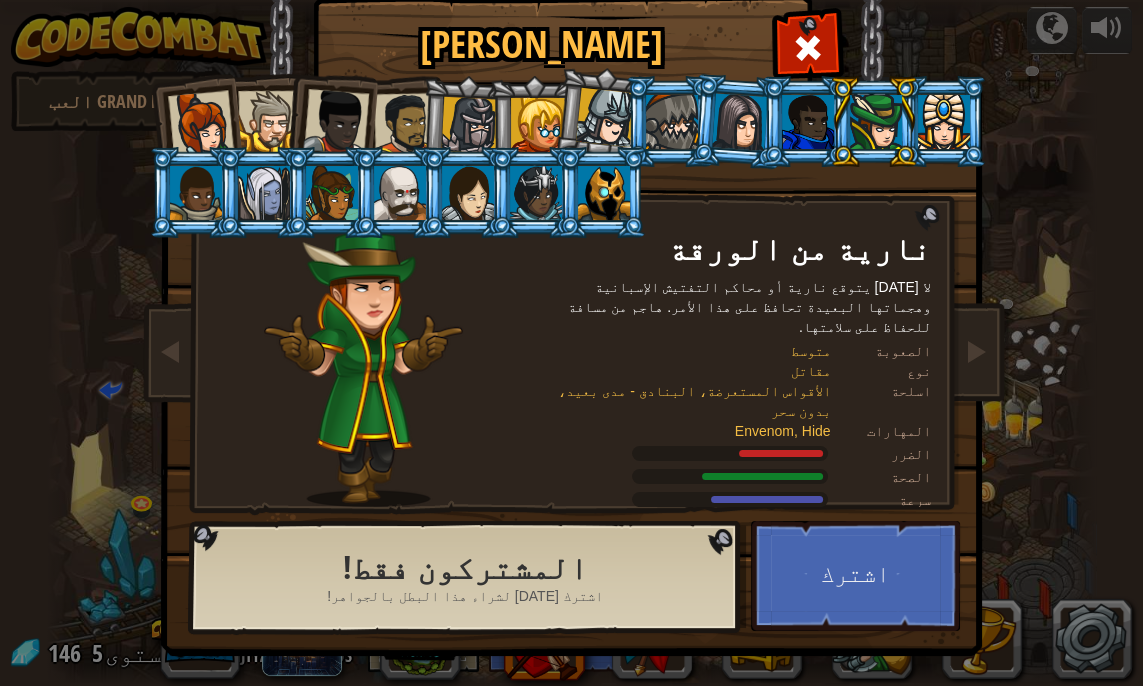 click at bounding box center (944, 122) 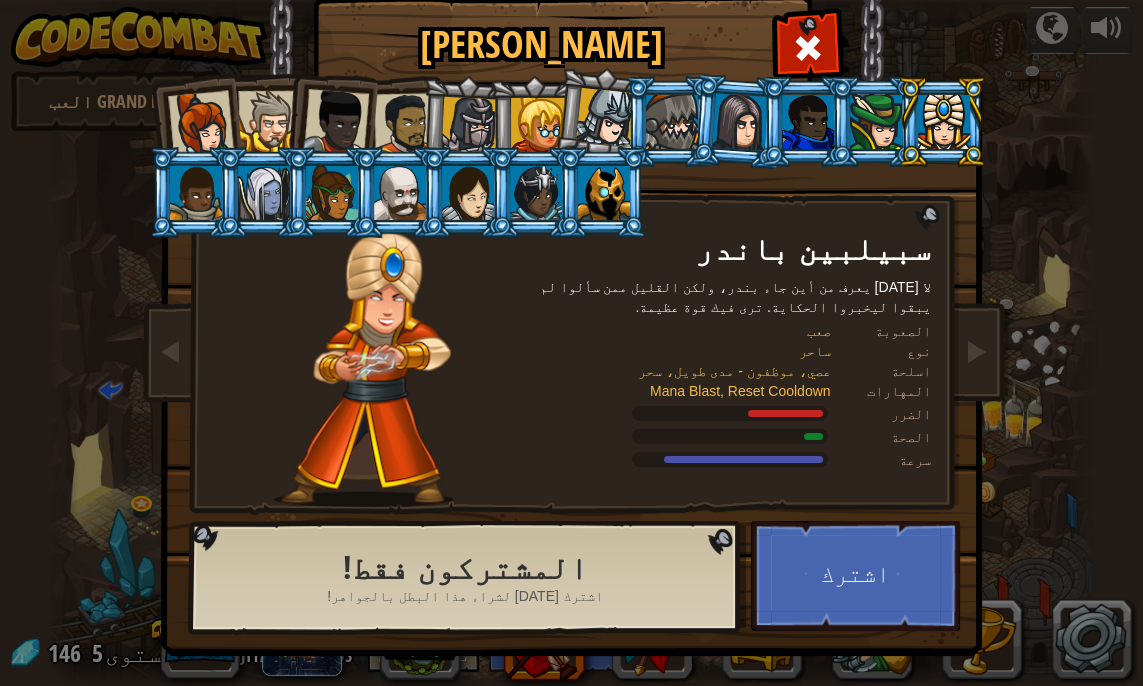 click at bounding box center (262, 192) 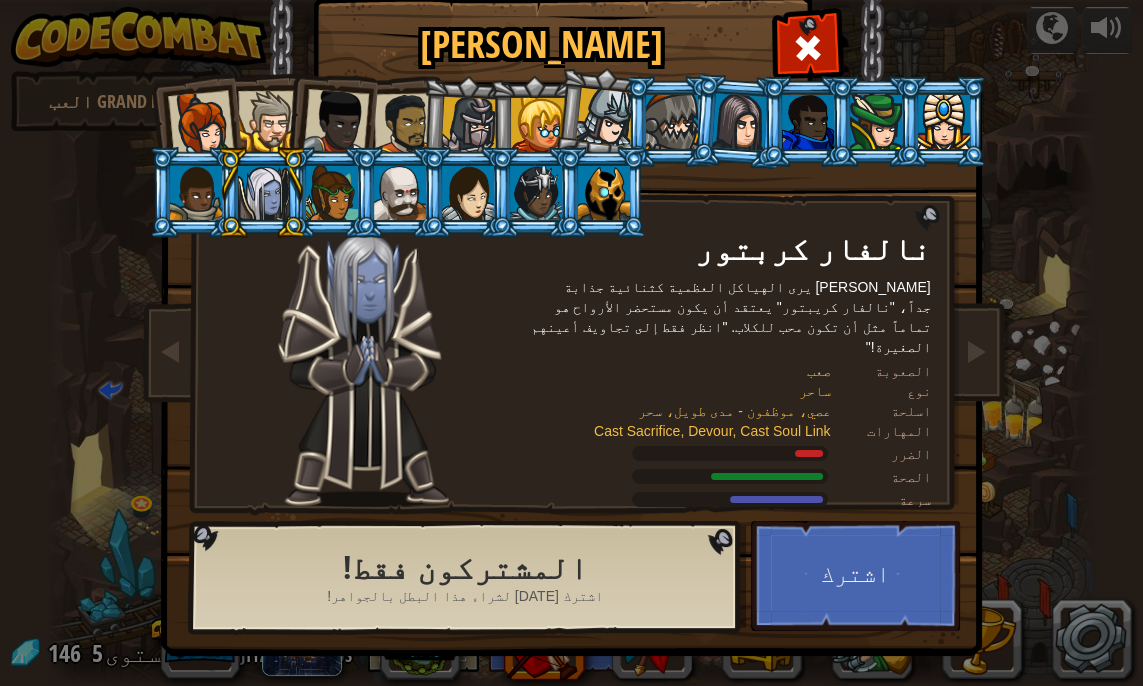 click at bounding box center [264, 193] 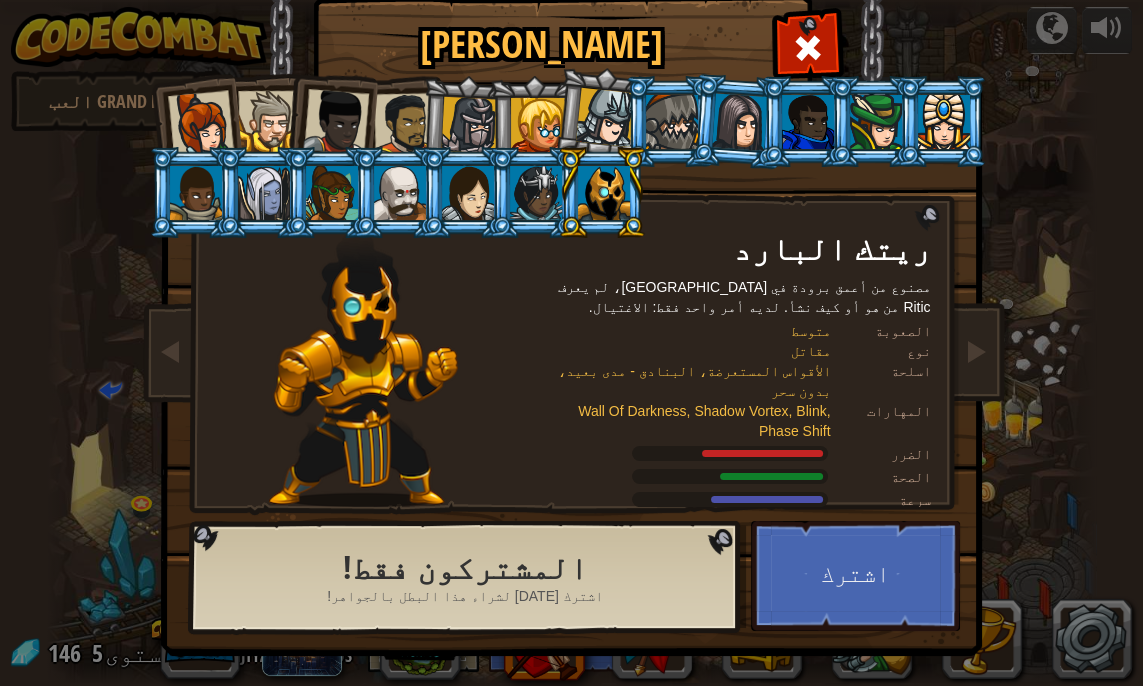 click at bounding box center (808, 48) 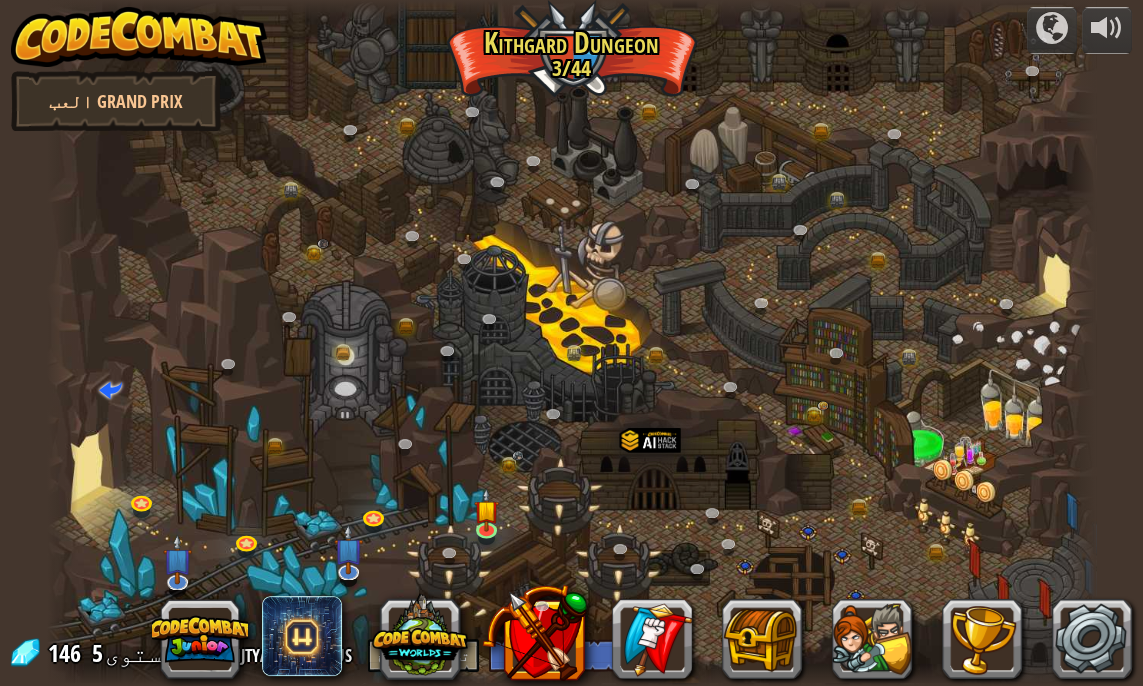click at bounding box center [420, 636] 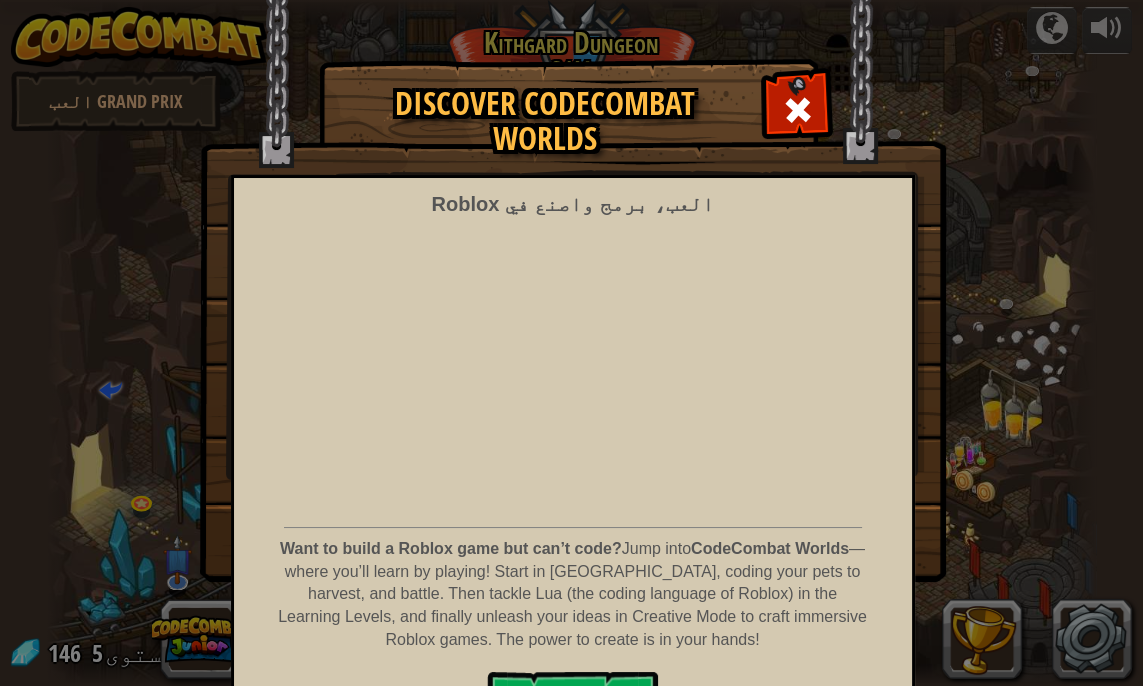 scroll, scrollTop: 58, scrollLeft: 0, axis: vertical 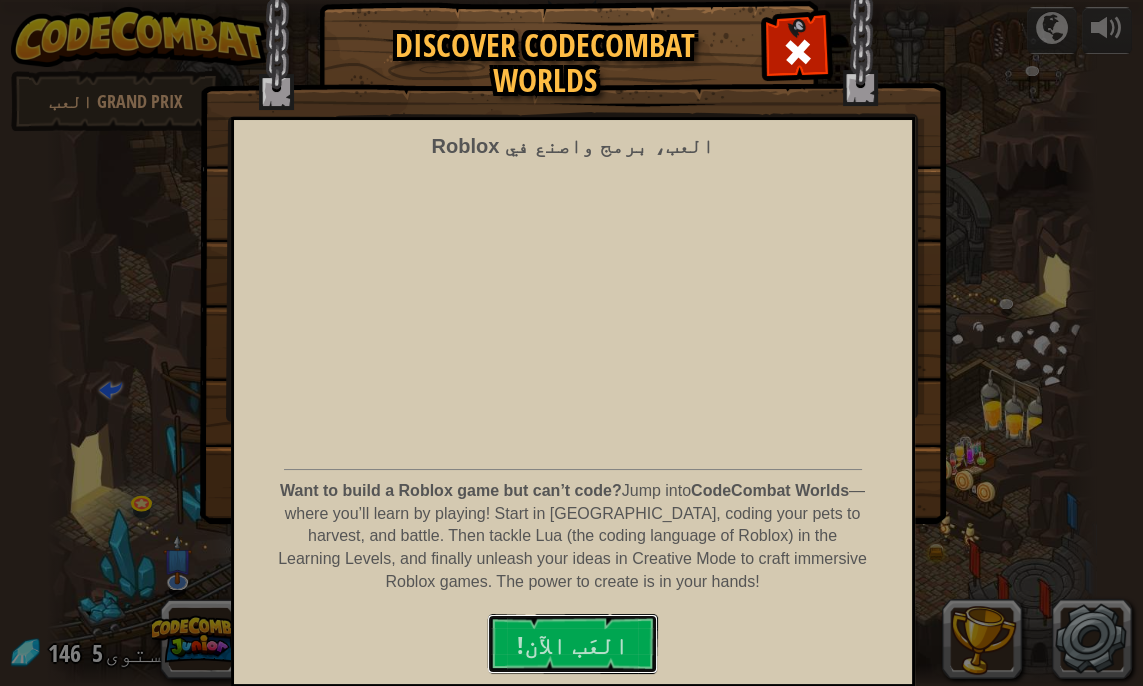 click on "العَب الآن!" at bounding box center (572, 644) 